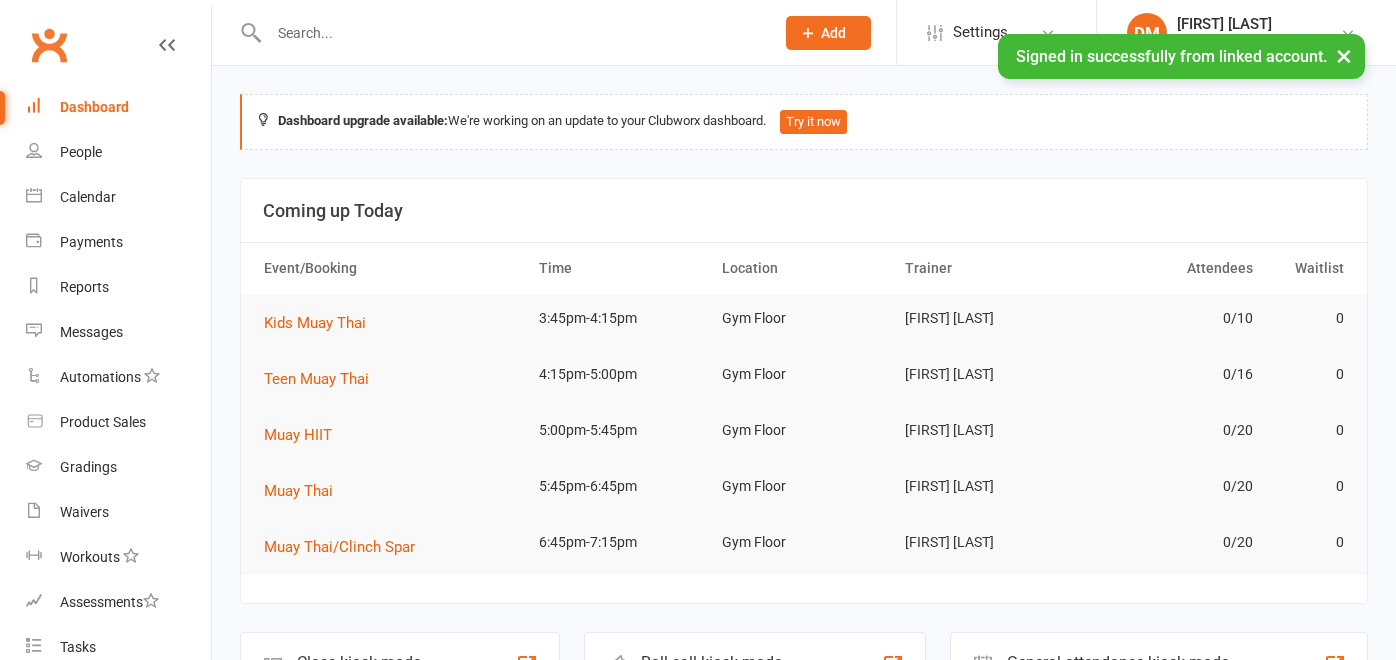 scroll, scrollTop: 0, scrollLeft: 0, axis: both 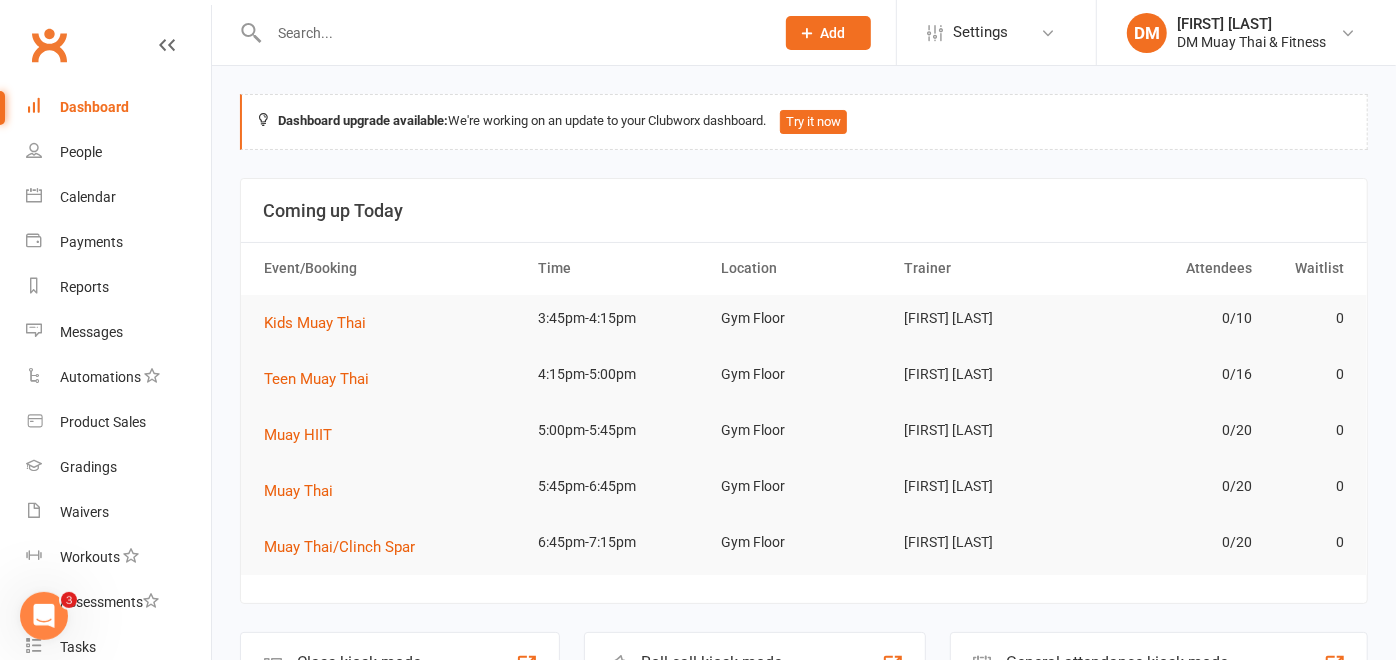 click at bounding box center (511, 33) 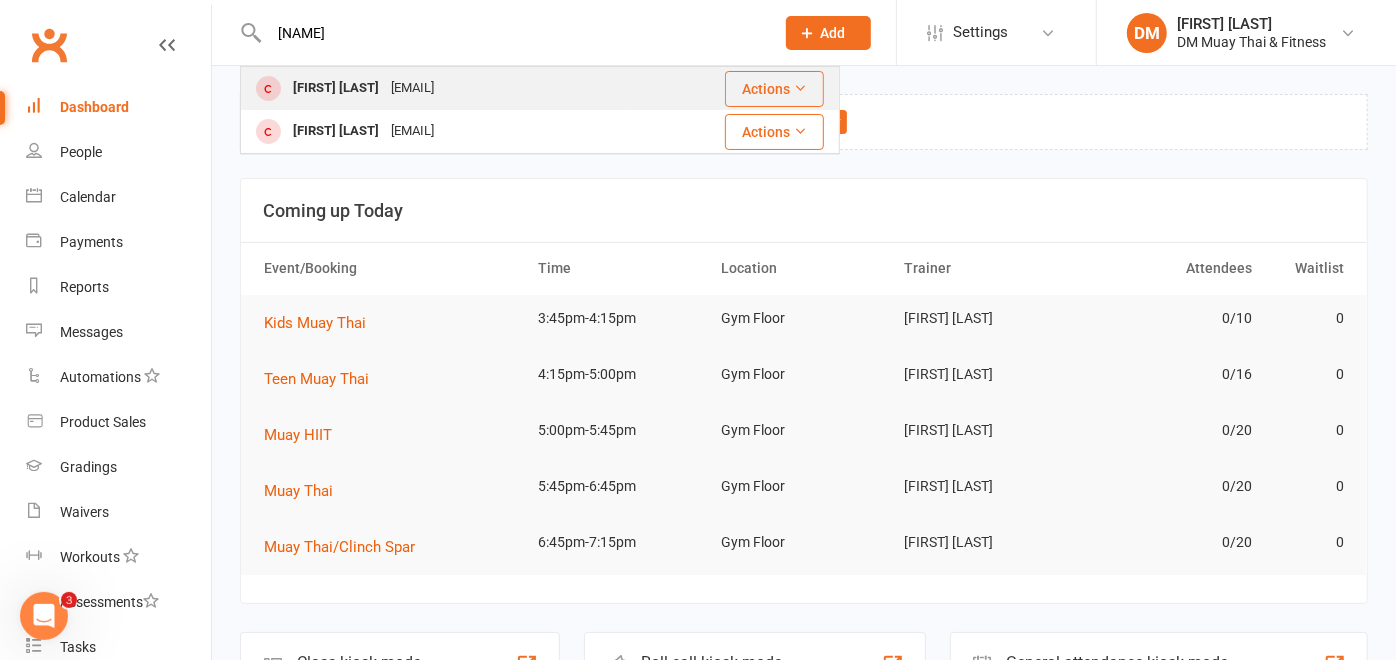 type on "ollie" 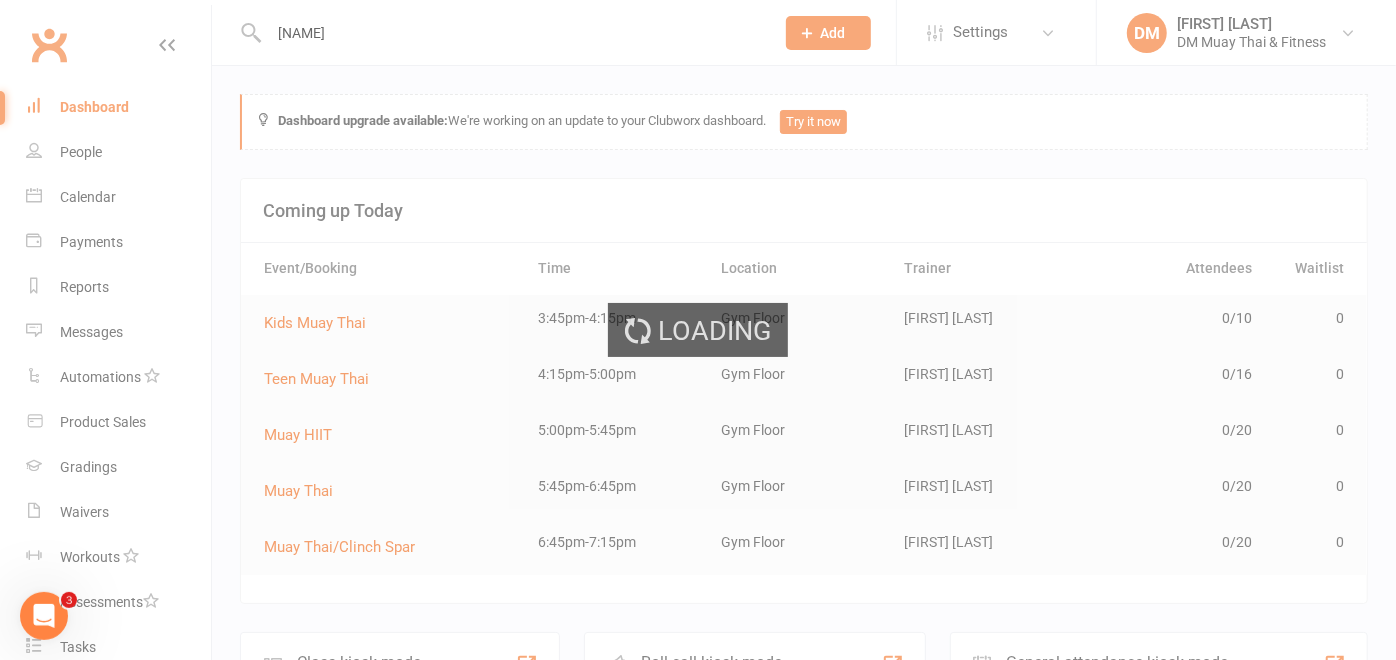 type 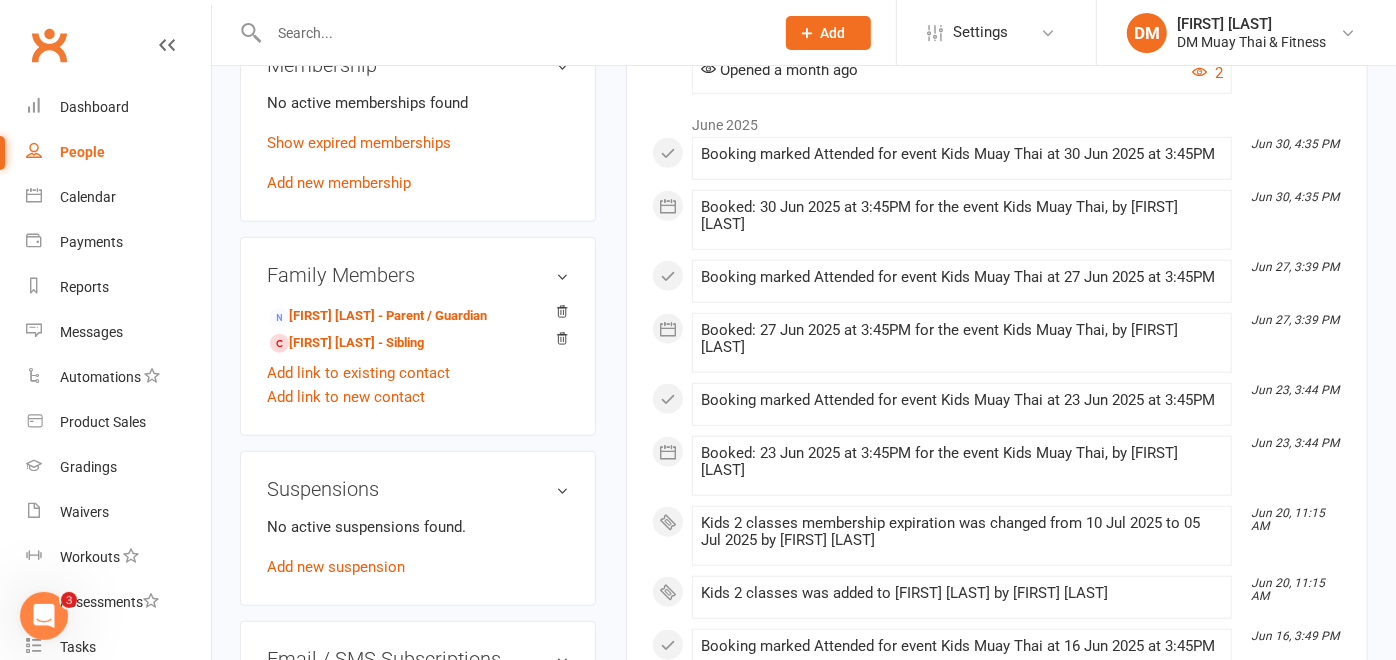 scroll, scrollTop: 888, scrollLeft: 0, axis: vertical 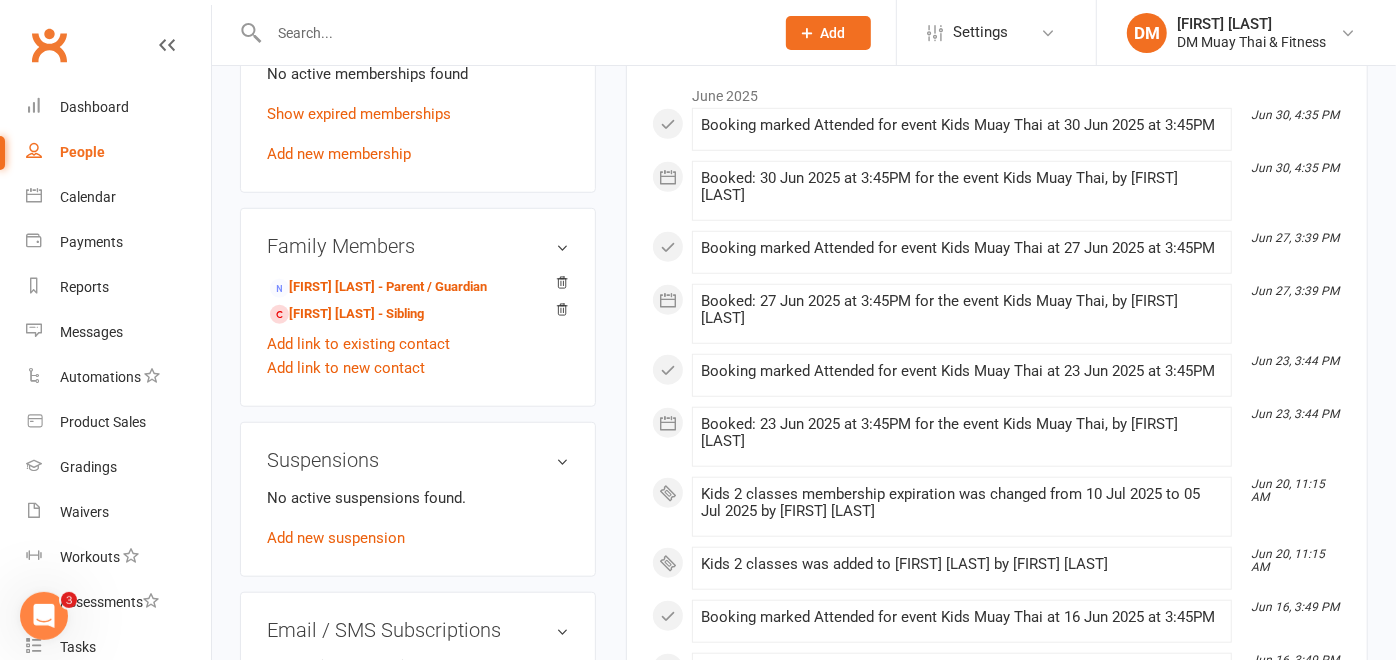 click on "Add new membership" at bounding box center [339, 154] 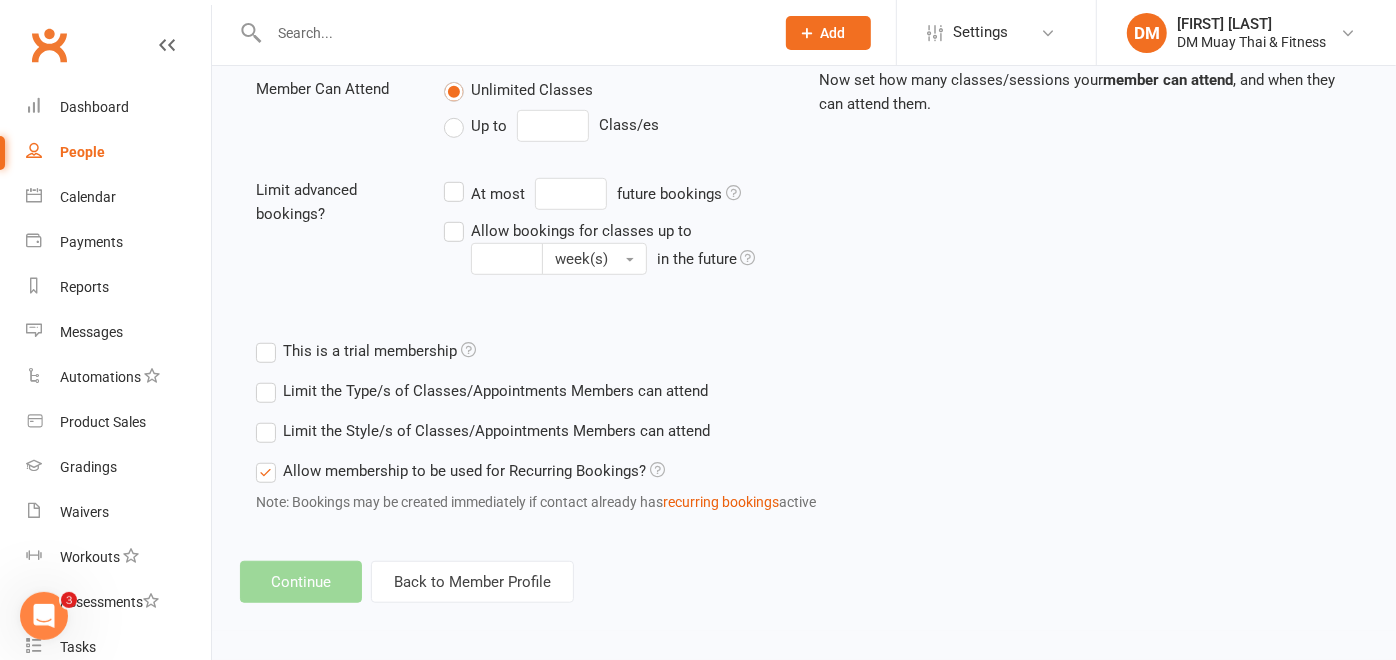 scroll, scrollTop: 0, scrollLeft: 0, axis: both 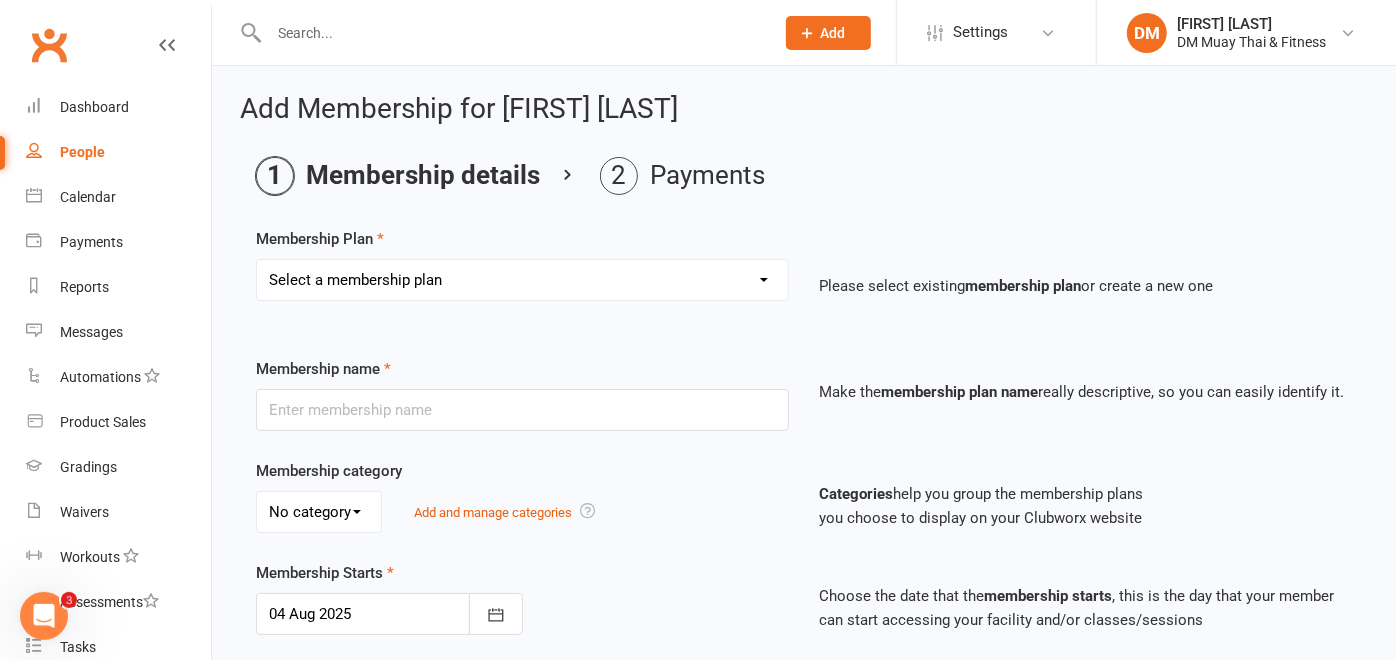 click on "Select a membership plan Create new Membership Plan 6 month sponsored 12 month sponsored 3 class weekly no contract foundation unlimited no contract foundation 6 month 3 class foundation 6 month unlimited foundation 3 classes weekly no contract 6 month 3 class weekly Unlimited no contract 6 month unlimited Kids 2 classes Teen 2 class Teen unlimited 6 month upfront unlimited 12 month upfront unlimited 10 Class Pass Casual Class Pass 7 day trial Kids 3 Class weekly 12 month upfront unlimited foundation 6 month upfront unlimited foundation foundation unlimited no contract fortnightly payments 6 month unlimited foundation fortnightly payments foundation 3 classes no contract fortnightly payments Foundation 6 month 3 classes fortnightly payment No contract in unlimited fortnightly payments 6 month unlimited fortnightly payments 6 month 3 class fortnightly payment 3 class weekly no contract fortnightly payments Kids/Teens Free 7 day Trial Free Trial Class Sparring 2 Week Trial Free Glove Special" at bounding box center (522, 280) 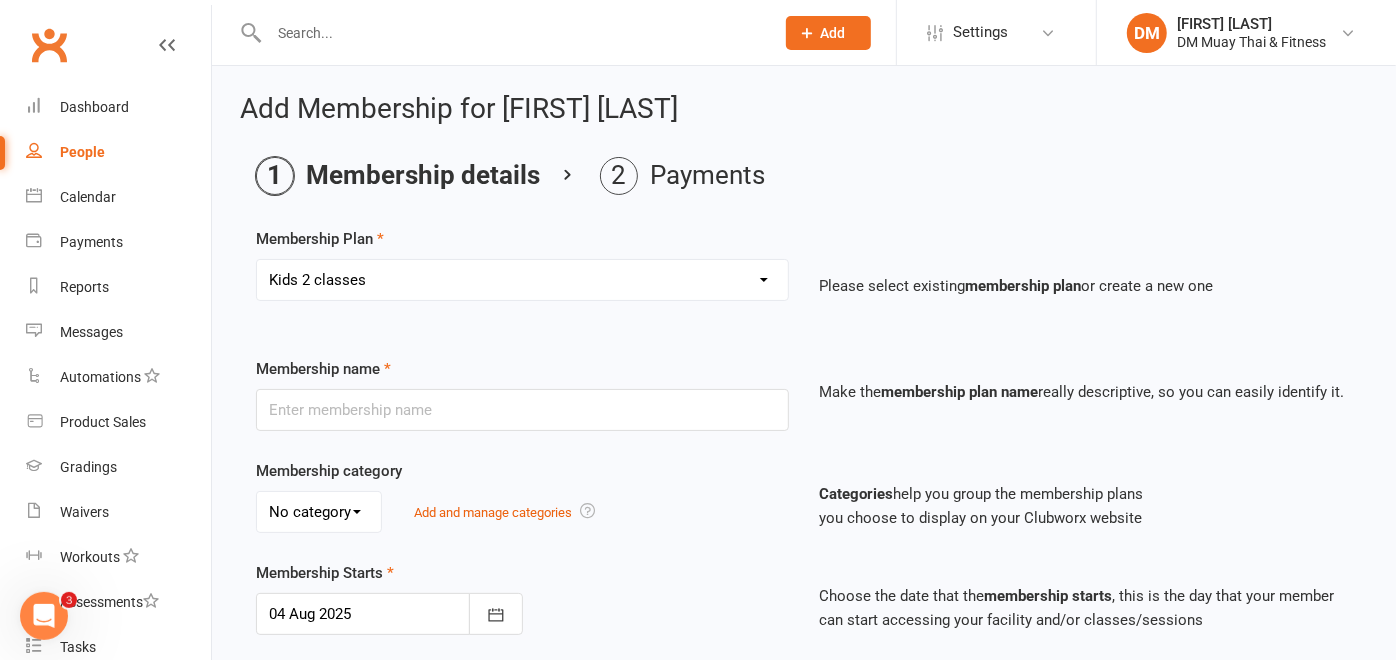 click on "Select a membership plan Create new Membership Plan 6 month sponsored 12 month sponsored 3 class weekly no contract foundation unlimited no contract foundation 6 month 3 class foundation 6 month unlimited foundation 3 classes weekly no contract 6 month 3 class weekly Unlimited no contract 6 month unlimited Kids 2 classes Teen 2 class Teen unlimited 6 month upfront unlimited 12 month upfront unlimited 10 Class Pass Casual Class Pass 7 day trial Kids 3 Class weekly 12 month upfront unlimited foundation 6 month upfront unlimited foundation foundation unlimited no contract fortnightly payments 6 month unlimited foundation fortnightly payments foundation 3 classes no contract fortnightly payments Foundation 6 month 3 classes fortnightly payment No contract in unlimited fortnightly payments 6 month unlimited fortnightly payments 6 month 3 class fortnightly payment 3 class weekly no contract fortnightly payments Kids/Teens Free 7 day Trial Free Trial Class Sparring 2 Week Trial Free Glove Special" at bounding box center (522, 280) 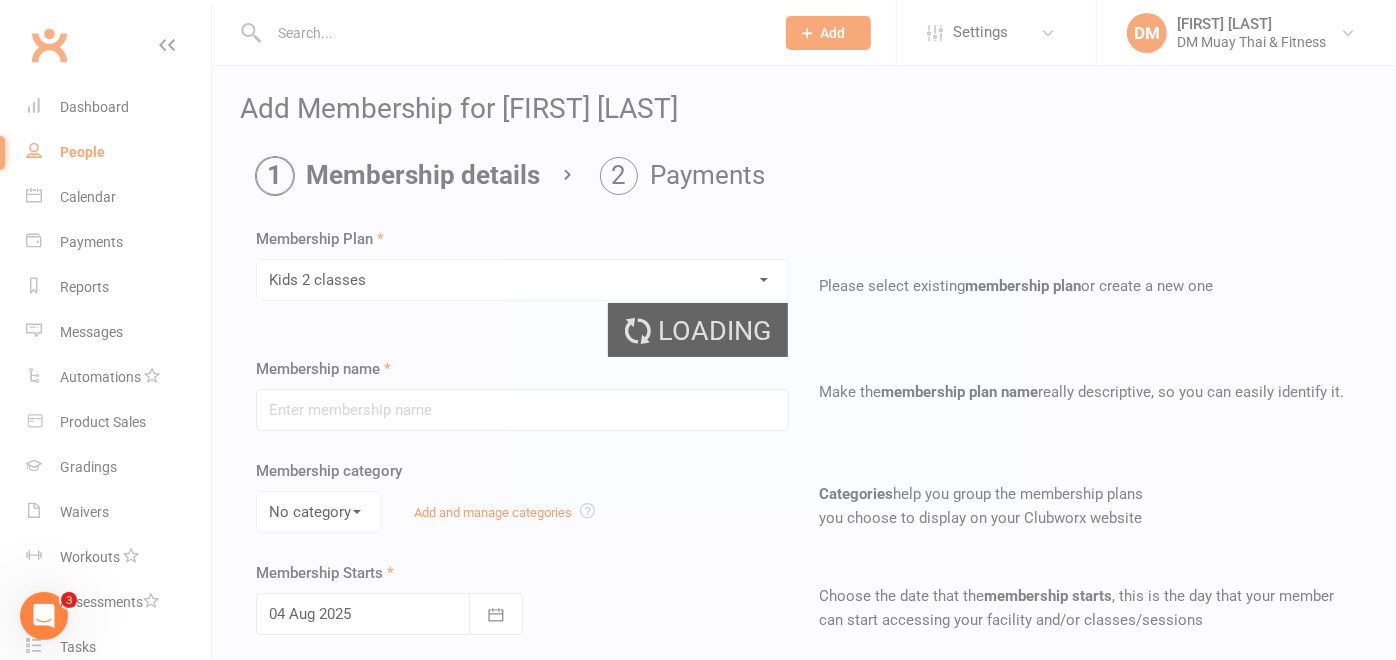 type on "Kids 2 classes" 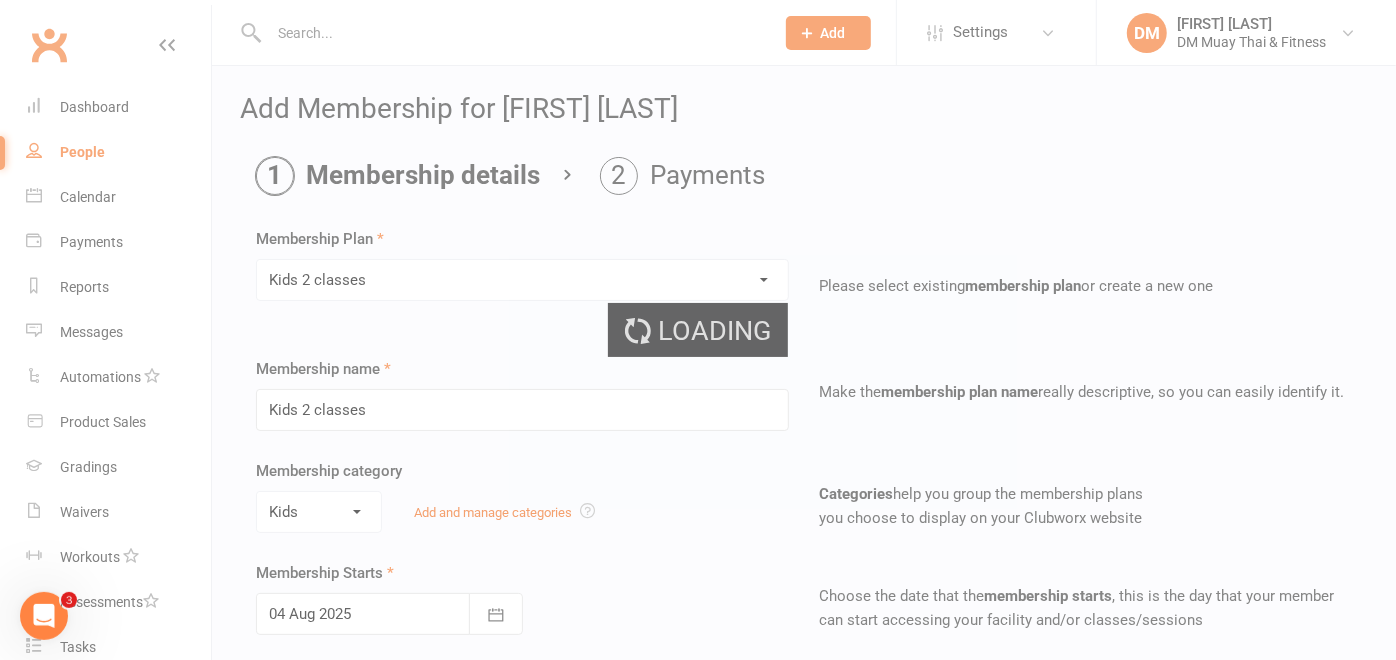 type on "2" 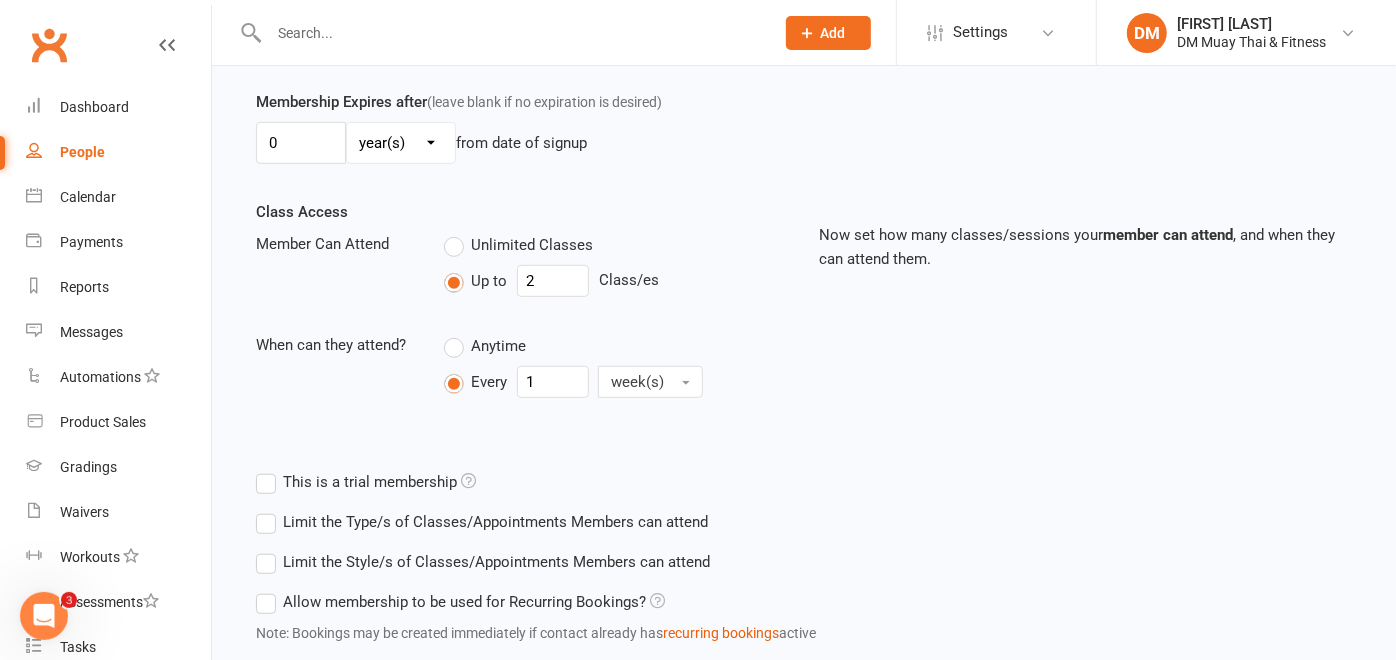 scroll, scrollTop: 419, scrollLeft: 0, axis: vertical 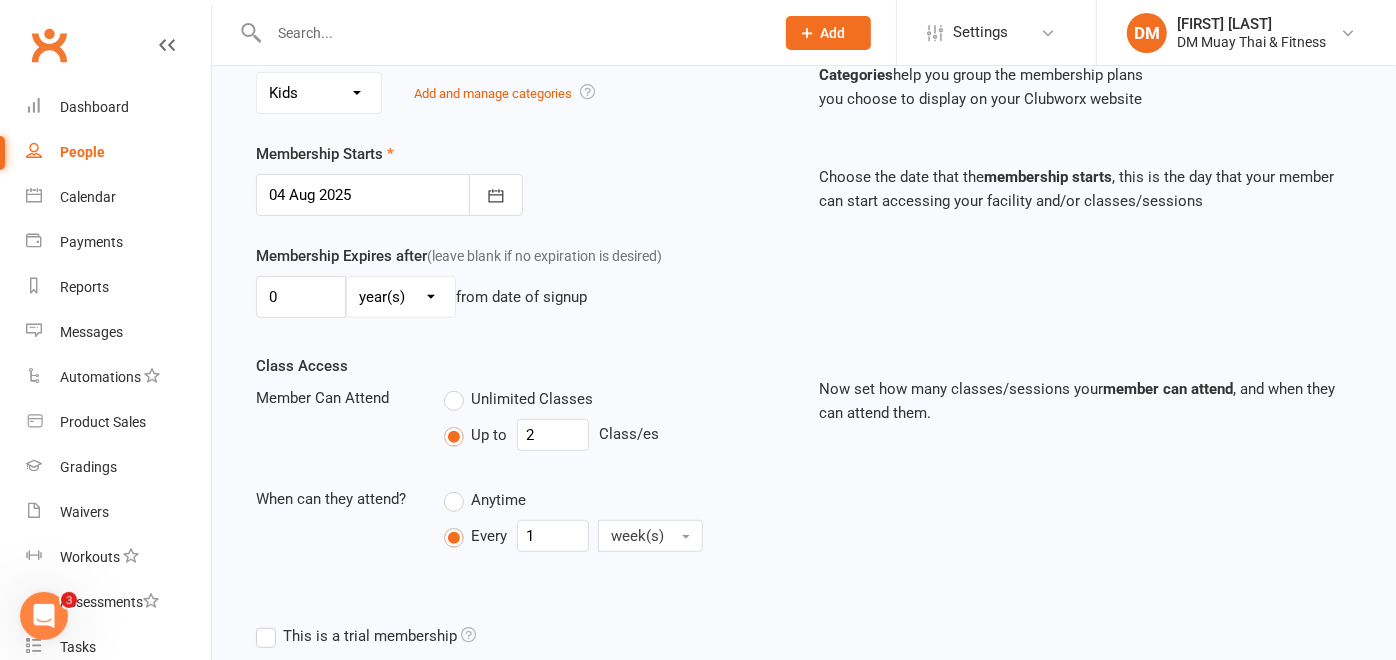 click on "day(s) week(s) month(s) year(s)" at bounding box center [401, 297] 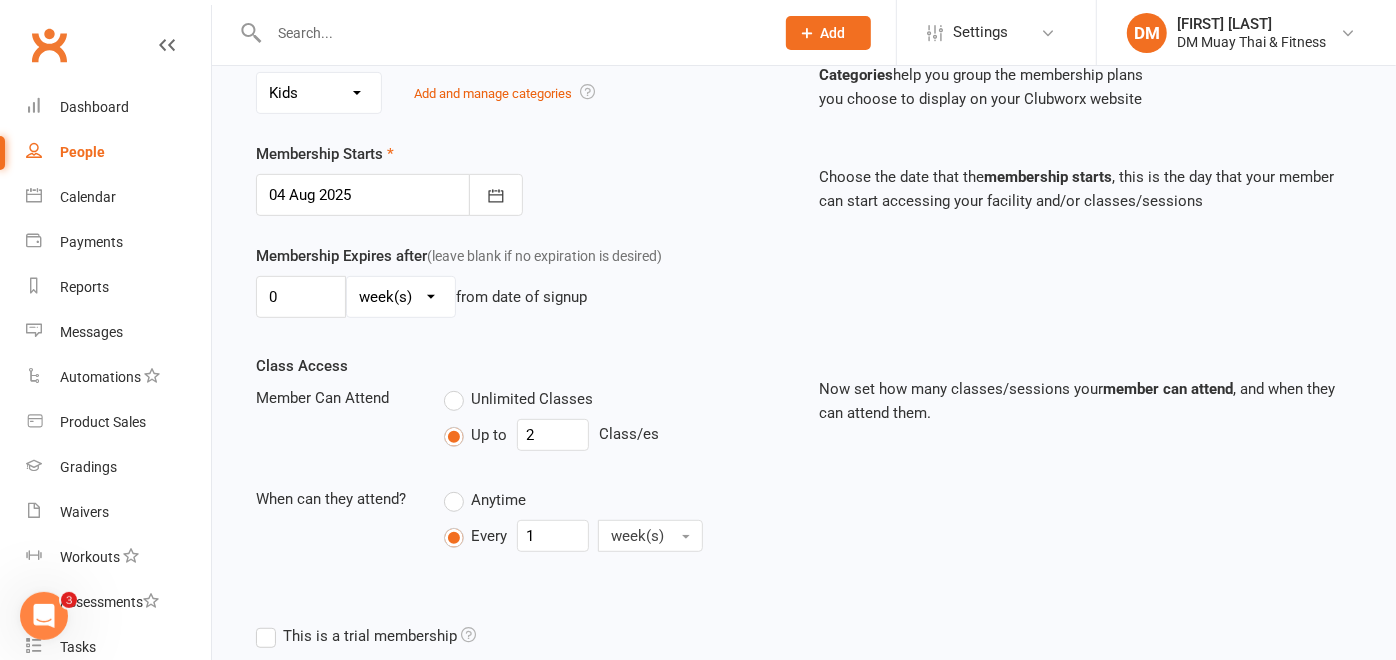 click on "day(s) week(s) month(s) year(s)" at bounding box center (401, 297) 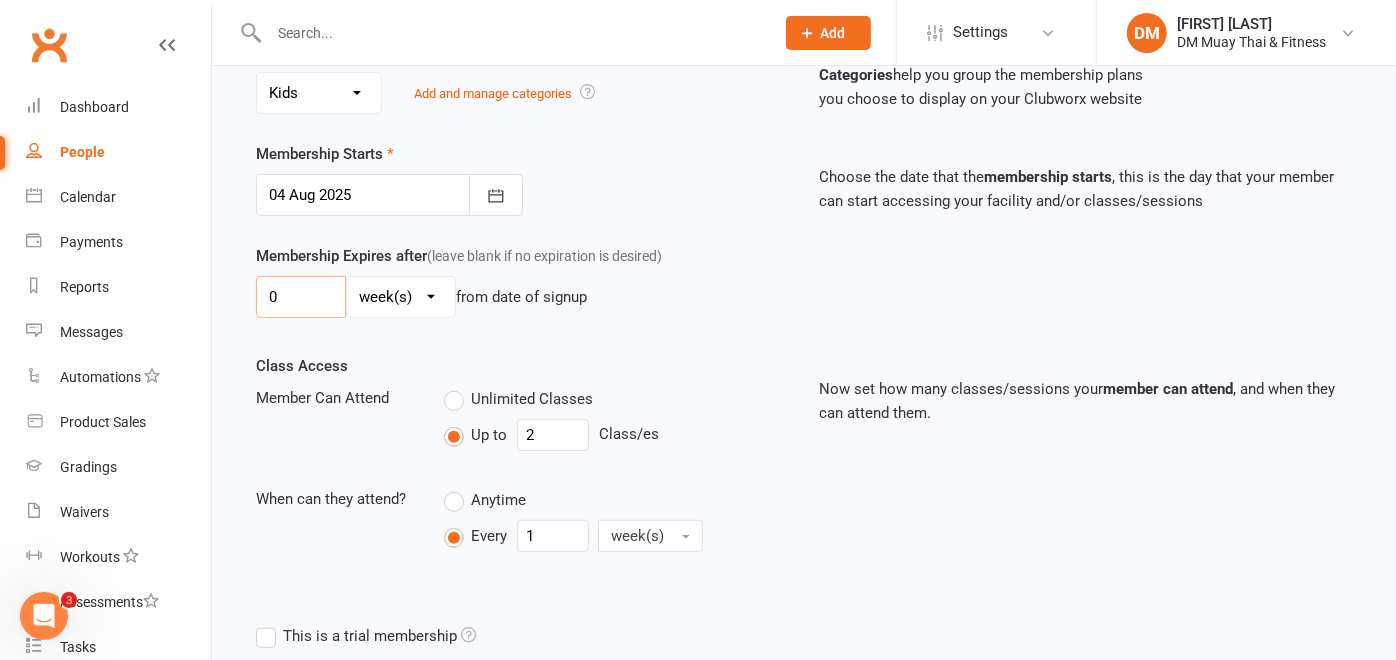 click on "0" at bounding box center [301, 297] 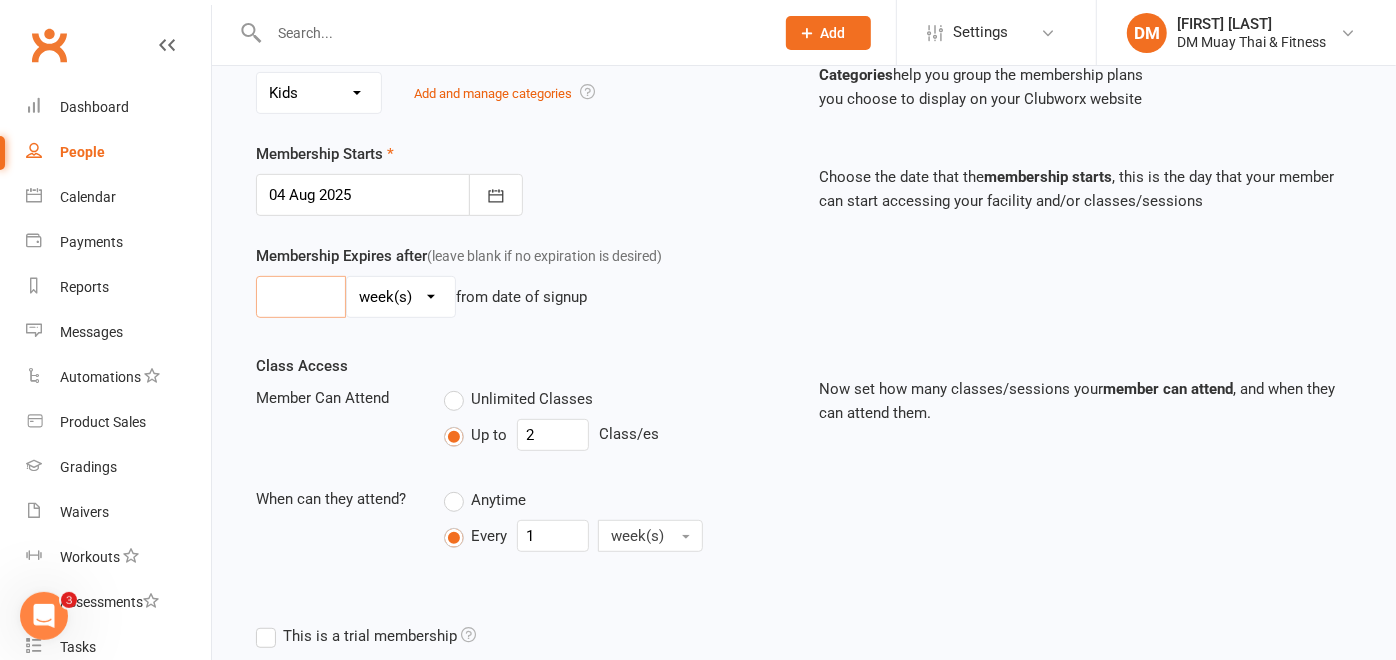 type on "8" 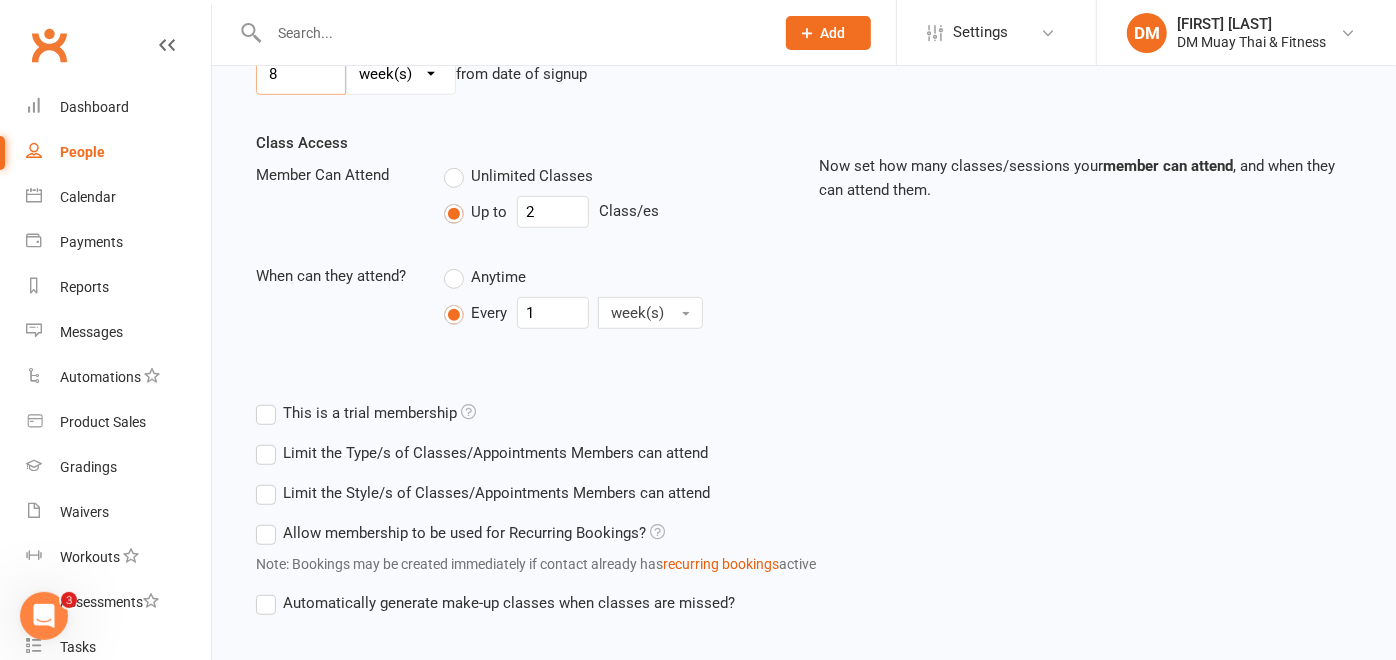 scroll, scrollTop: 752, scrollLeft: 0, axis: vertical 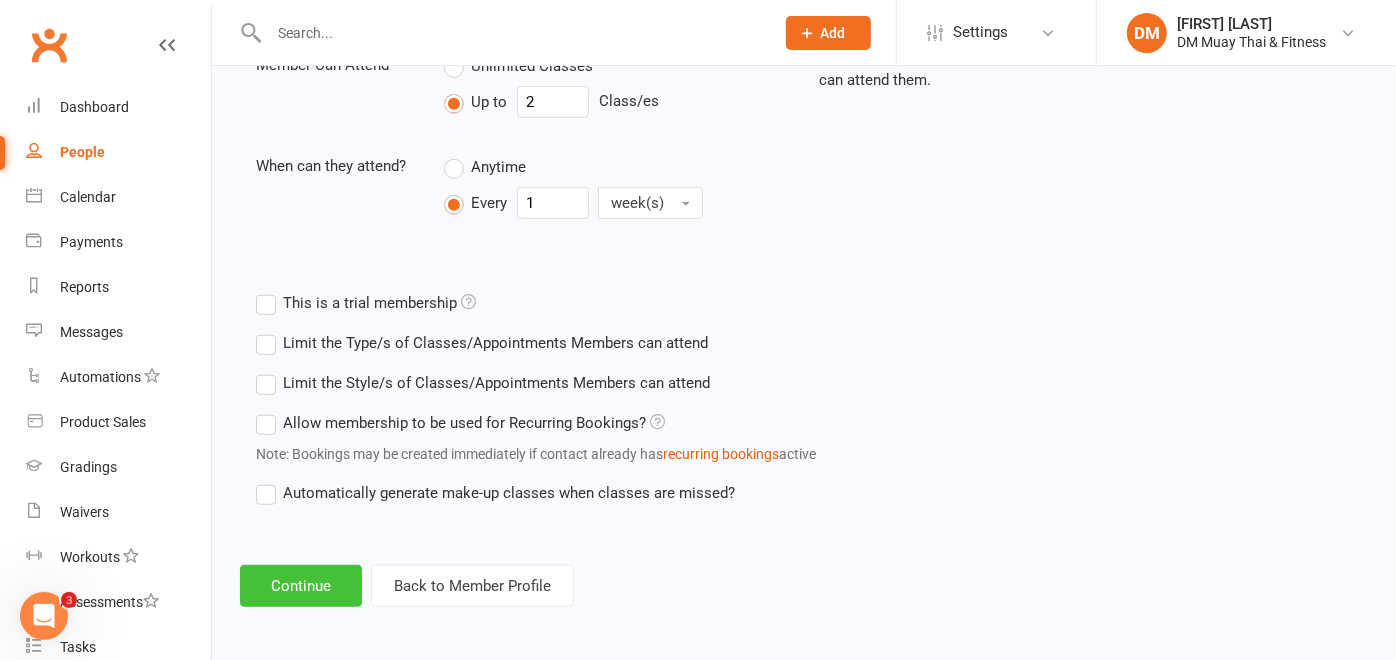 type on "8" 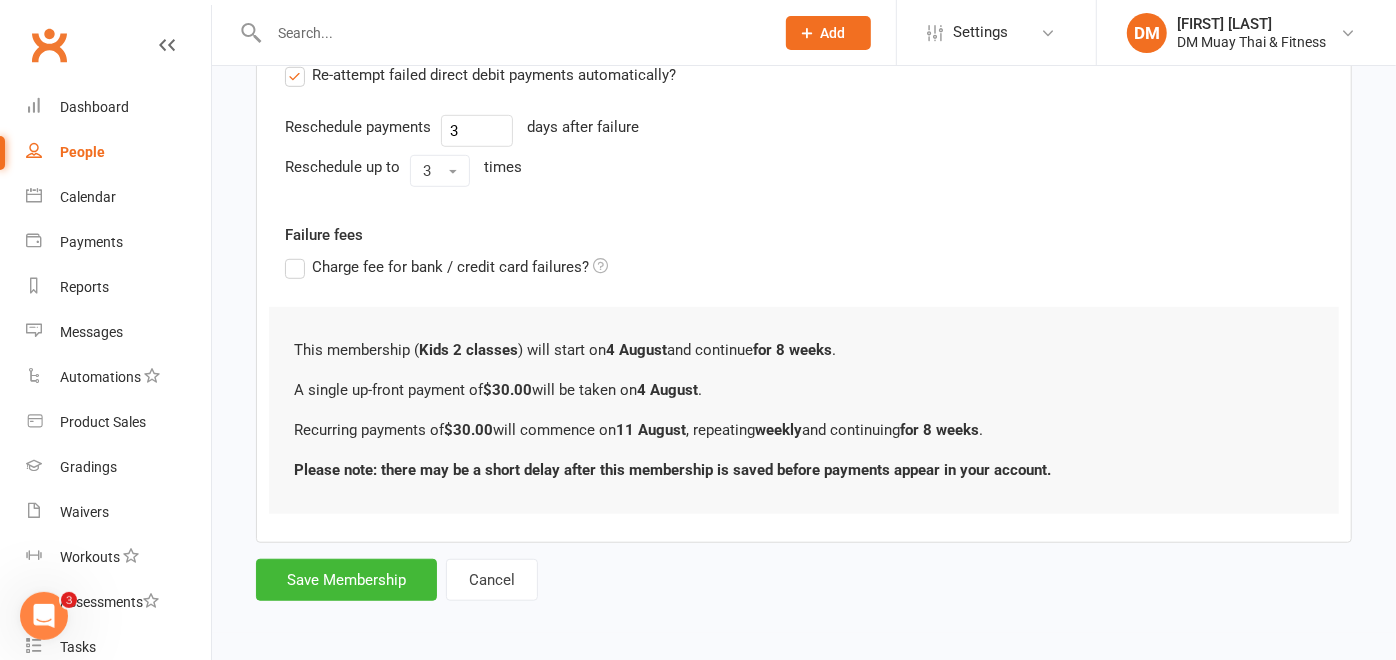 scroll, scrollTop: 0, scrollLeft: 0, axis: both 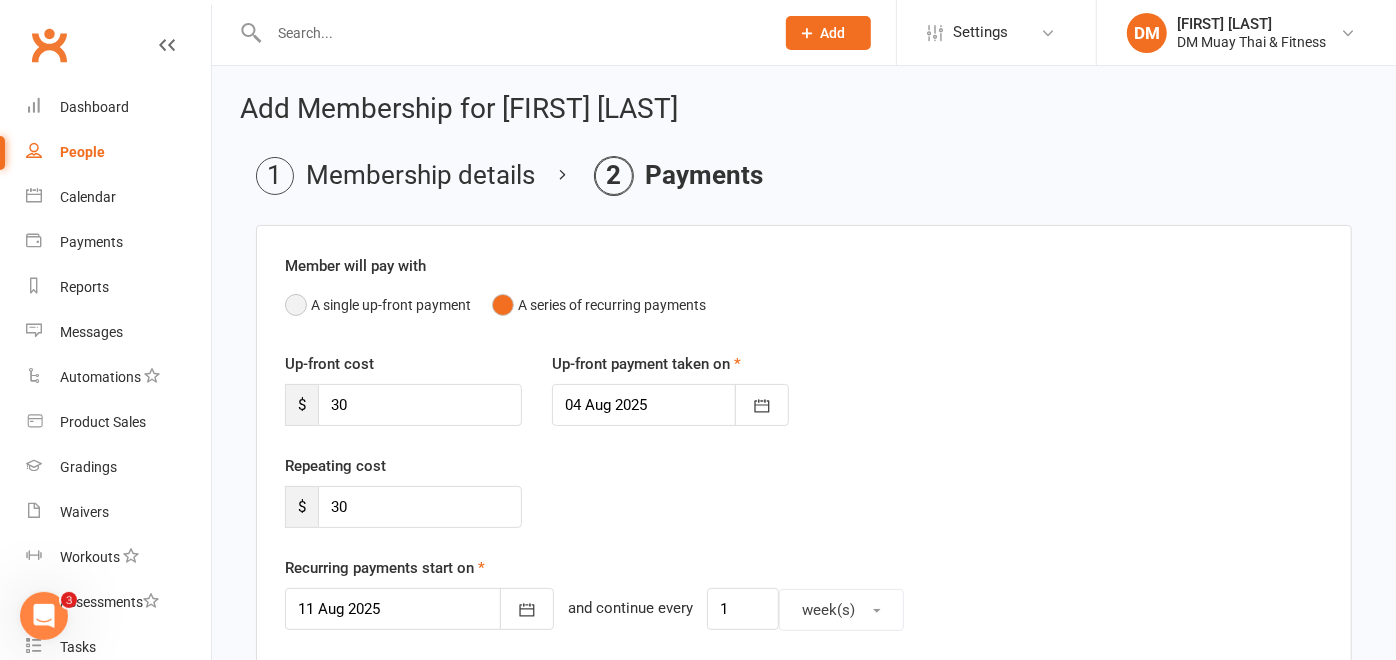 click on "A single up-front payment" at bounding box center (378, 305) 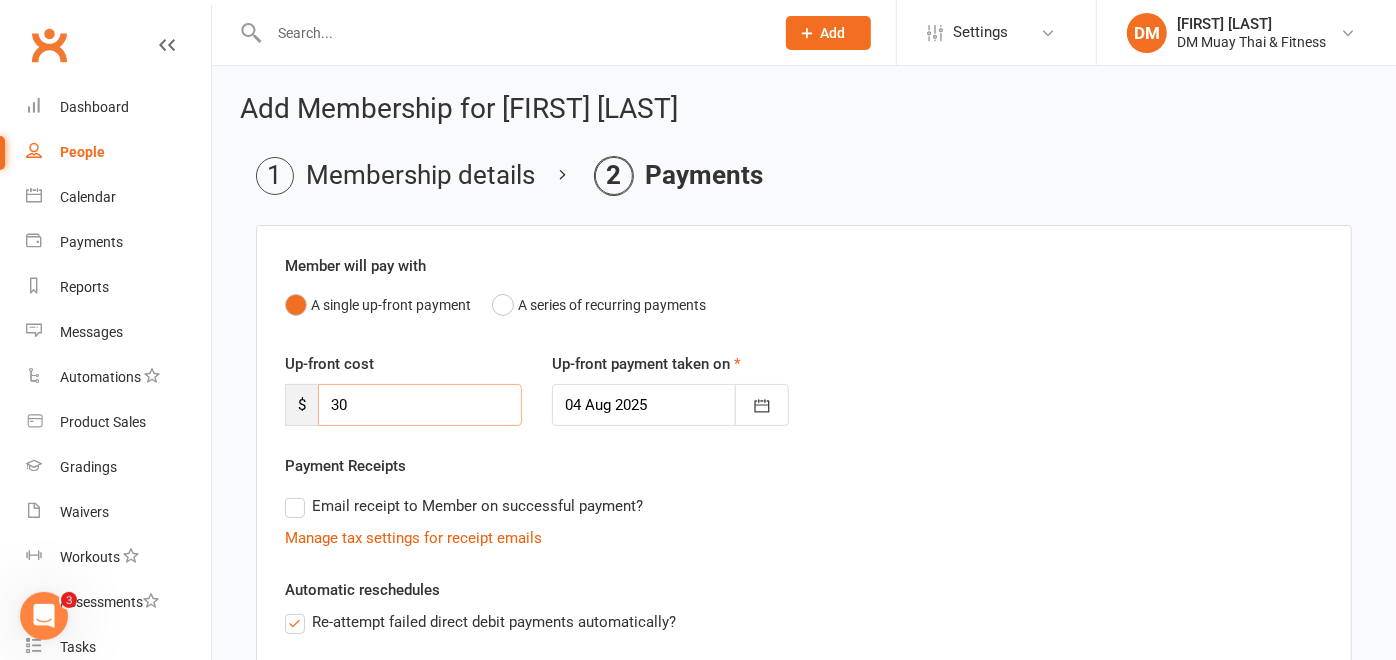 click on "30" at bounding box center (420, 405) 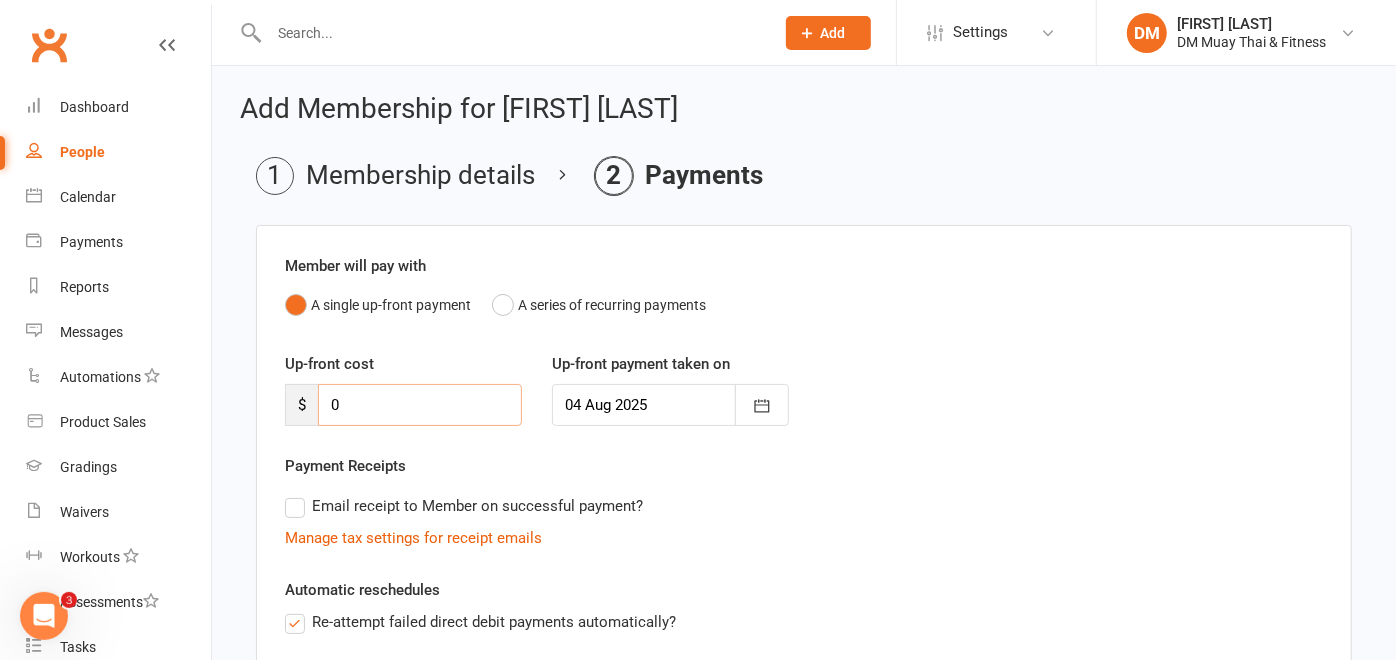 type on "0" 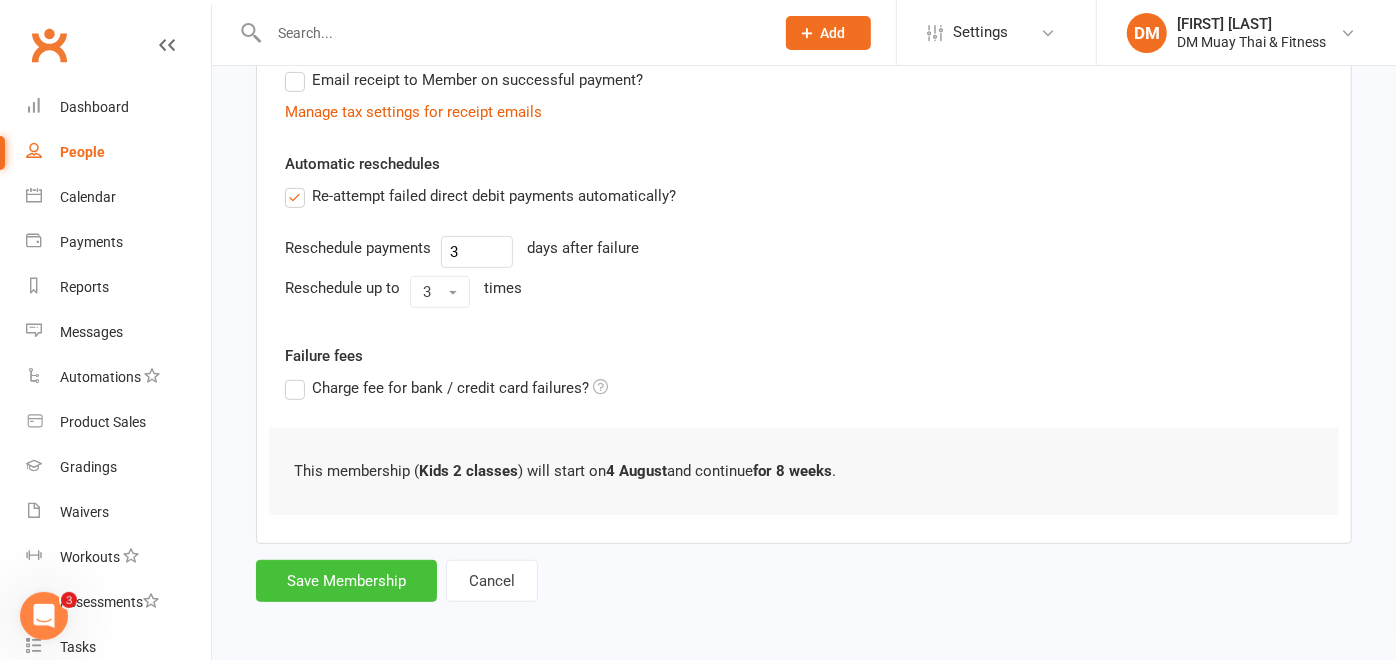 click on "Save Membership" at bounding box center [346, 581] 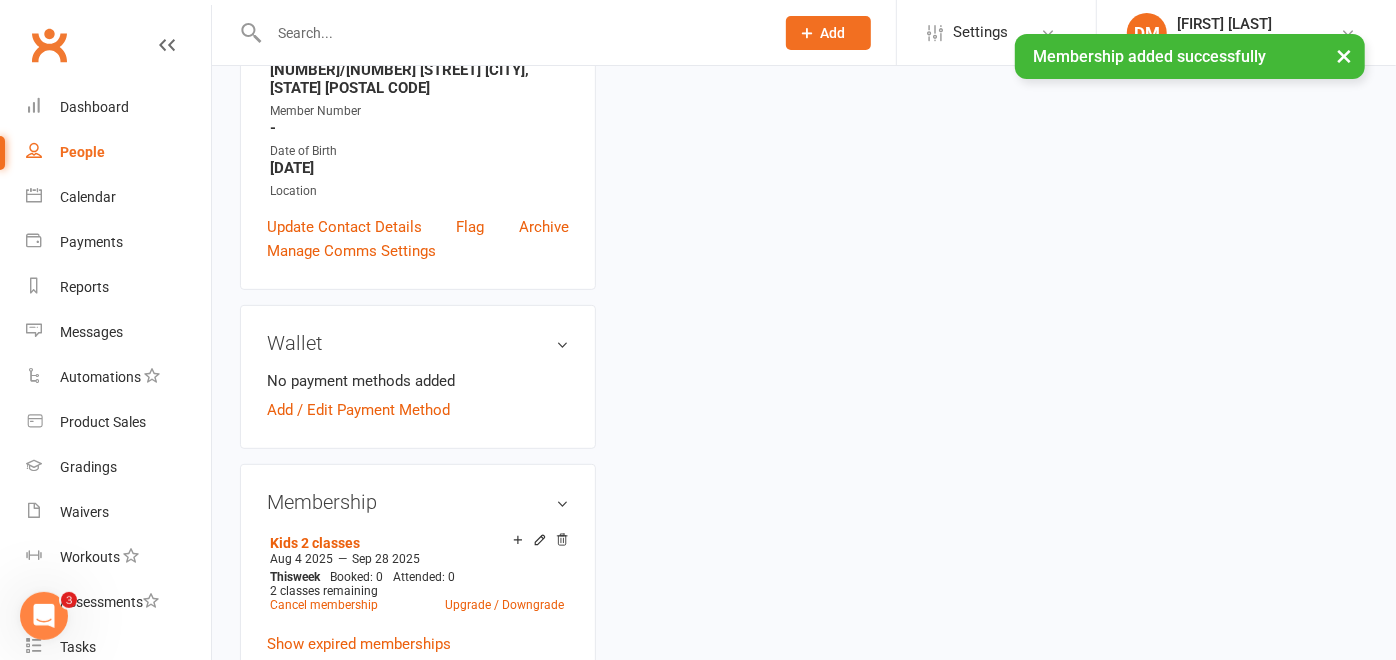 scroll, scrollTop: 0, scrollLeft: 0, axis: both 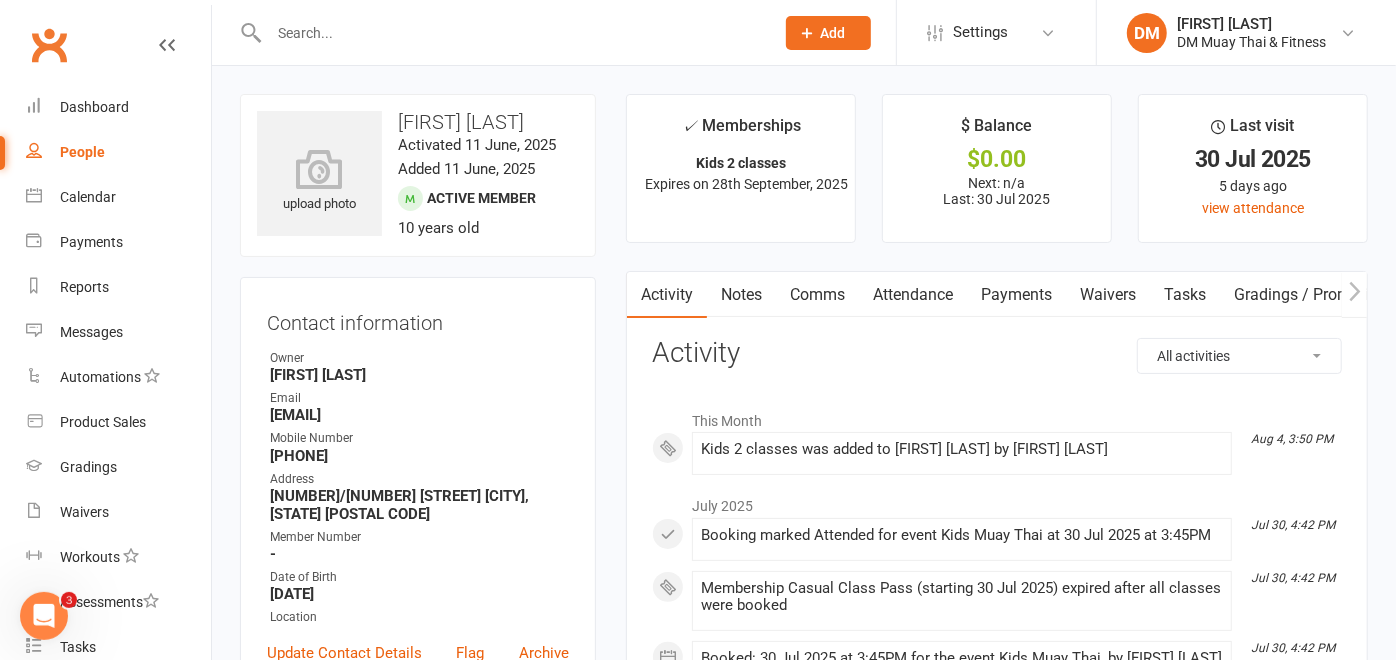 click at bounding box center (511, 33) 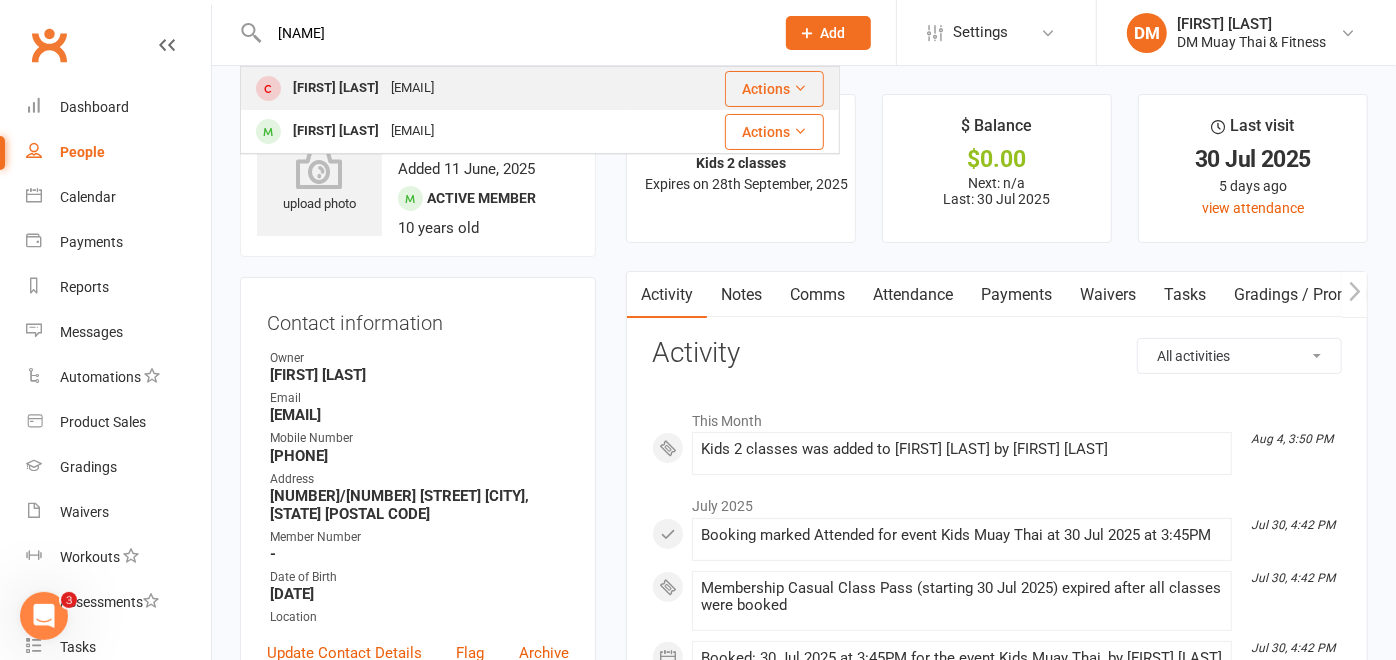 type on "pearl" 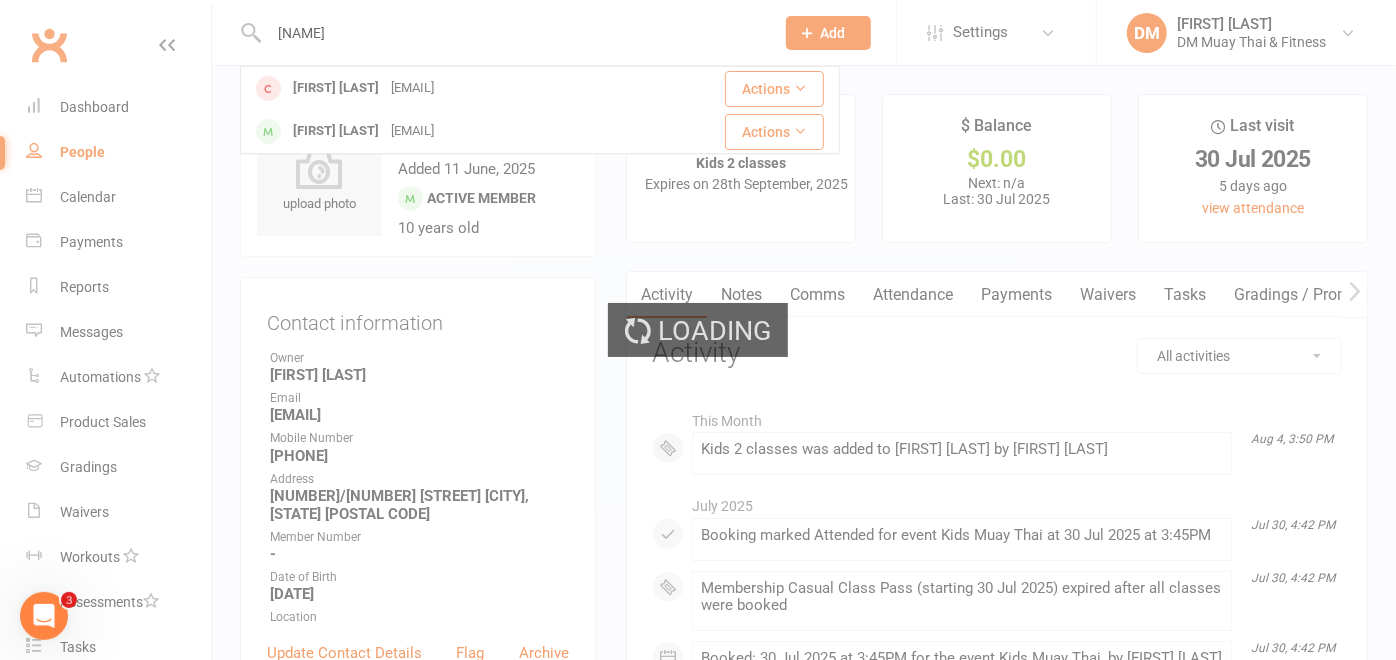 type 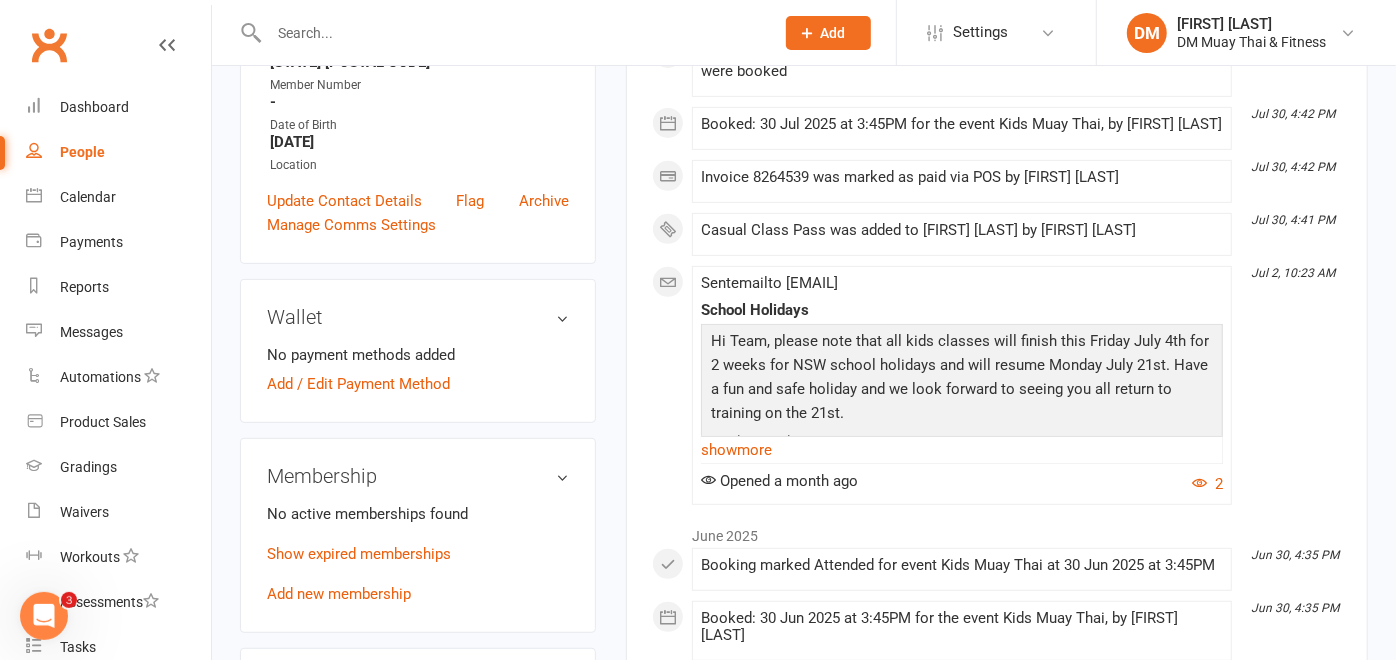 scroll, scrollTop: 555, scrollLeft: 0, axis: vertical 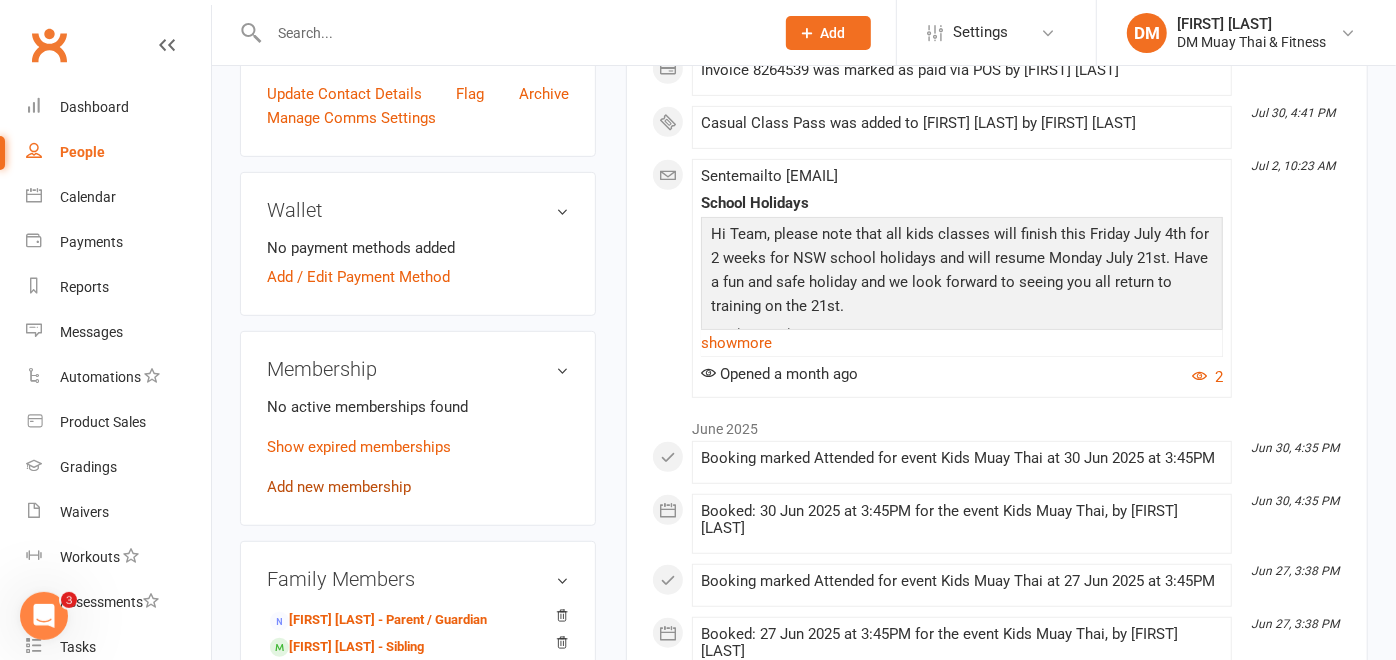 click on "Add new membership" at bounding box center (339, 487) 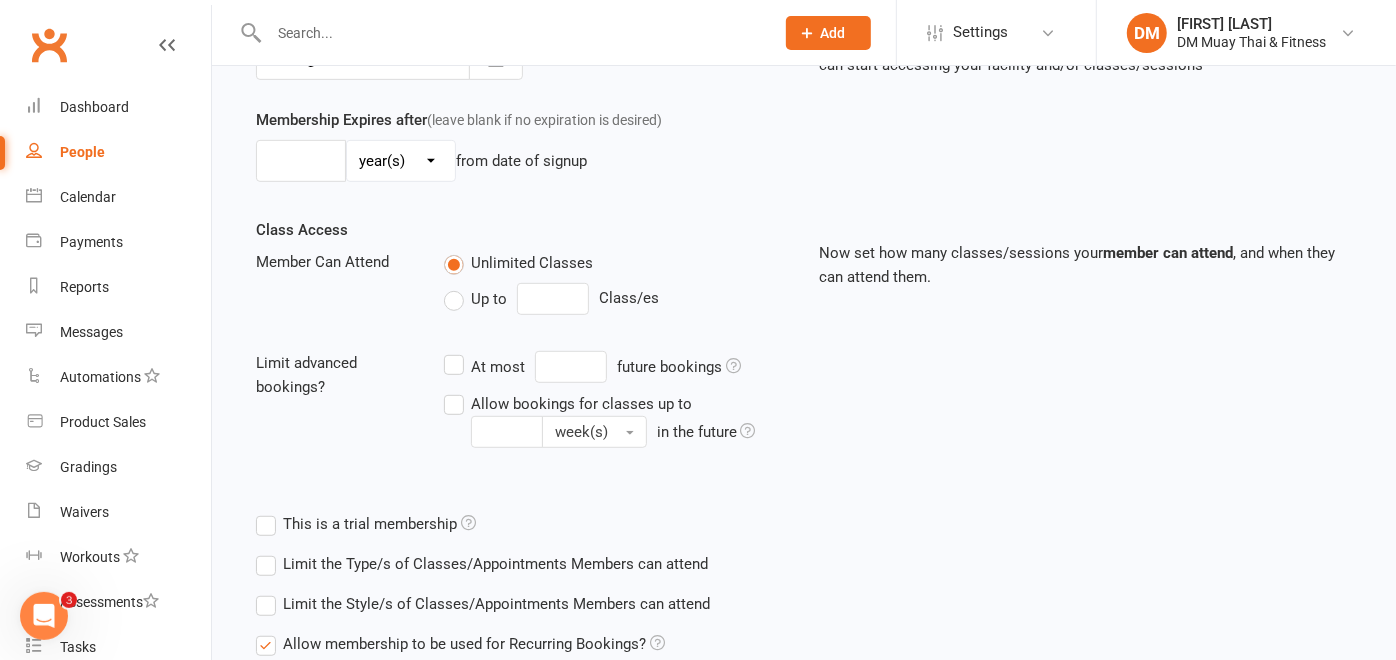 scroll, scrollTop: 0, scrollLeft: 0, axis: both 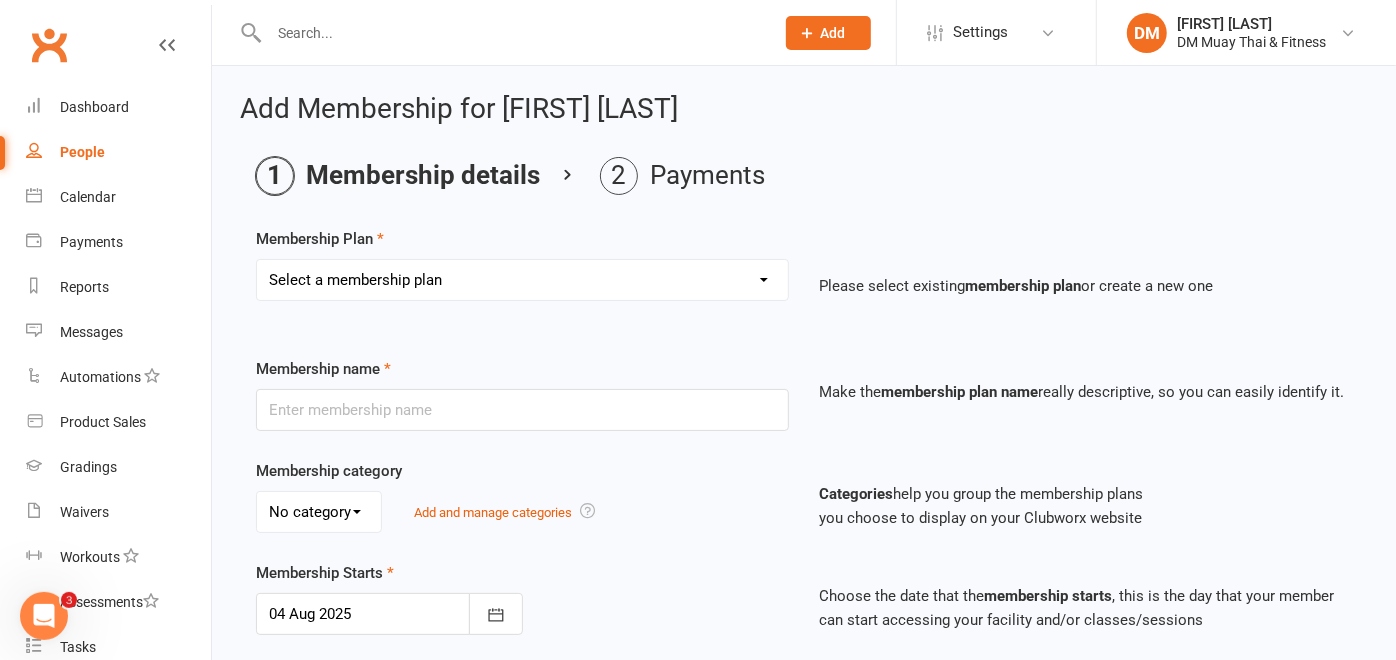 click on "Select a membership plan Create new Membership Plan 6 month sponsored 12 month sponsored 3 class weekly no contract foundation unlimited no contract foundation 6 month 3 class foundation 6 month unlimited foundation 3 classes weekly no contract 6 month 3 class weekly Unlimited no contract 6 month unlimited Kids 2 classes Teen 2 class Teen unlimited 6 month upfront unlimited 12 month upfront unlimited 10 Class Pass Casual Class Pass 7 day trial Kids 3 Class weekly 12 month upfront unlimited foundation 6 month upfront unlimited foundation foundation unlimited no contract fortnightly payments 6 month unlimited foundation fortnightly payments foundation 3 classes no contract fortnightly payments Foundation 6 month 3 classes fortnightly payment No contract in unlimited fortnightly payments 6 month unlimited fortnightly payments 6 month 3 class fortnightly payment 3 class weekly no contract fortnightly payments Kids/Teens Free 7 day Trial Free Trial Class Sparring 2 Week Trial Free Glove Special" at bounding box center (522, 280) 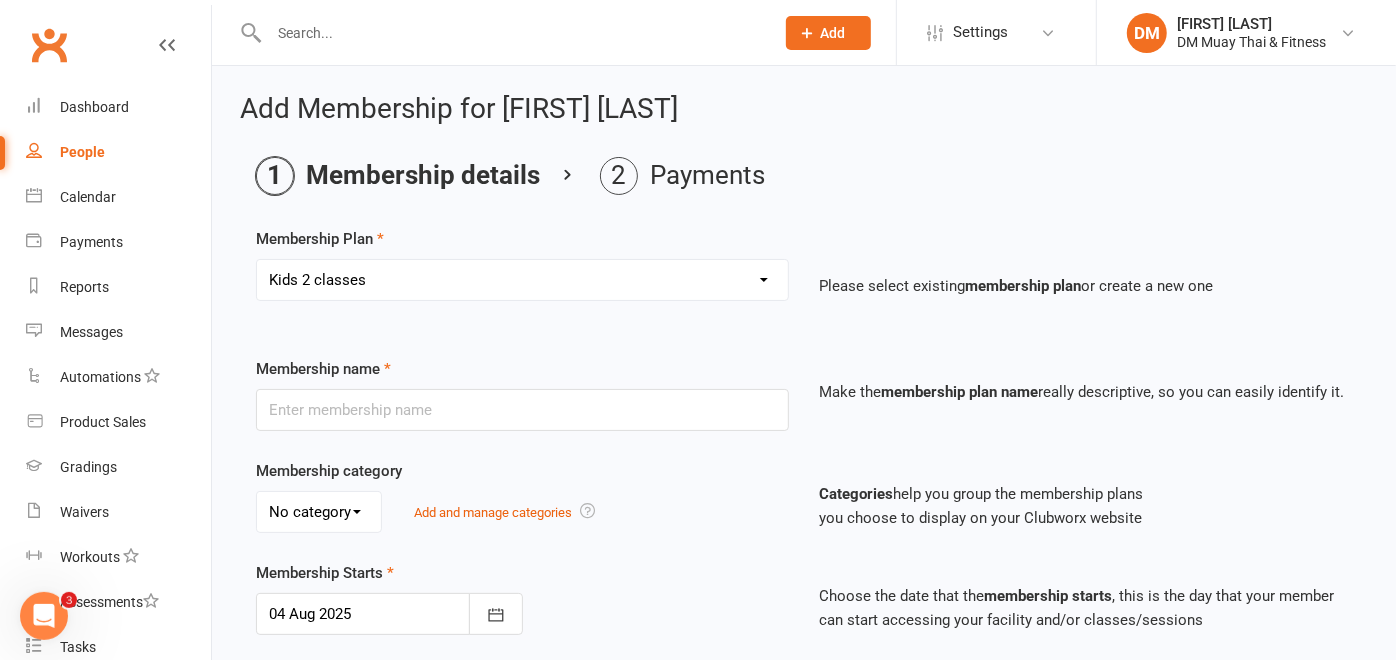 click on "Select a membership plan Create new Membership Plan 6 month sponsored 12 month sponsored 3 class weekly no contract foundation unlimited no contract foundation 6 month 3 class foundation 6 month unlimited foundation 3 classes weekly no contract 6 month 3 class weekly Unlimited no contract 6 month unlimited Kids 2 classes Teen 2 class Teen unlimited 6 month upfront unlimited 12 month upfront unlimited 10 Class Pass Casual Class Pass 7 day trial Kids 3 Class weekly 12 month upfront unlimited foundation 6 month upfront unlimited foundation foundation unlimited no contract fortnightly payments 6 month unlimited foundation fortnightly payments foundation 3 classes no contract fortnightly payments Foundation 6 month 3 classes fortnightly payment No contract in unlimited fortnightly payments 6 month unlimited fortnightly payments 6 month 3 class fortnightly payment 3 class weekly no contract fortnightly payments Kids/Teens Free 7 day Trial Free Trial Class Sparring 2 Week Trial Free Glove Special" at bounding box center [522, 280] 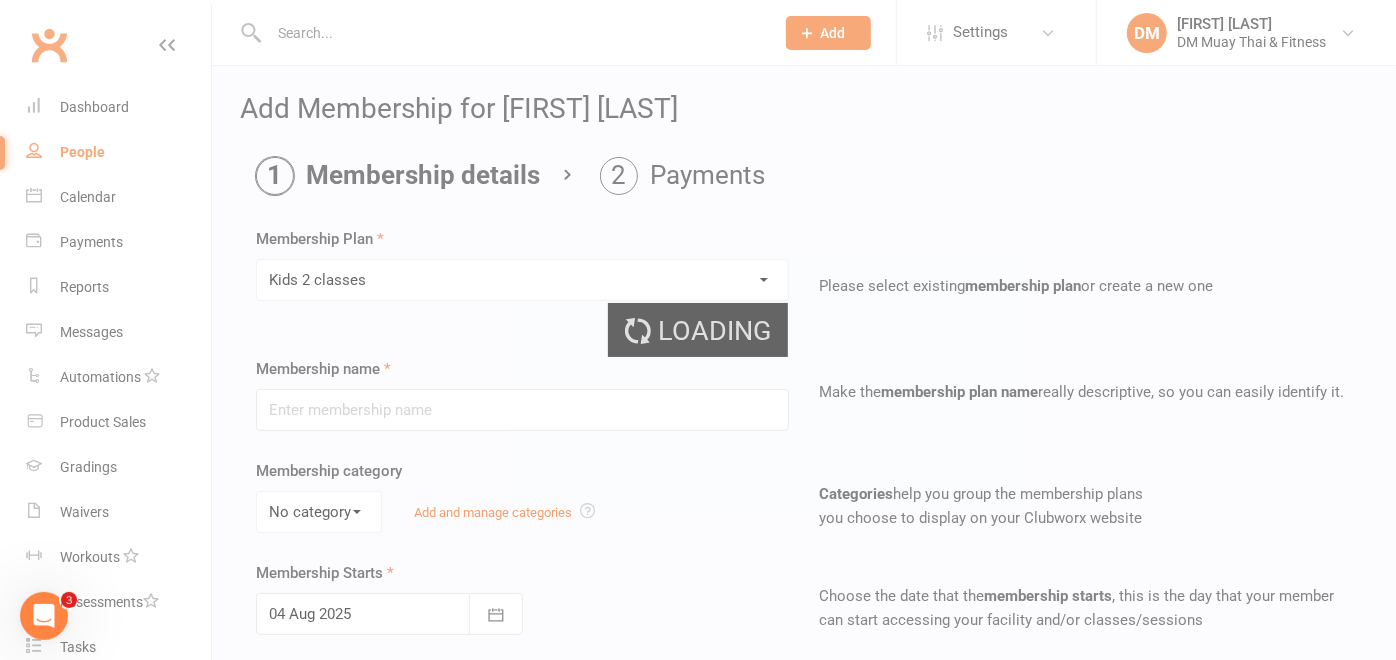 type on "Kids 2 classes" 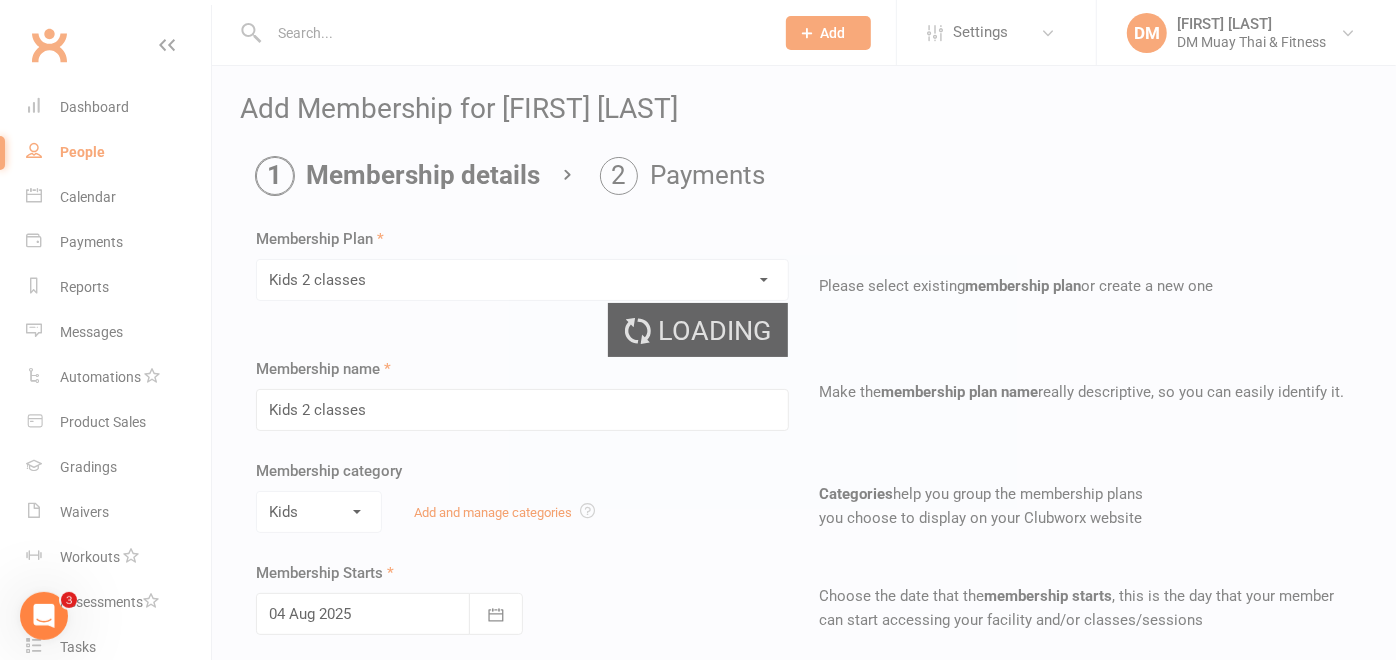 type on "2" 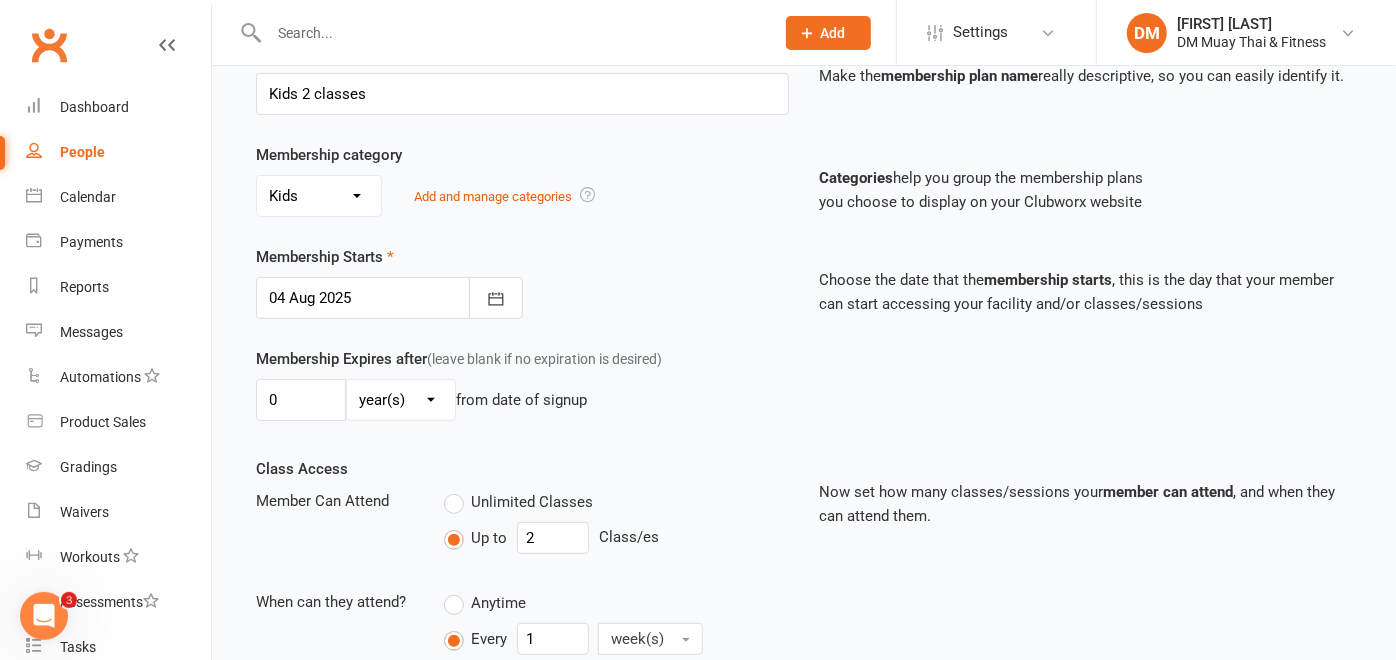 scroll, scrollTop: 444, scrollLeft: 0, axis: vertical 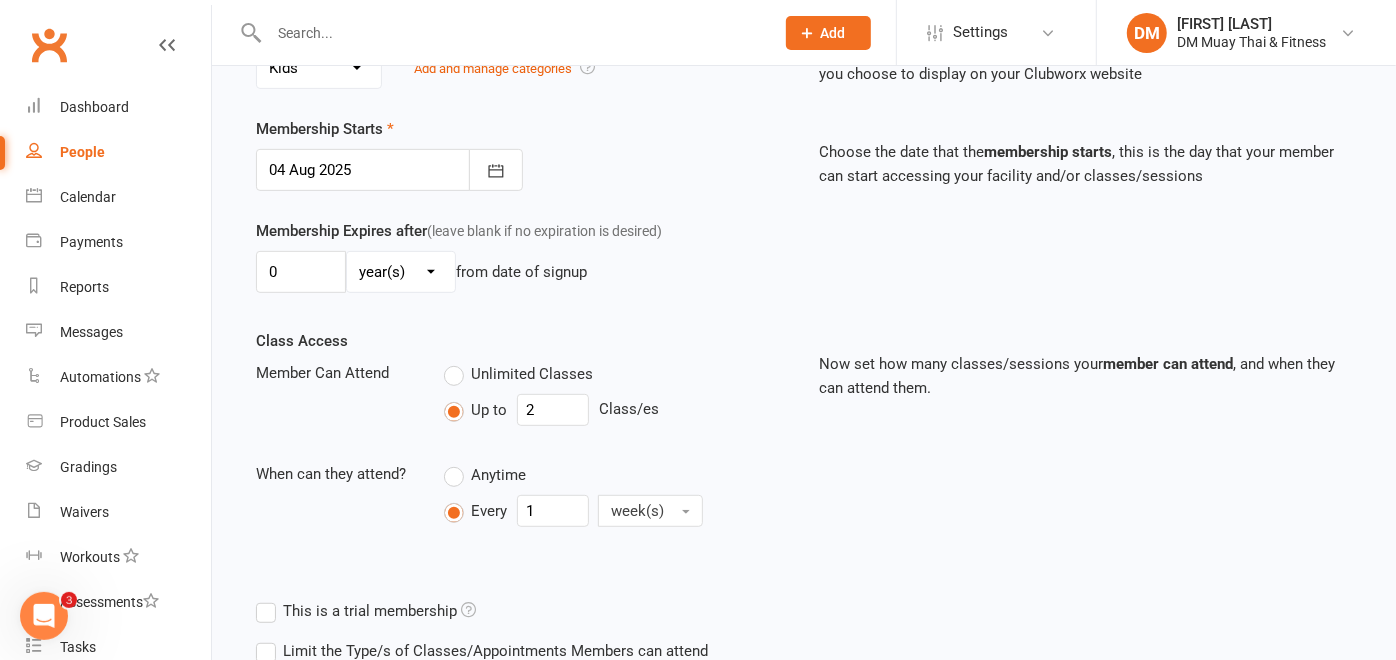 click on "day(s) week(s) month(s) year(s)" at bounding box center [401, 272] 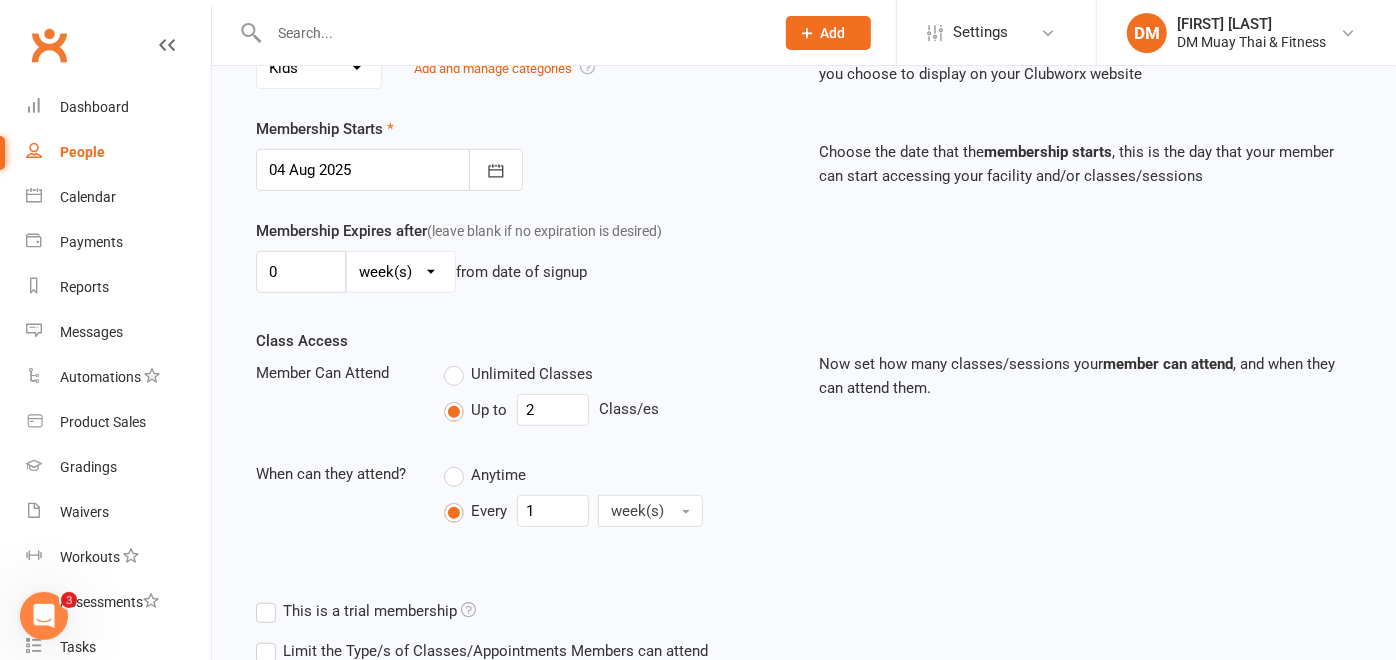 click on "day(s) week(s) month(s) year(s)" at bounding box center [401, 272] 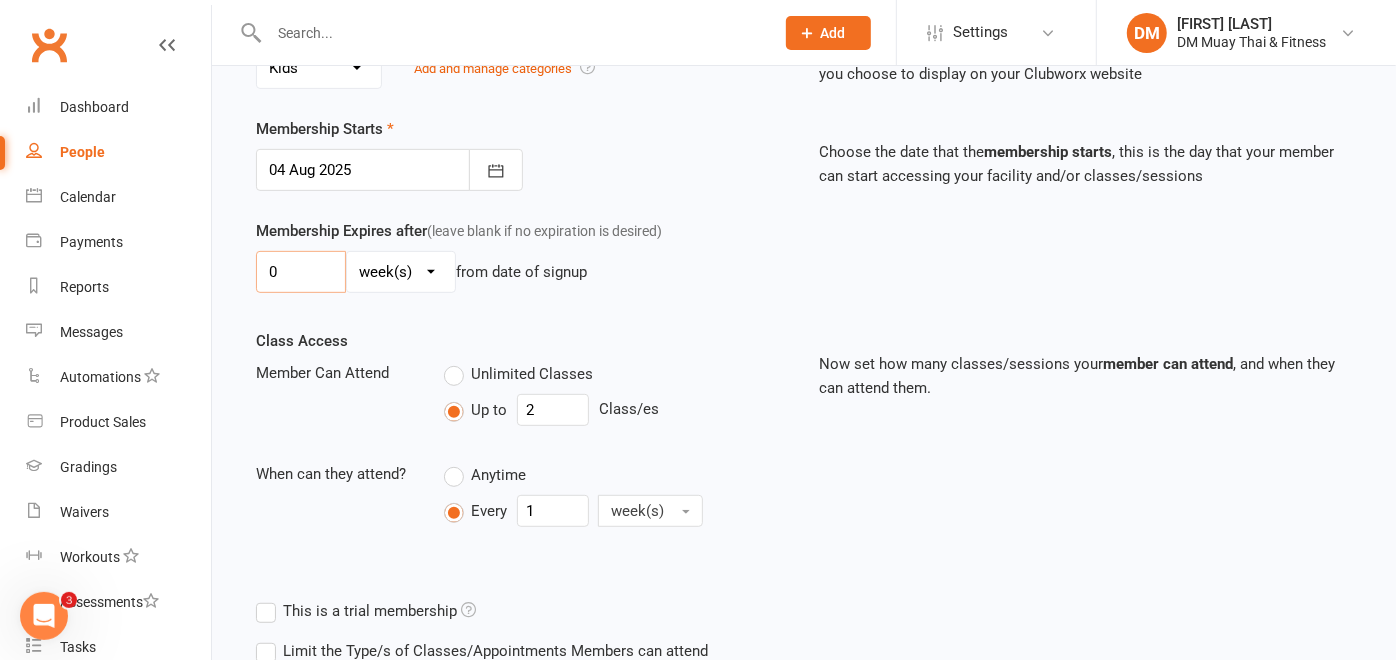 click on "0" at bounding box center (301, 272) 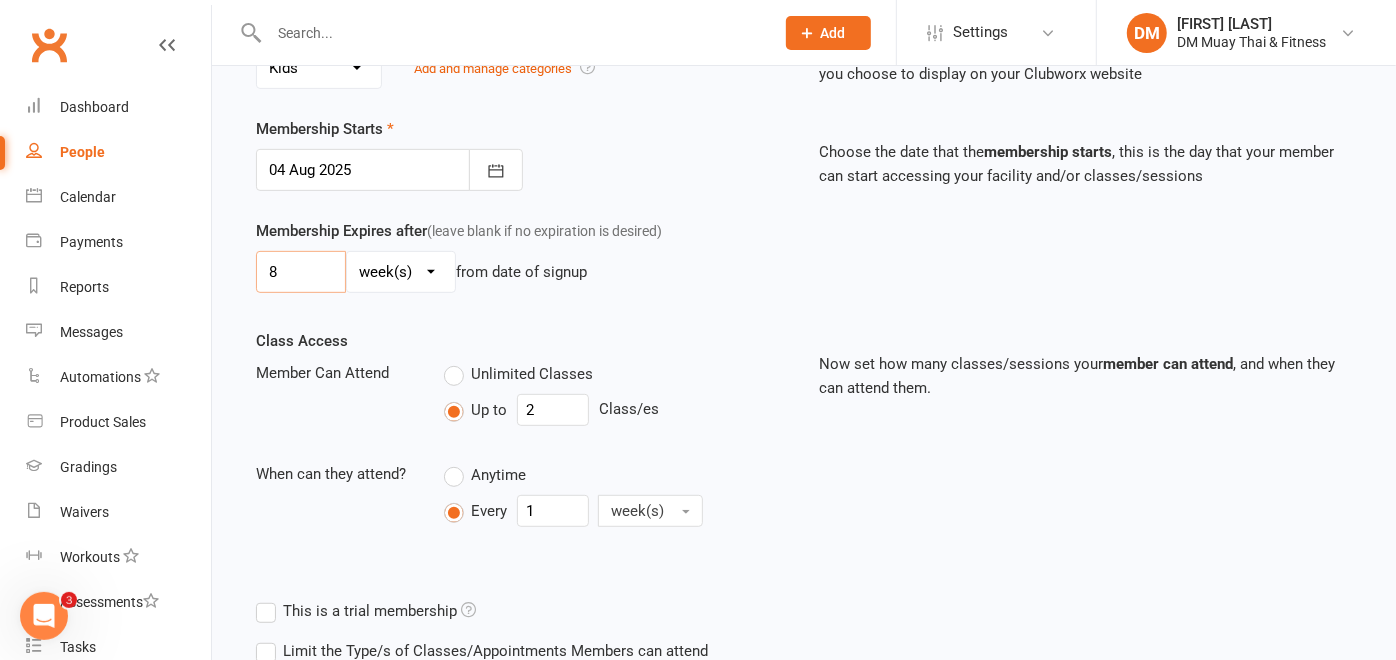 type on "8" 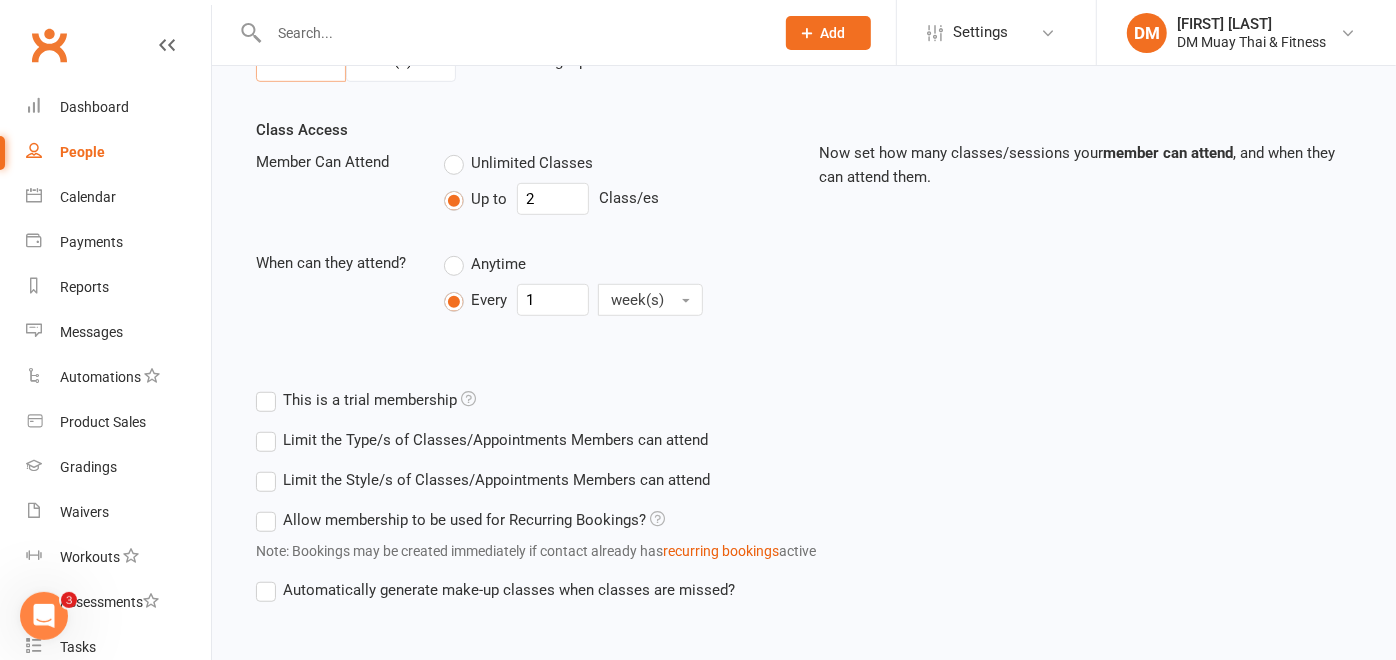 scroll, scrollTop: 752, scrollLeft: 0, axis: vertical 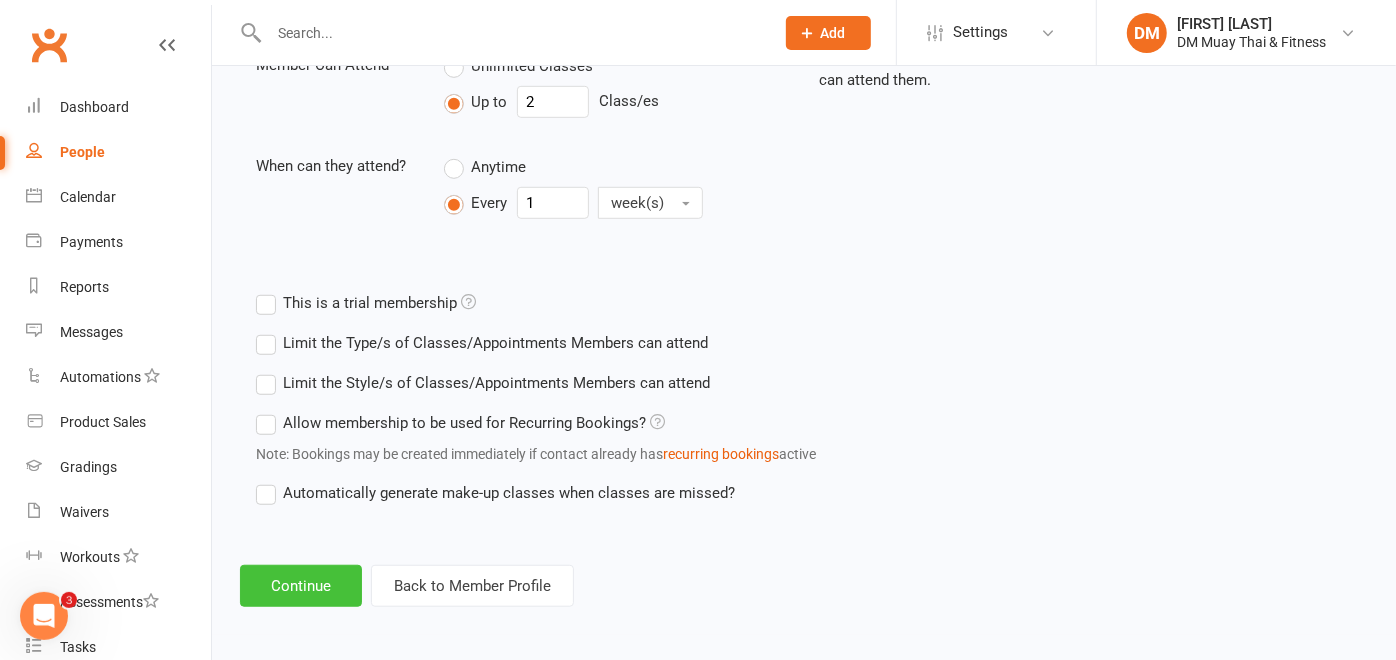 click on "Continue" at bounding box center [301, 586] 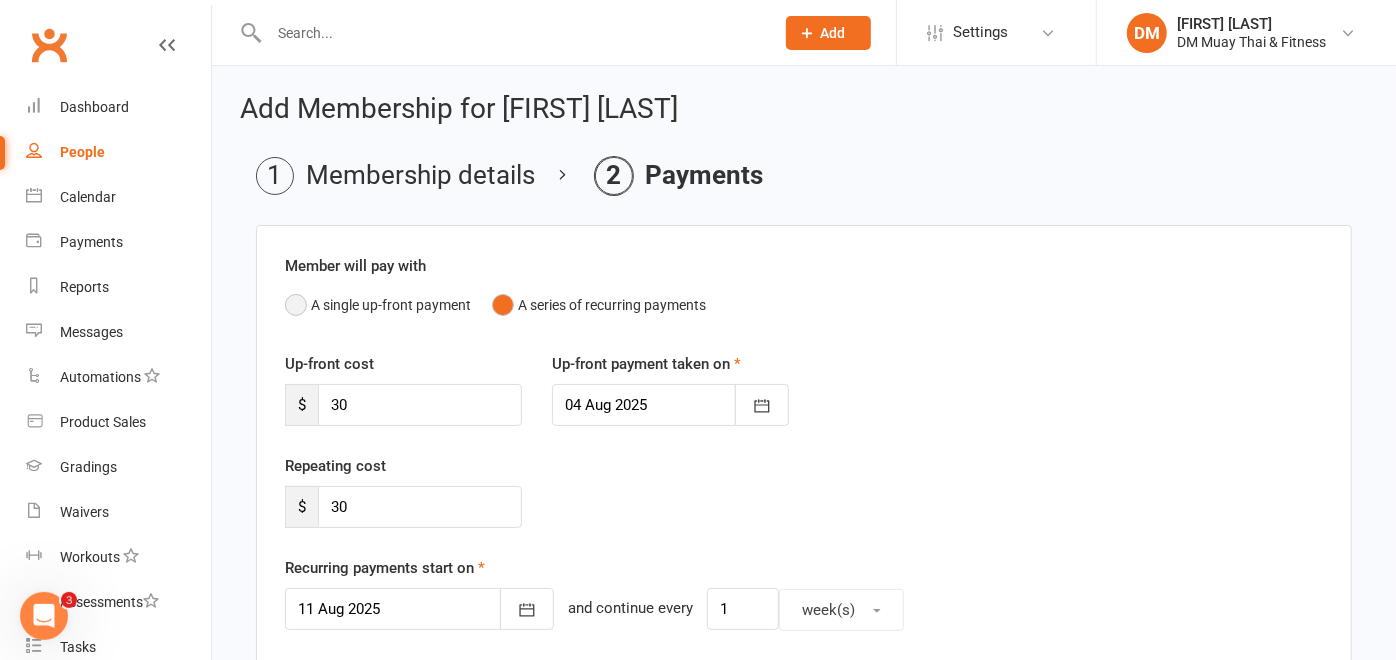 click on "A single up-front payment" at bounding box center (378, 305) 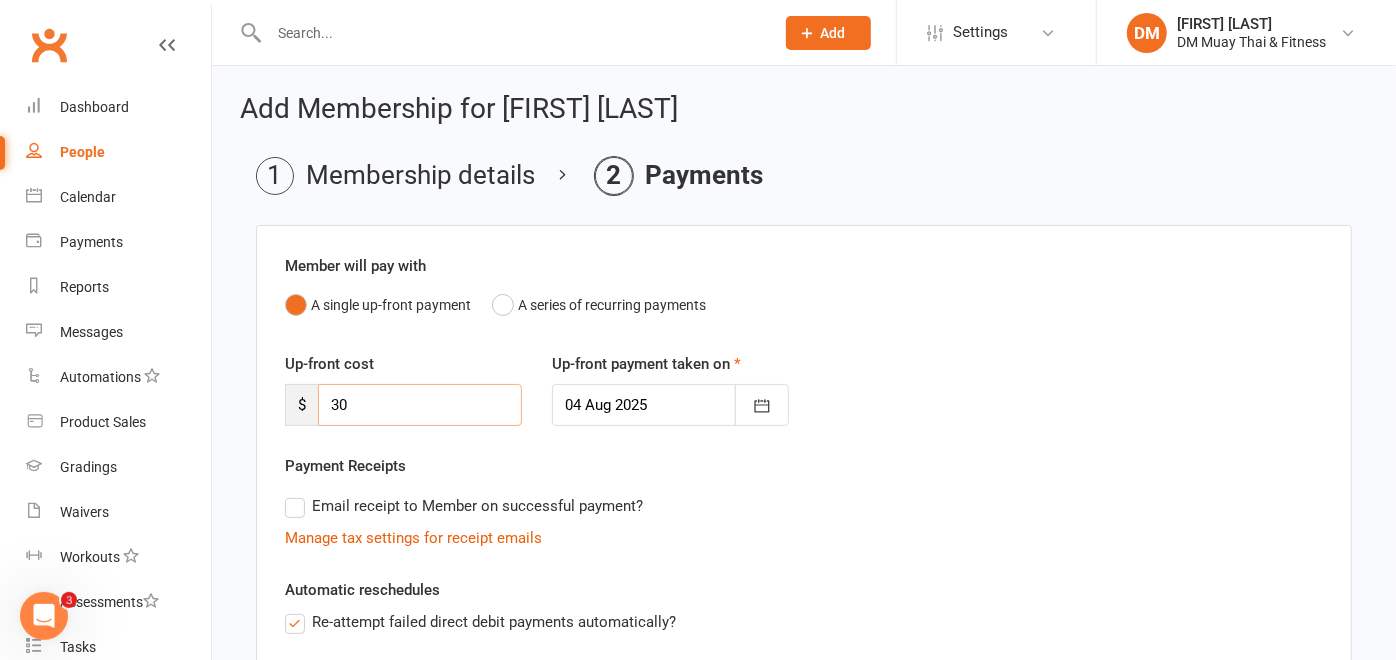 click on "30" at bounding box center [420, 405] 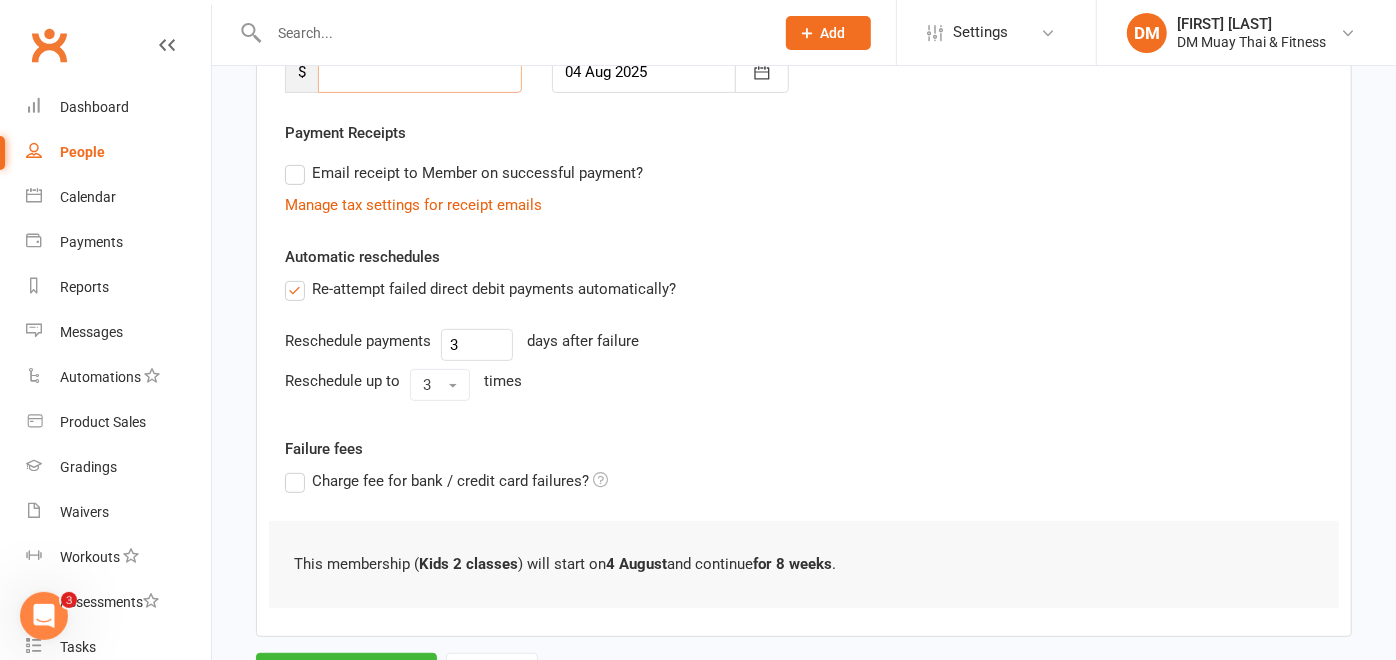 scroll, scrollTop: 426, scrollLeft: 0, axis: vertical 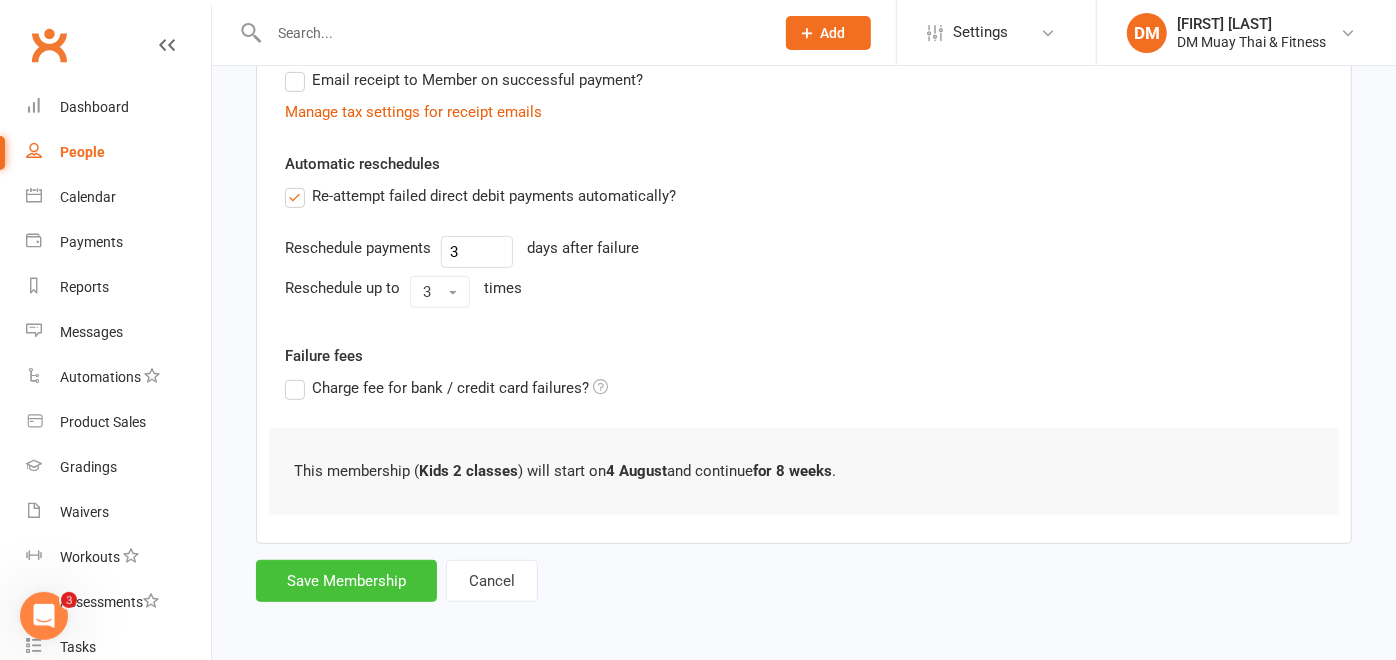 click on "Save Membership" at bounding box center [346, 581] 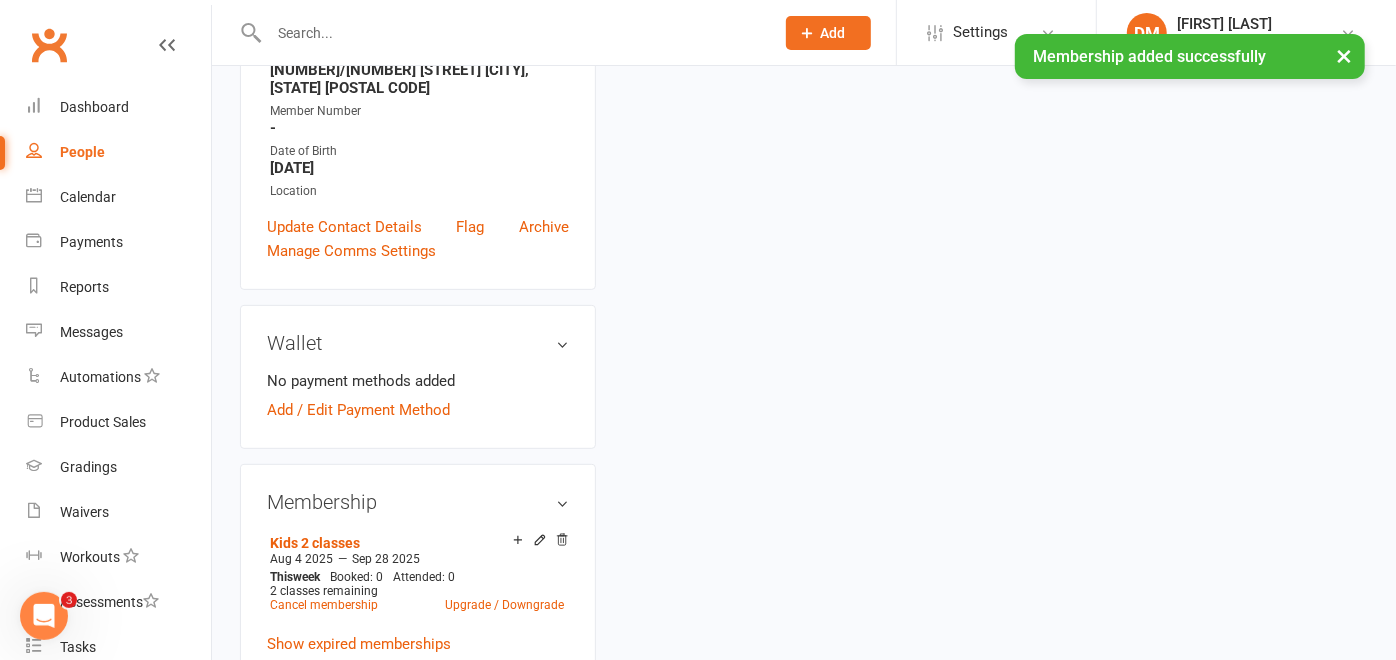 scroll, scrollTop: 0, scrollLeft: 0, axis: both 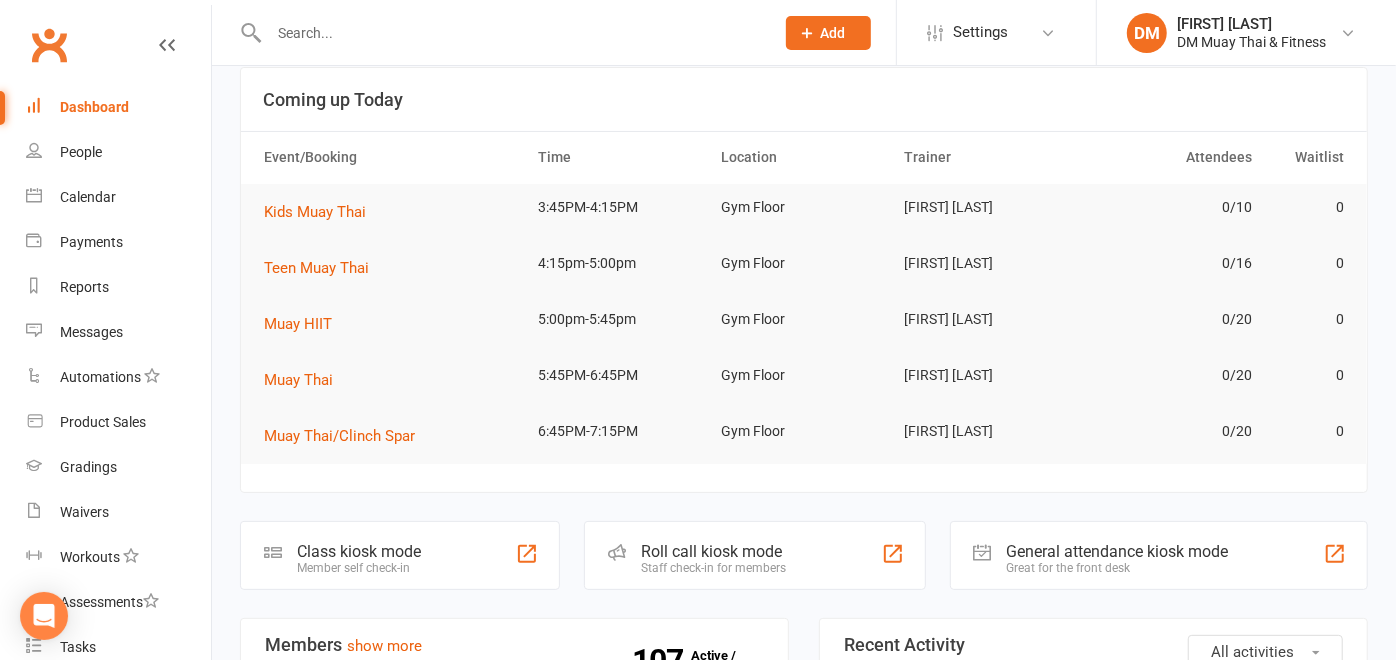 click on "Roll call kiosk mode" 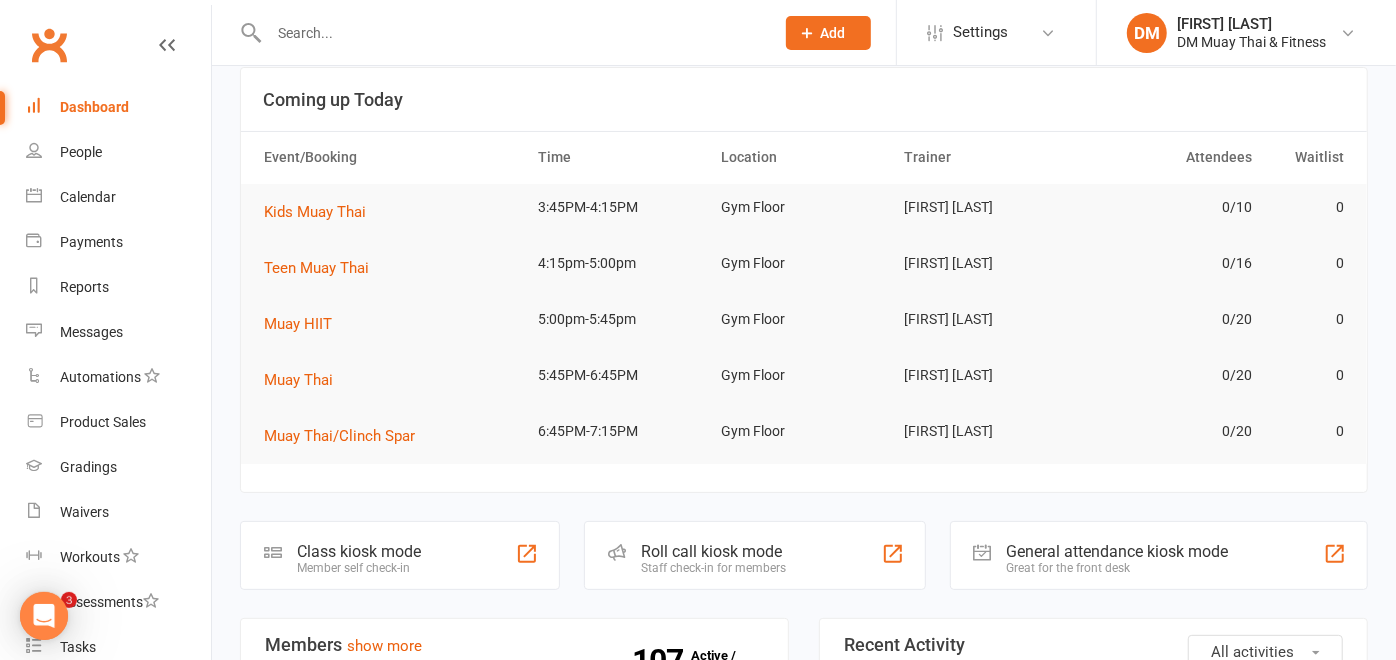 scroll, scrollTop: 0, scrollLeft: 0, axis: both 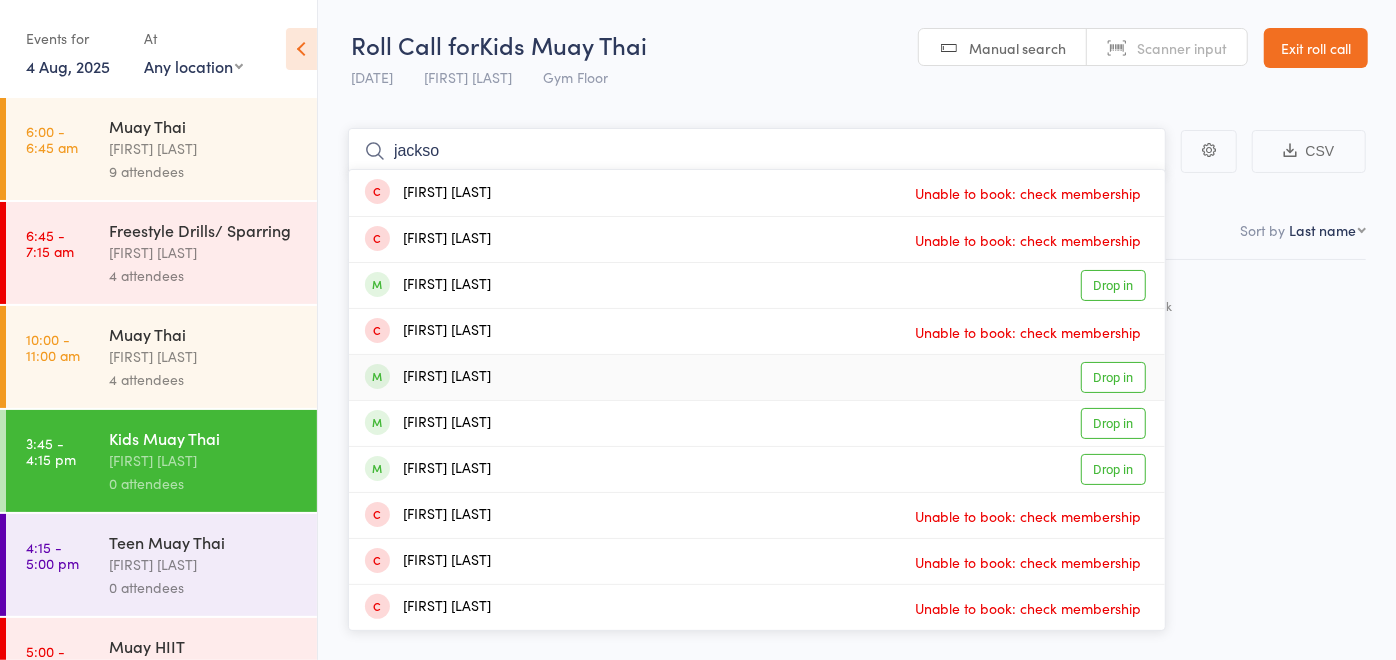 type on "jackso" 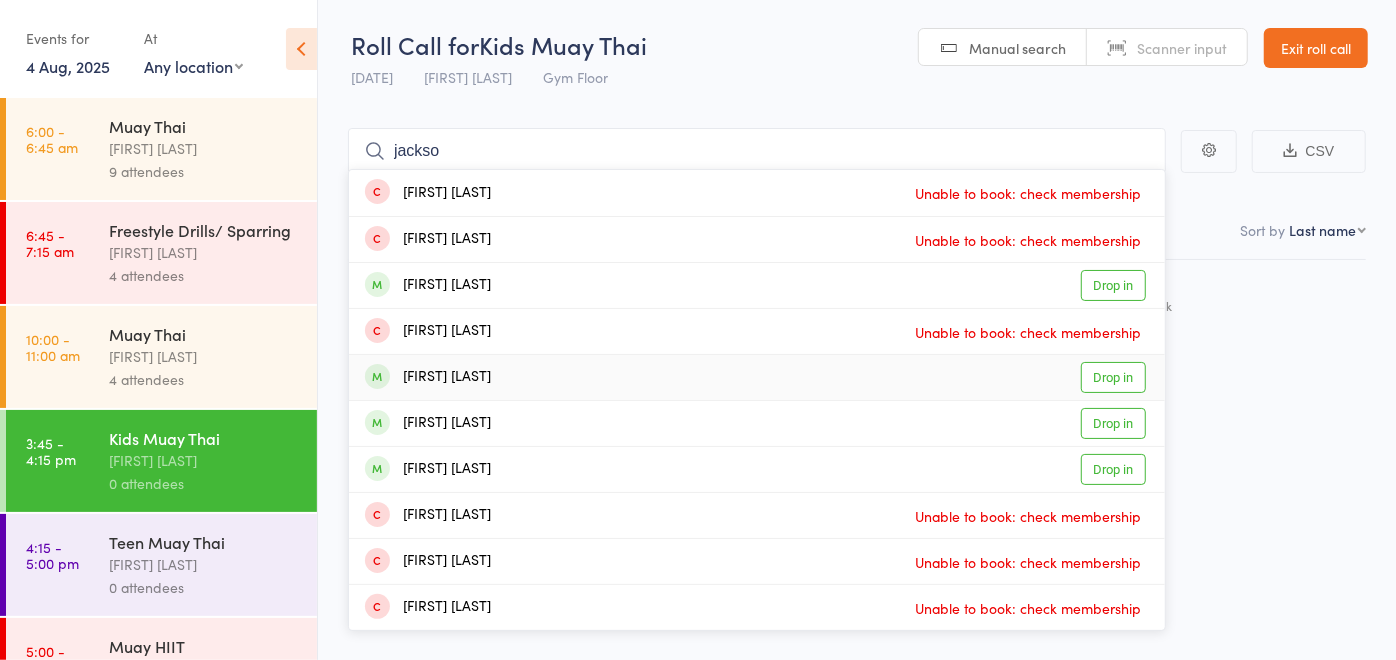 click on "Jackson Hubery Drop in" at bounding box center (757, 377) 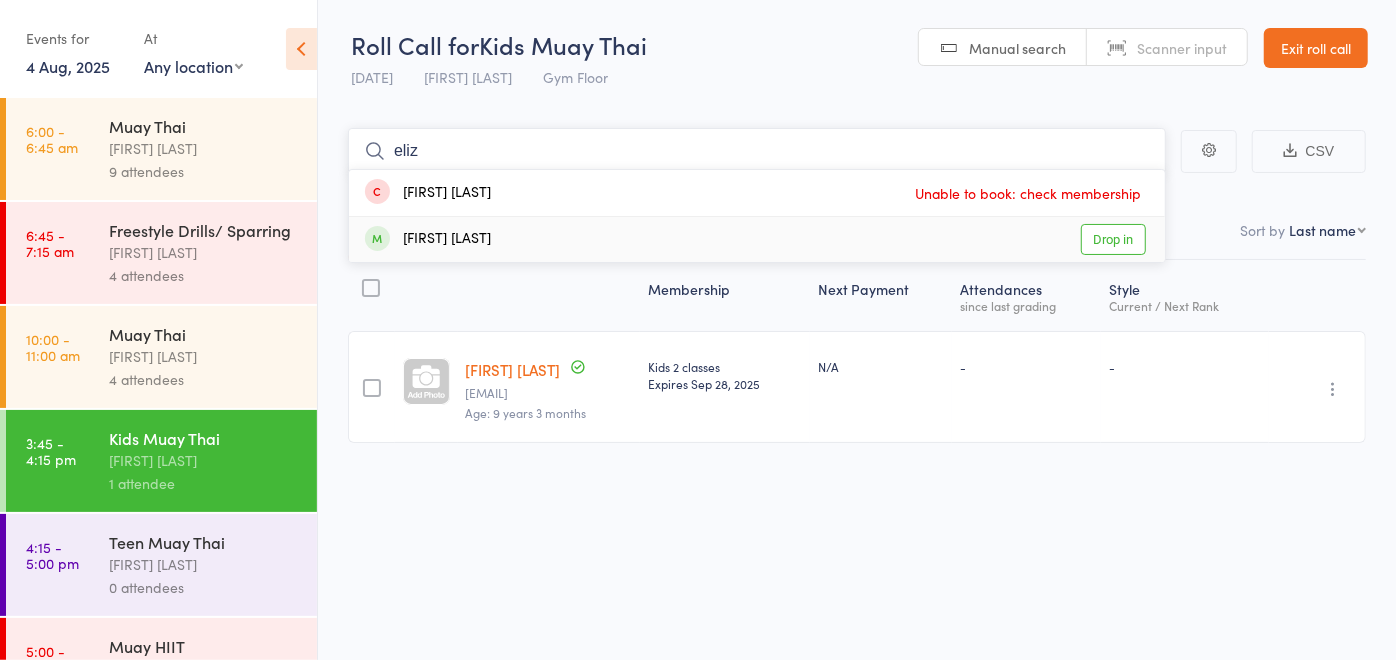 type on "eliz" 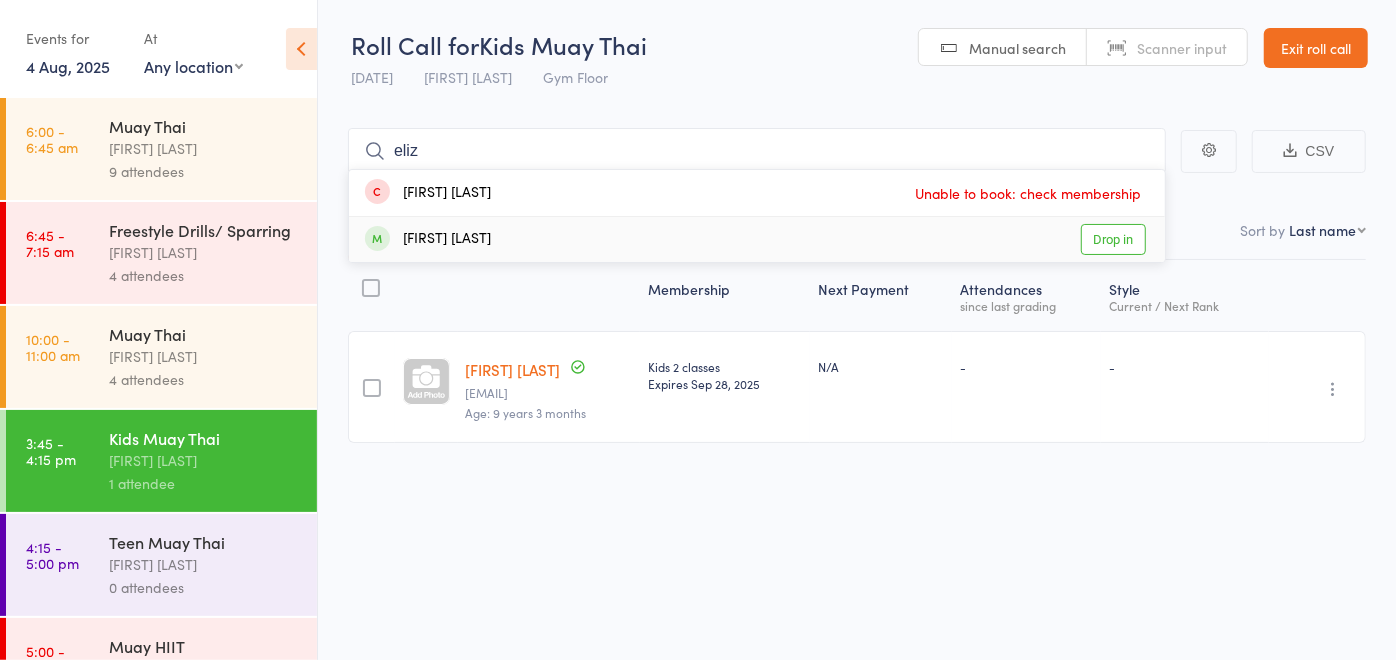 click on "Elizabeth Boniface Drop in" at bounding box center [757, 239] 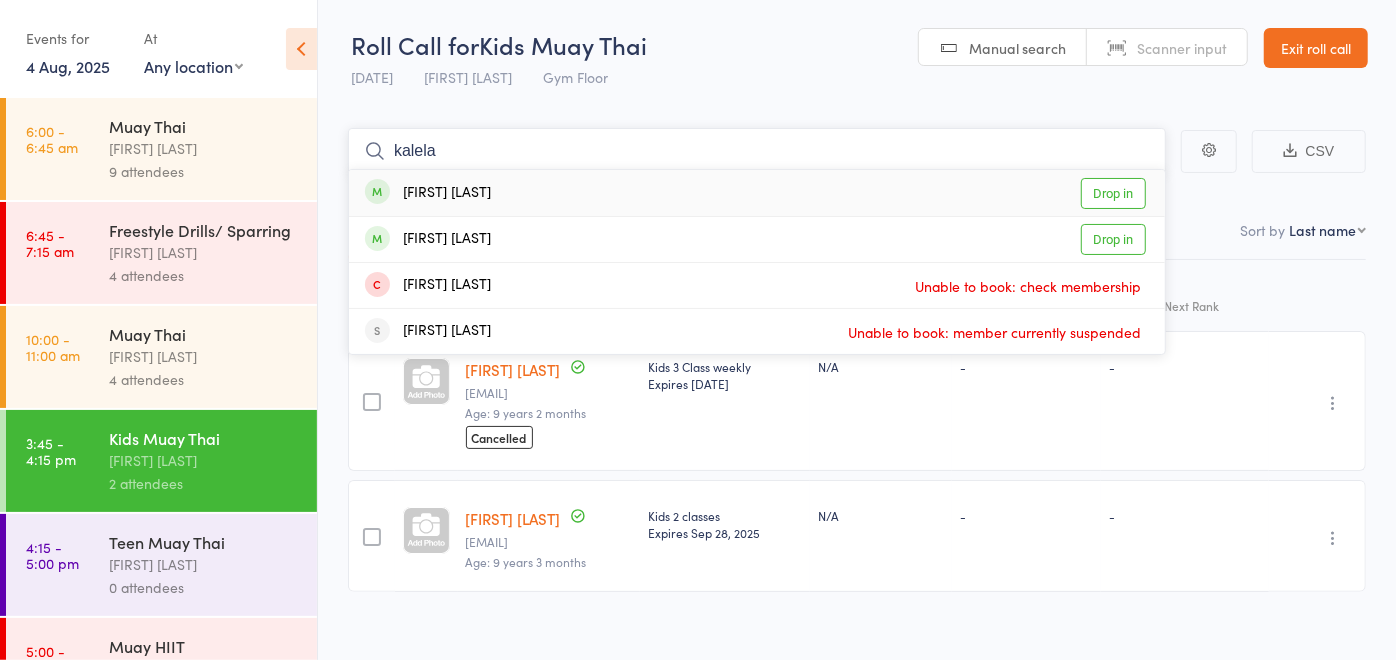 type on "kalela" 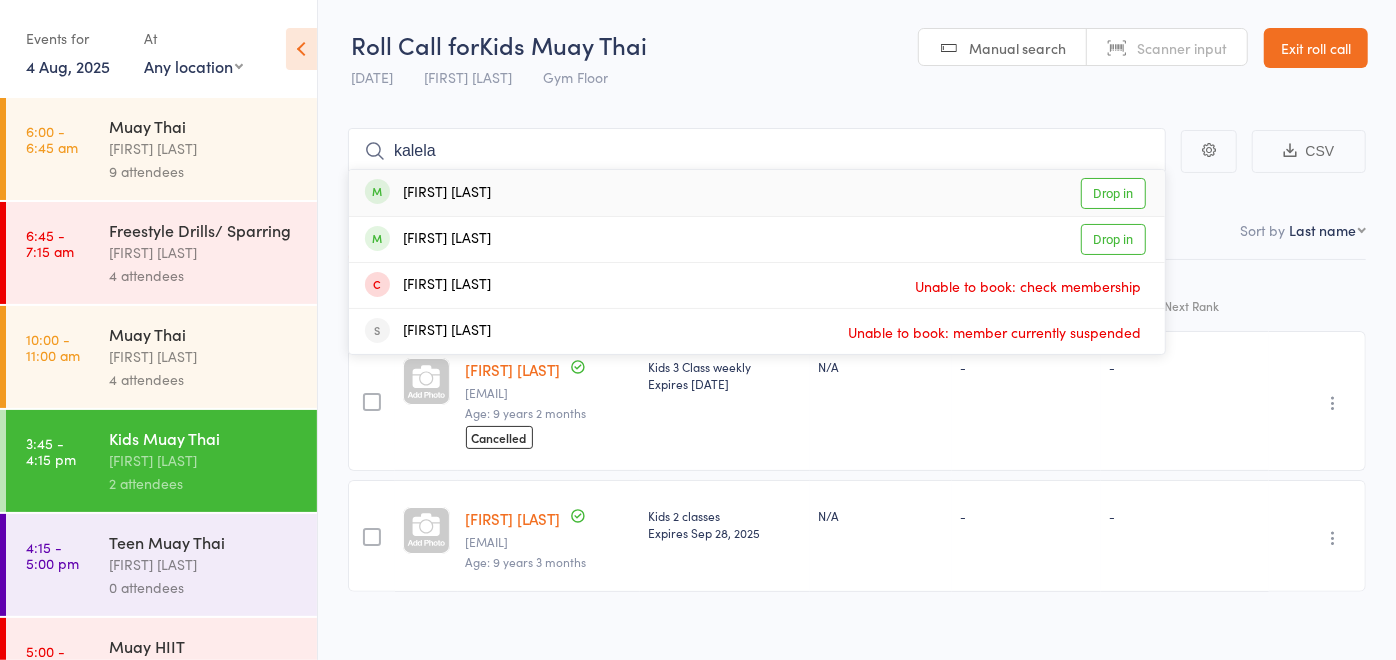 click on "Kahlela Cox Drop in" at bounding box center (757, 193) 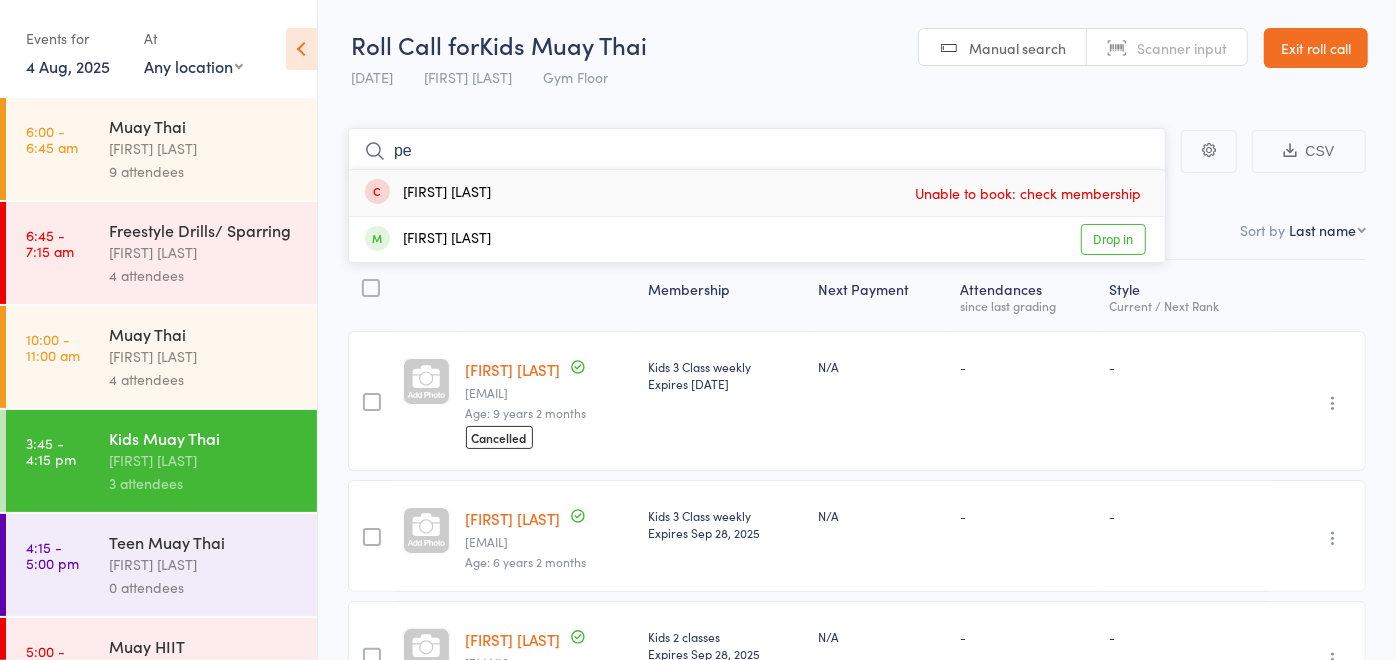 type on "p" 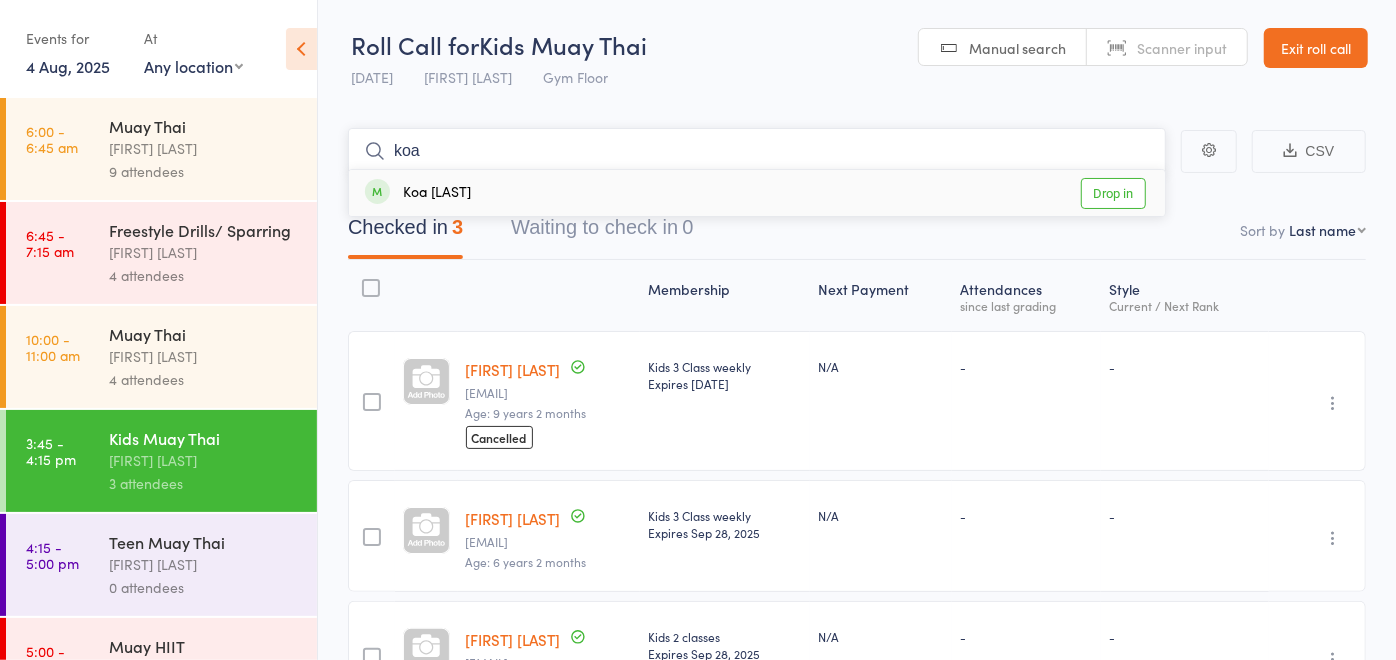 type on "koa" 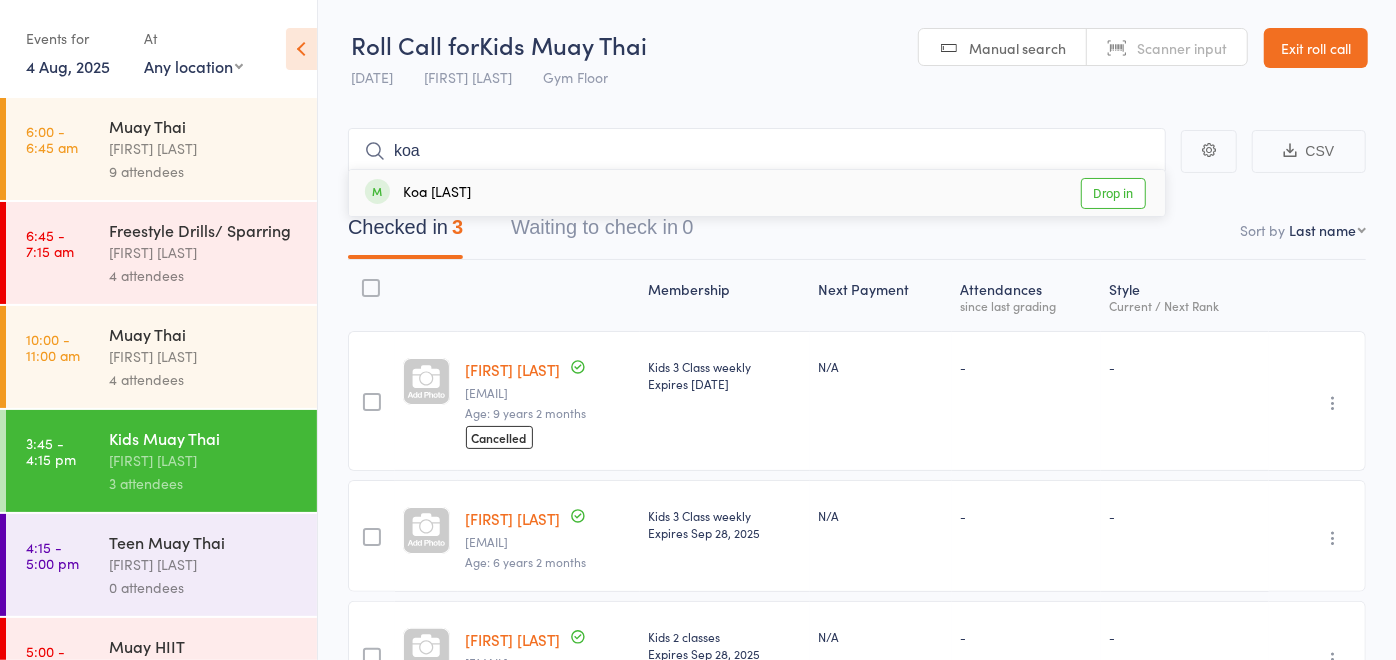 click on "Koa Cox Drop in" at bounding box center (757, 193) 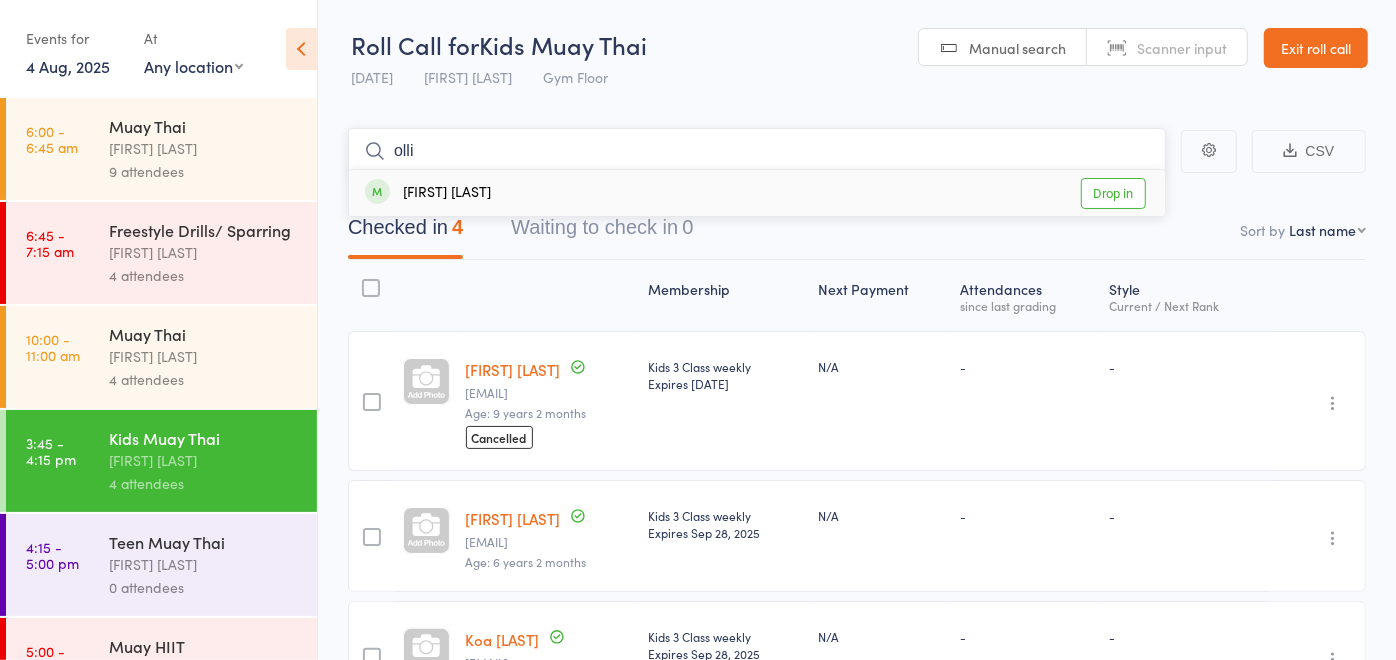 type on "olli" 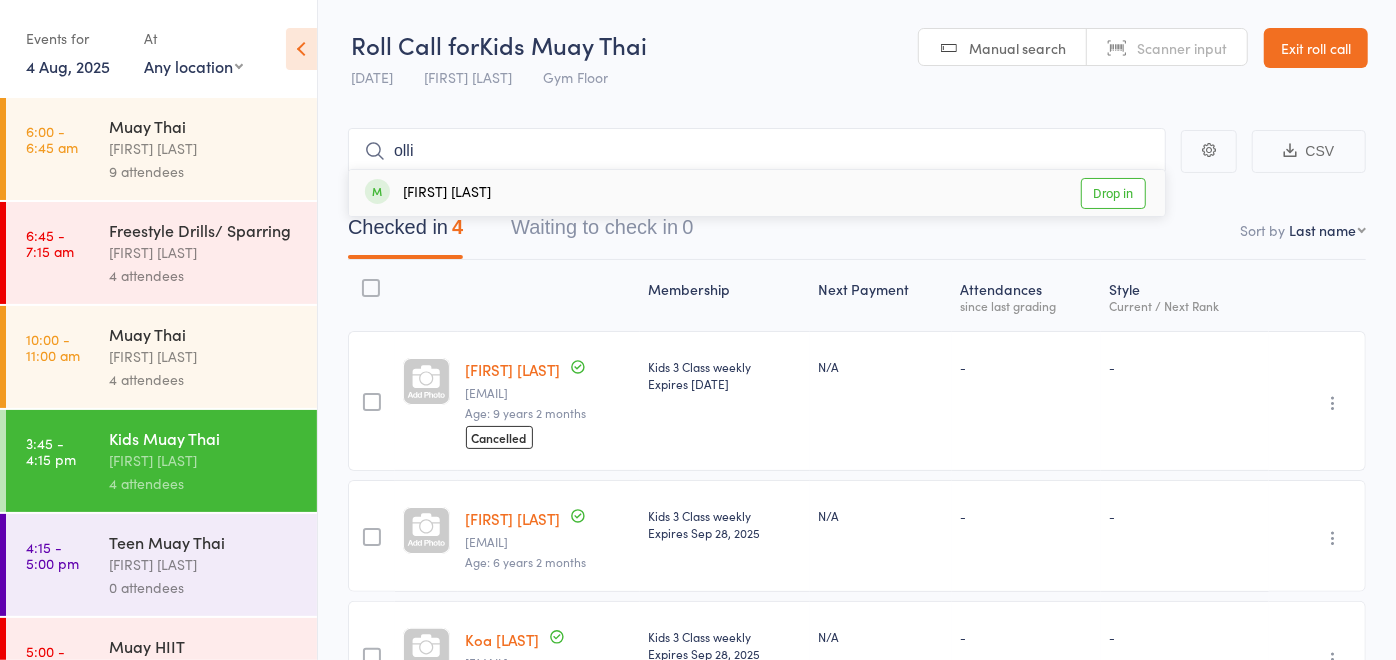 click on "Ollie Hoskin Drop in" at bounding box center (757, 193) 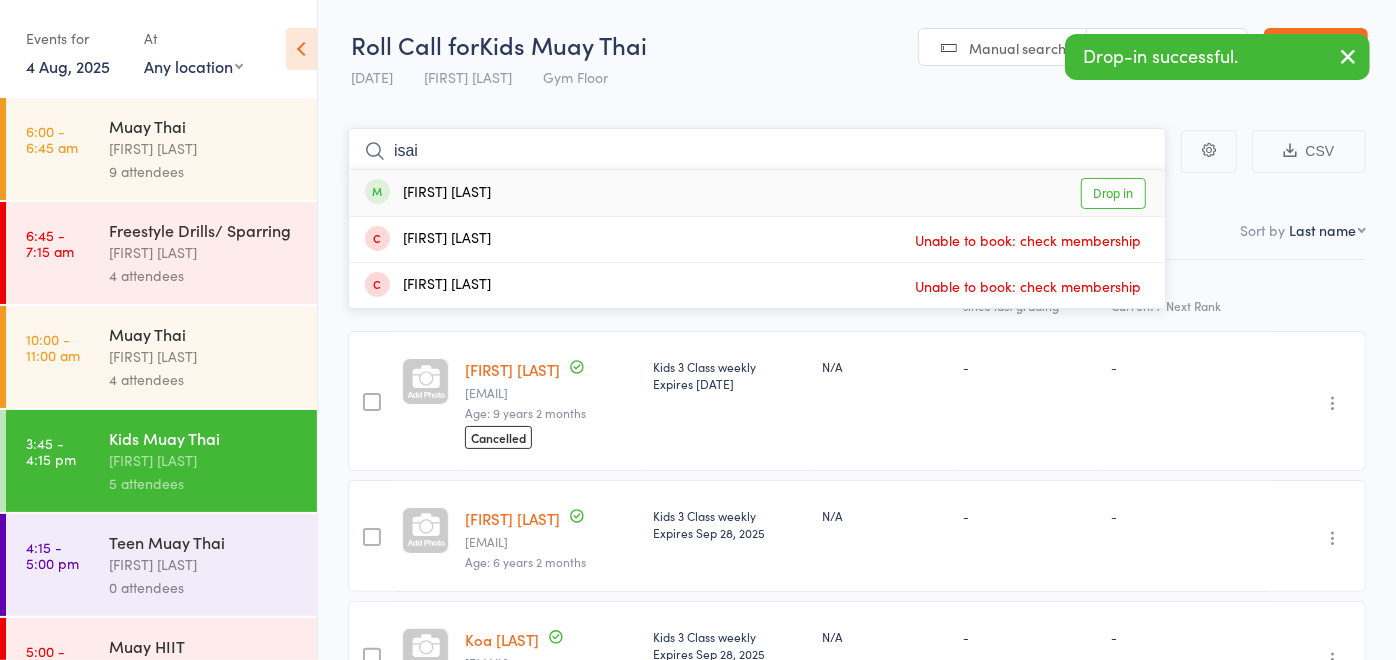 type on "isai" 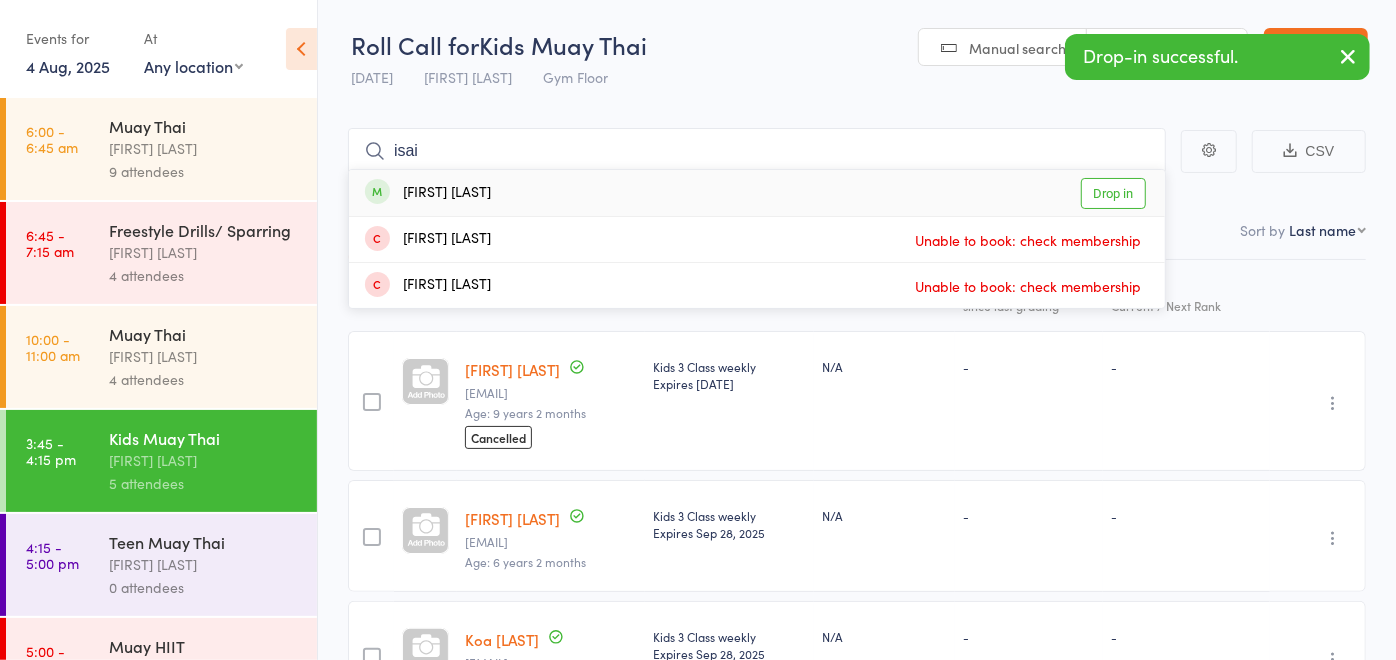 click on "Isaiah Byrnes Drop in" at bounding box center [757, 193] 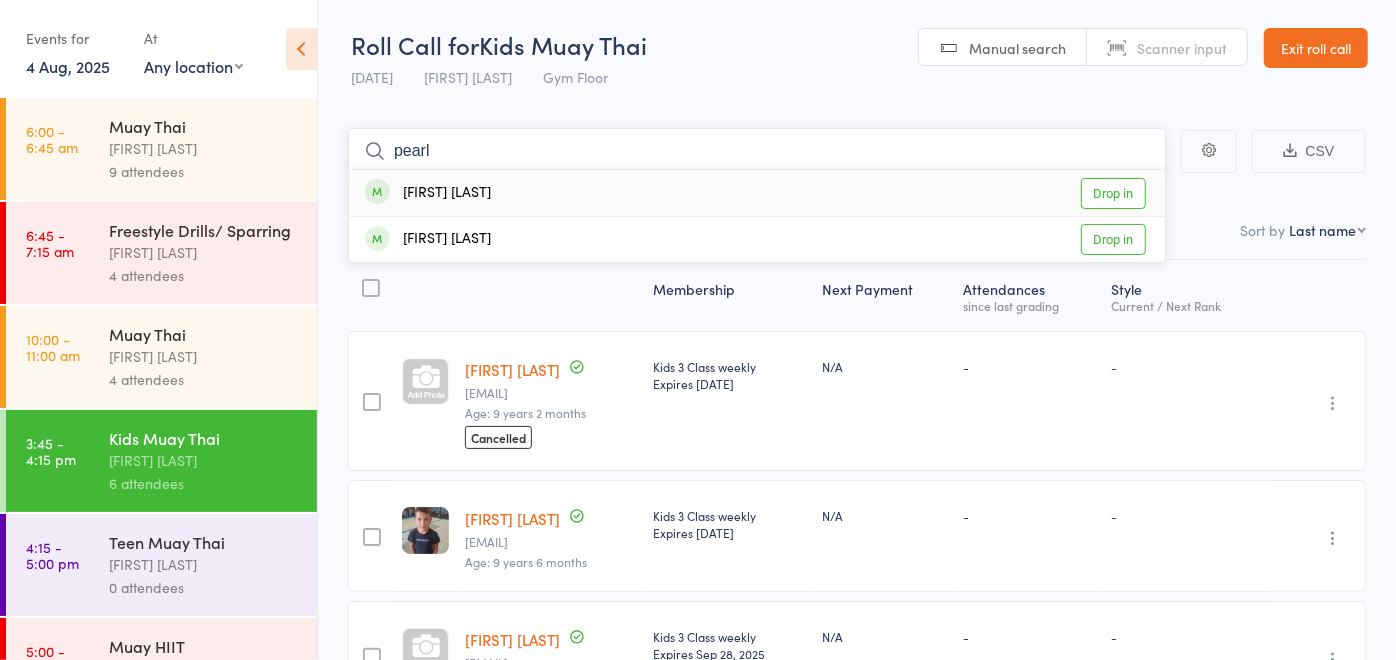 type on "pearl" 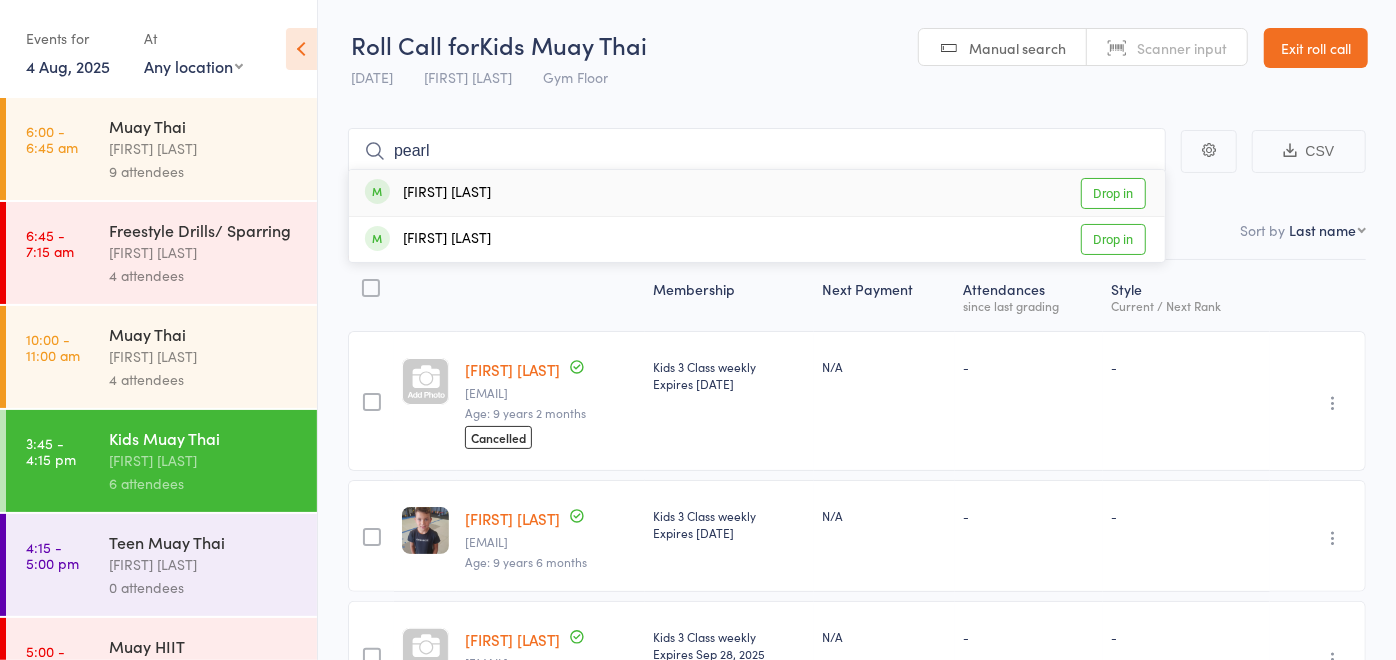 click on "Pearl Hoskin Drop in" at bounding box center [757, 193] 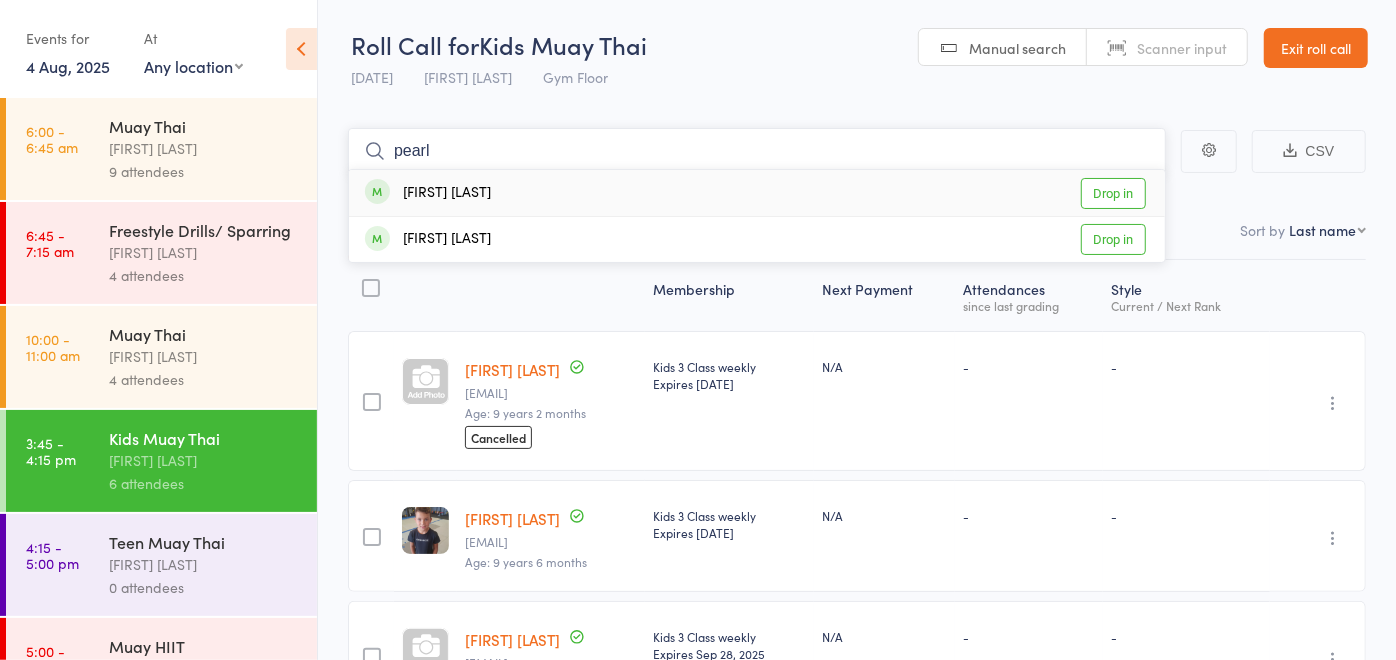 type 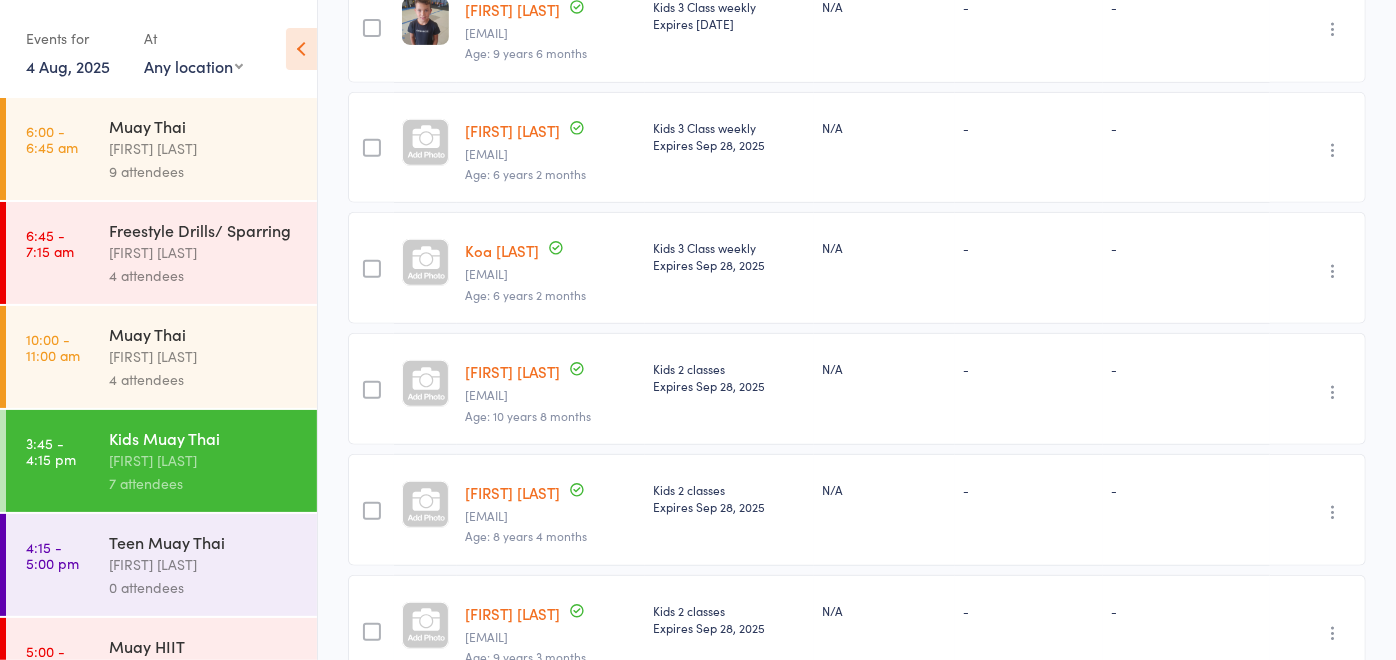 scroll, scrollTop: 615, scrollLeft: 0, axis: vertical 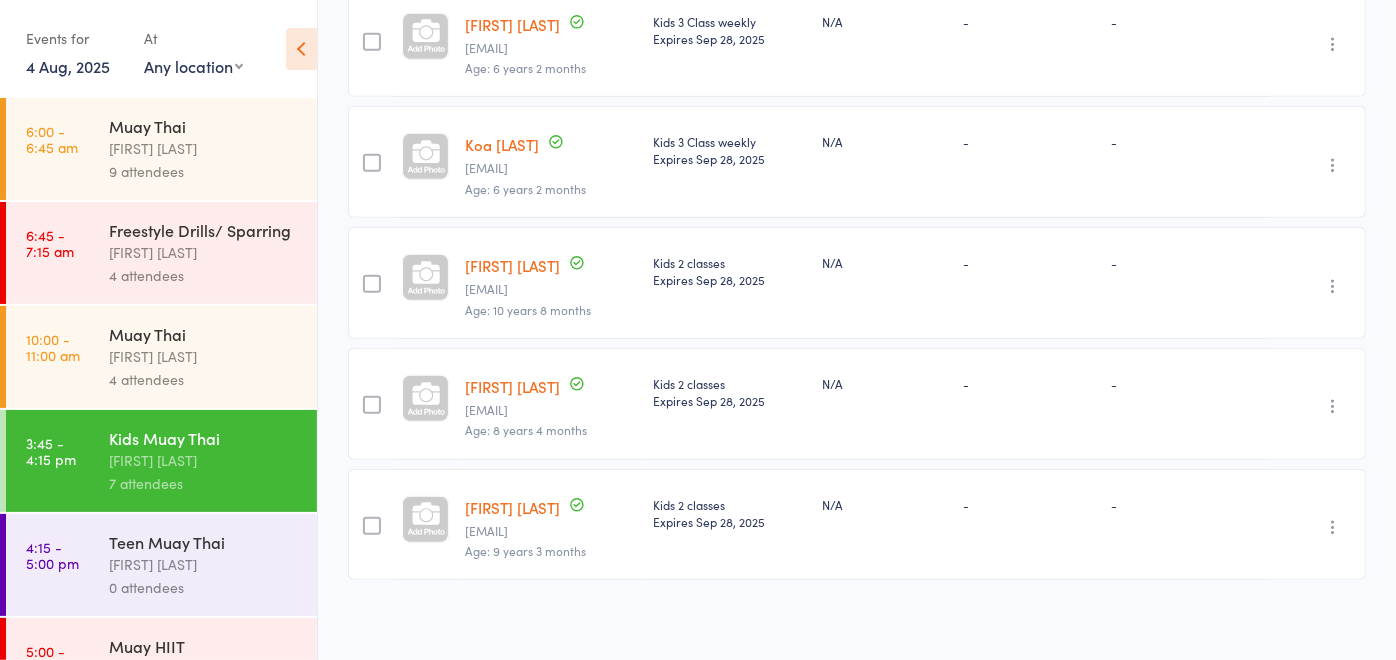 click on "Teen Muay Thai David McIntosh 0 attendees" at bounding box center [213, 565] 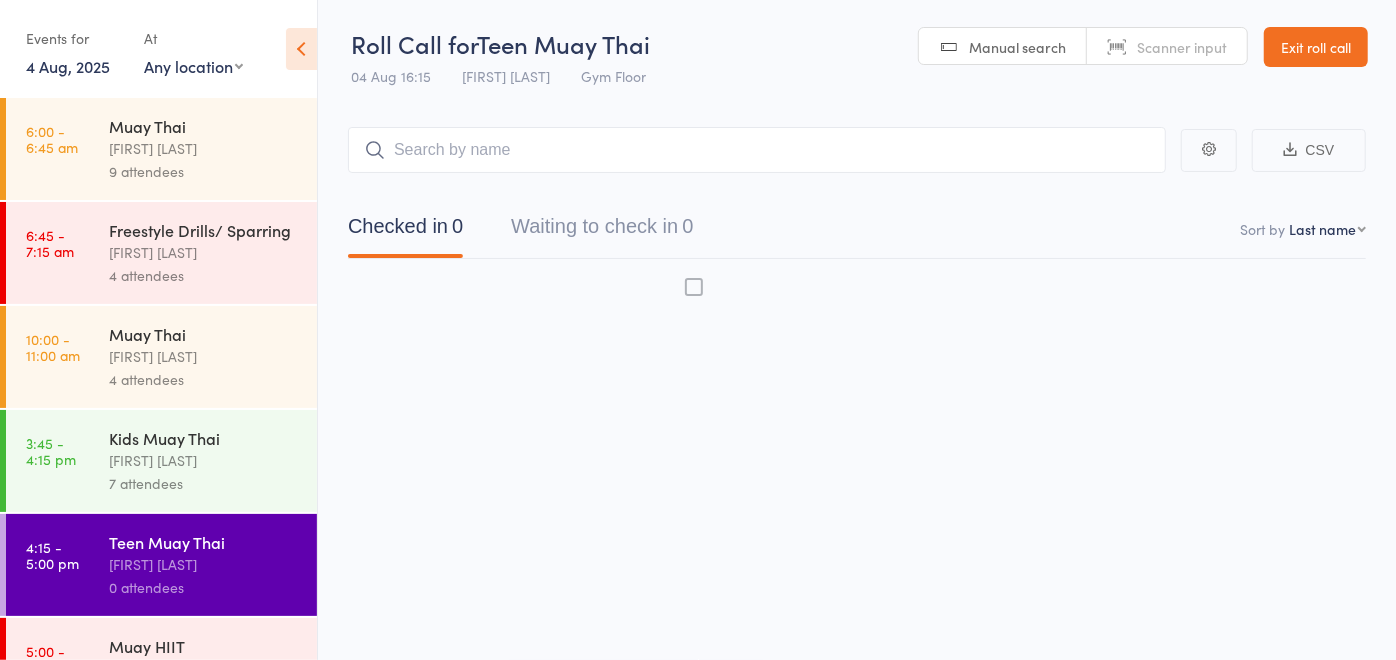scroll, scrollTop: 0, scrollLeft: 0, axis: both 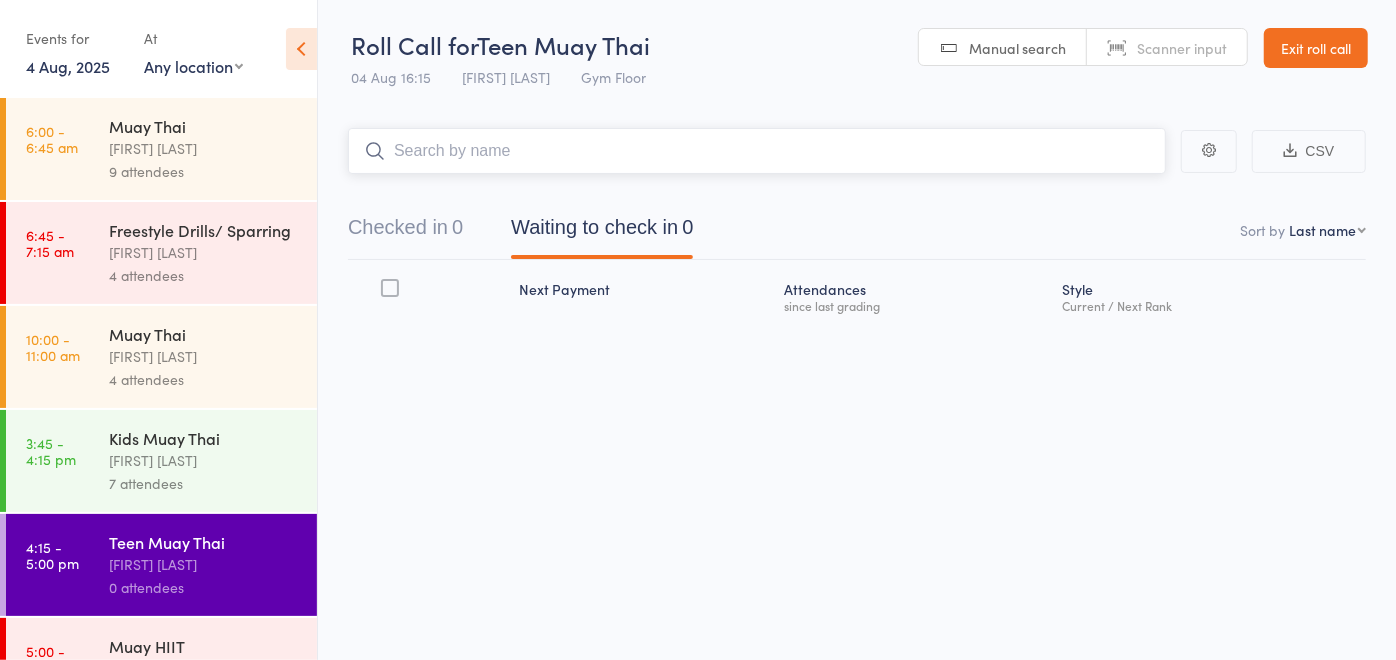 click at bounding box center [757, 151] 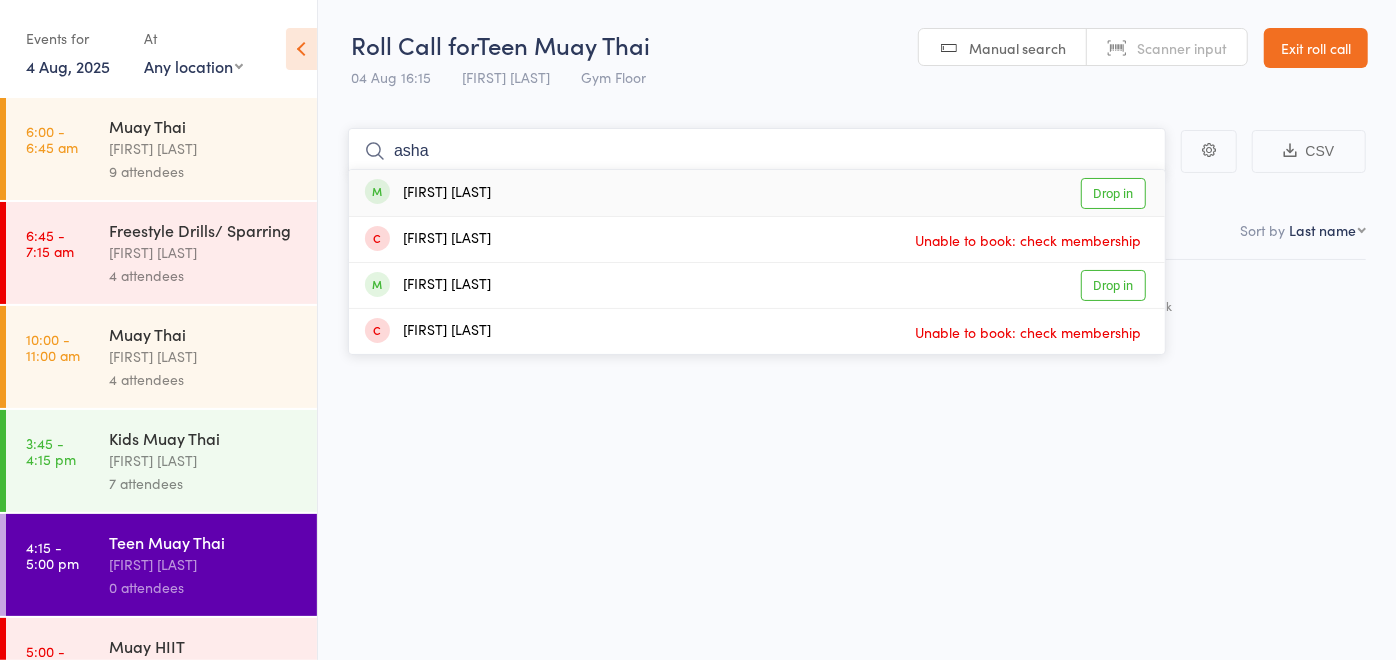 type on "asha" 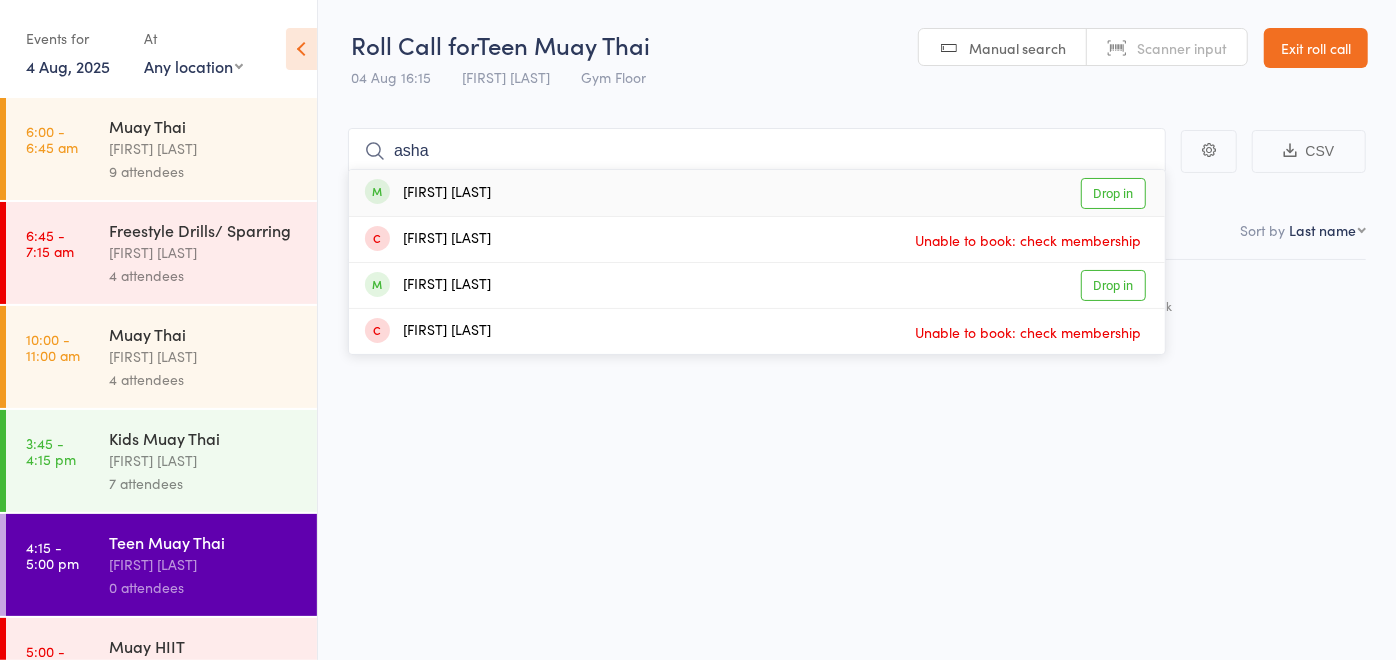 click on "Asha Meyer Drop in" at bounding box center (757, 193) 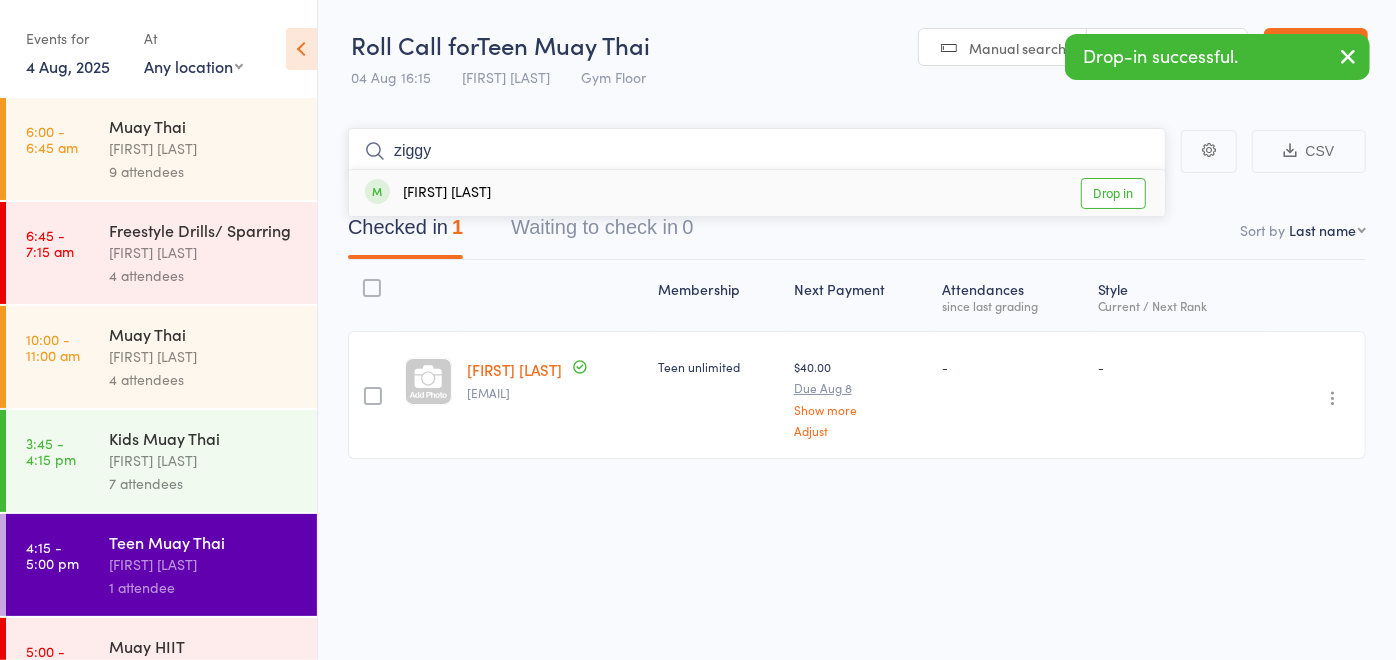 type on "ziggy" 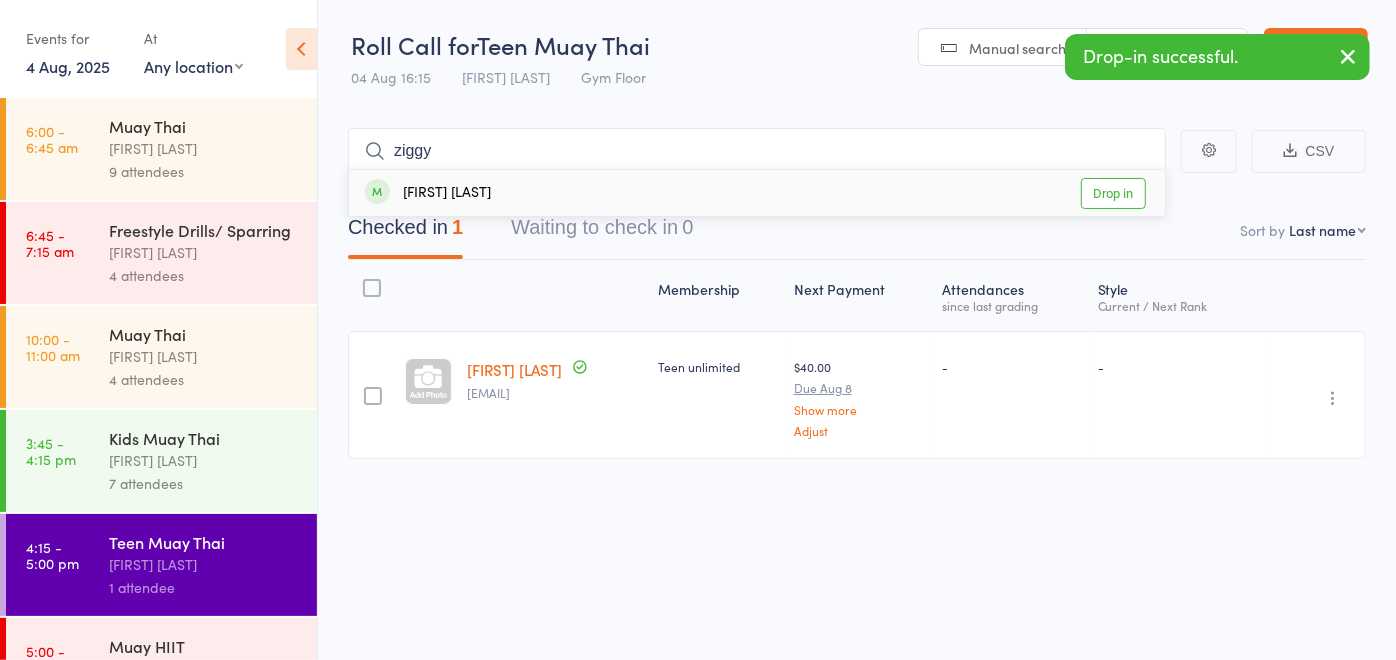 click on "Ziggy Gallagher Drop in" at bounding box center [757, 193] 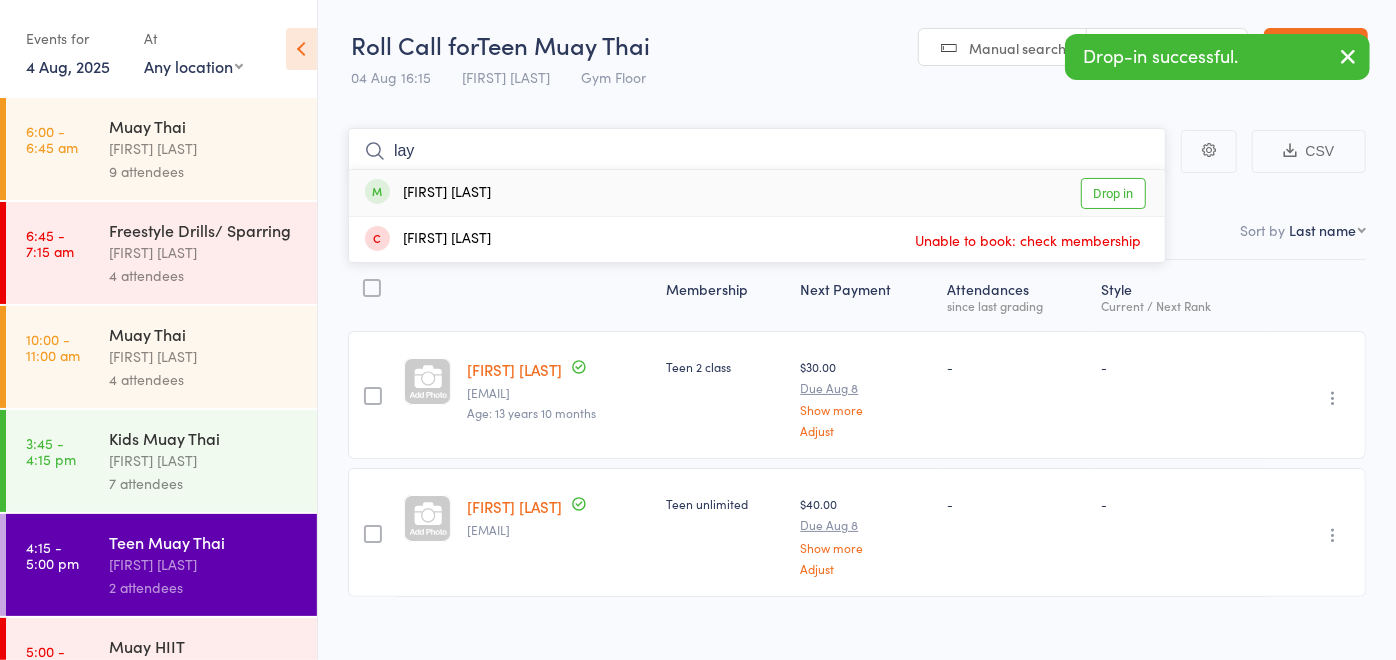 type on "lay" 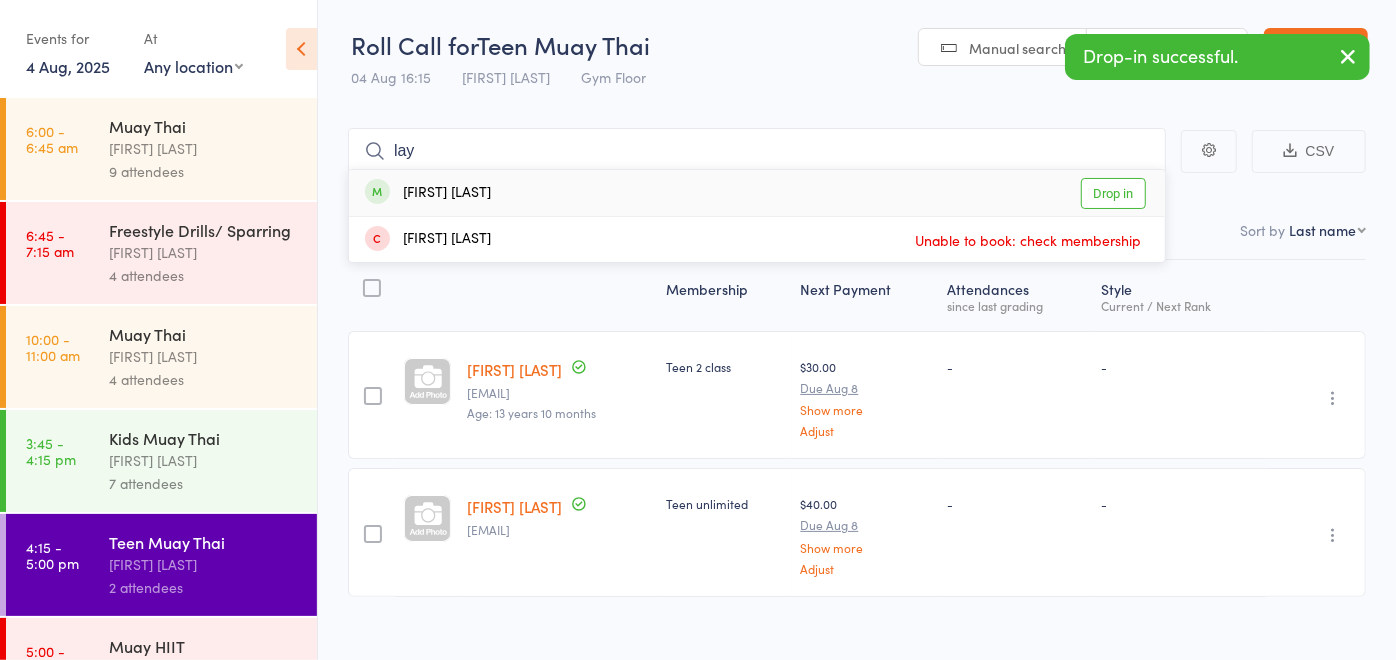 click on "[FIRST] [LAST]" at bounding box center [428, 193] 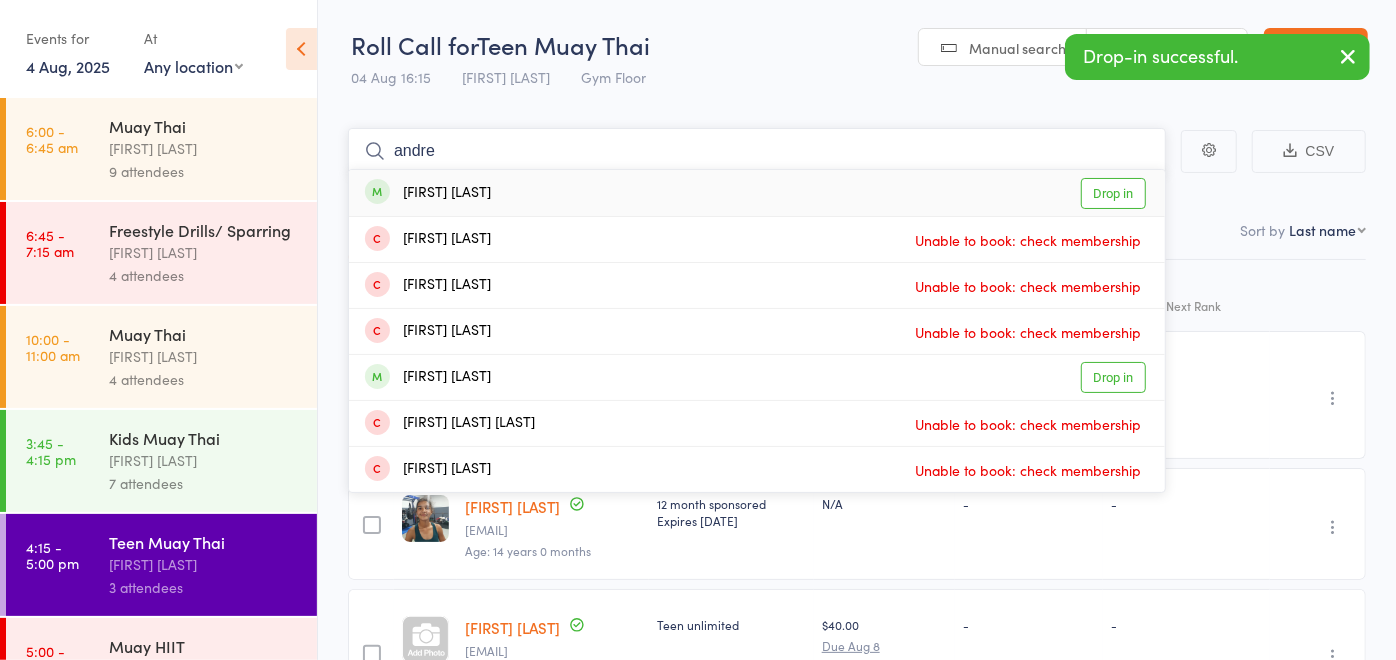 type on "andre" 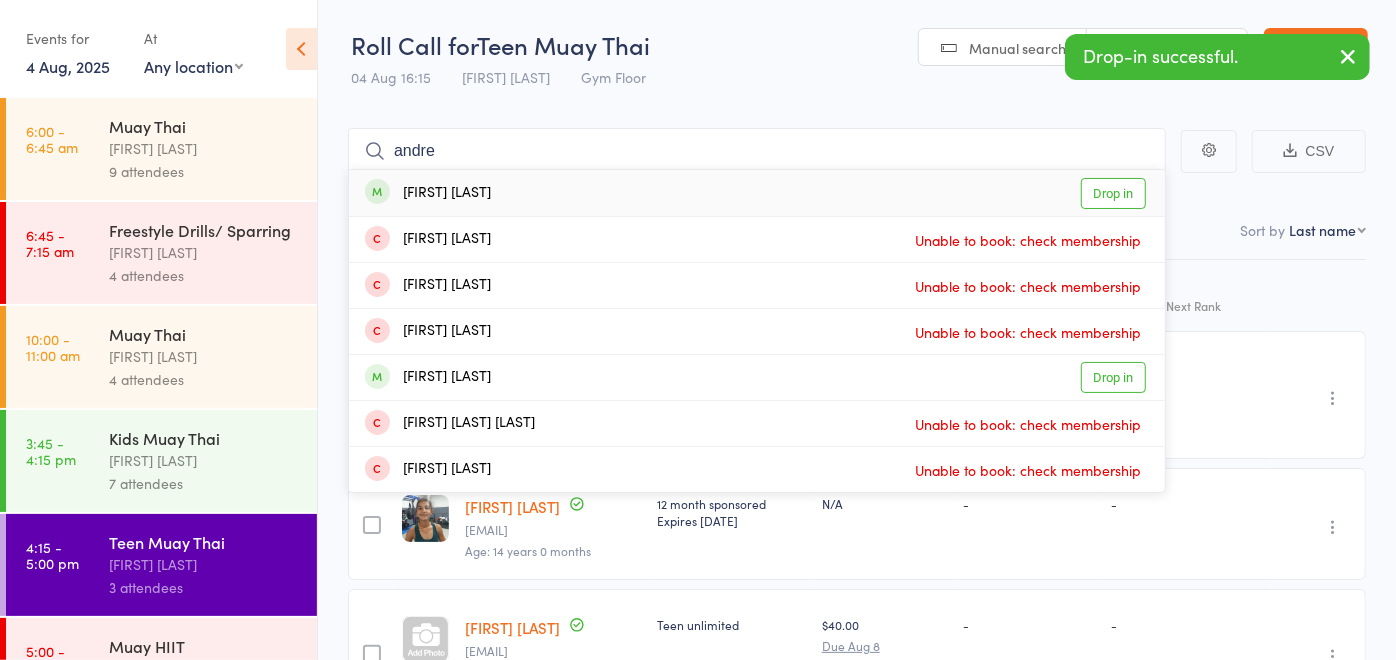 click on "Andre McIntosh Drop in" at bounding box center [757, 193] 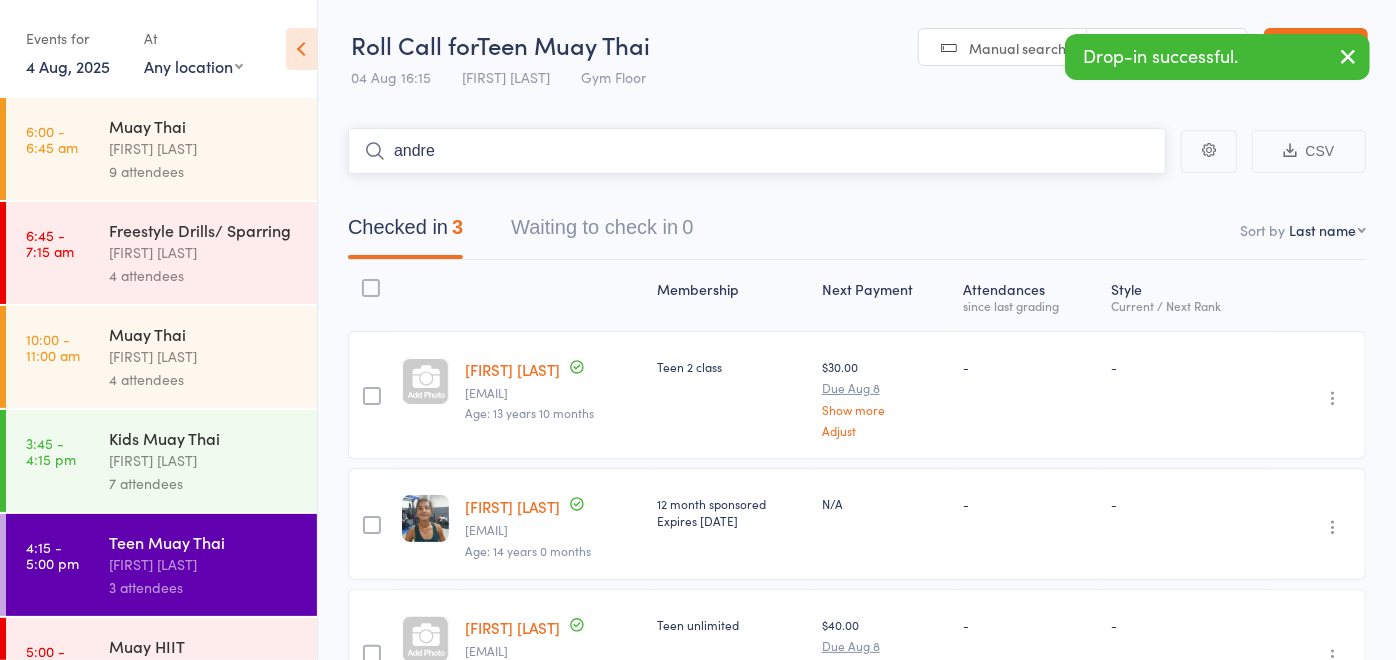 type 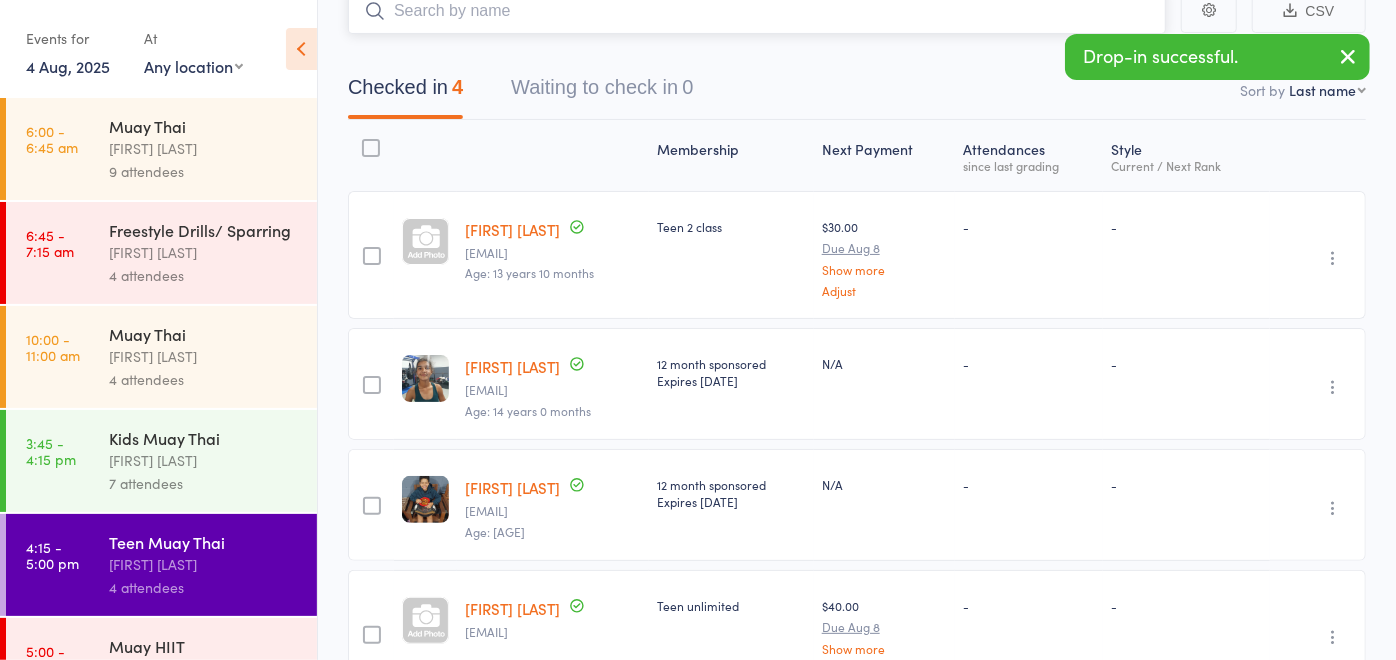 scroll, scrollTop: 262, scrollLeft: 0, axis: vertical 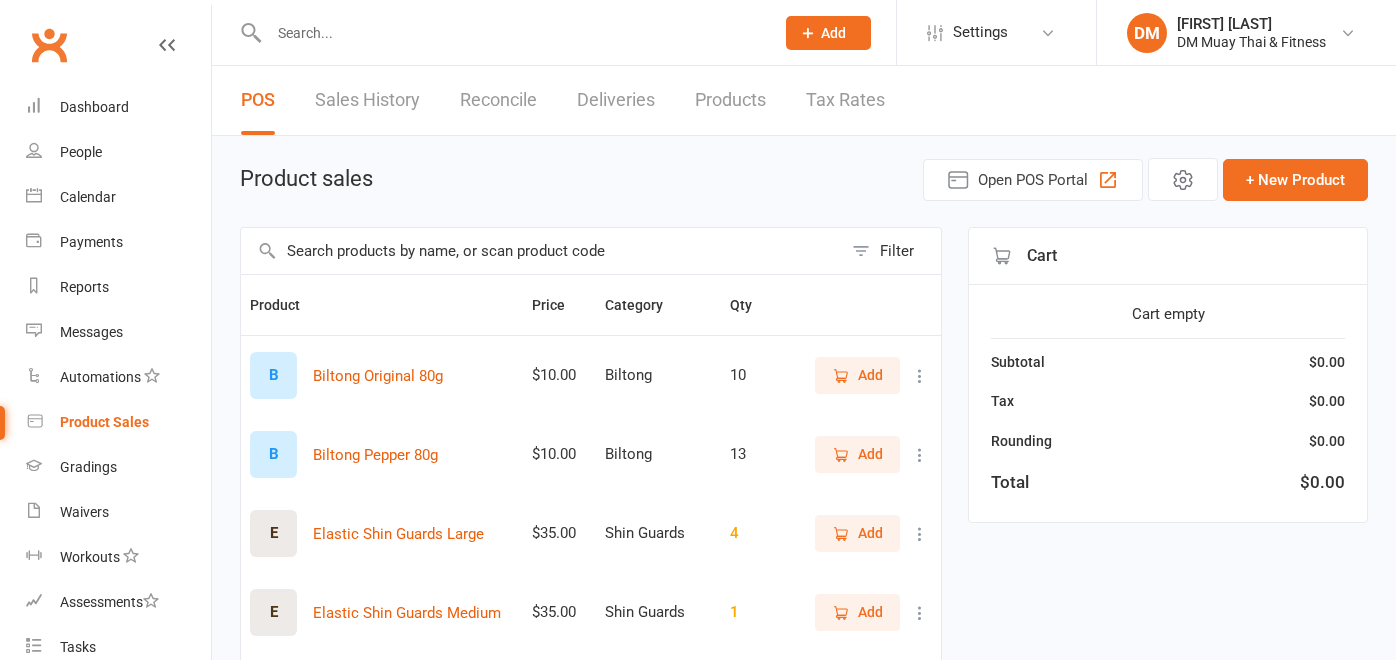 select on "100" 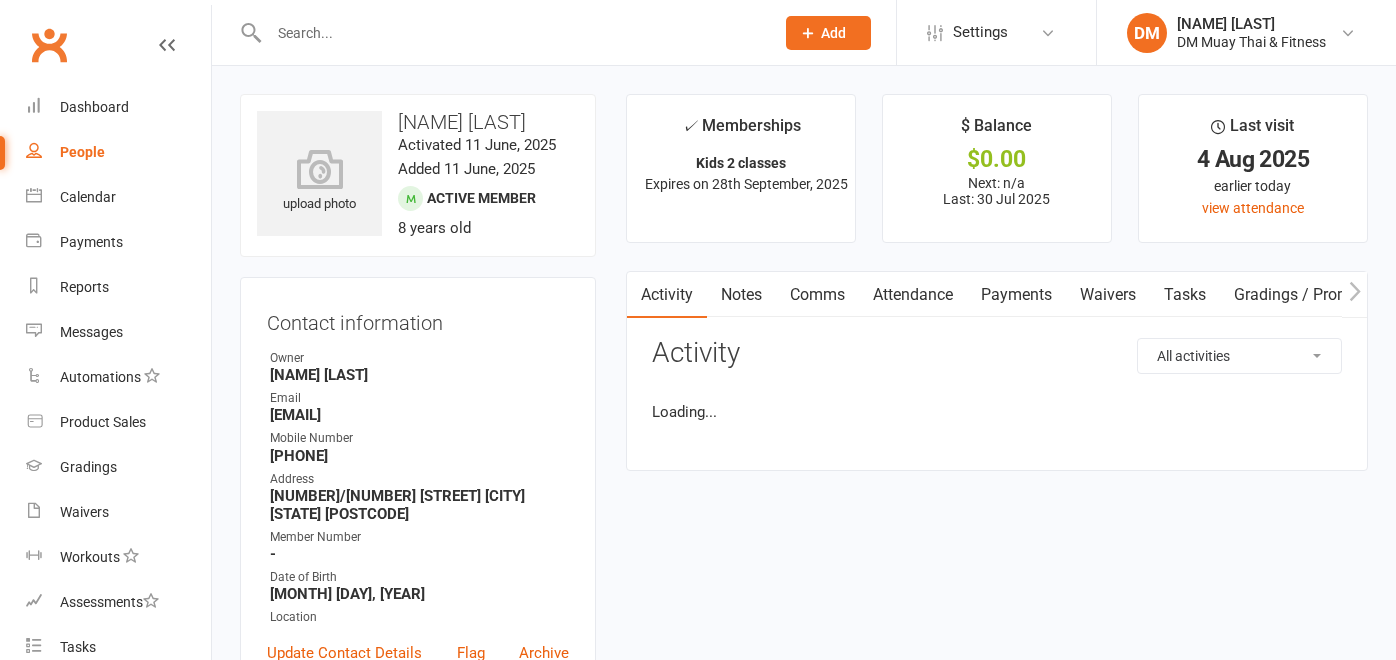 scroll, scrollTop: 0, scrollLeft: 0, axis: both 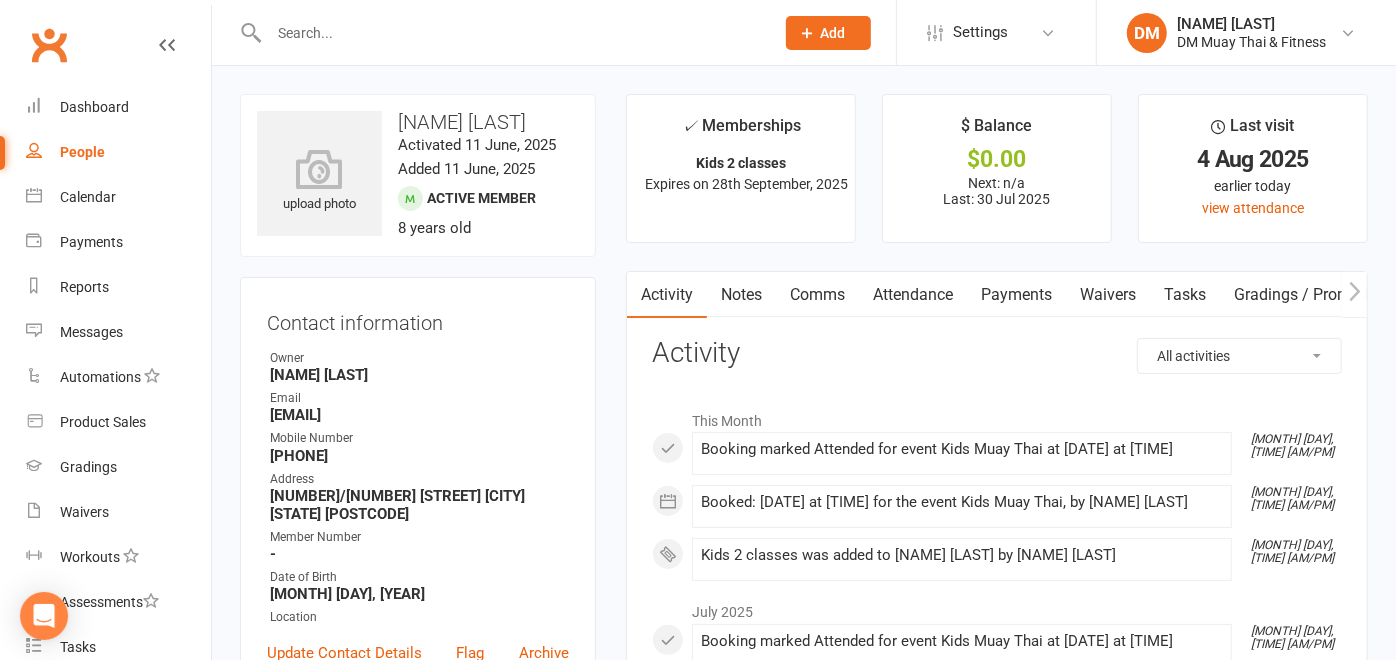 click at bounding box center (511, 33) 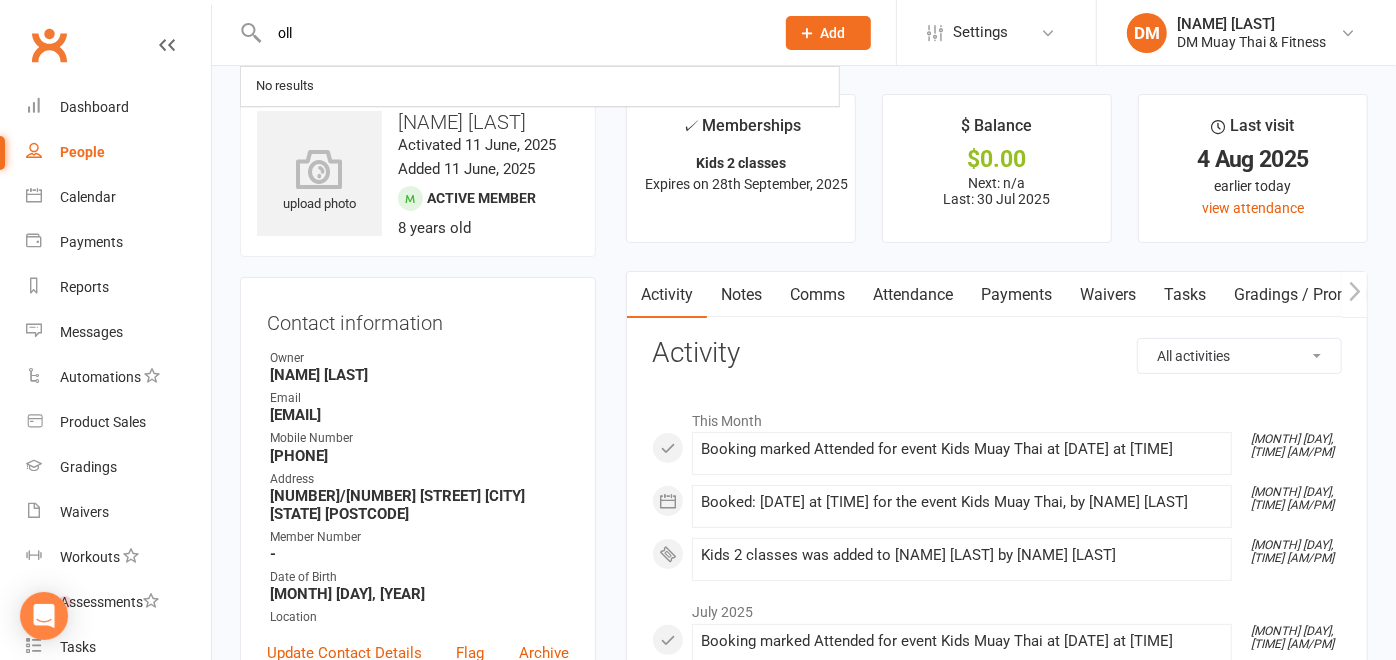 scroll, scrollTop: 0, scrollLeft: 0, axis: both 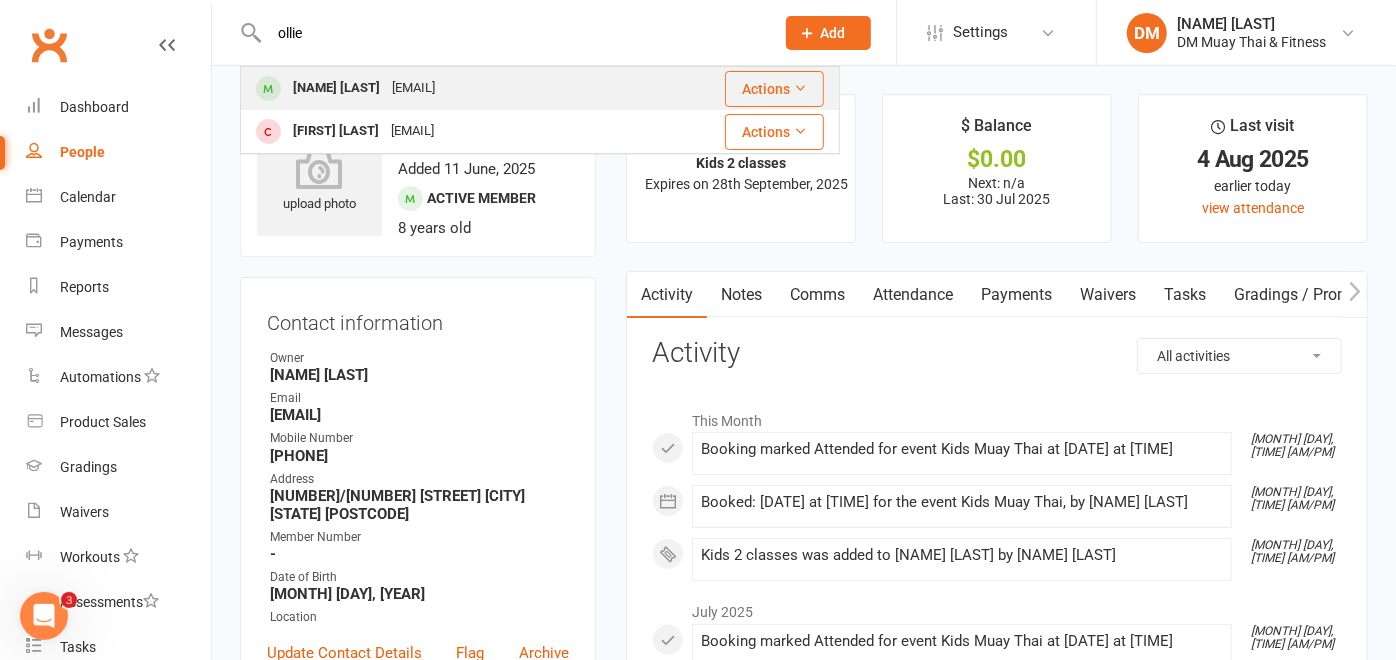 type on "ollie" 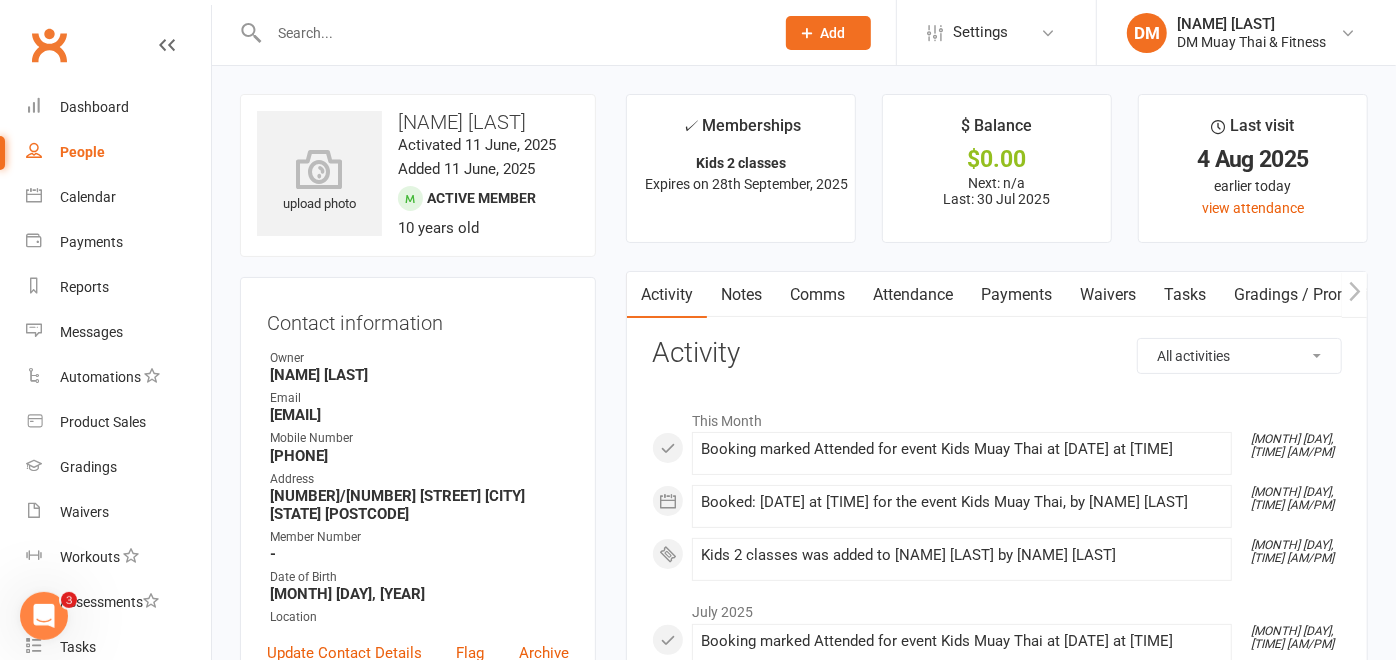 click at bounding box center [511, 33] 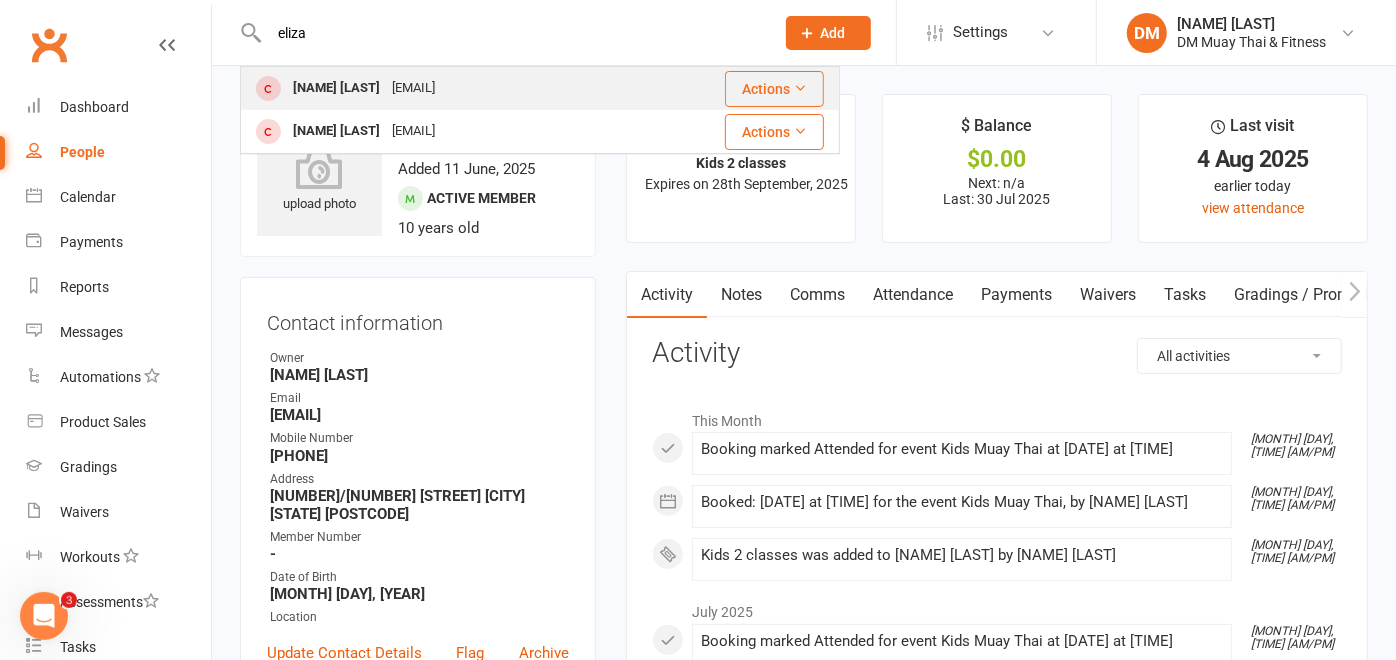 type on "eliza" 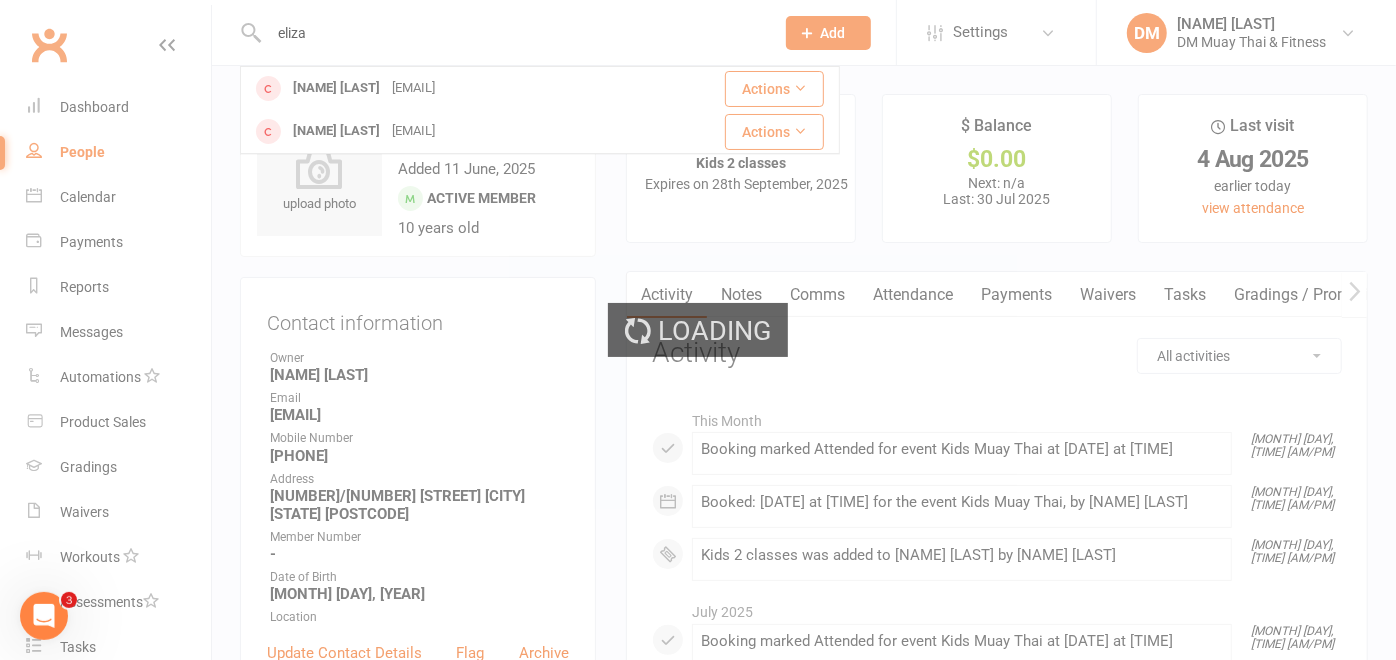 type 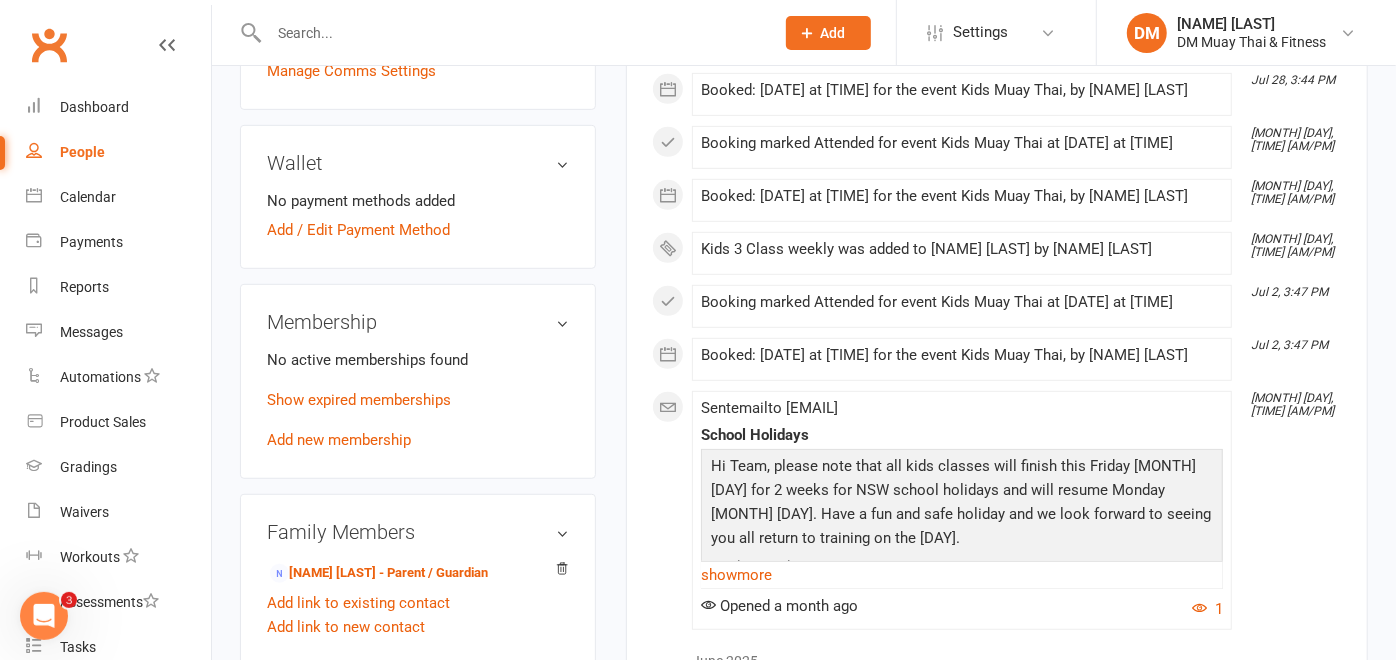 scroll, scrollTop: 666, scrollLeft: 0, axis: vertical 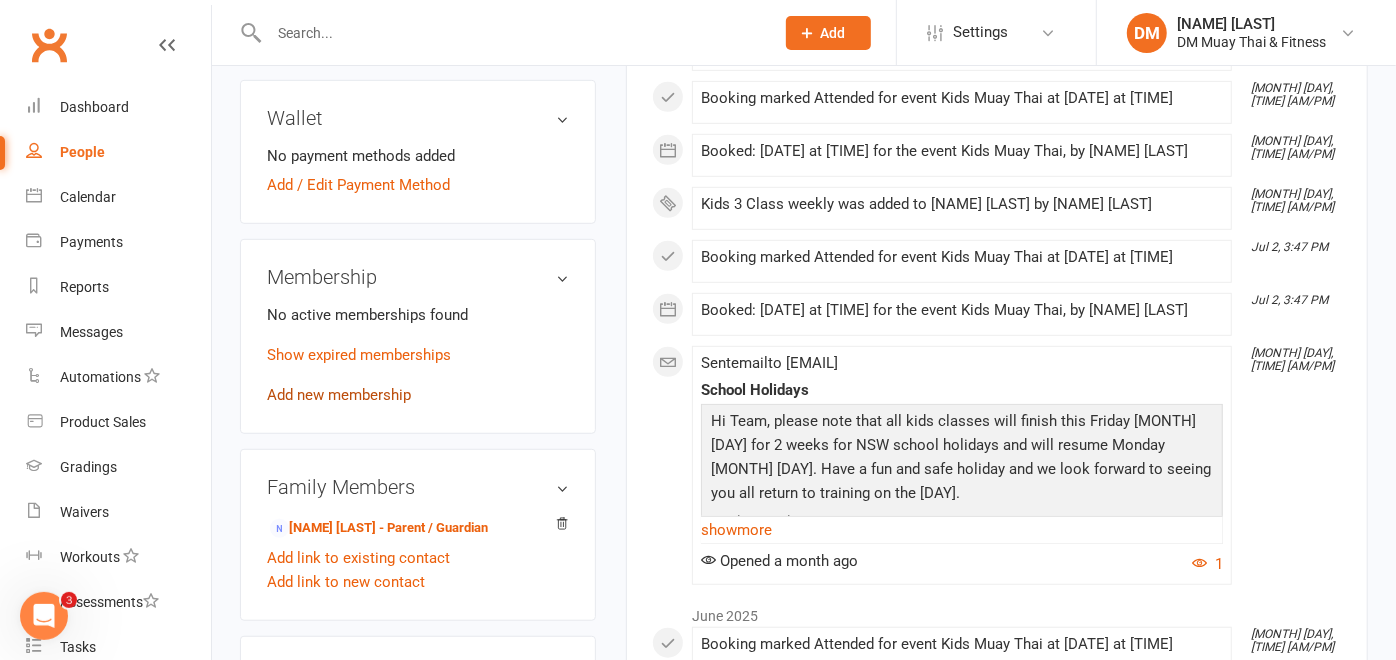 click on "Add new membership" at bounding box center [339, 395] 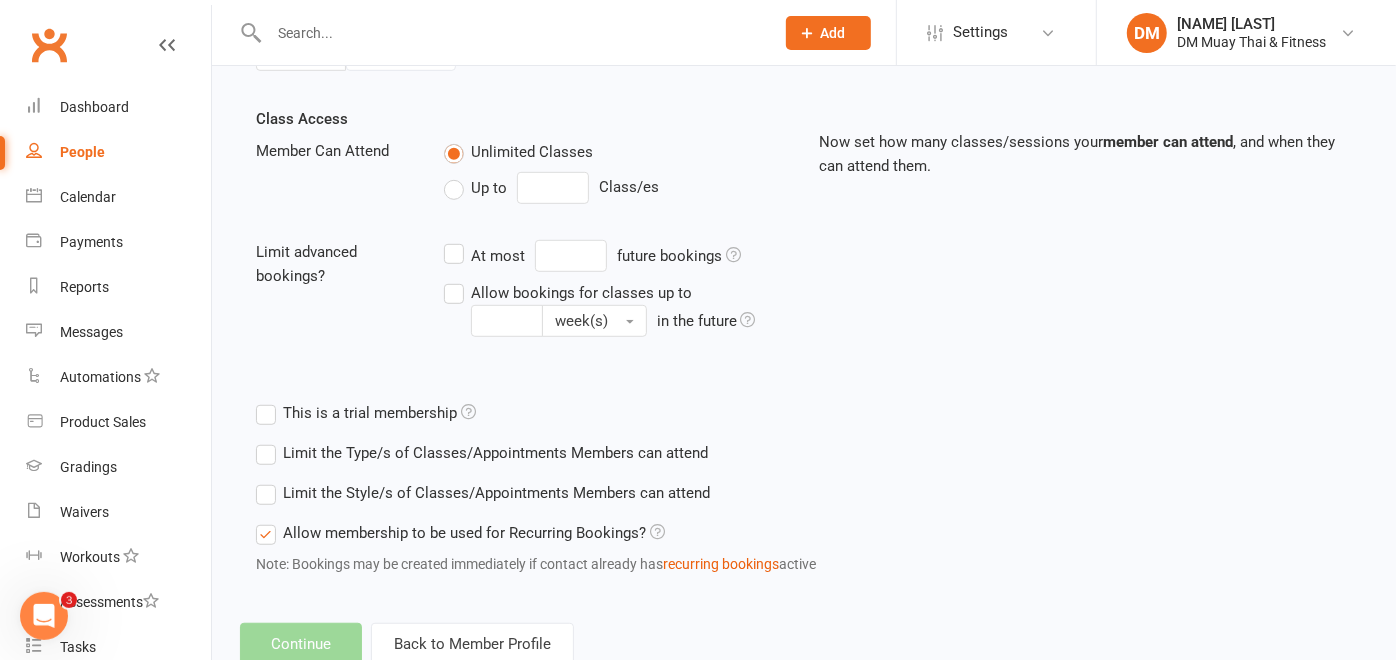 scroll, scrollTop: 0, scrollLeft: 0, axis: both 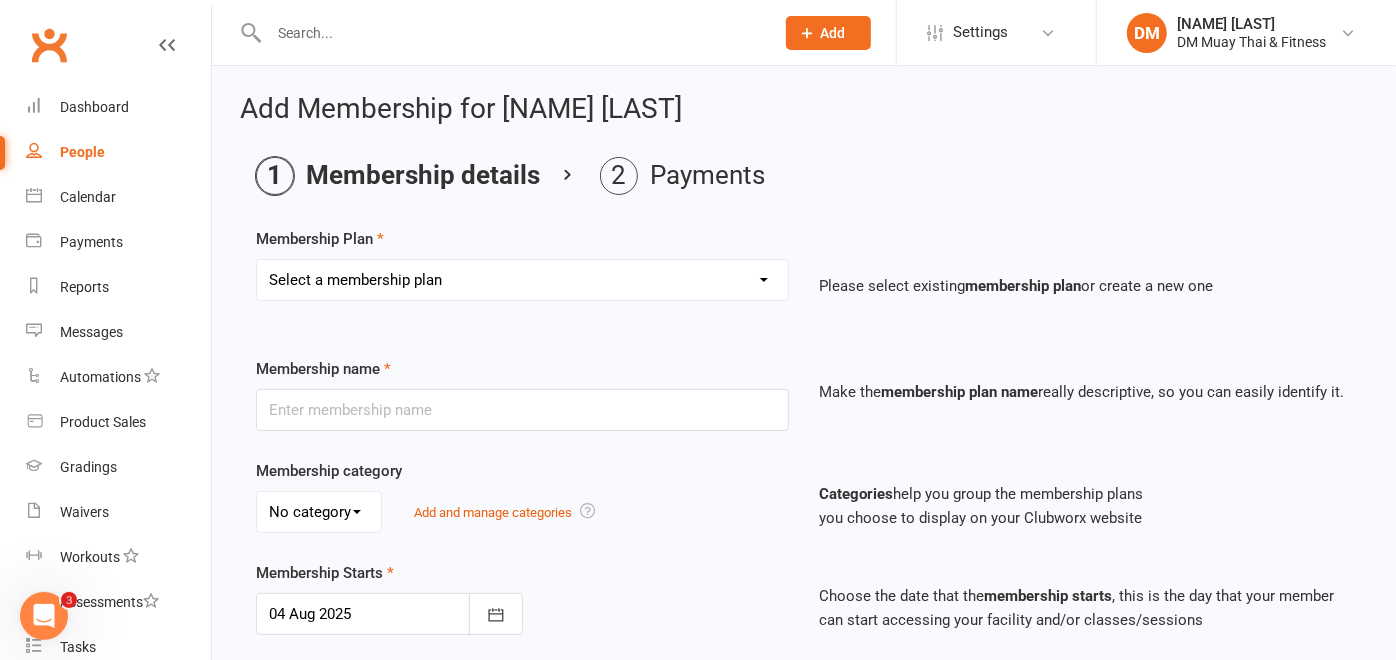 click on "Select a membership plan Create new Membership Plan 6 month sponsored 12 month sponsored 3 class weekly no contract foundation unlimited no contract foundation 6 month 3 class foundation 6 month unlimited foundation 3 classes weekly no contract 6 month 3 class weekly Unlimited no contract 6 month unlimited Kids 2 classes Teen 2 class Teen unlimited 6 month upfront unlimited 12 month upfront unlimited 10 Class Pass Casual Class Pass 7 day trial Kids 3 Class weekly 12 month upfront unlimited foundation 6 month upfront unlimited foundation foundation unlimited no contract fortnightly payments 6 month unlimited foundation fortnightly payments foundation 3 classes no contract fortnightly payments Foundation 6 month 3 classes fortnightly payment No contract in unlimited fortnightly payments 6 month unlimited fortnightly payments 6 month 3 class fortnightly payment 3 class weekly no contract fortnightly payments Kids/Teens Free 7 day Trial Free Trial Class Sparring 2 Week Trial Free Glove Special" at bounding box center [522, 280] 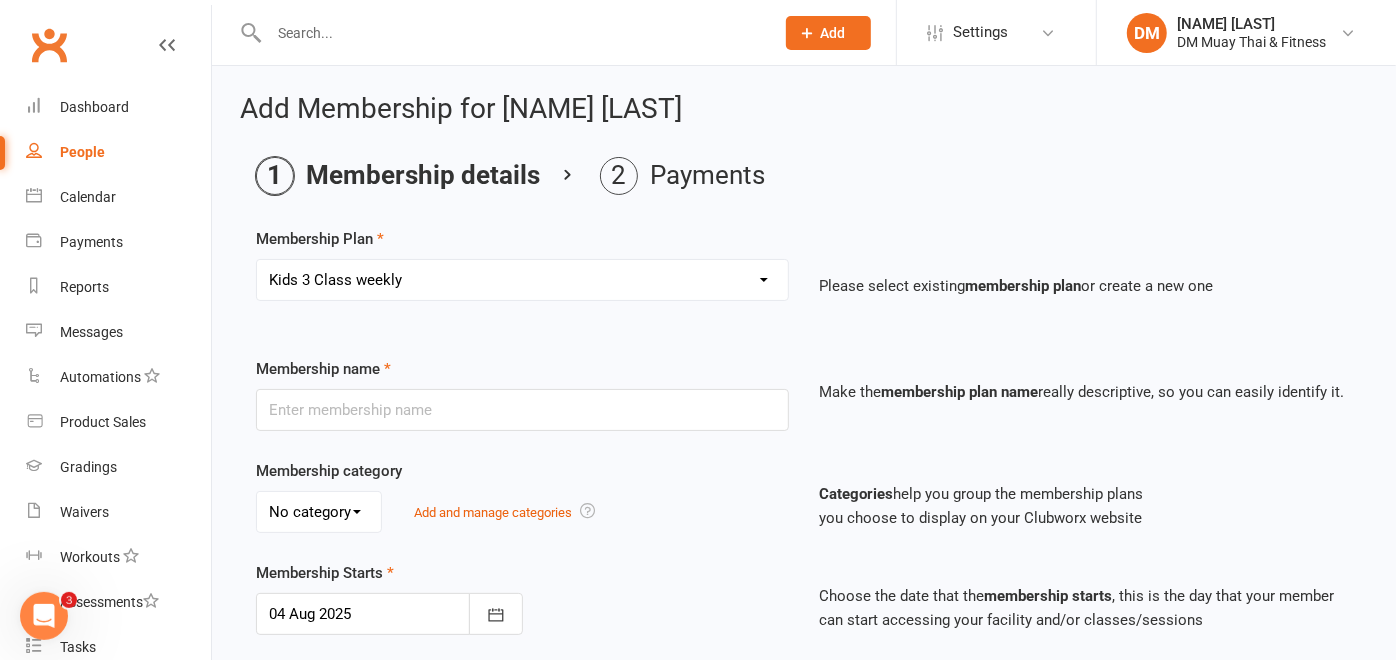 click on "Select a membership plan Create new Membership Plan 6 month sponsored 12 month sponsored 3 class weekly no contract foundation unlimited no contract foundation 6 month 3 class foundation 6 month unlimited foundation 3 classes weekly no contract 6 month 3 class weekly Unlimited no contract 6 month unlimited Kids 2 classes Teen 2 class Teen unlimited 6 month upfront unlimited 12 month upfront unlimited 10 Class Pass Casual Class Pass 7 day trial Kids 3 Class weekly 12 month upfront unlimited foundation 6 month upfront unlimited foundation foundation unlimited no contract fortnightly payments 6 month unlimited foundation fortnightly payments foundation 3 classes no contract fortnightly payments Foundation 6 month 3 classes fortnightly payment No contract in unlimited fortnightly payments 6 month unlimited fortnightly payments 6 month 3 class fortnightly payment 3 class weekly no contract fortnightly payments Kids/Teens Free 7 day Trial Free Trial Class Sparring 2 Week Trial Free Glove Special" at bounding box center (522, 280) 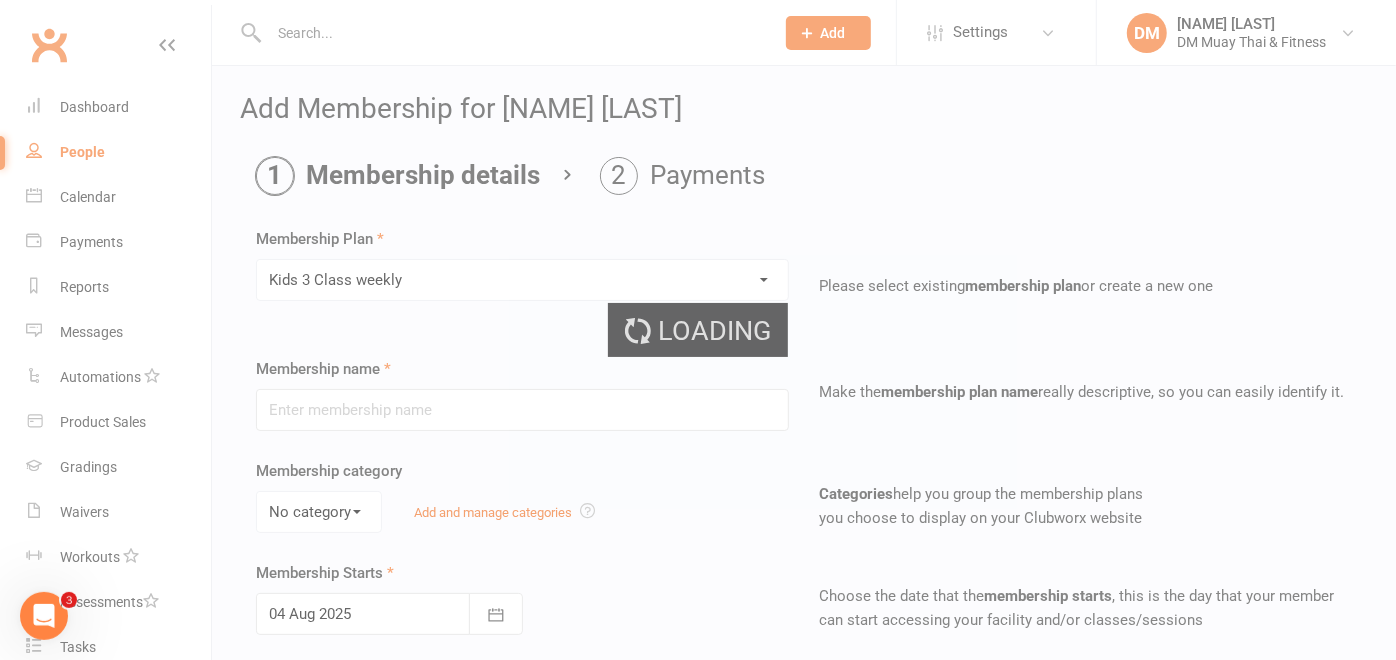 type on "Kids 3 Class weekly" 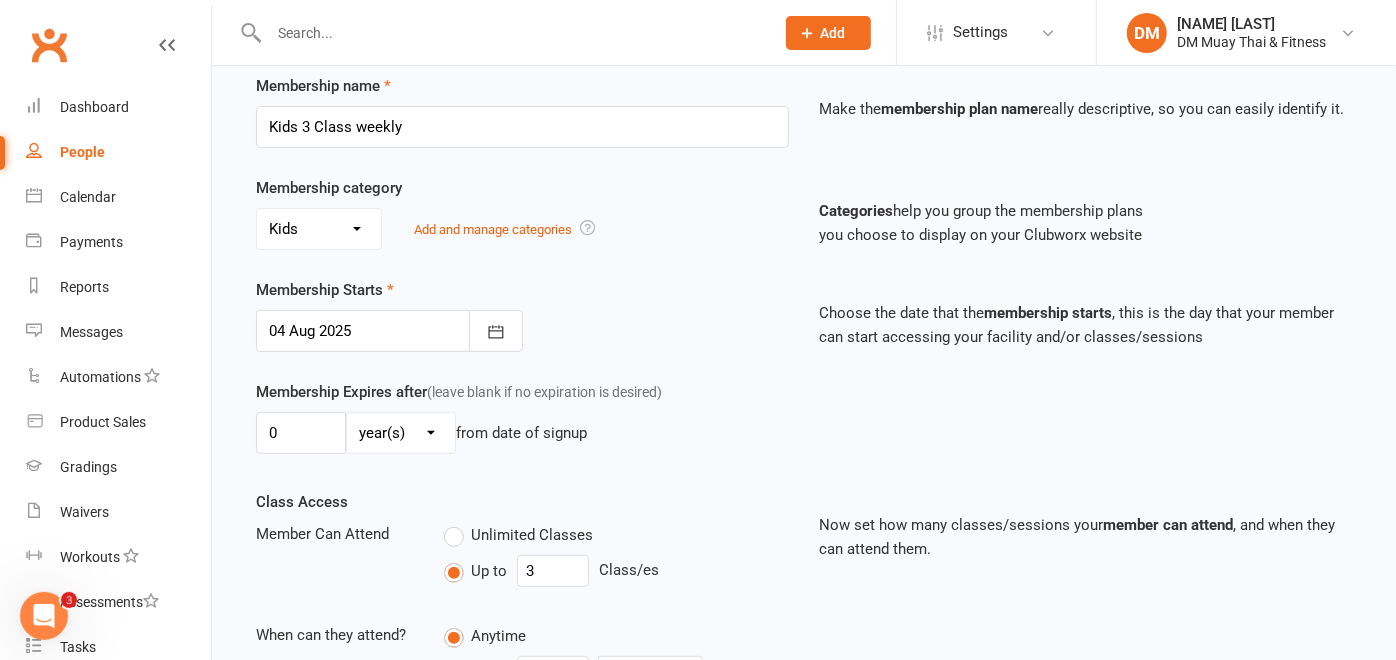 scroll, scrollTop: 333, scrollLeft: 0, axis: vertical 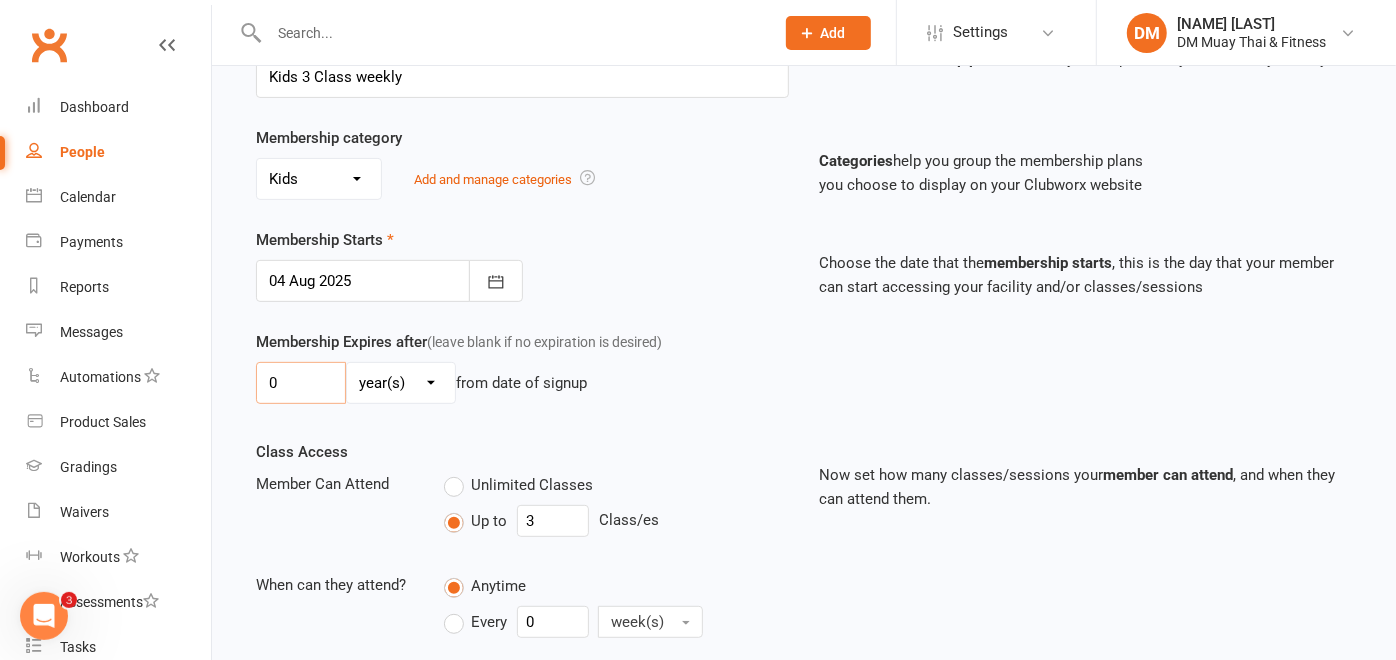click on "0" at bounding box center [301, 383] 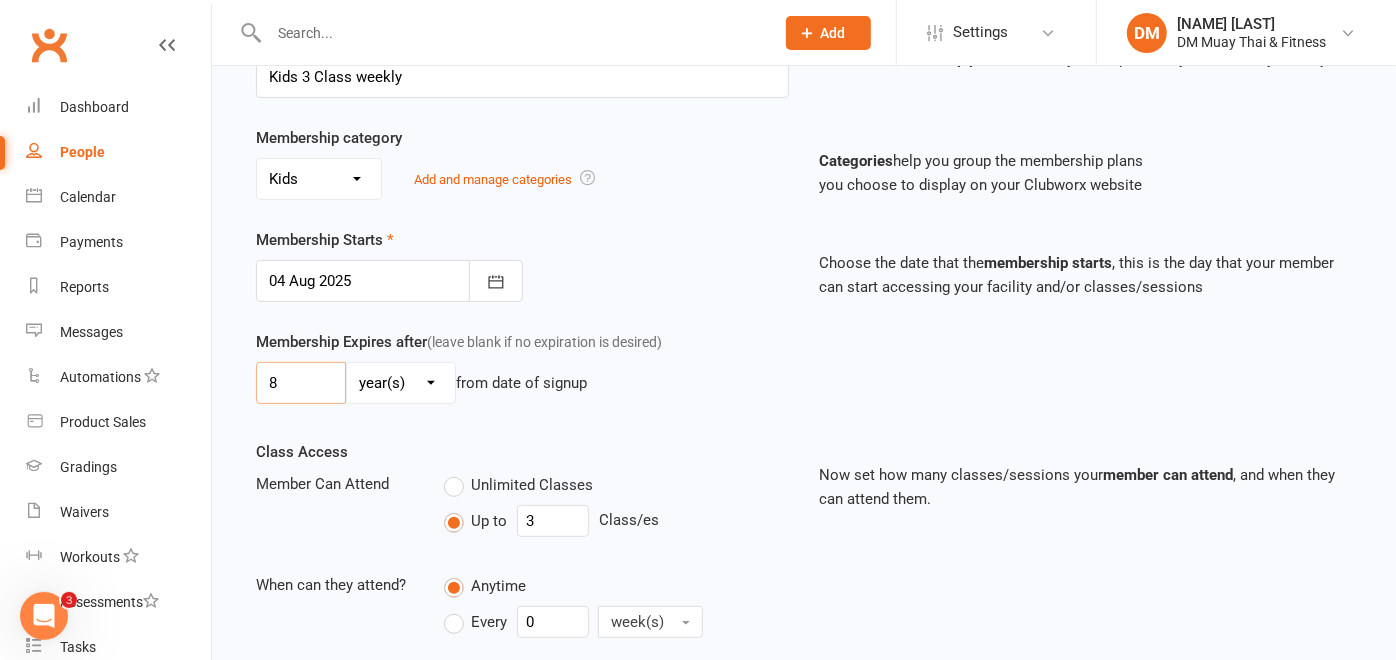 type on "8" 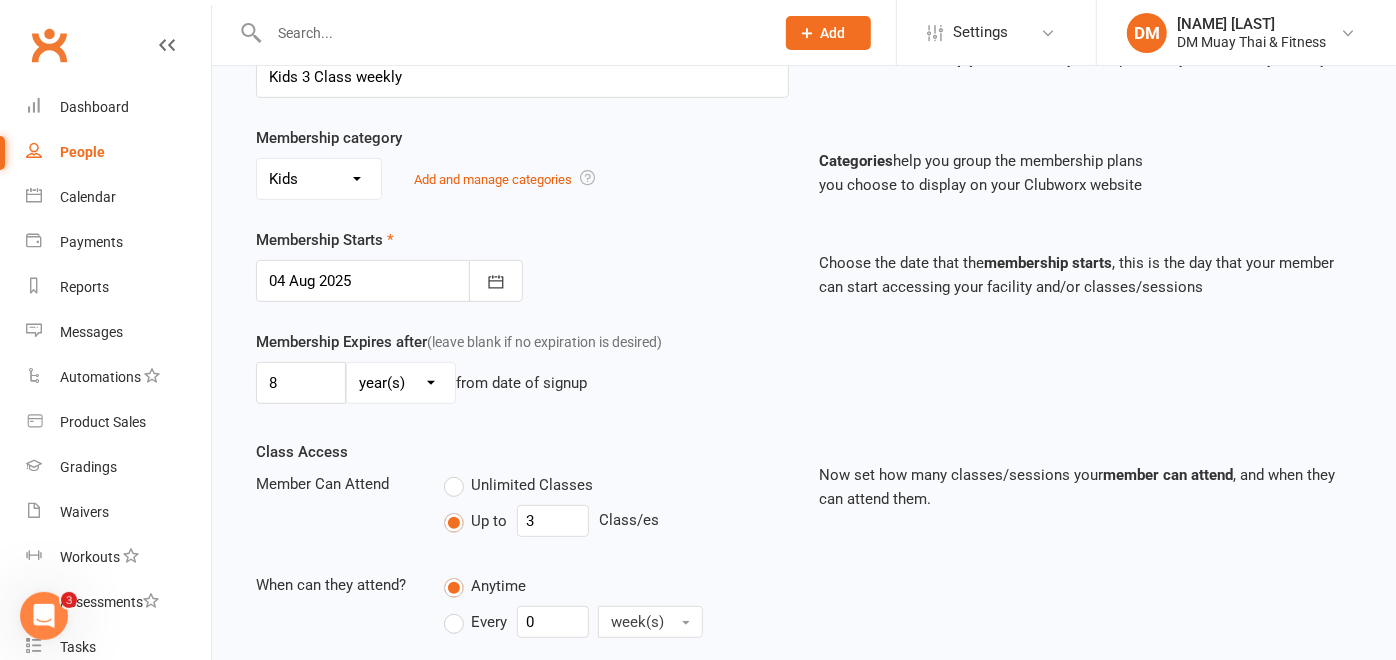 click on "day(s) week(s) month(s) year(s)" at bounding box center (401, 383) 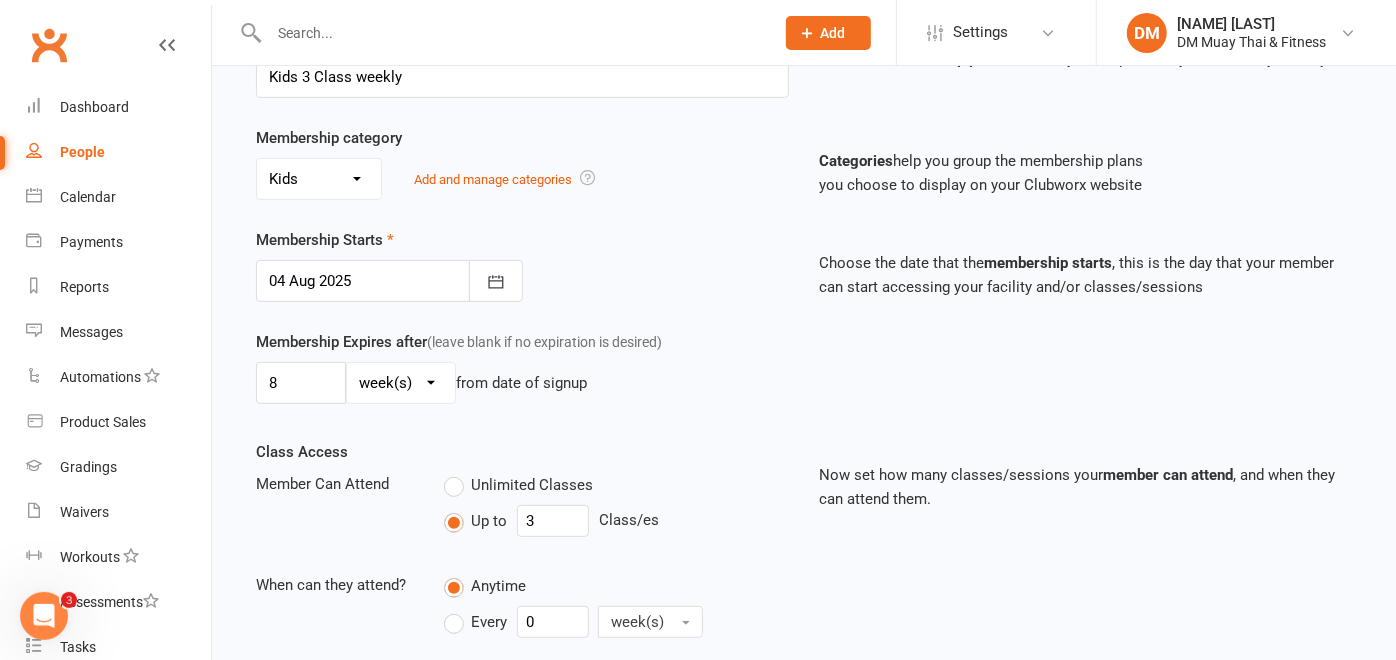 click on "day(s) week(s) month(s) year(s)" at bounding box center [401, 383] 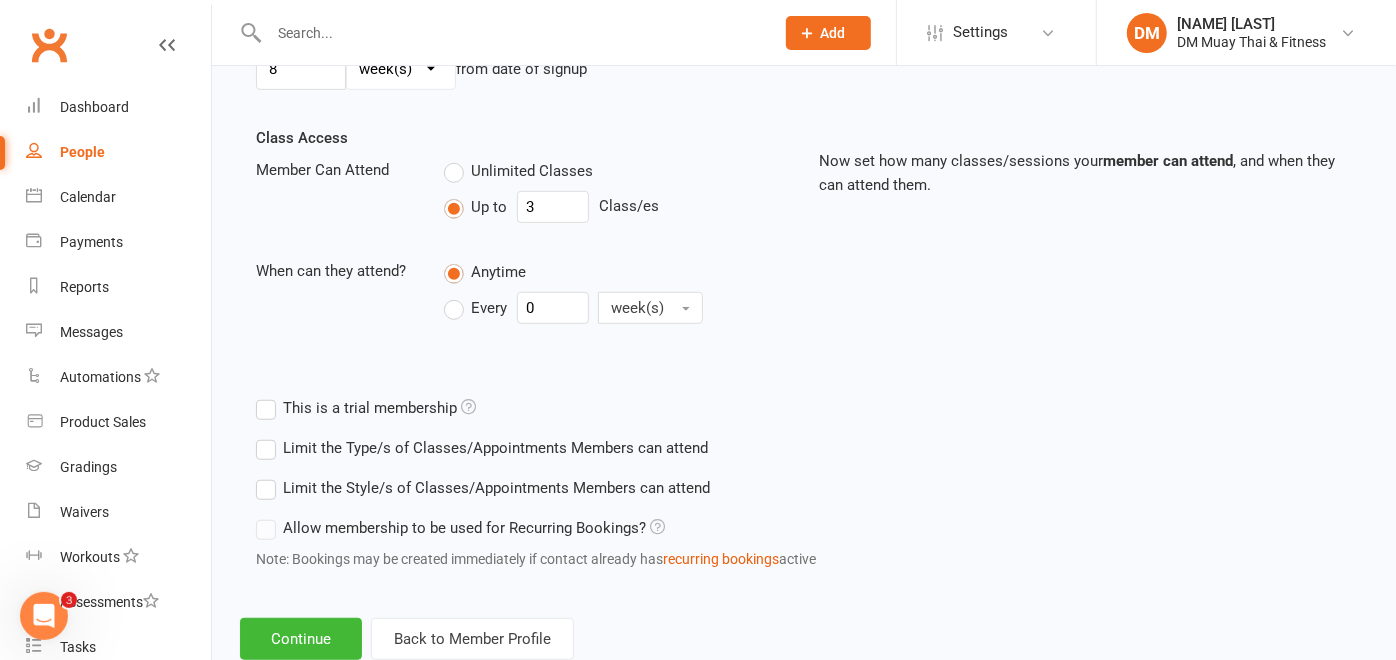 scroll, scrollTop: 700, scrollLeft: 0, axis: vertical 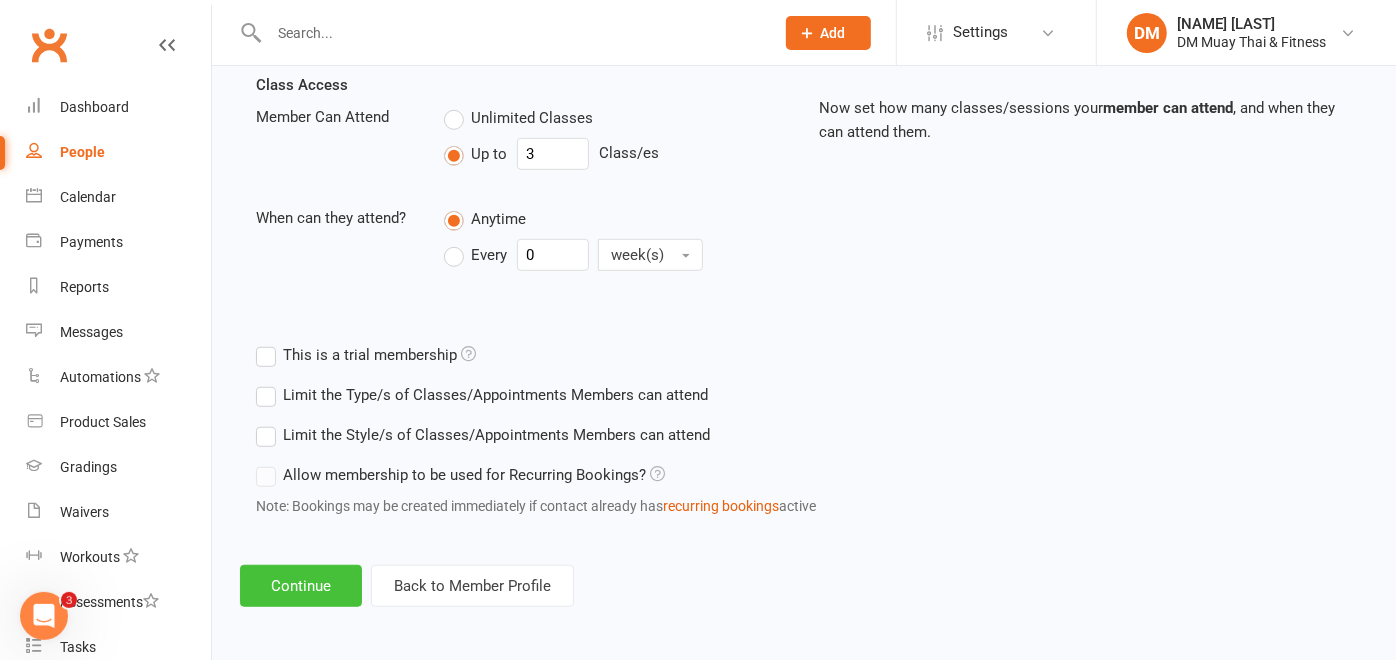 click on "Continue" at bounding box center [301, 586] 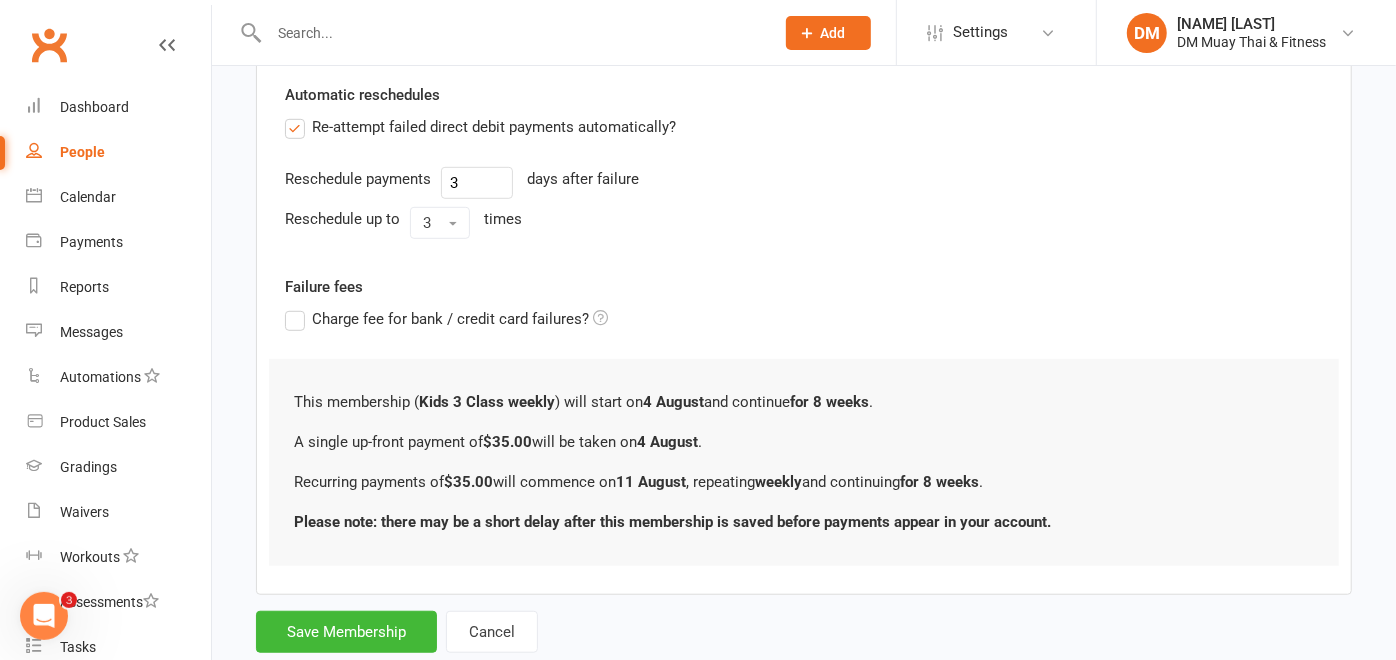 scroll, scrollTop: 0, scrollLeft: 0, axis: both 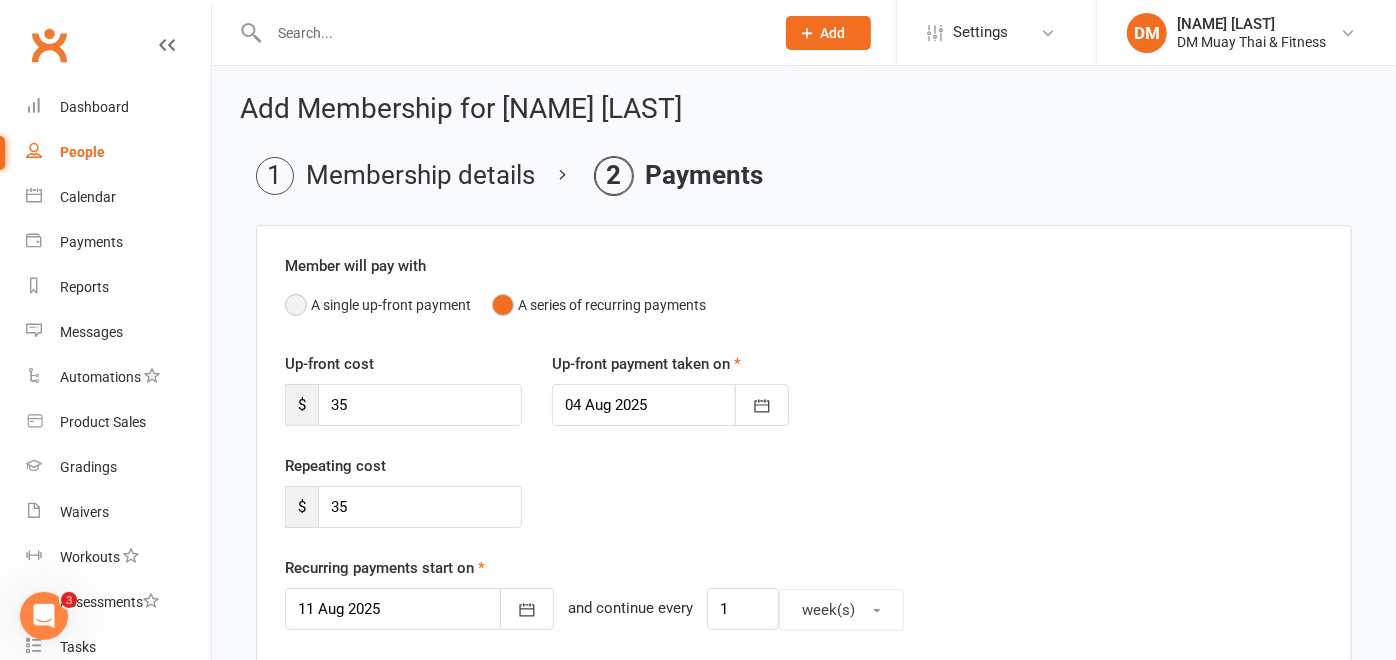 click on "A single up-front payment" at bounding box center [378, 305] 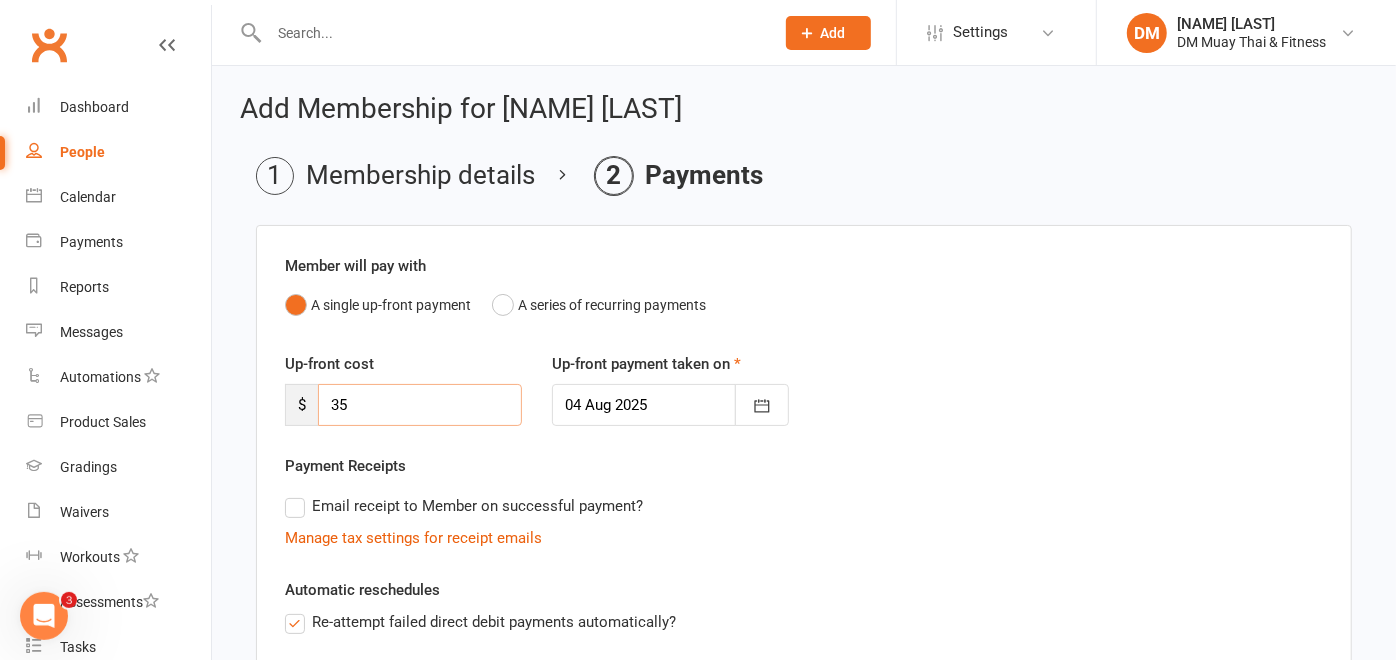 click on "35" at bounding box center [420, 405] 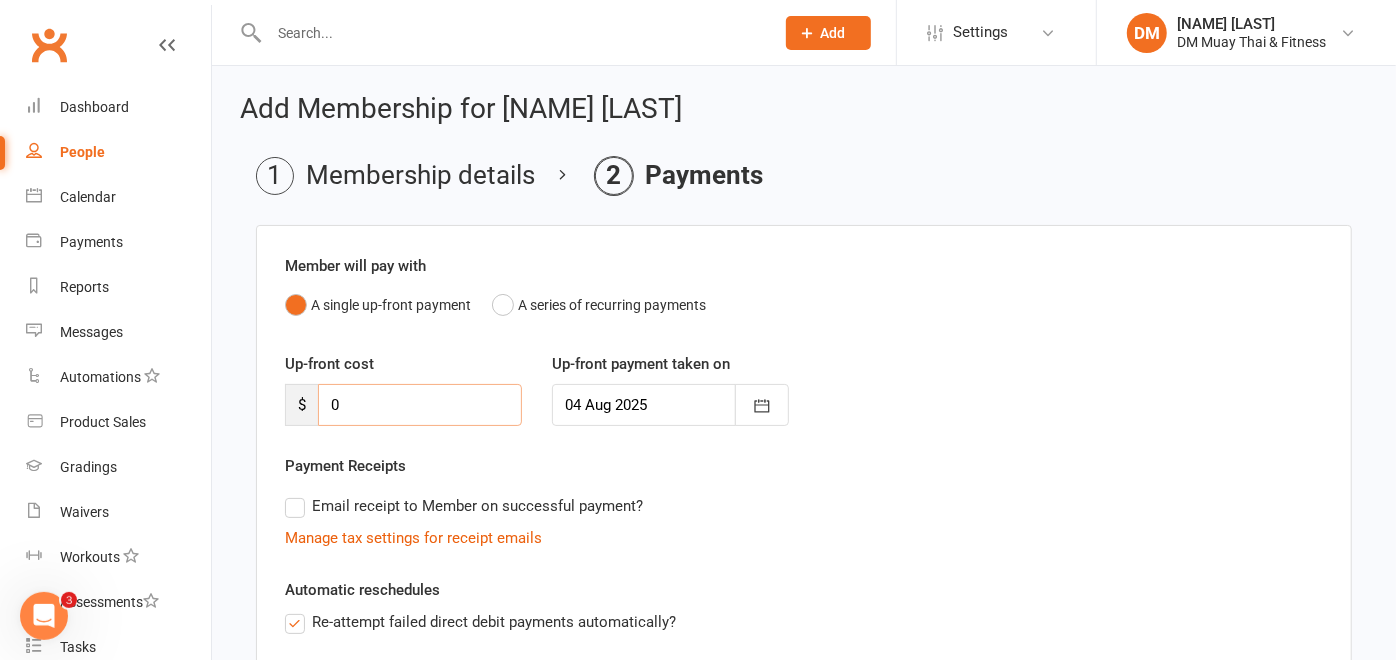 type on "0" 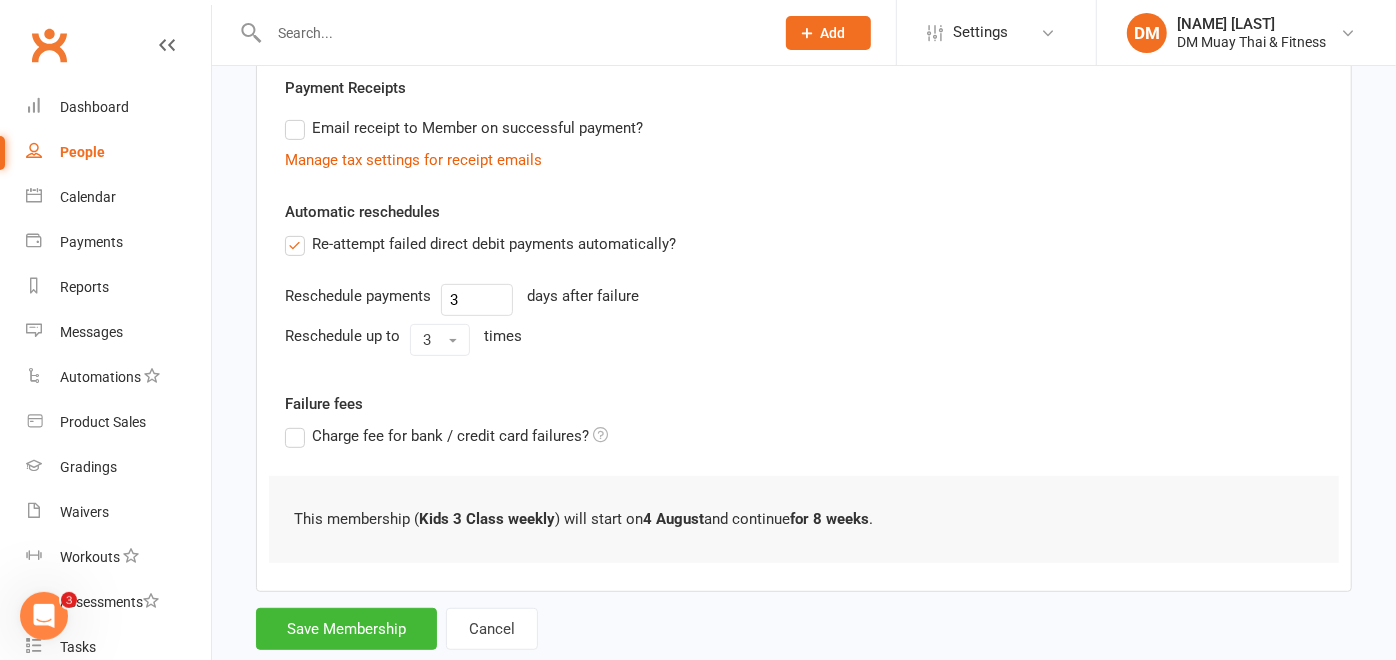 scroll, scrollTop: 426, scrollLeft: 0, axis: vertical 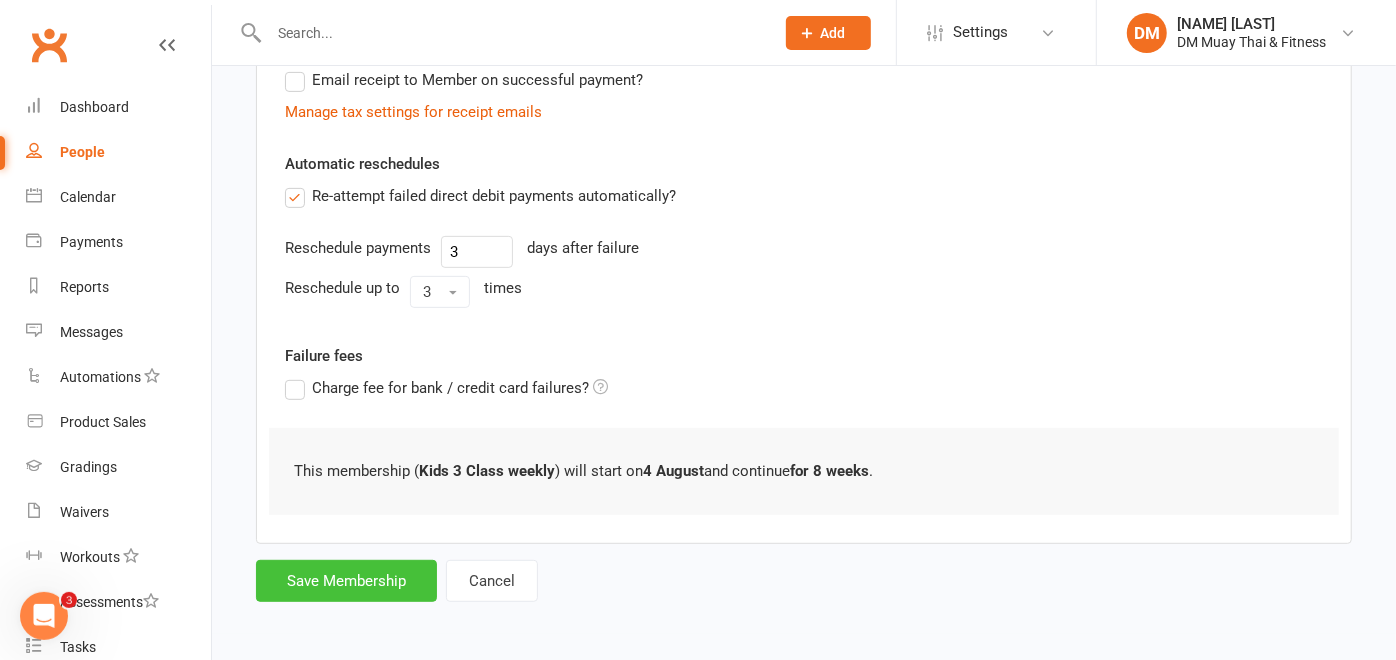 click on "Save Membership" at bounding box center [346, 581] 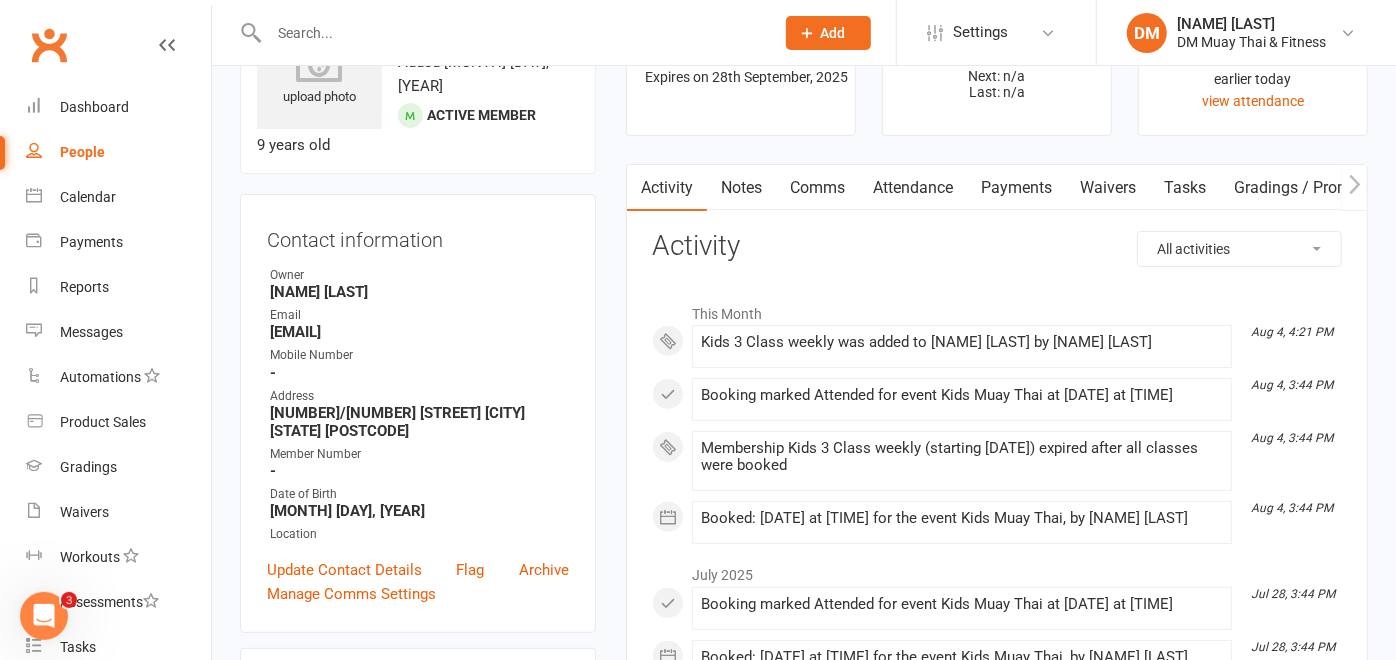 scroll, scrollTop: 0, scrollLeft: 0, axis: both 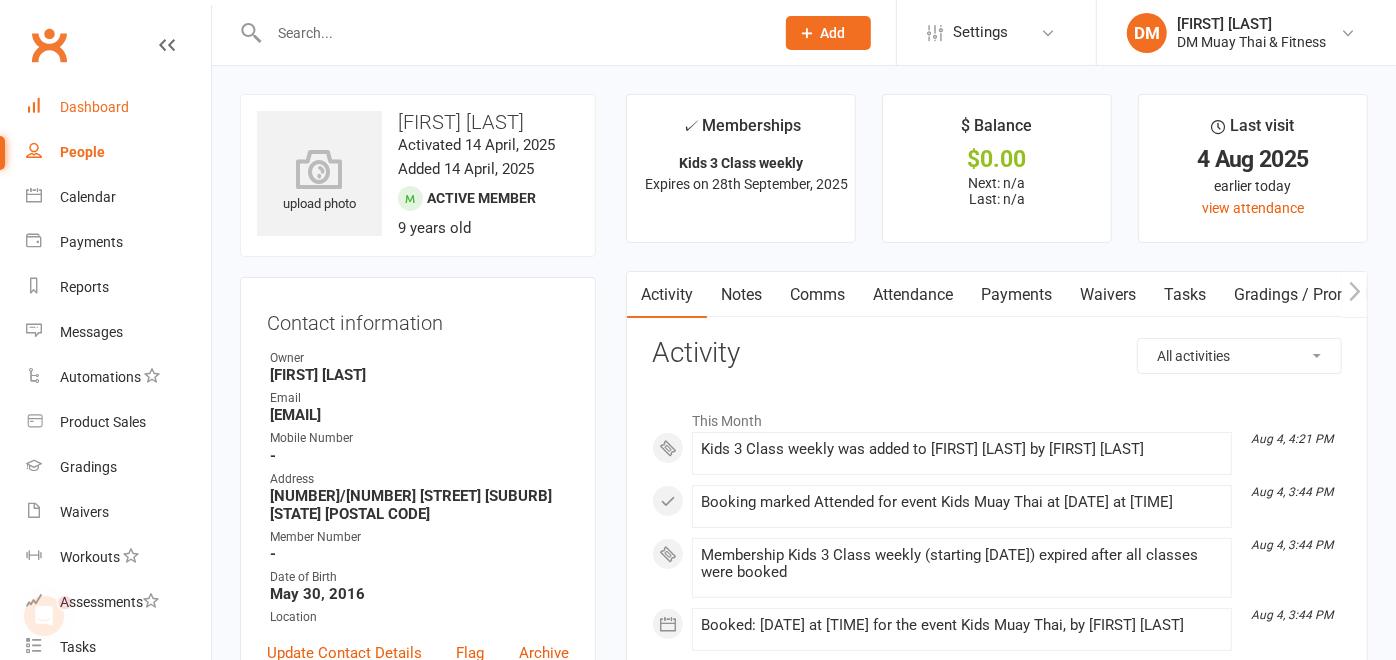 click on "Dashboard" at bounding box center [94, 107] 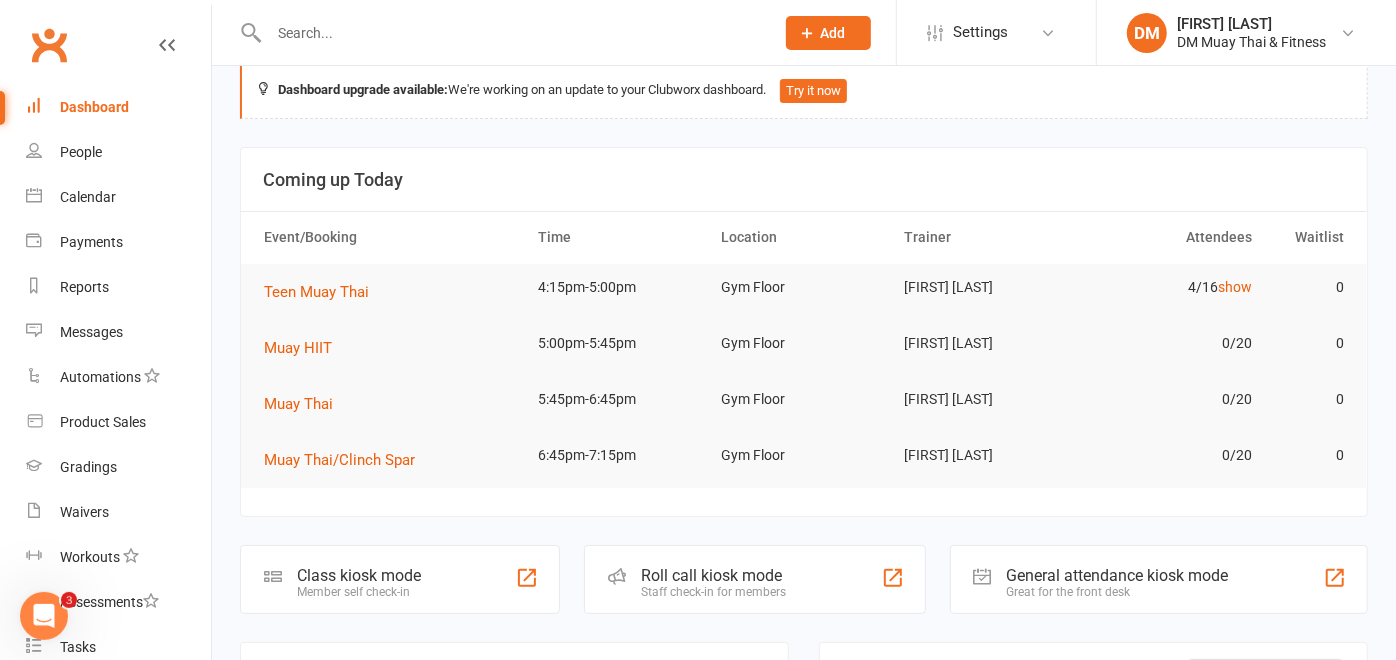 scroll, scrollTop: 0, scrollLeft: 0, axis: both 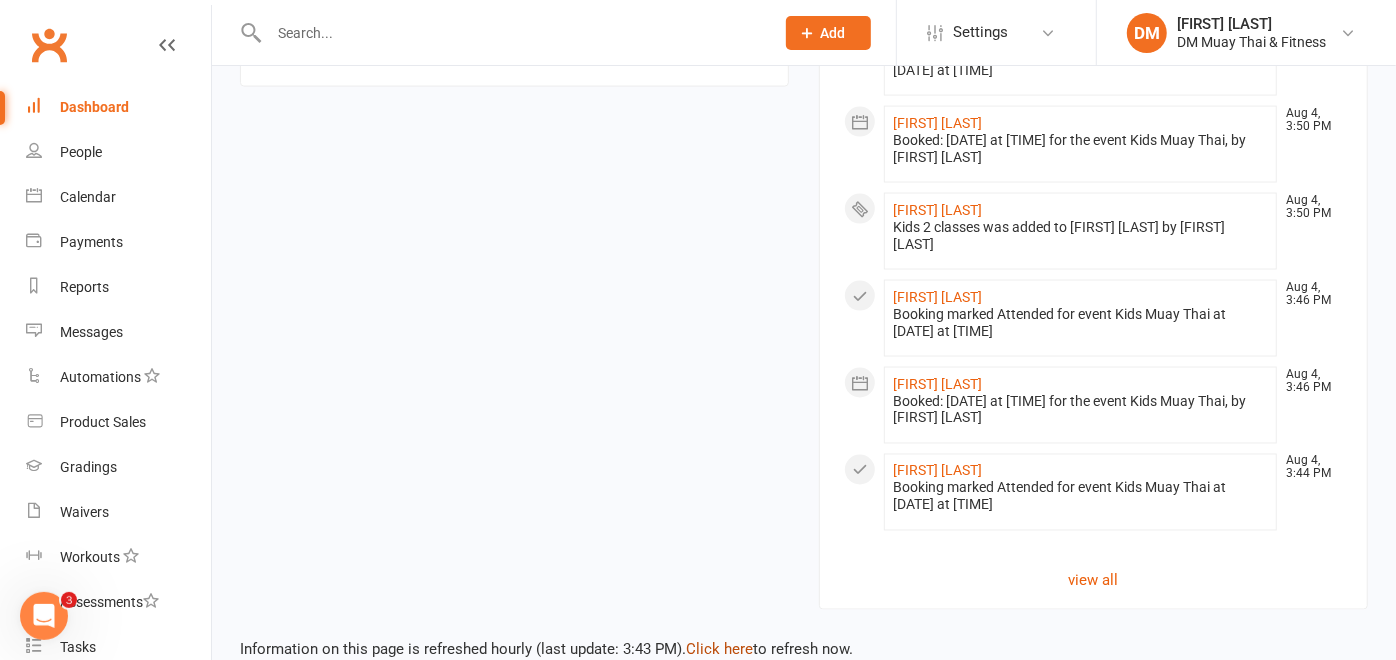click on "Click here" at bounding box center (719, 650) 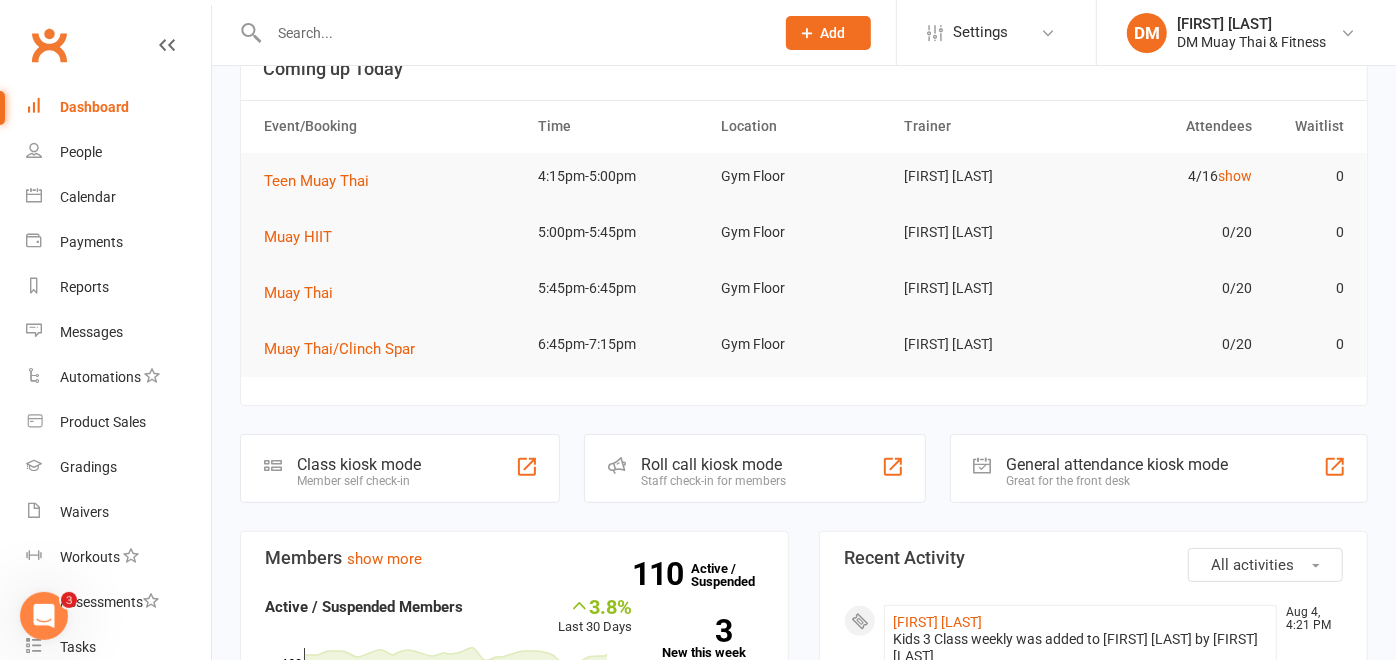 scroll, scrollTop: 0, scrollLeft: 0, axis: both 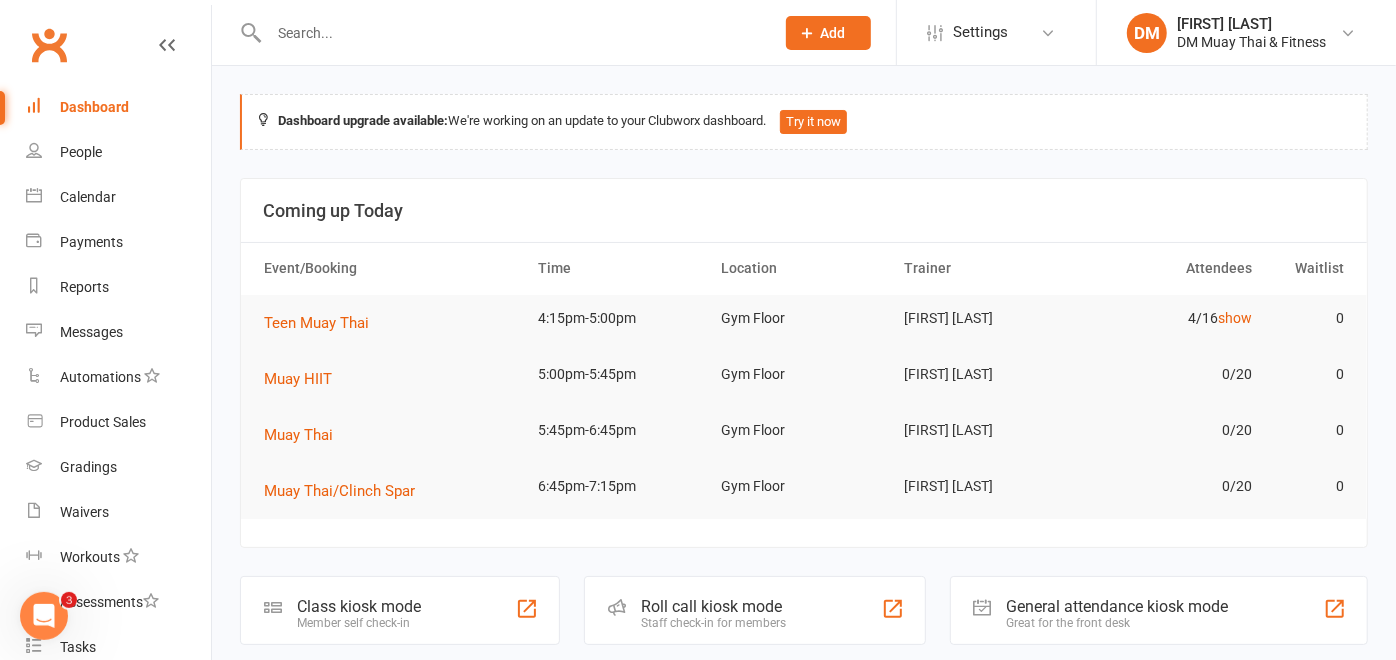 click at bounding box center (511, 33) 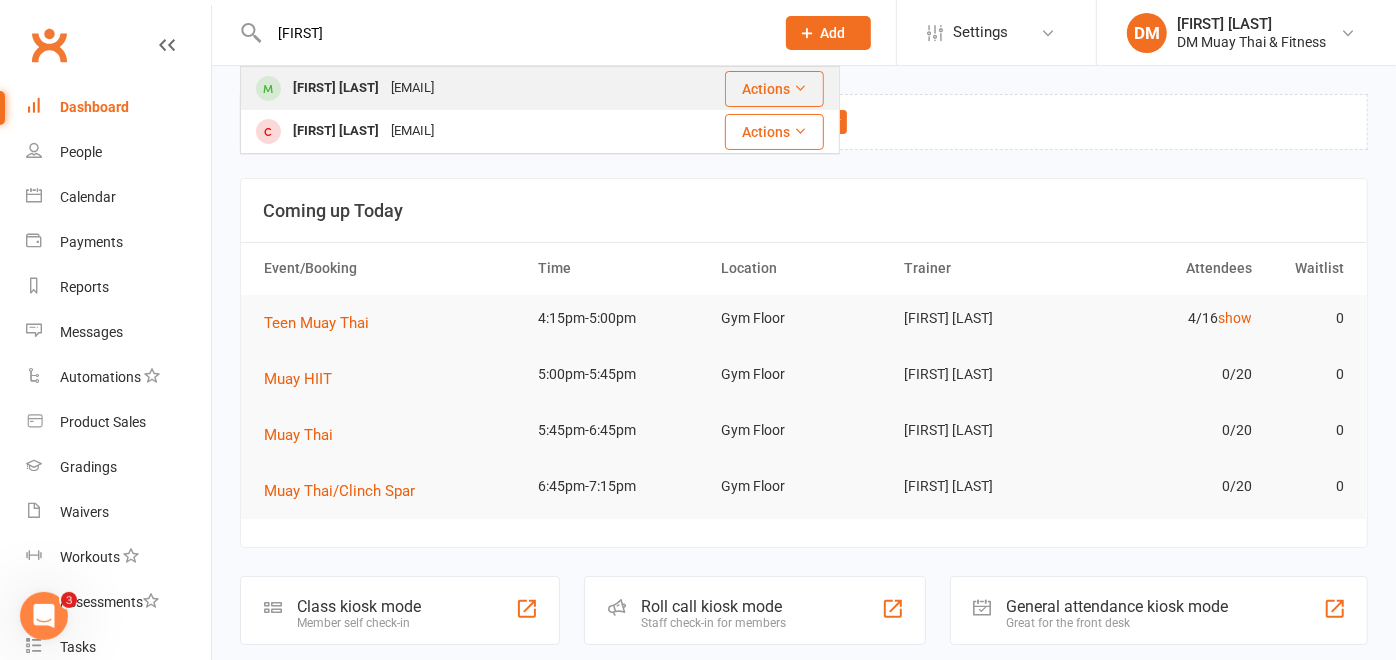 type on "[FIRST]" 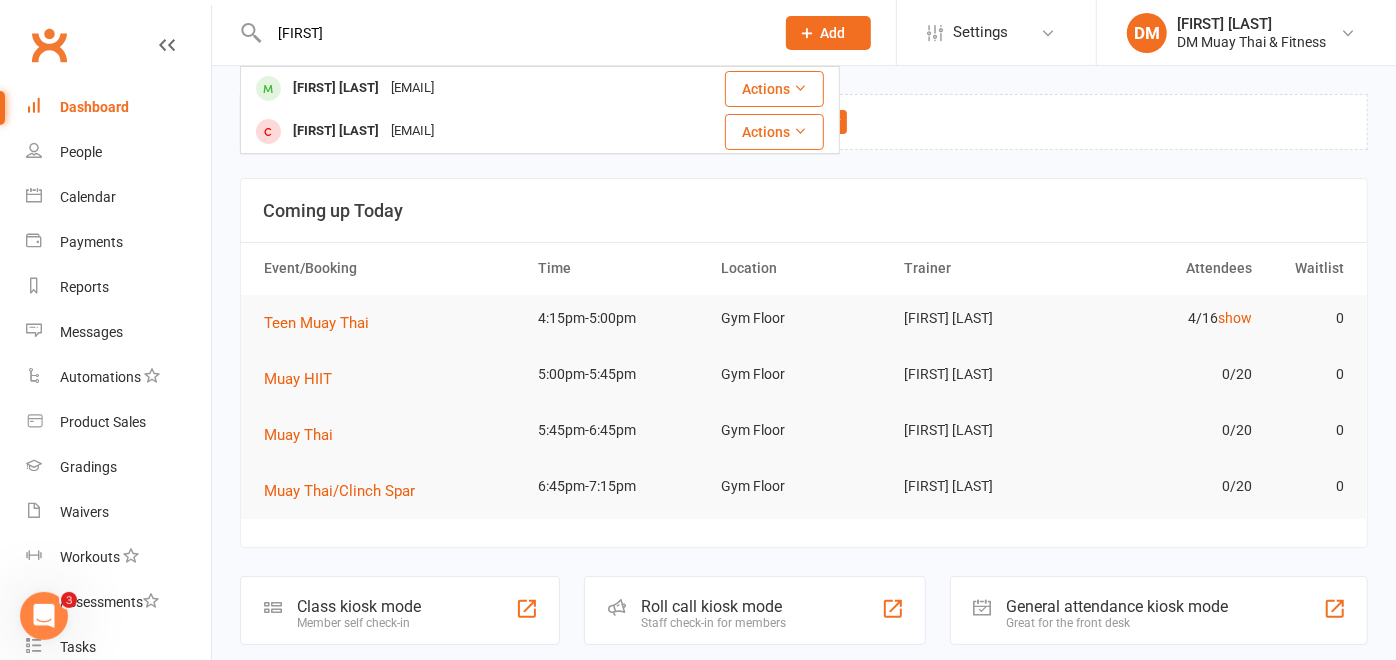 click on "[EMAIL]" at bounding box center (412, 88) 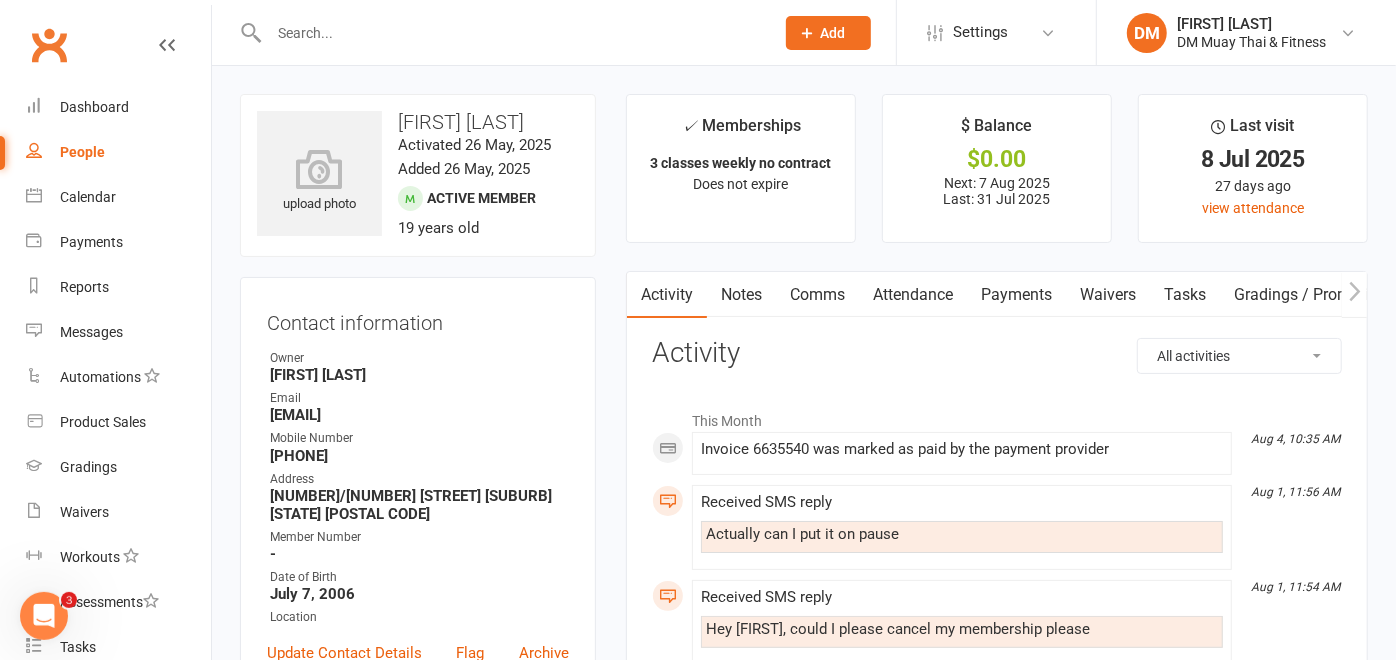 click on "Add" 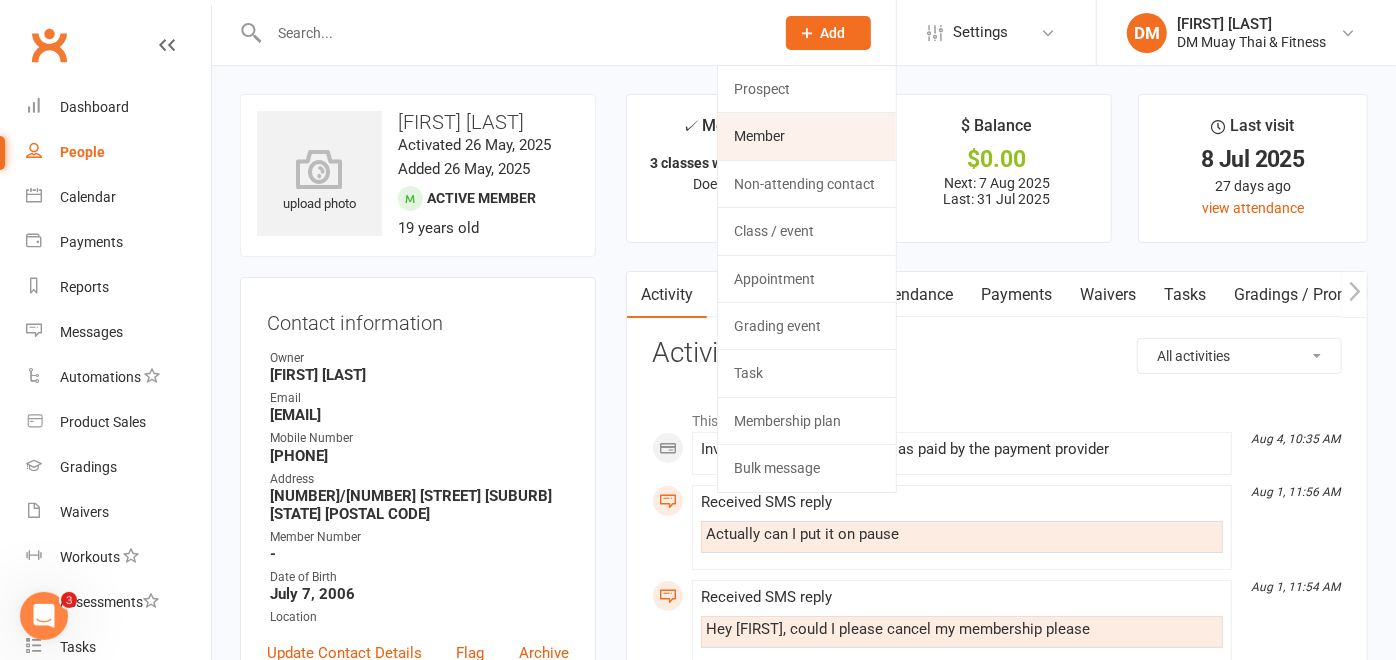 click on "Member" 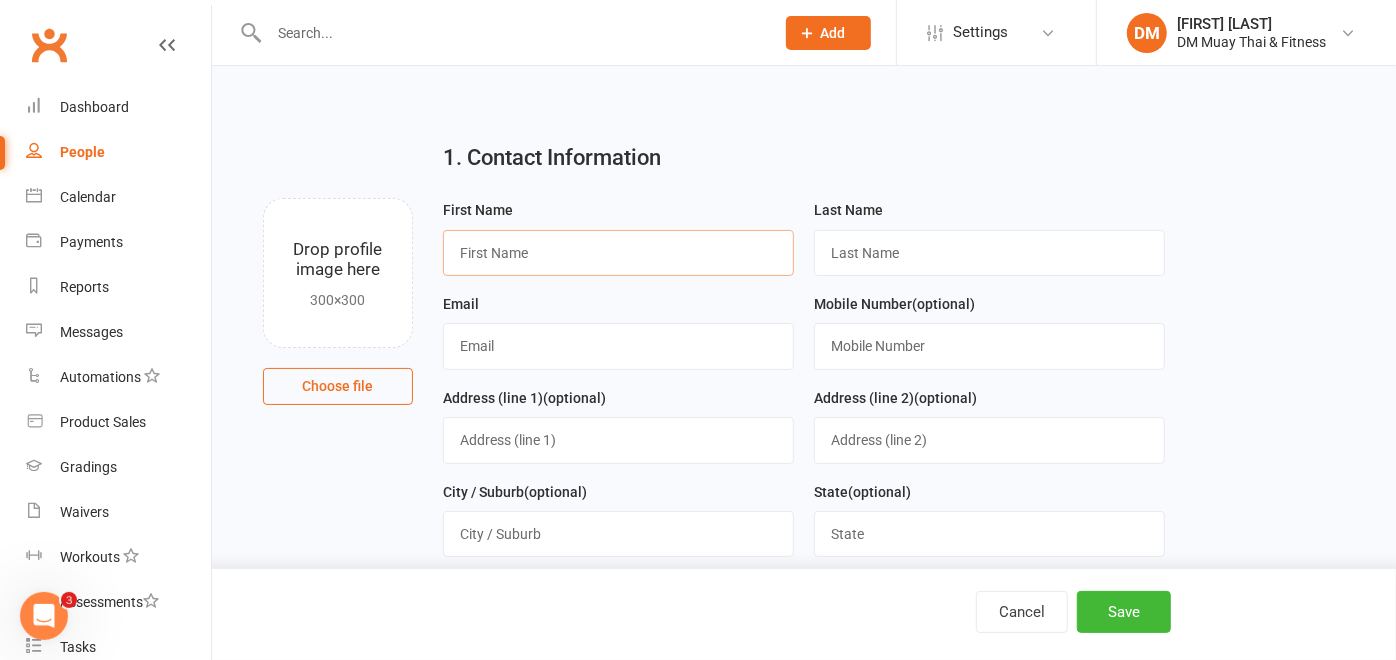 click at bounding box center [618, 253] 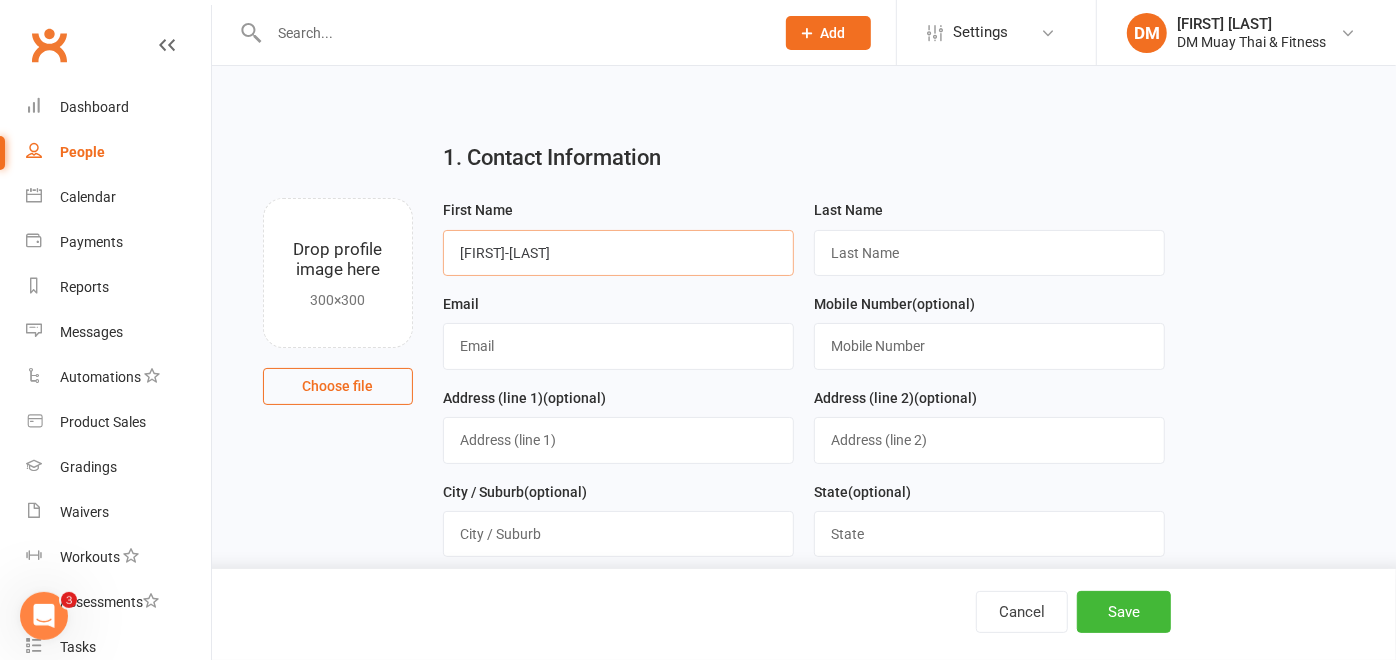 type on "Senka-Brooke" 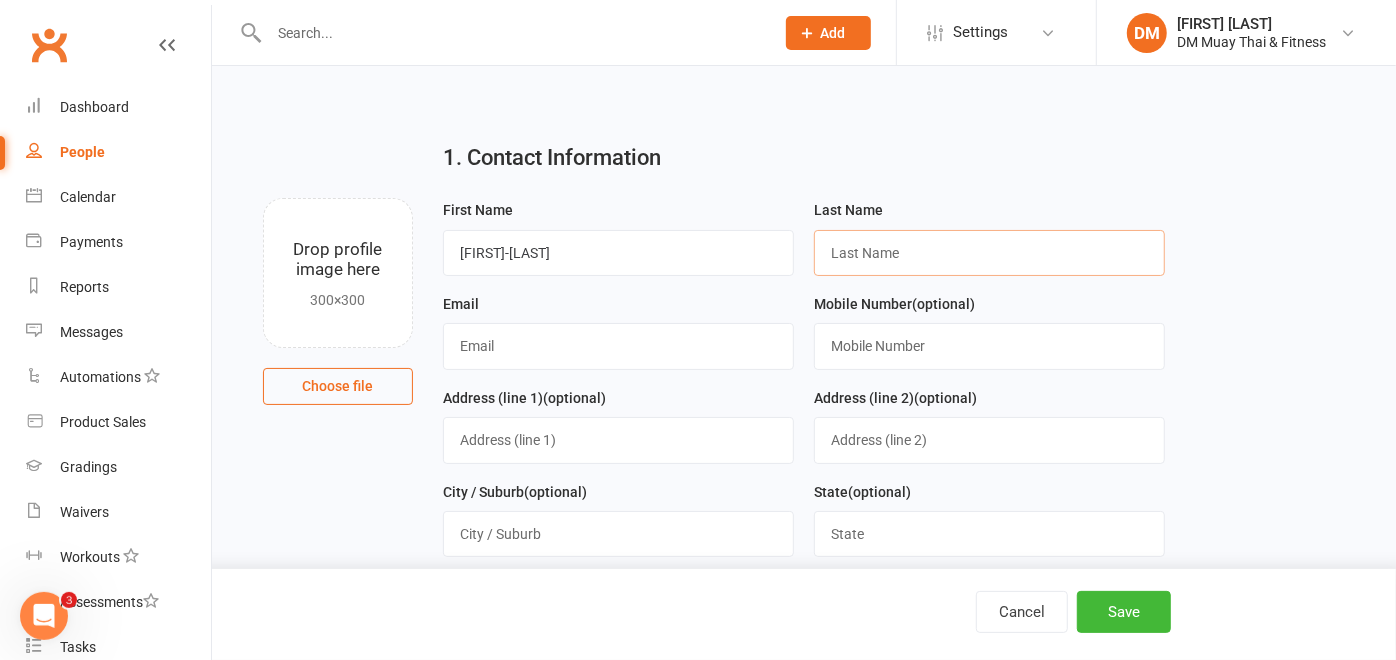 click at bounding box center (989, 253) 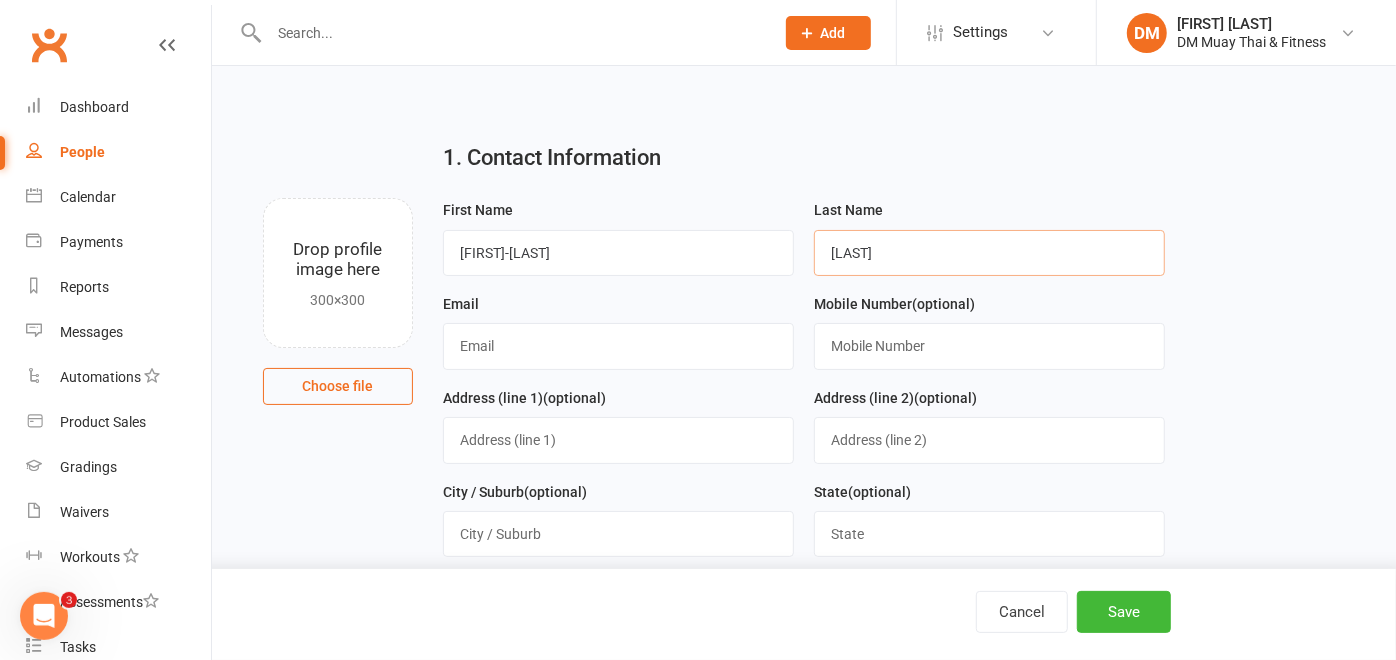 type on "Burcul" 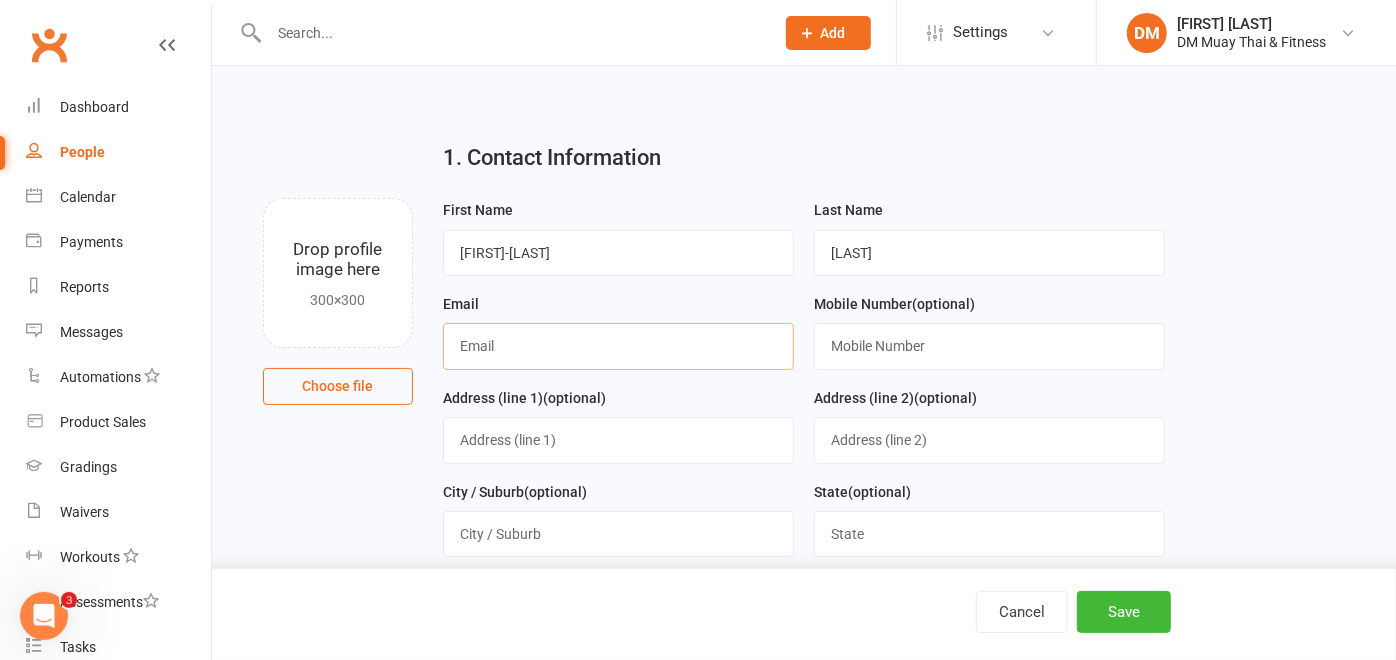 click at bounding box center (618, 346) 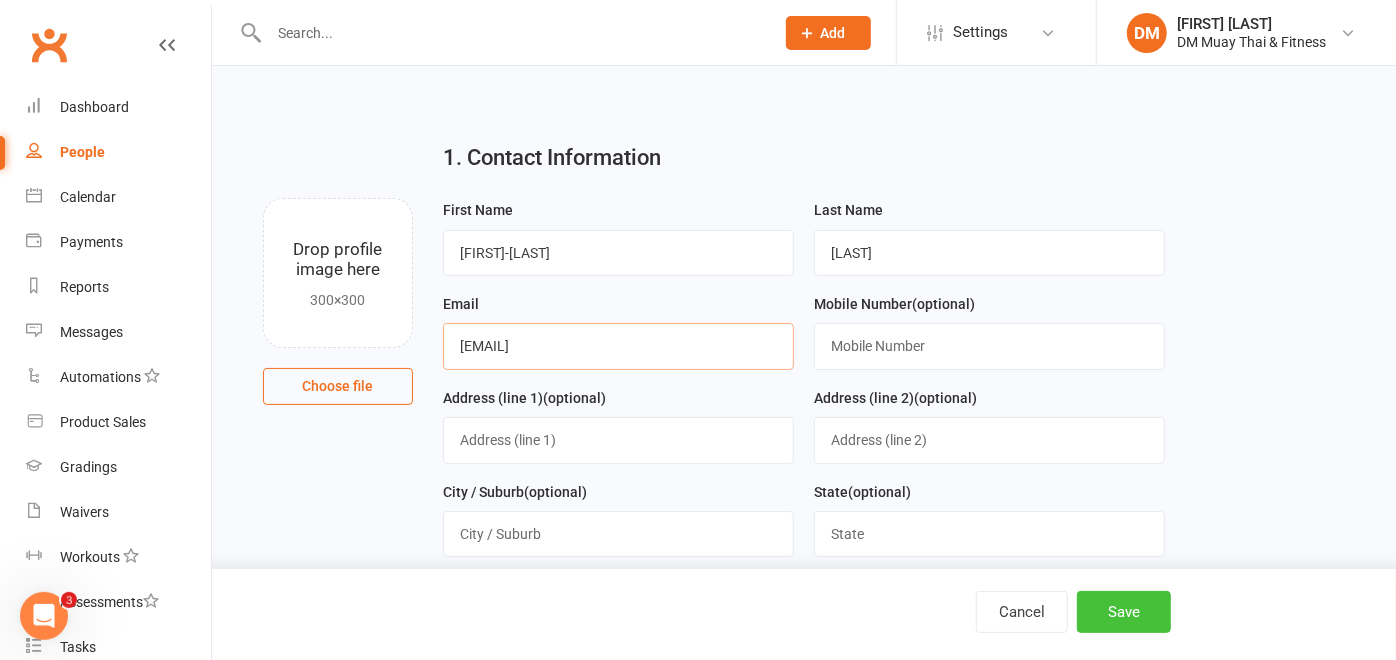 type on "swanky_tattoos@hotmail.com" 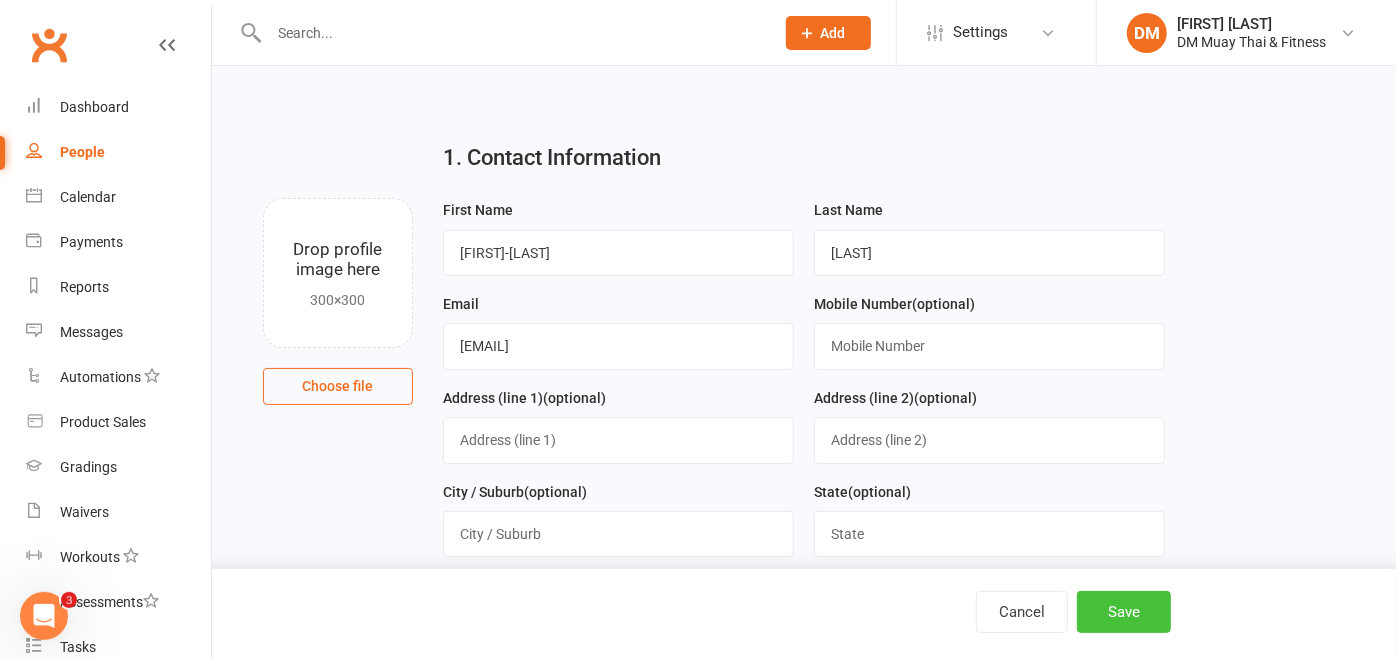 click on "Save" at bounding box center (1124, 612) 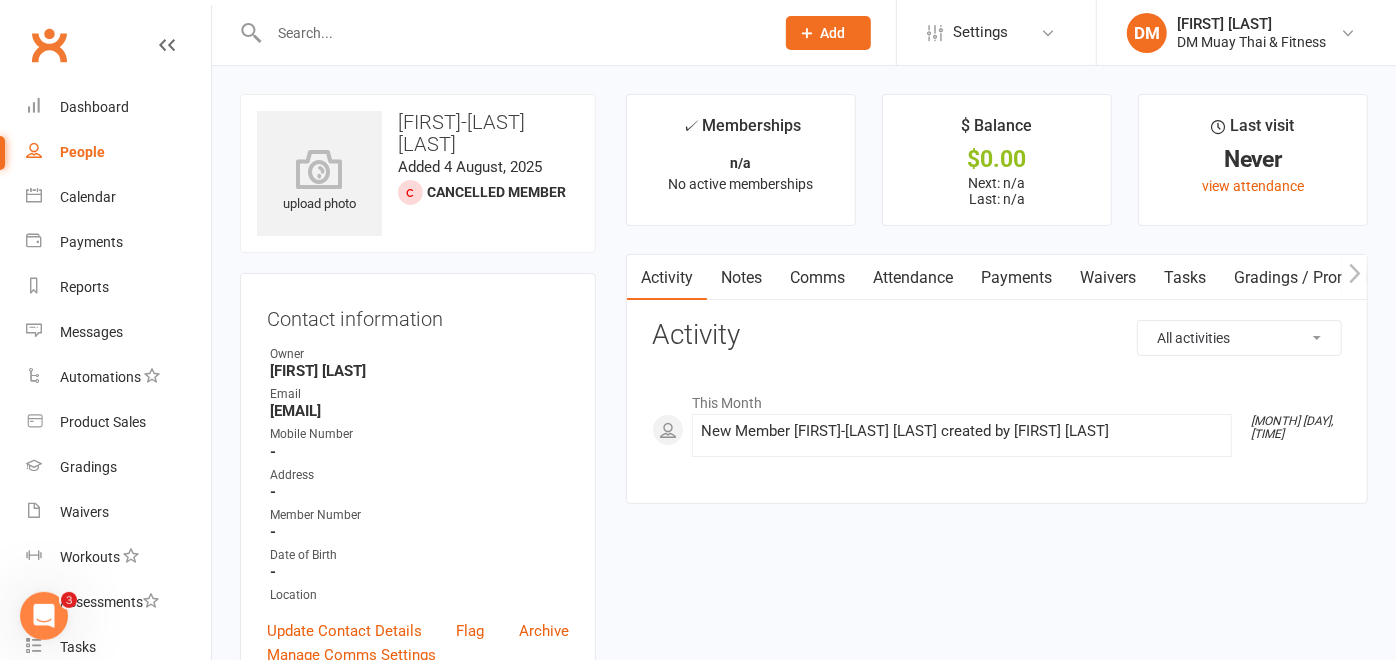 click on "Waivers" at bounding box center (1108, 278) 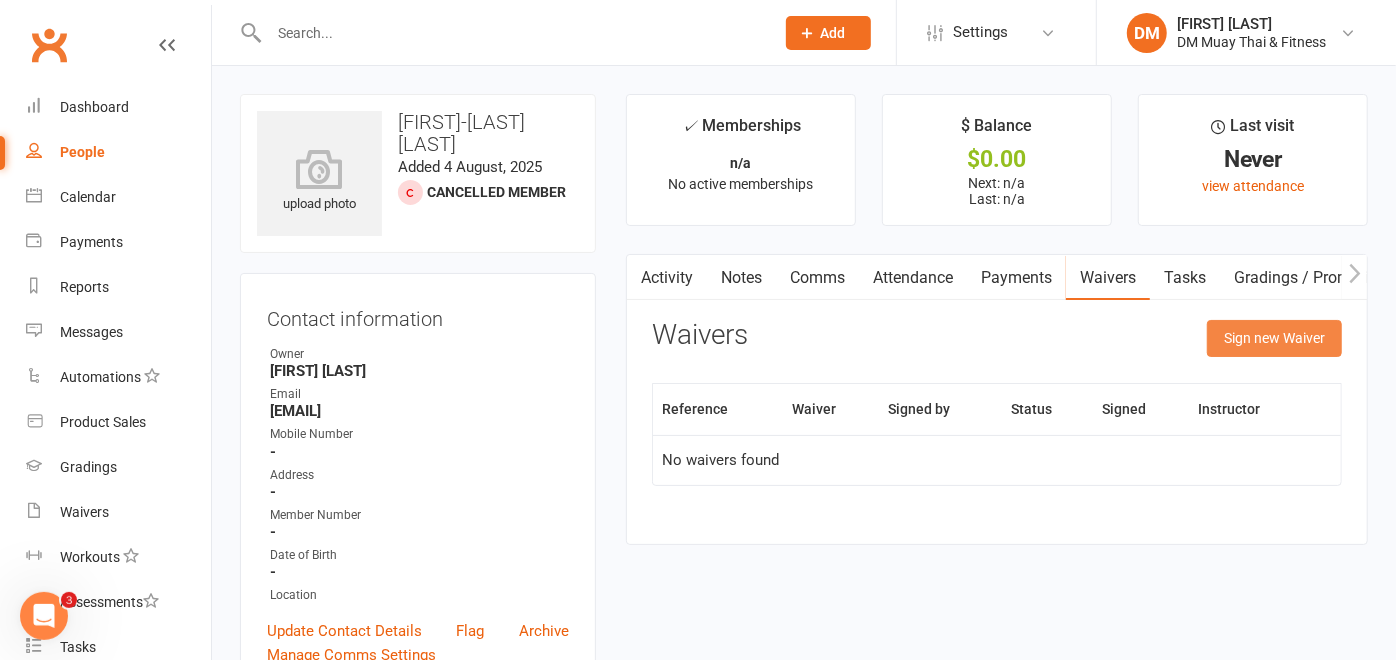 click on "Sign new Waiver" at bounding box center (1274, 338) 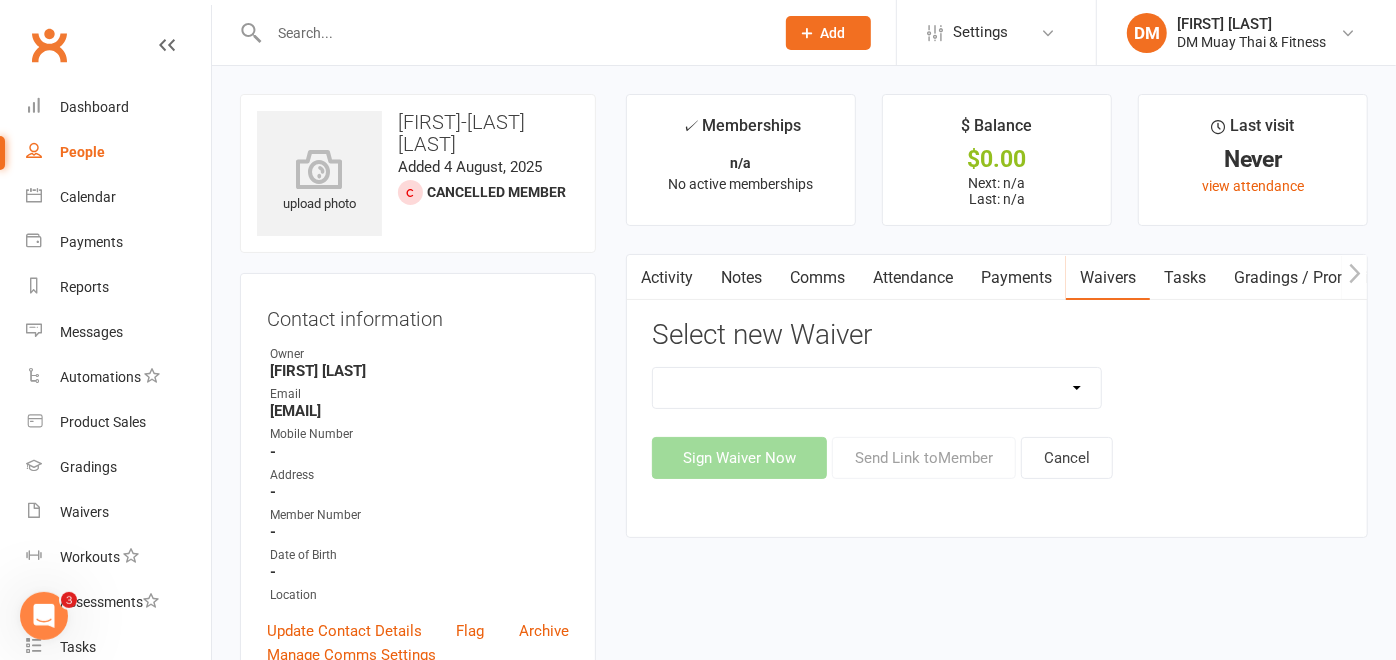click on "10 Class Pass 2 class weekly fortnightly payments no contract 2 class weekly no contract 2 Week $39 Trial offer (Free Gloves) 3 class weekly 6 month 3 class weekly no contract 3 class weekly no contract fortnightly payments 7 day trial Casual Class Change of payment details Foundation Waiver Free Trial Class Kids/ Teens Free Trial Kids/Teens Waiver New Member Waiver Sponsored Member Waiver TAP Group Free Trial 2 weeks Unlimited class weekly 6 month Unlimited class weekly 6 month fortnightly payments Unlimited class weekly no contract fortnightly payments Unlimited weekly no contract Upfront Waiver" at bounding box center (877, 388) 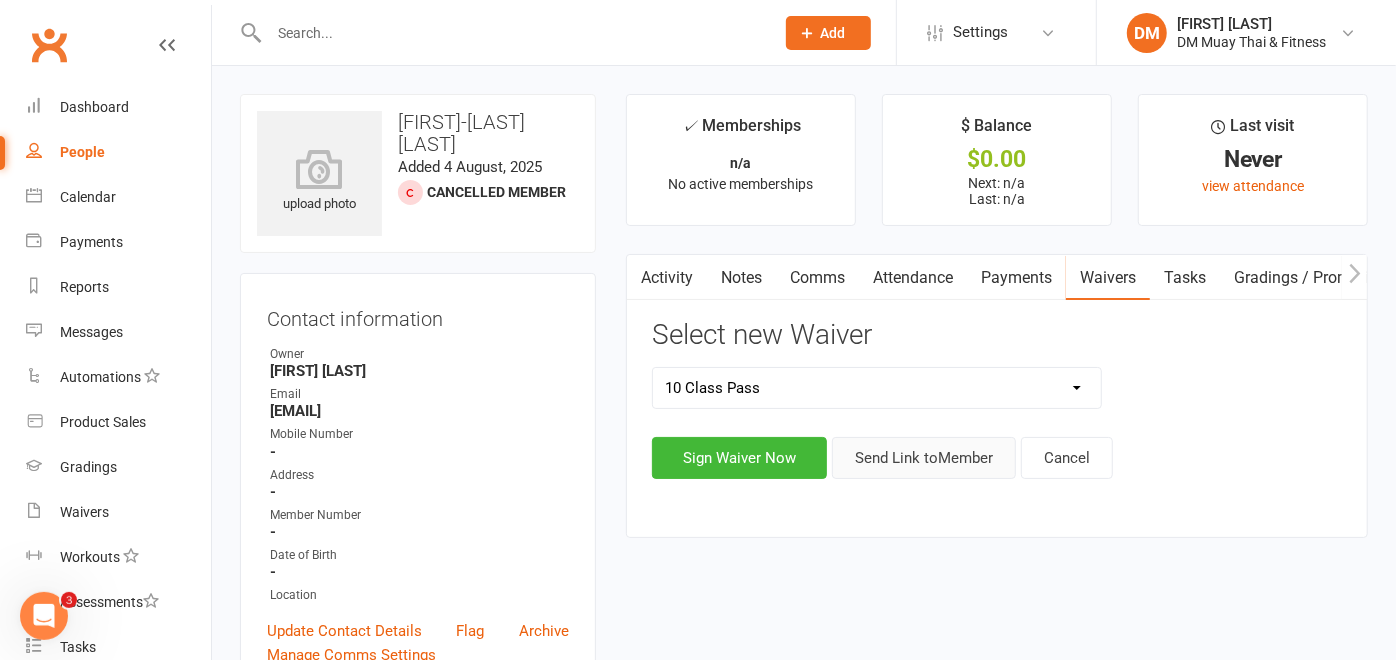 click on "Send Link to  Member" at bounding box center [924, 458] 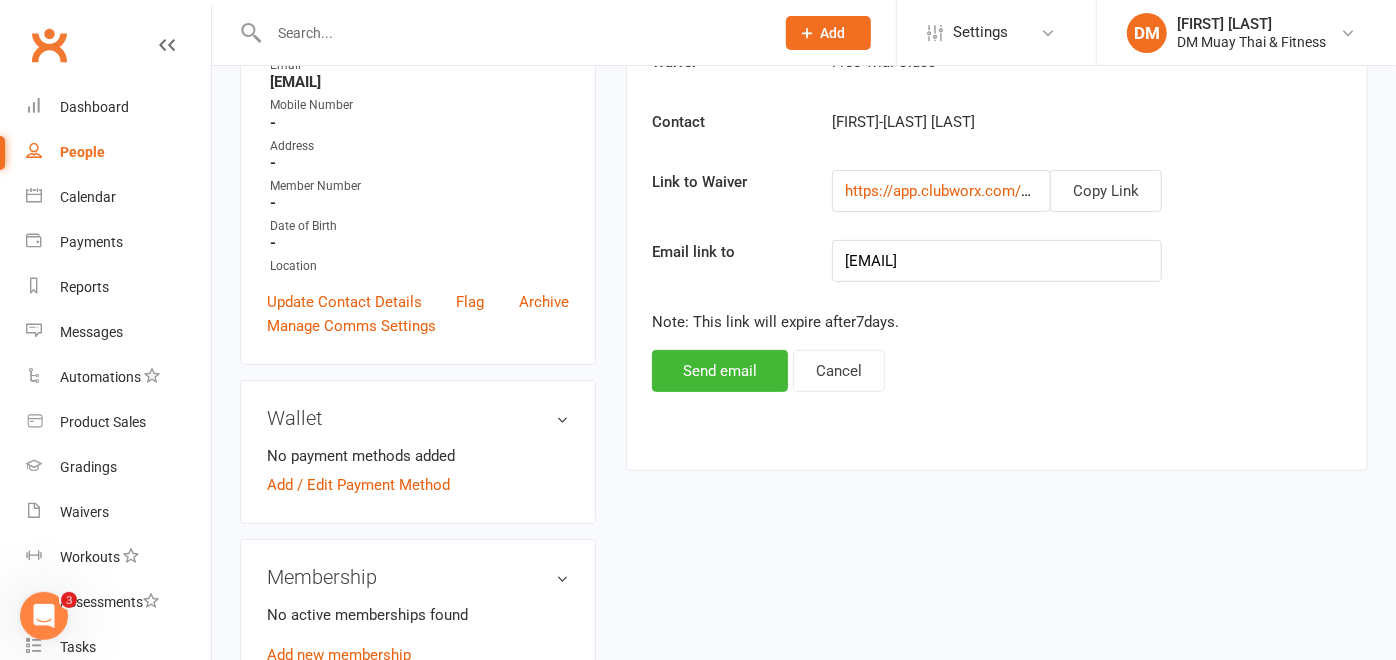 scroll, scrollTop: 333, scrollLeft: 0, axis: vertical 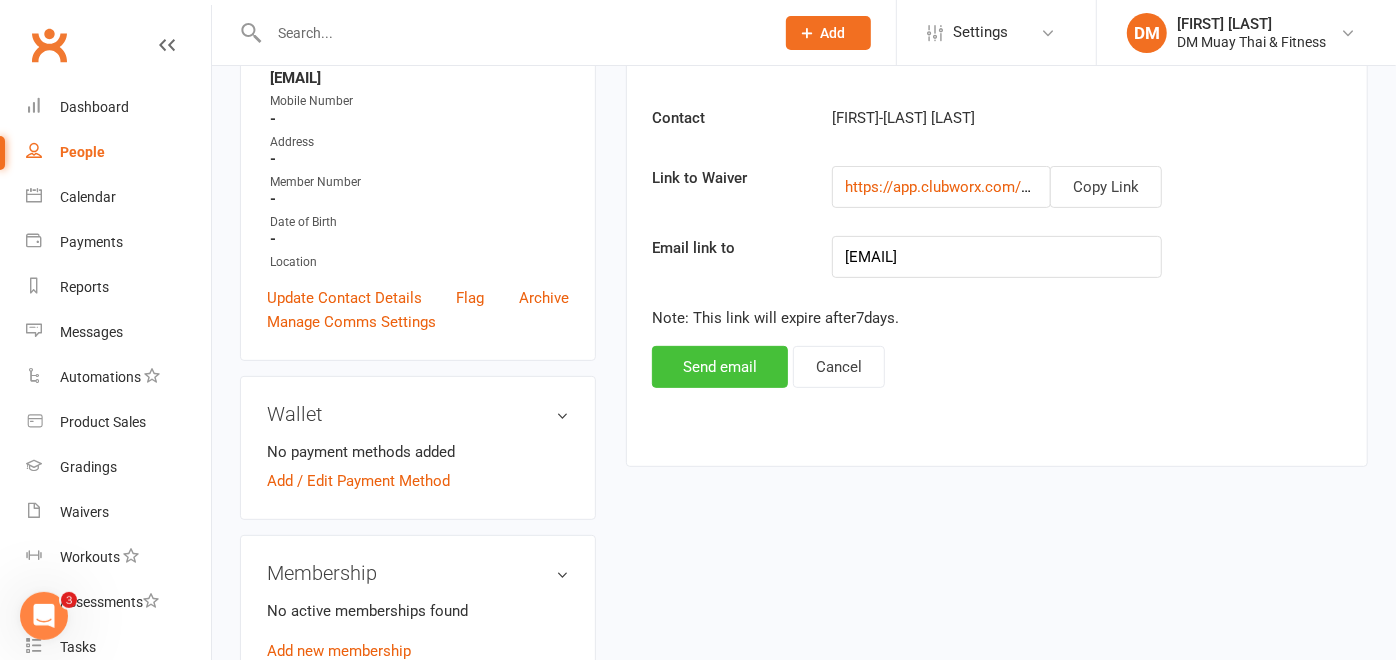 click on "Send email" at bounding box center (720, 367) 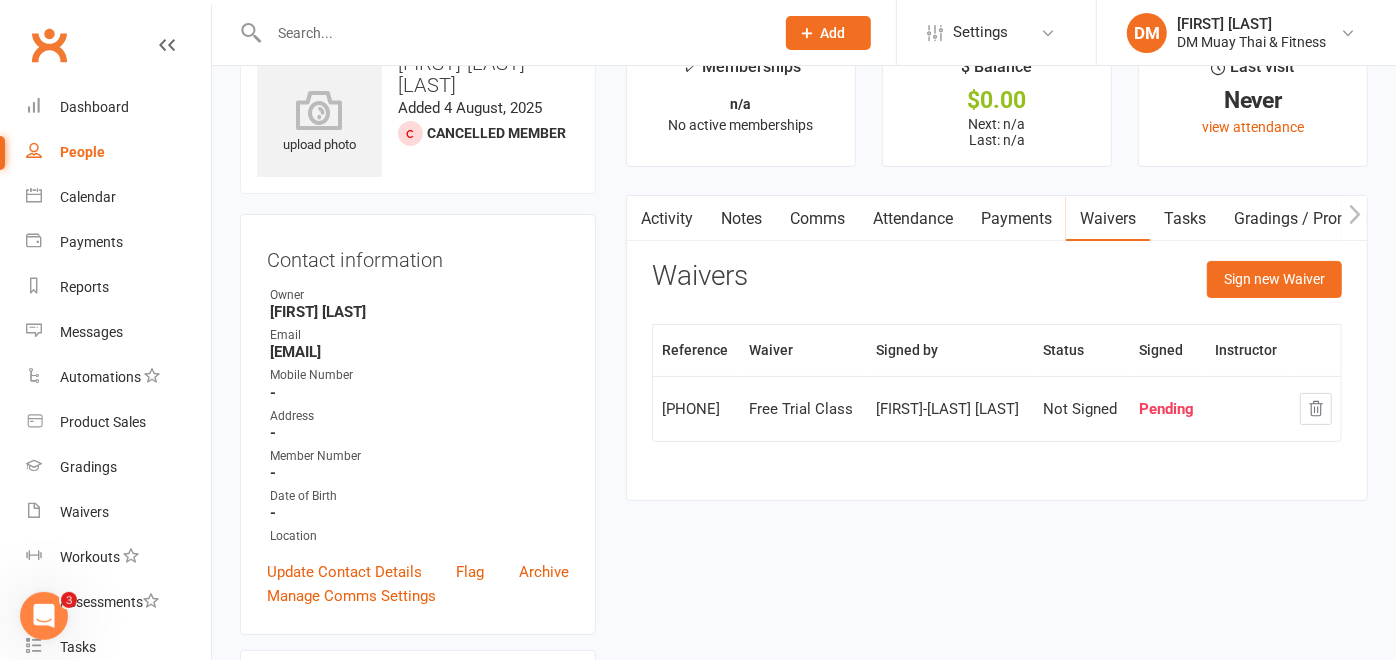 scroll, scrollTop: 0, scrollLeft: 0, axis: both 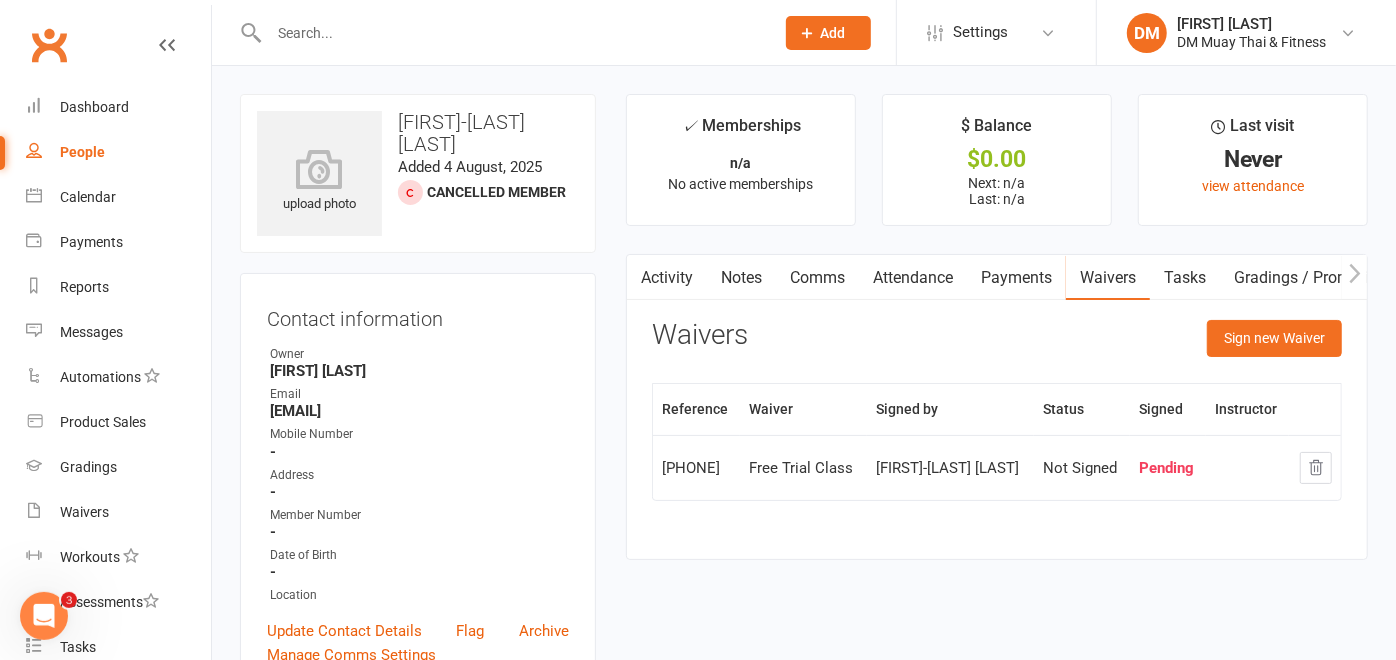 click at bounding box center (511, 33) 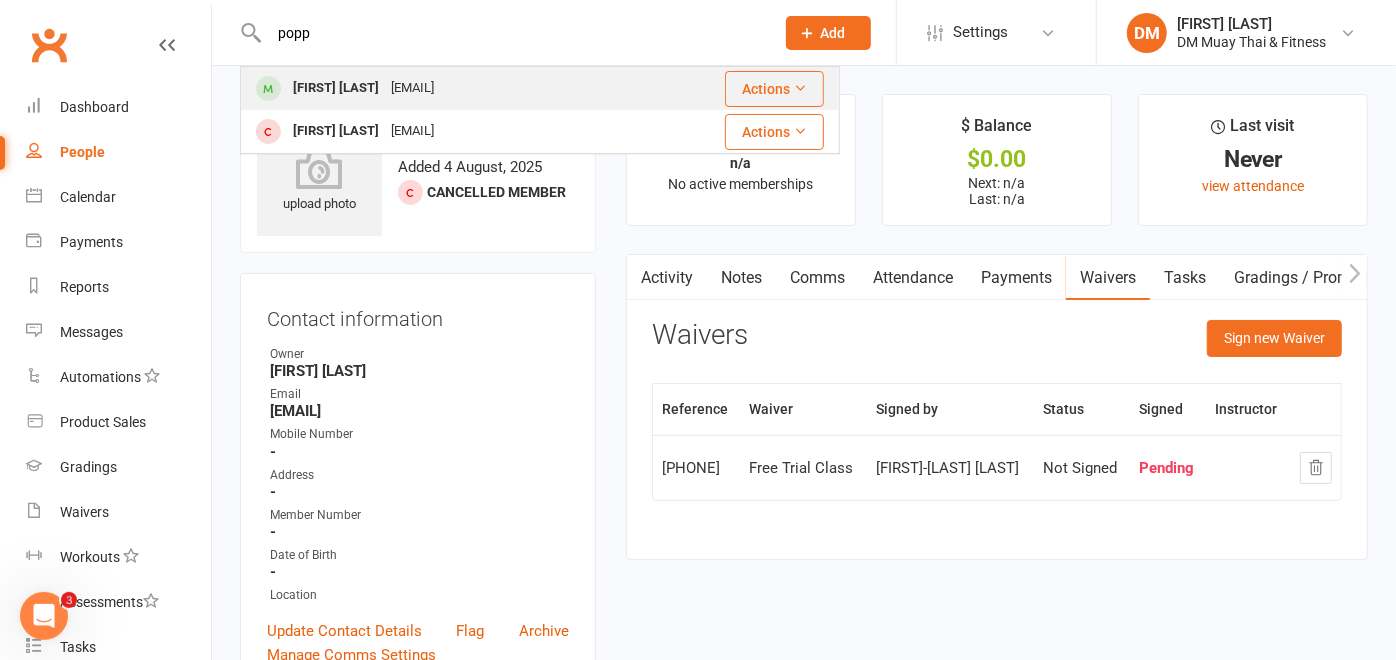 type on "popp" 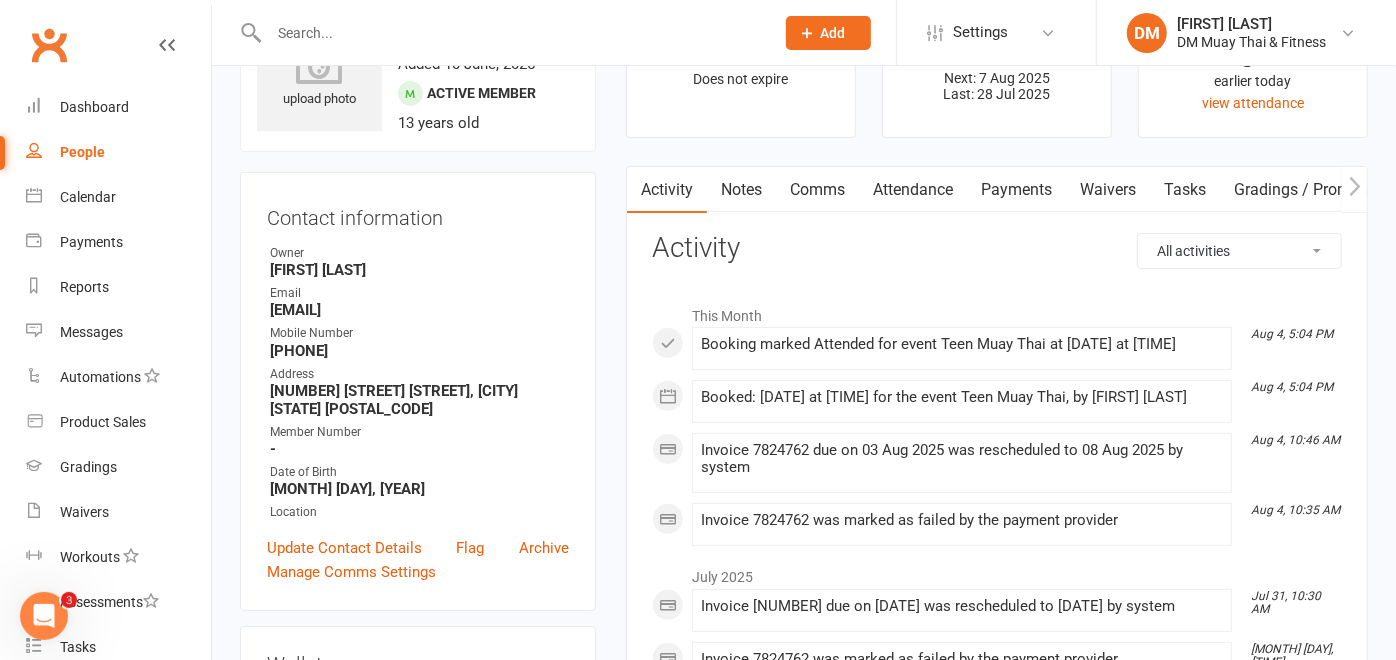 scroll, scrollTop: 111, scrollLeft: 0, axis: vertical 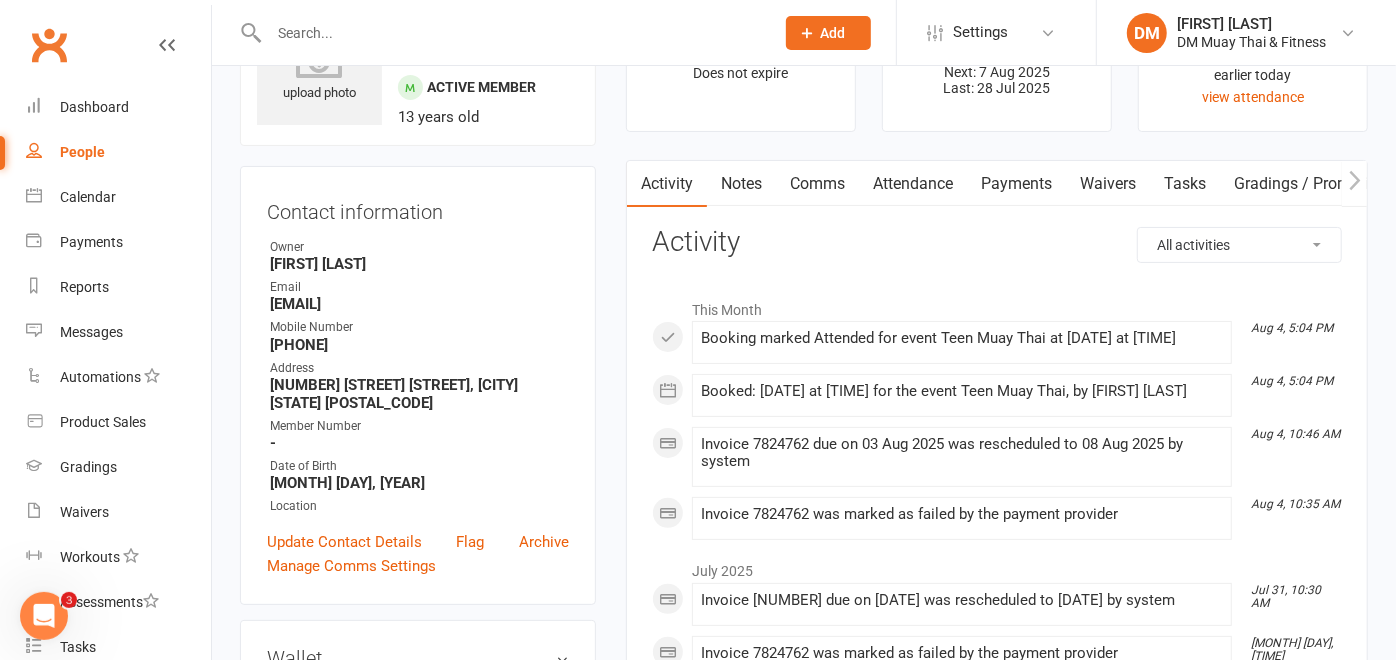 click on "Payments" at bounding box center (1016, 184) 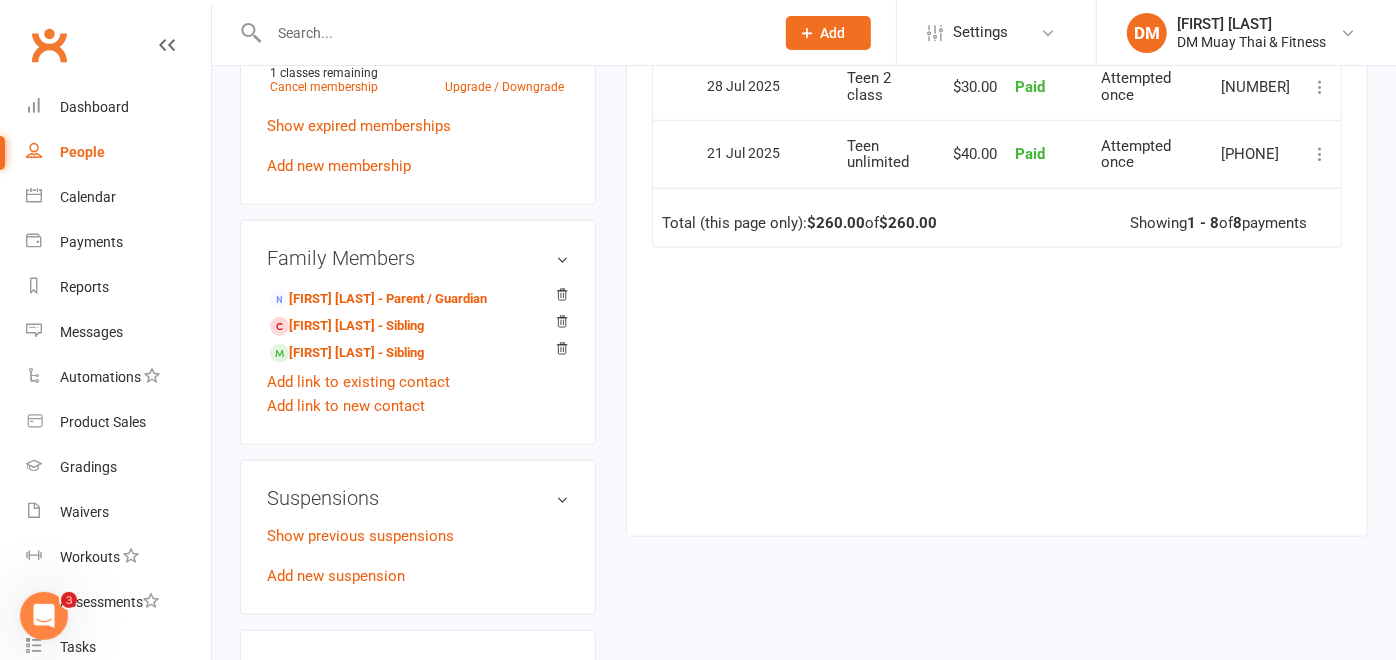 scroll, scrollTop: 1000, scrollLeft: 0, axis: vertical 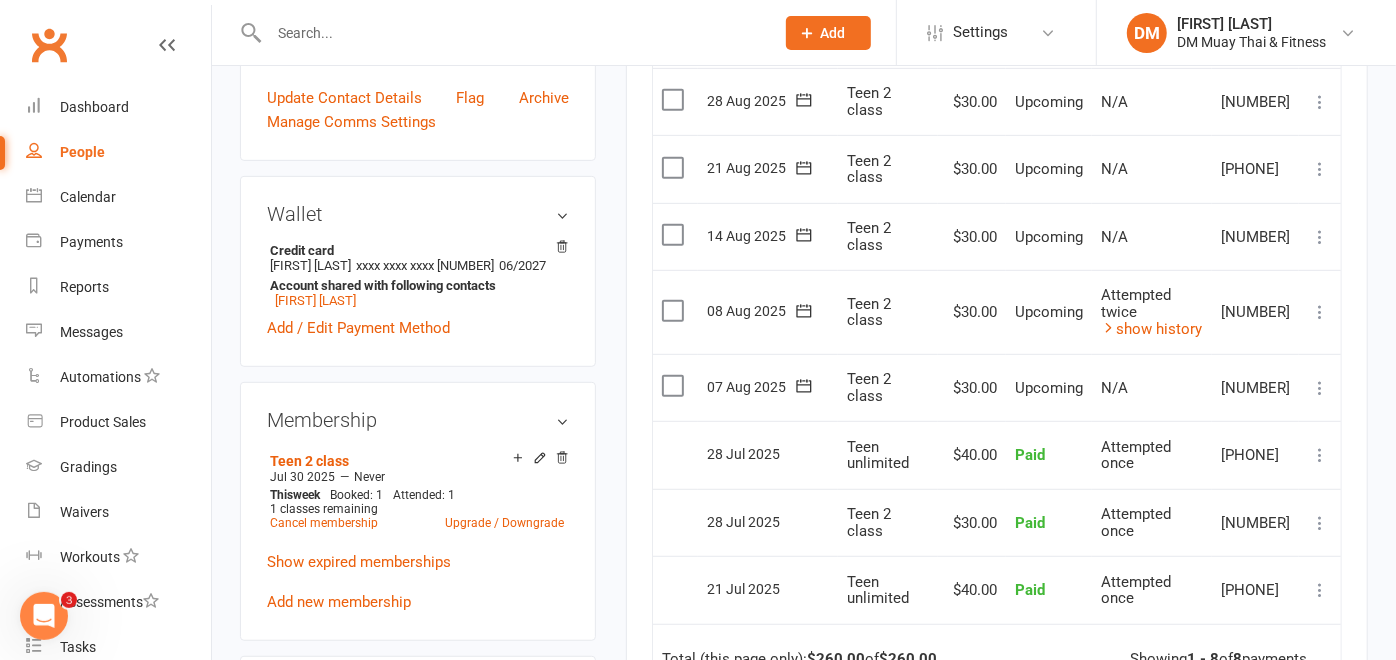 click at bounding box center [1320, 312] 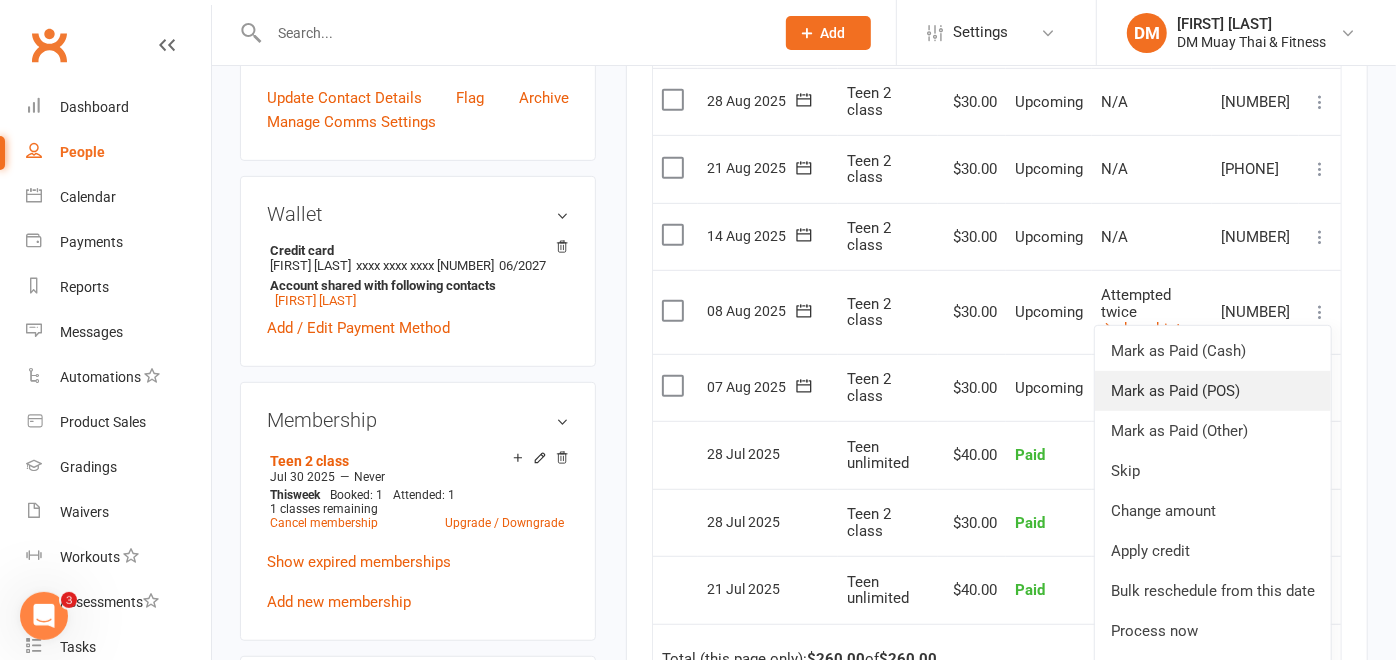 click on "Mark as Paid (POS)" at bounding box center (1213, 391) 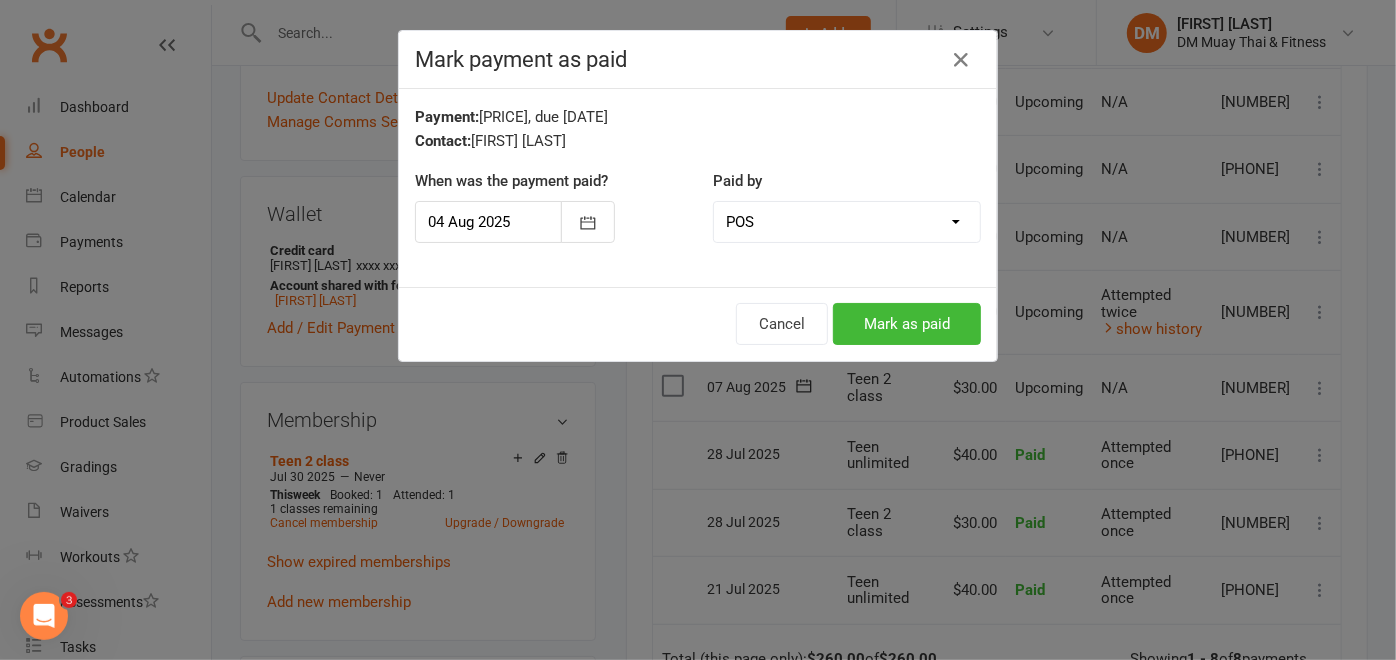 scroll, scrollTop: 0, scrollLeft: 119, axis: horizontal 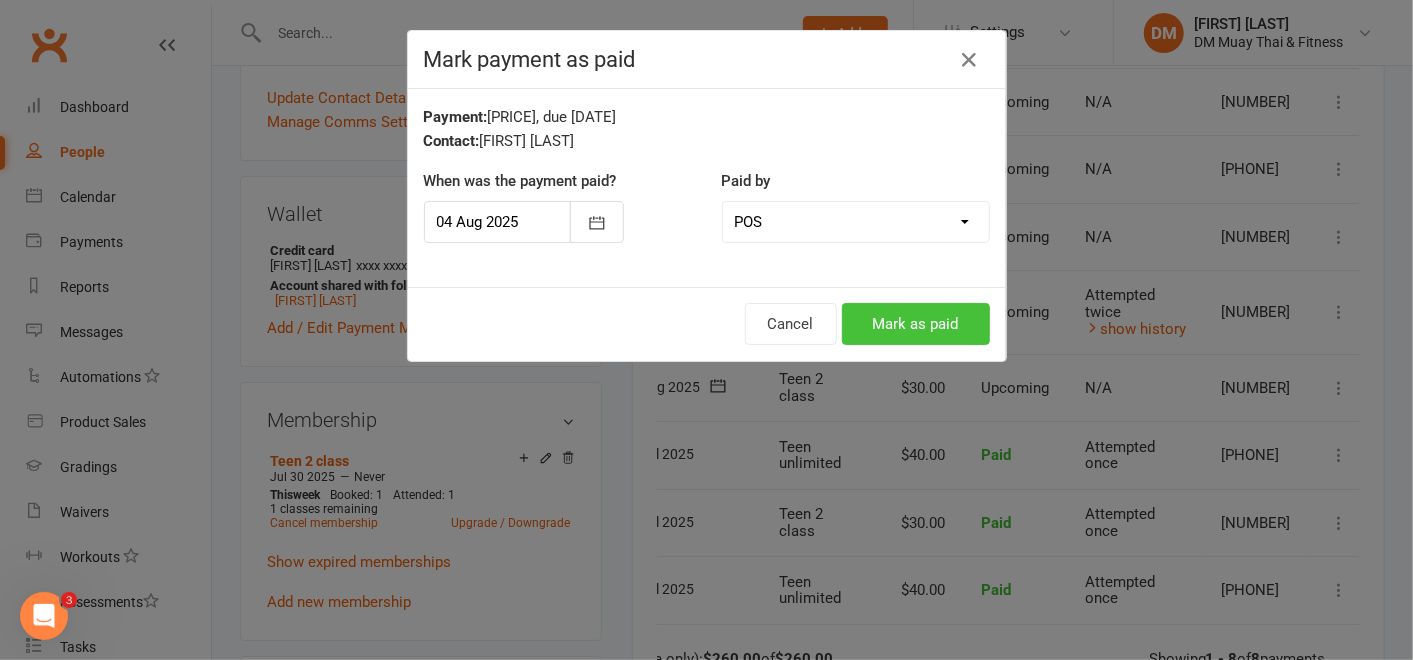 click on "Mark as paid" at bounding box center [916, 324] 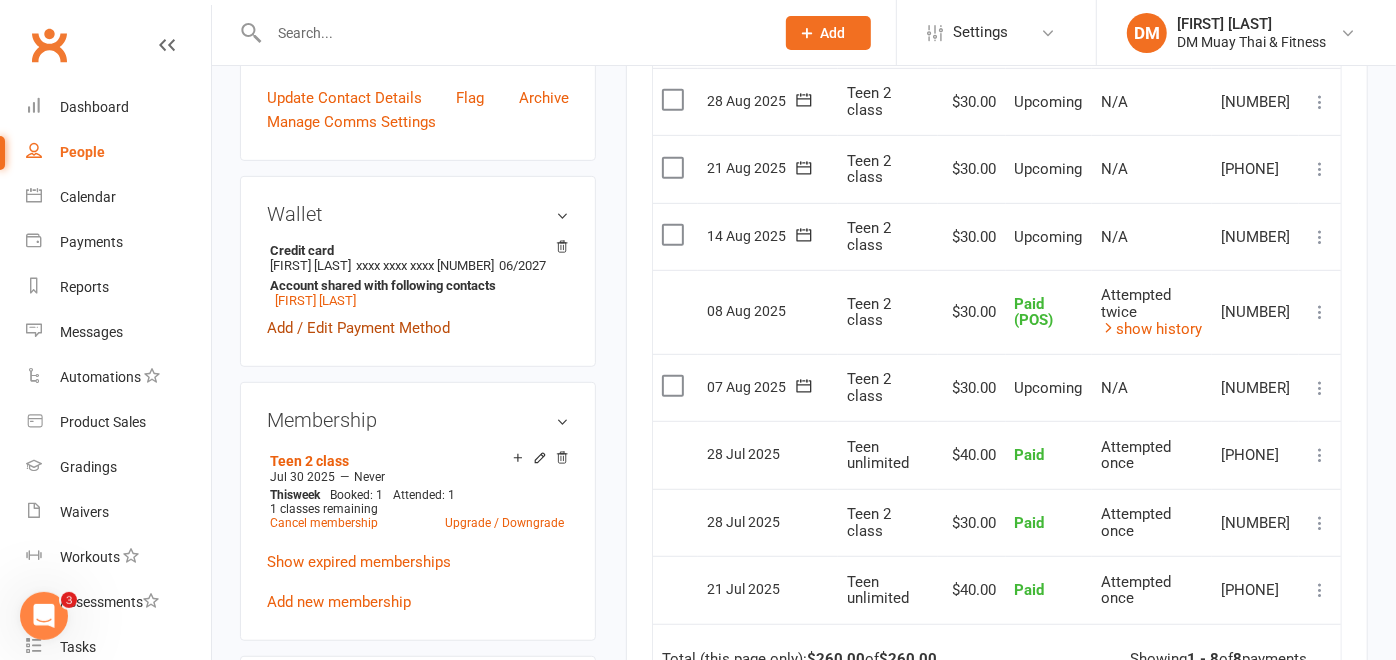 click on "Add / Edit Payment Method" at bounding box center [358, 328] 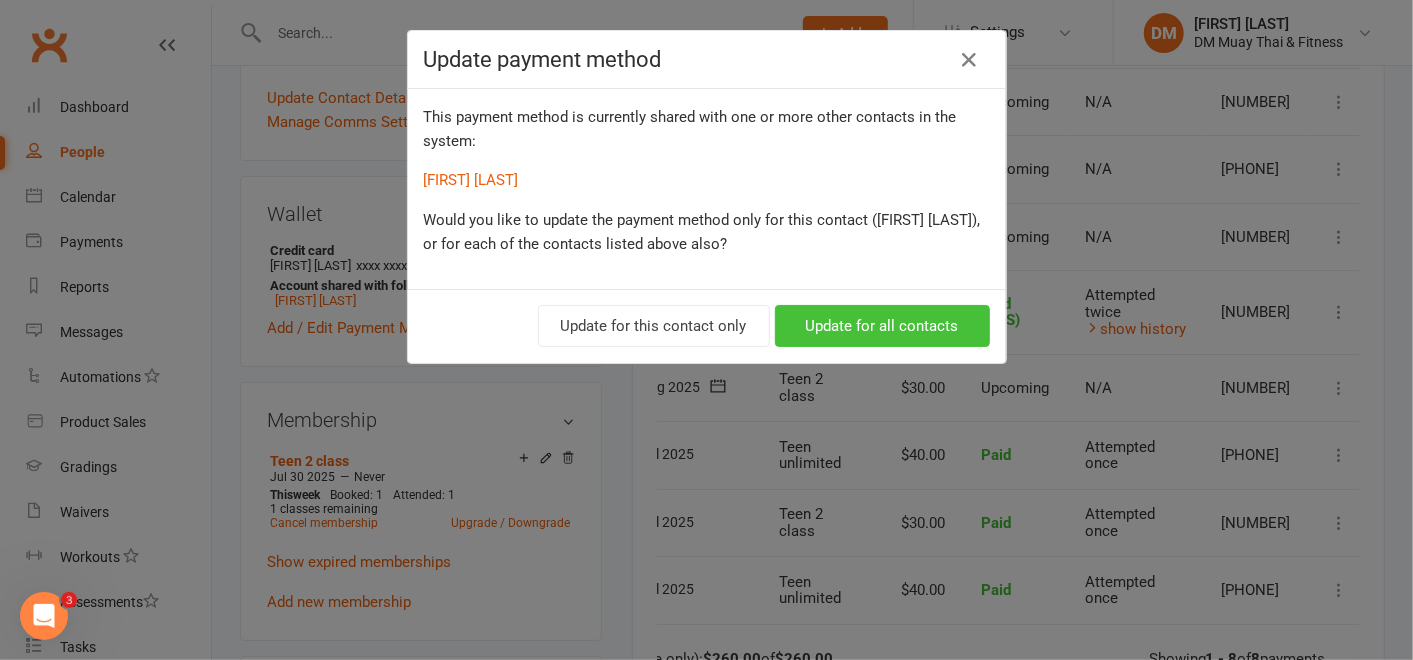 click on "Update for all contacts" at bounding box center [882, 326] 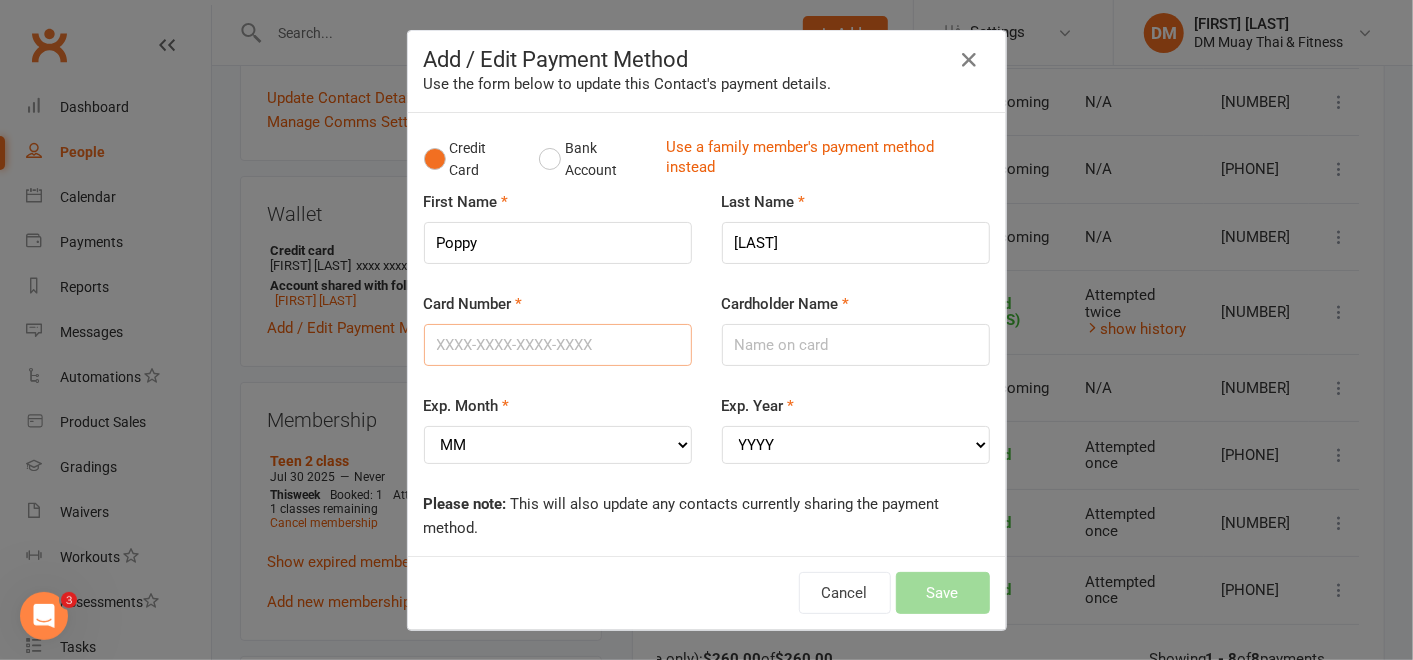click on "Card Number" at bounding box center [558, 345] 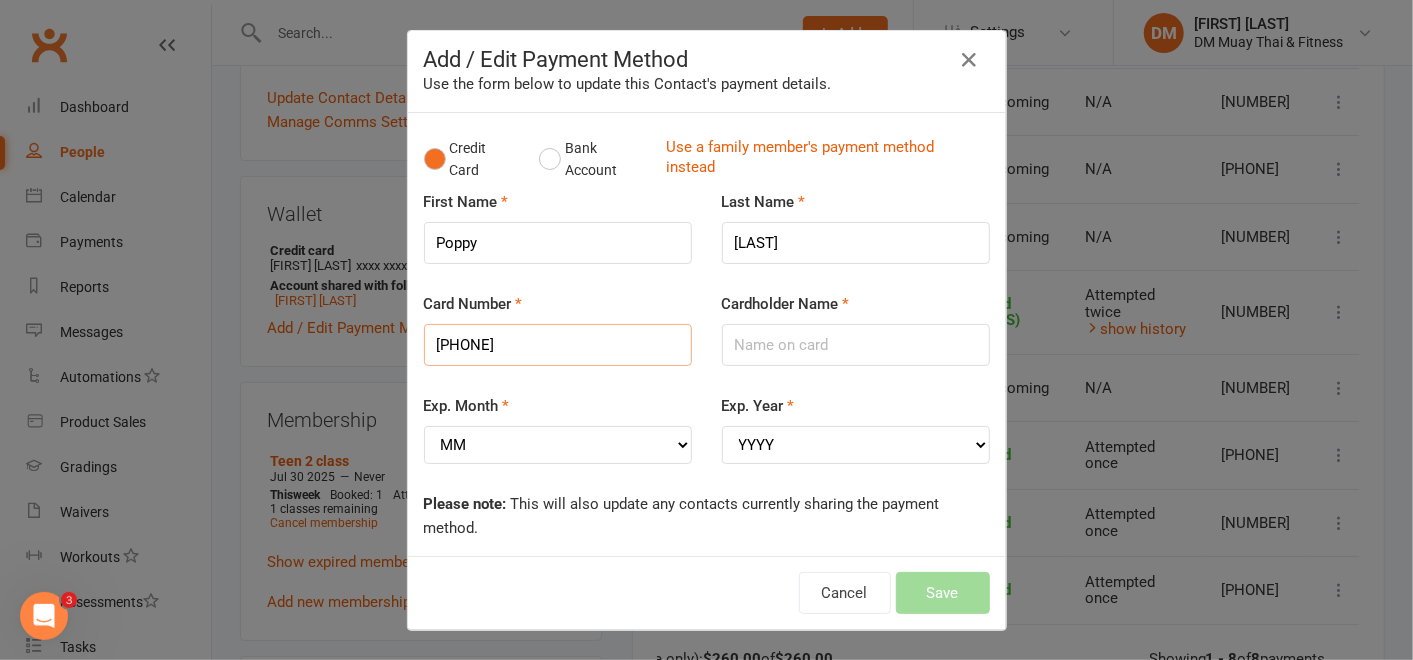 type on "5481717005456567" 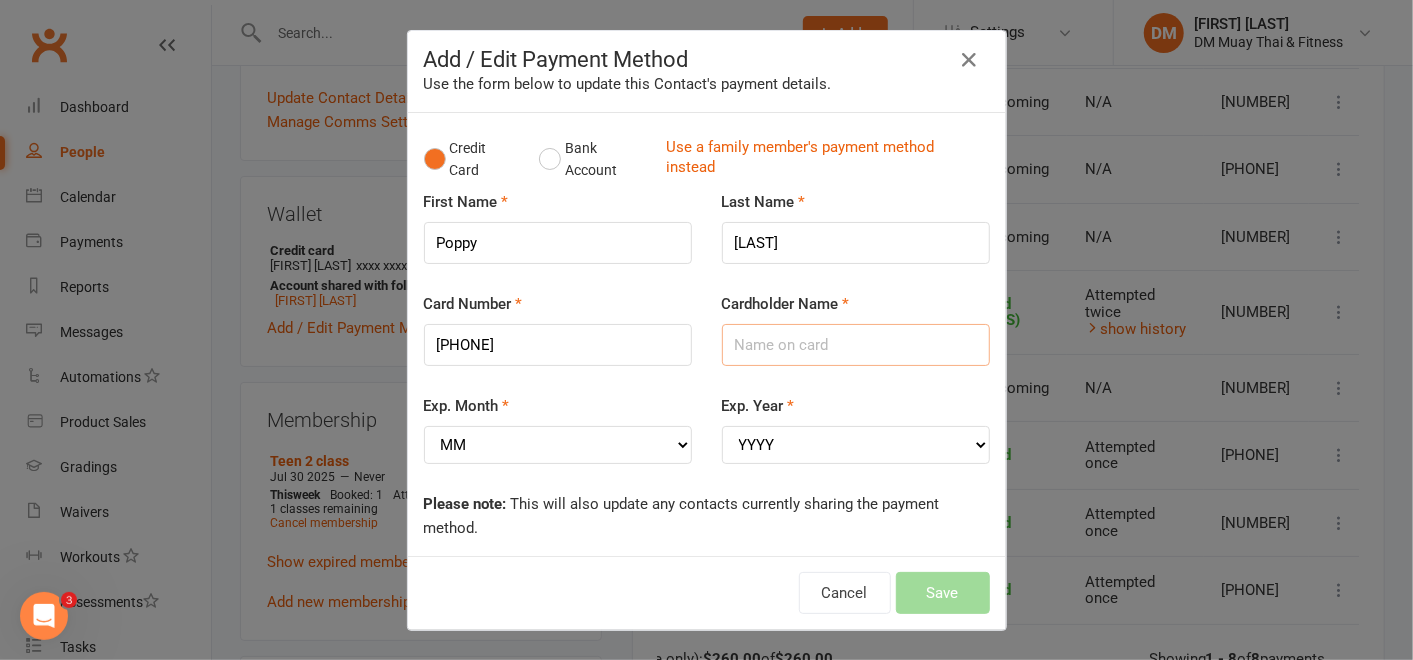 click on "Cardholder Name" at bounding box center [856, 345] 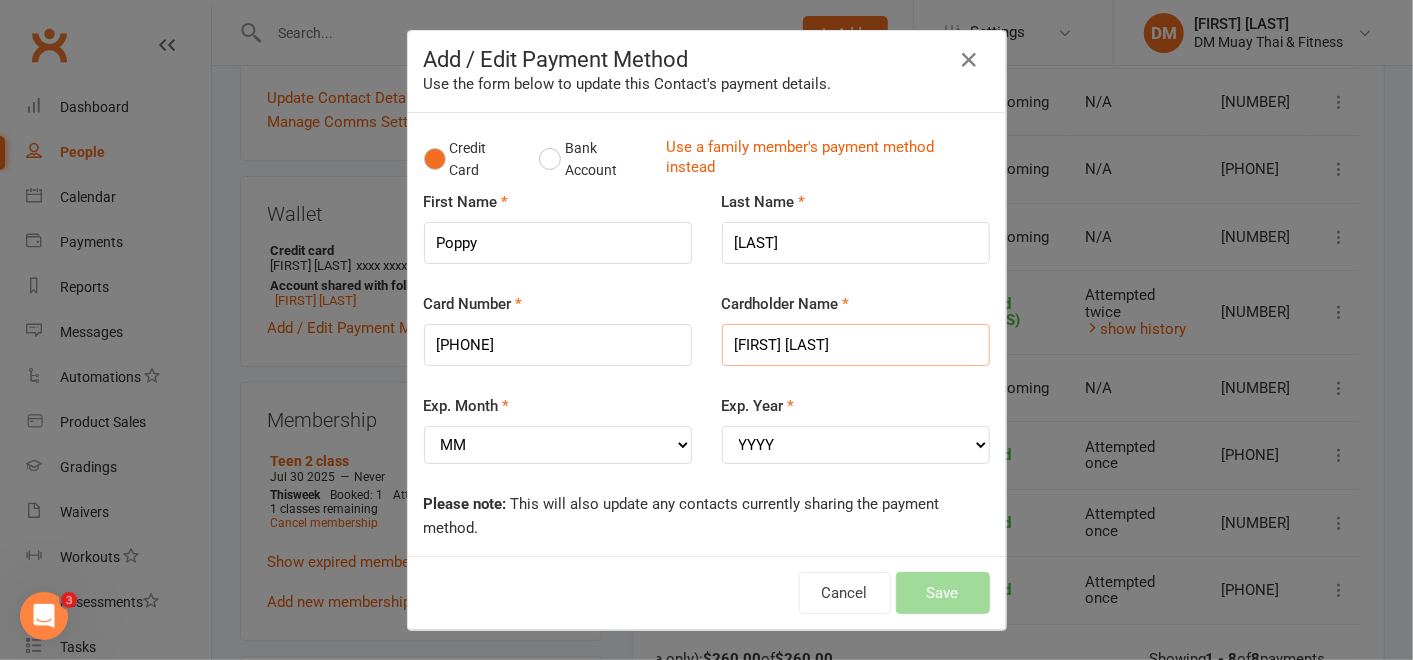 type on "Jennifer Mackenzie" 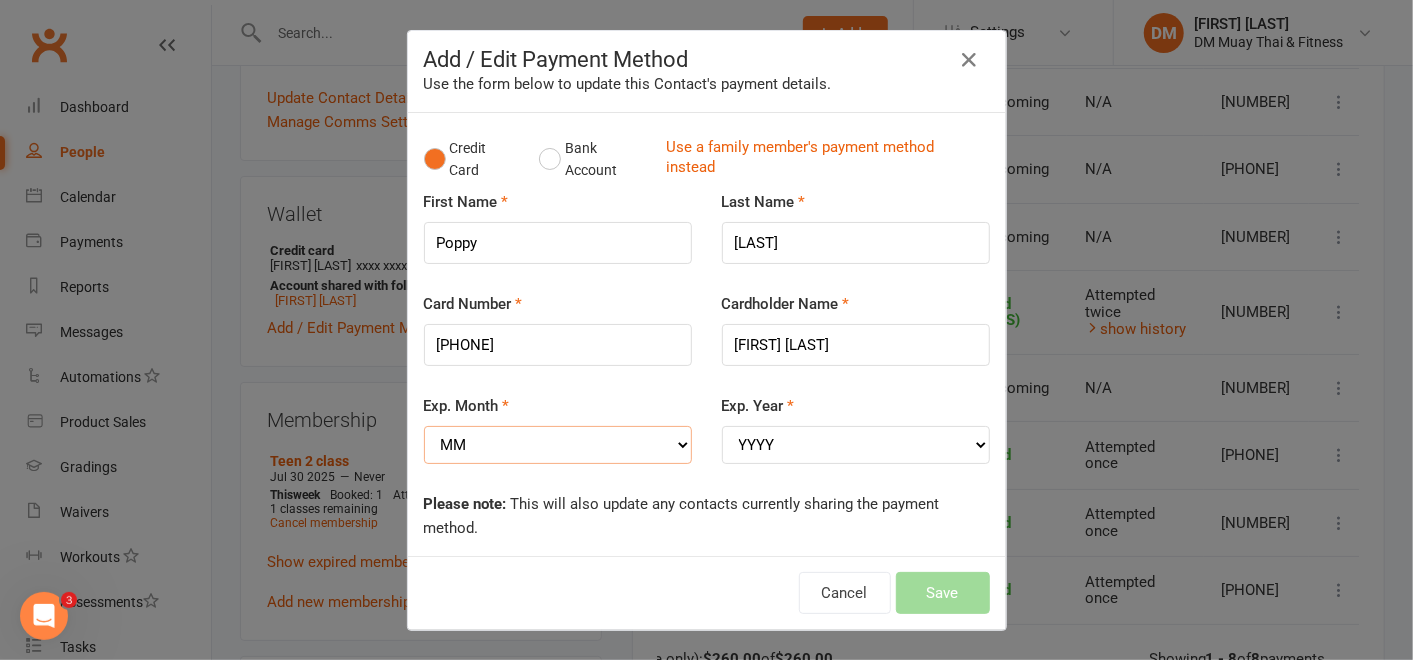 click on "MM 01 02 03 04 05 06 07 08 09 10 11 12" at bounding box center (558, 445) 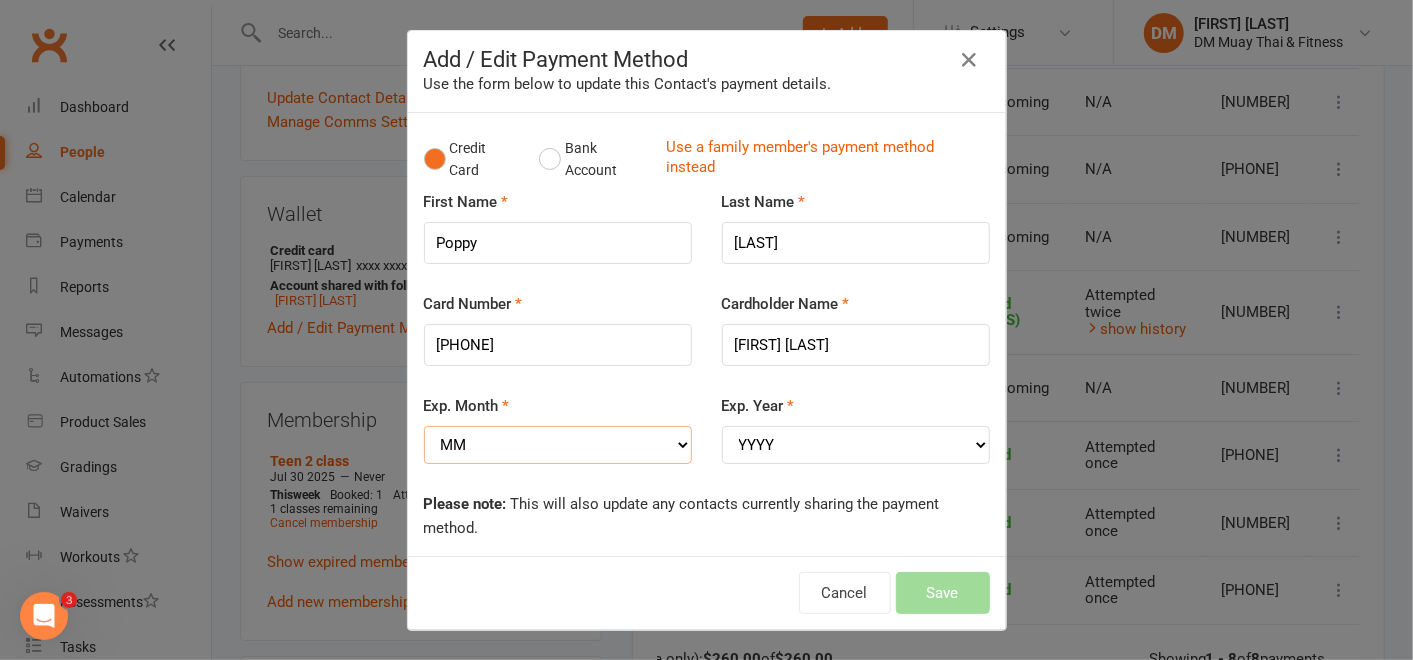 select on "09" 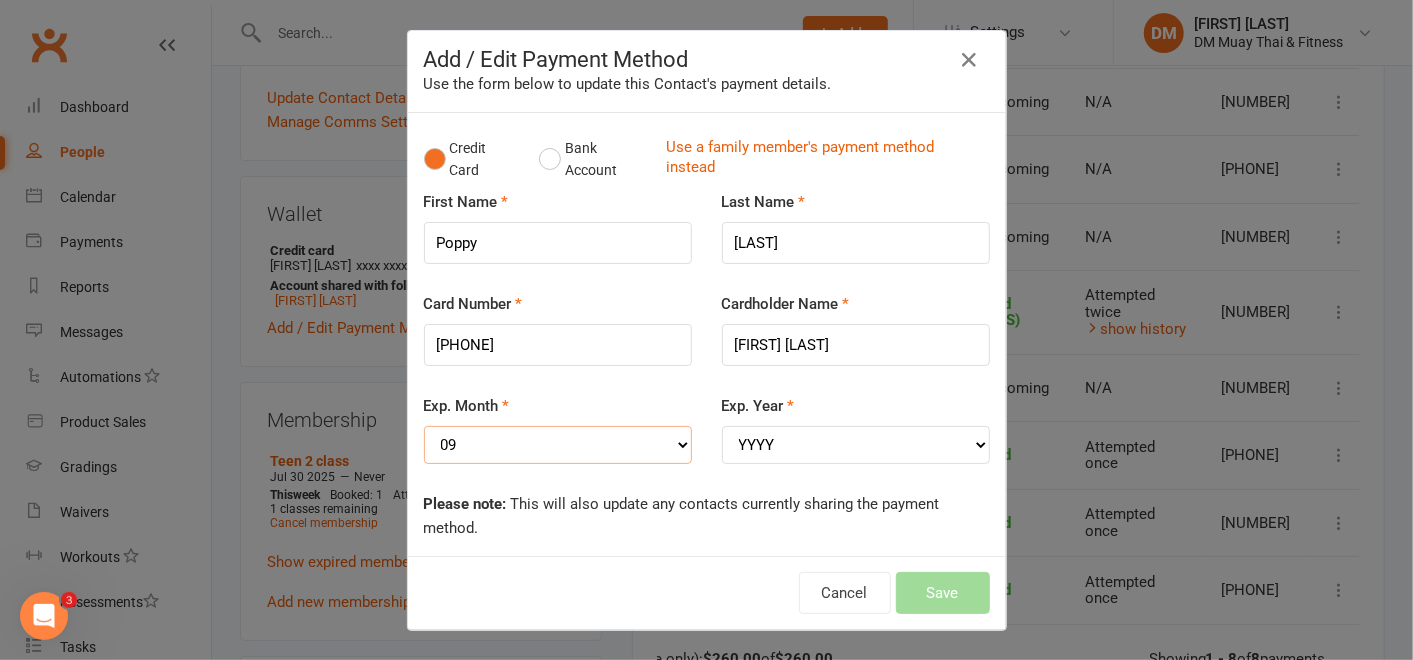 click on "MM 01 02 03 04 05 06 07 08 09 10 11 12" at bounding box center [558, 445] 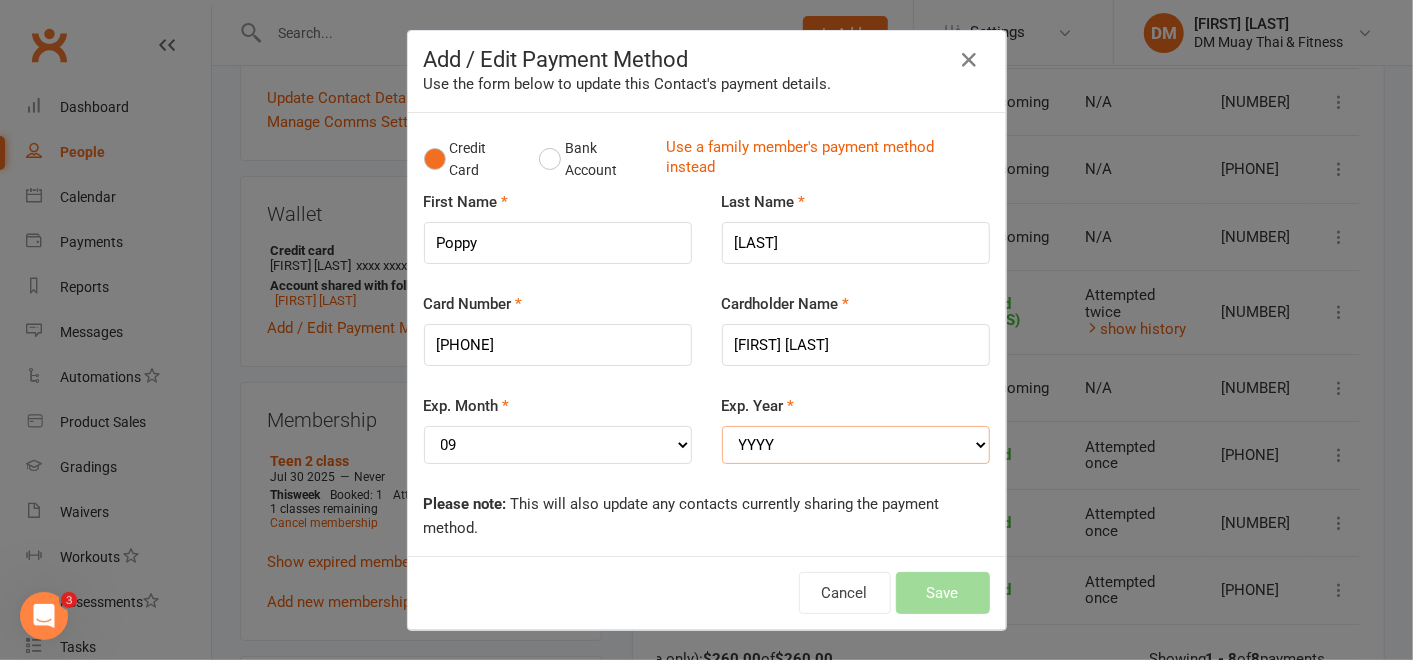 click on "YYYY 2025 2026 2027 2028 2029 2030 2031 2032 2033 2034" at bounding box center (856, 445) 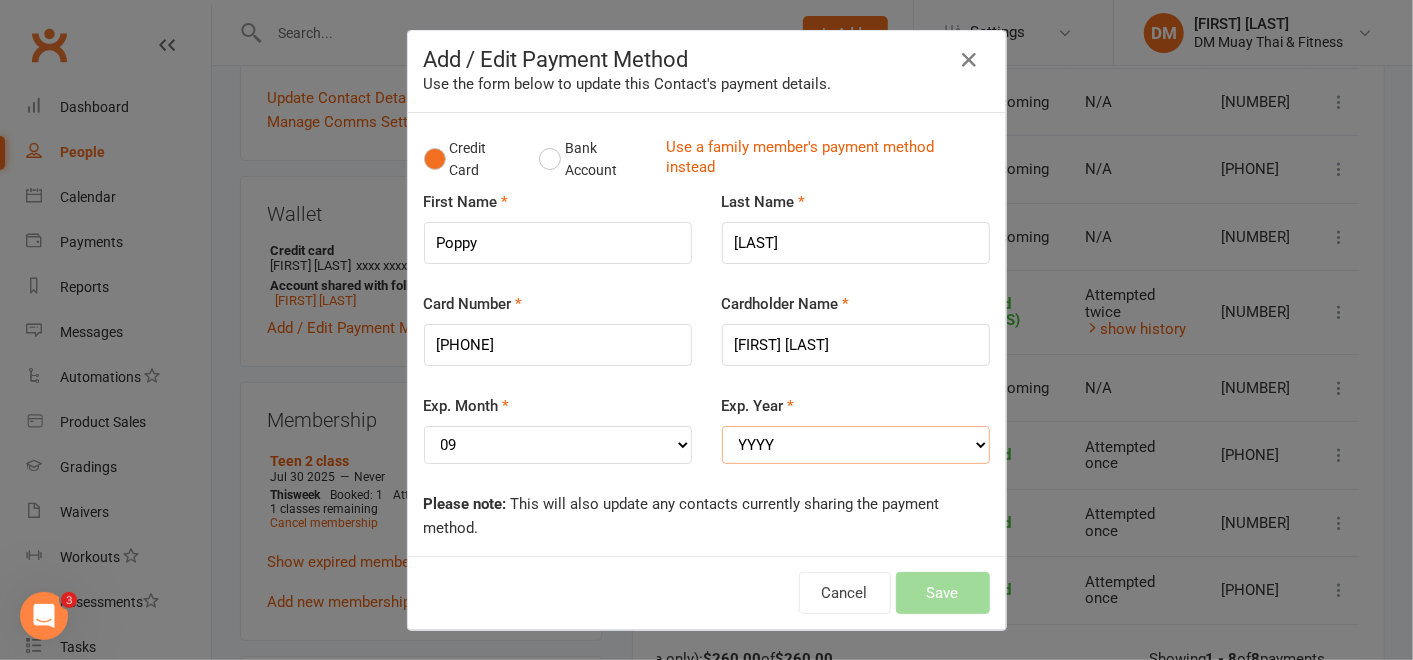 select on "2027" 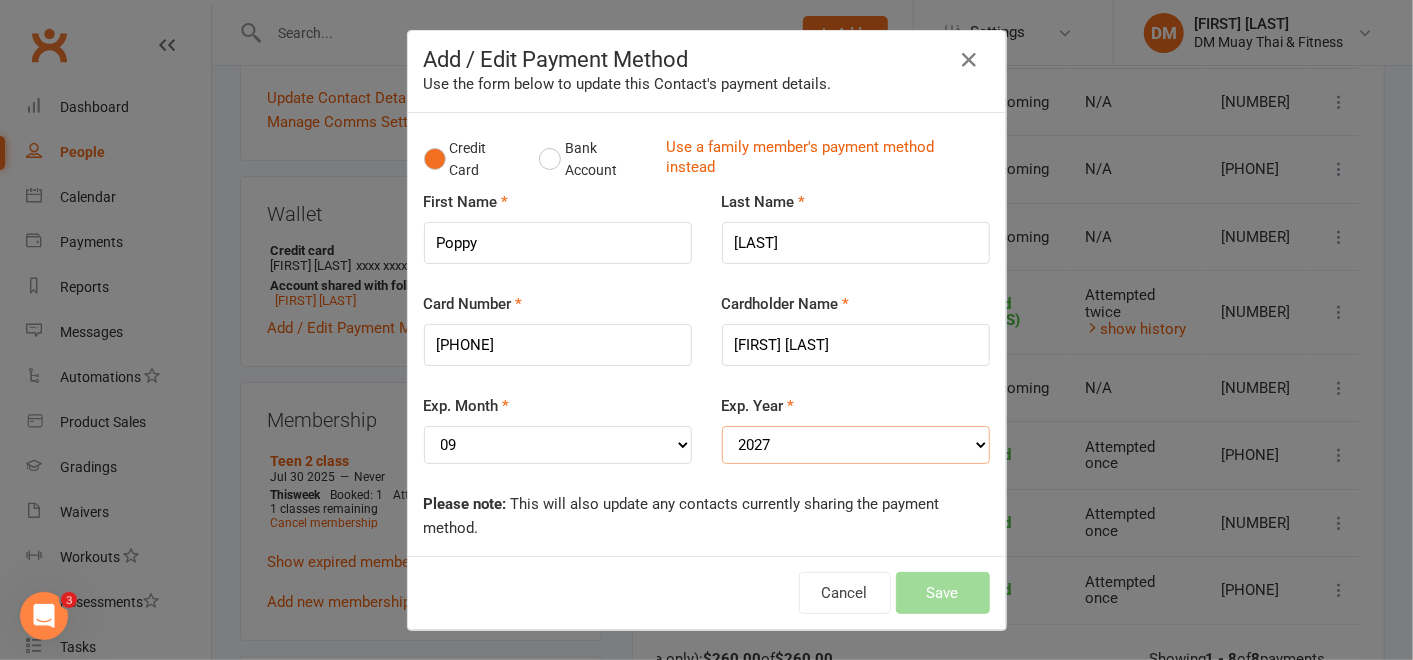 click on "YYYY 2025 2026 2027 2028 2029 2030 2031 2032 2033 2034" at bounding box center (856, 445) 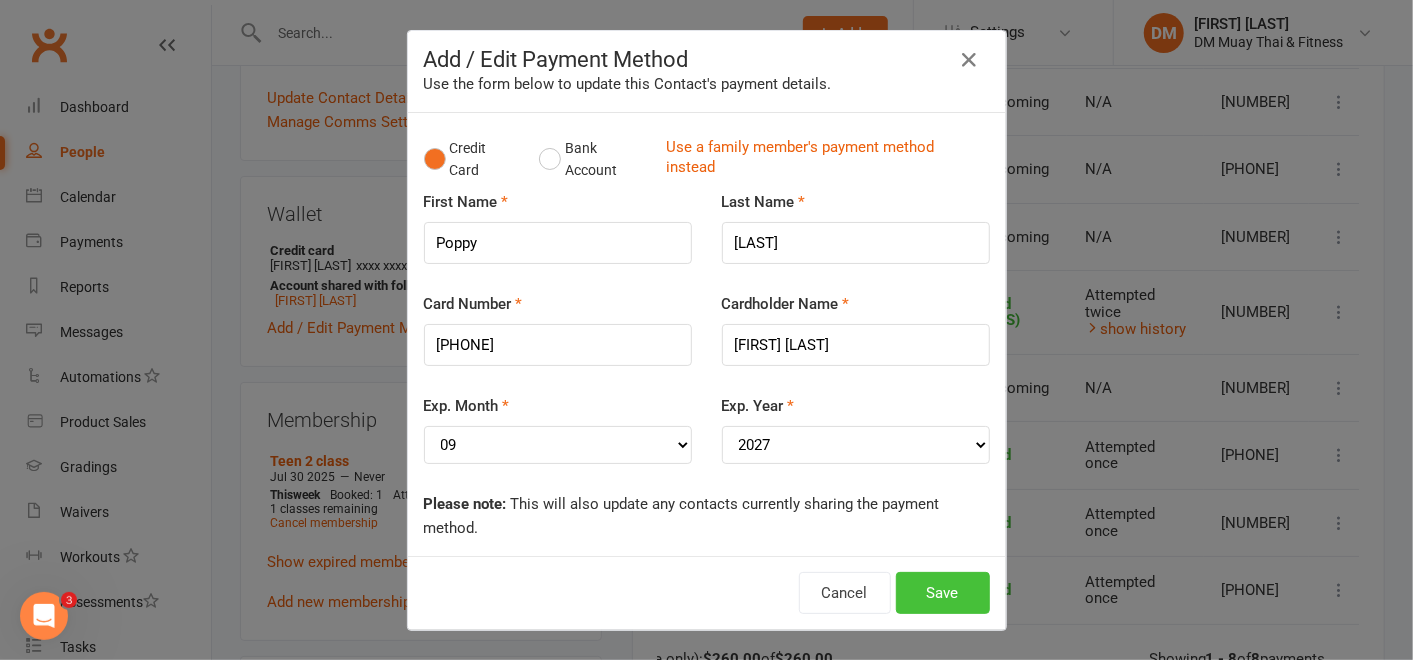 click on "Save" at bounding box center (943, 593) 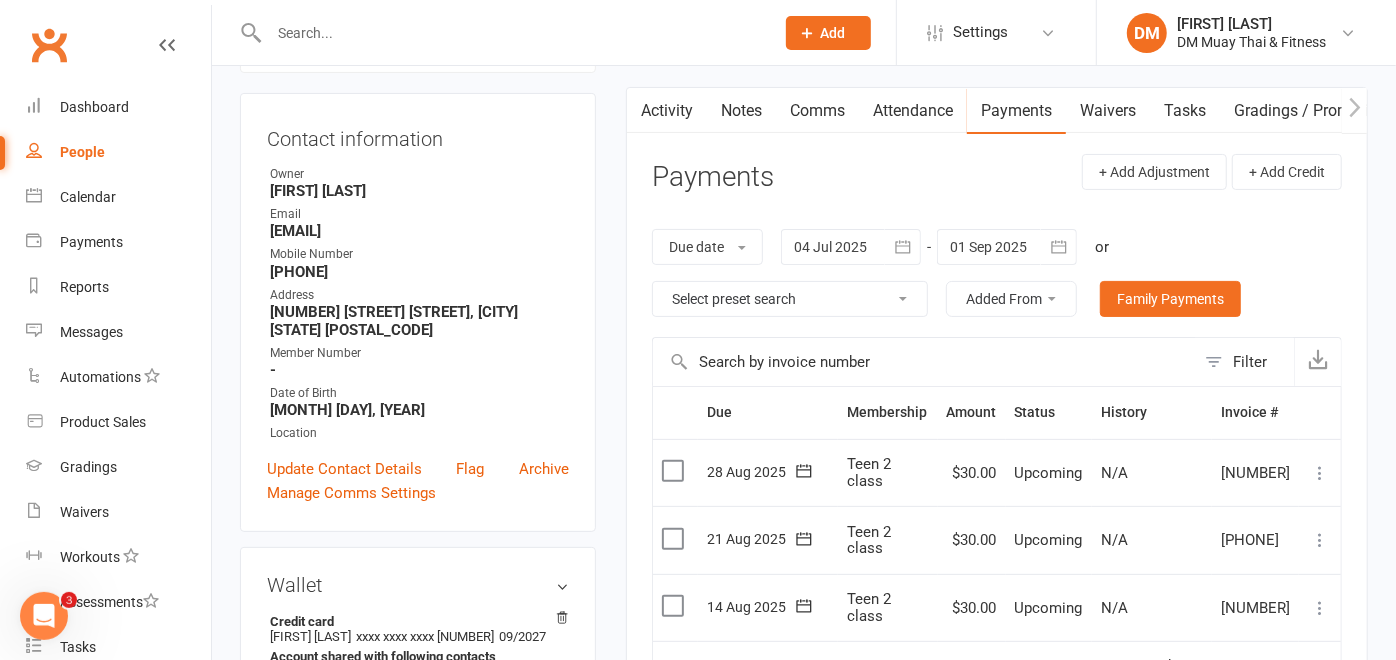 scroll, scrollTop: 0, scrollLeft: 0, axis: both 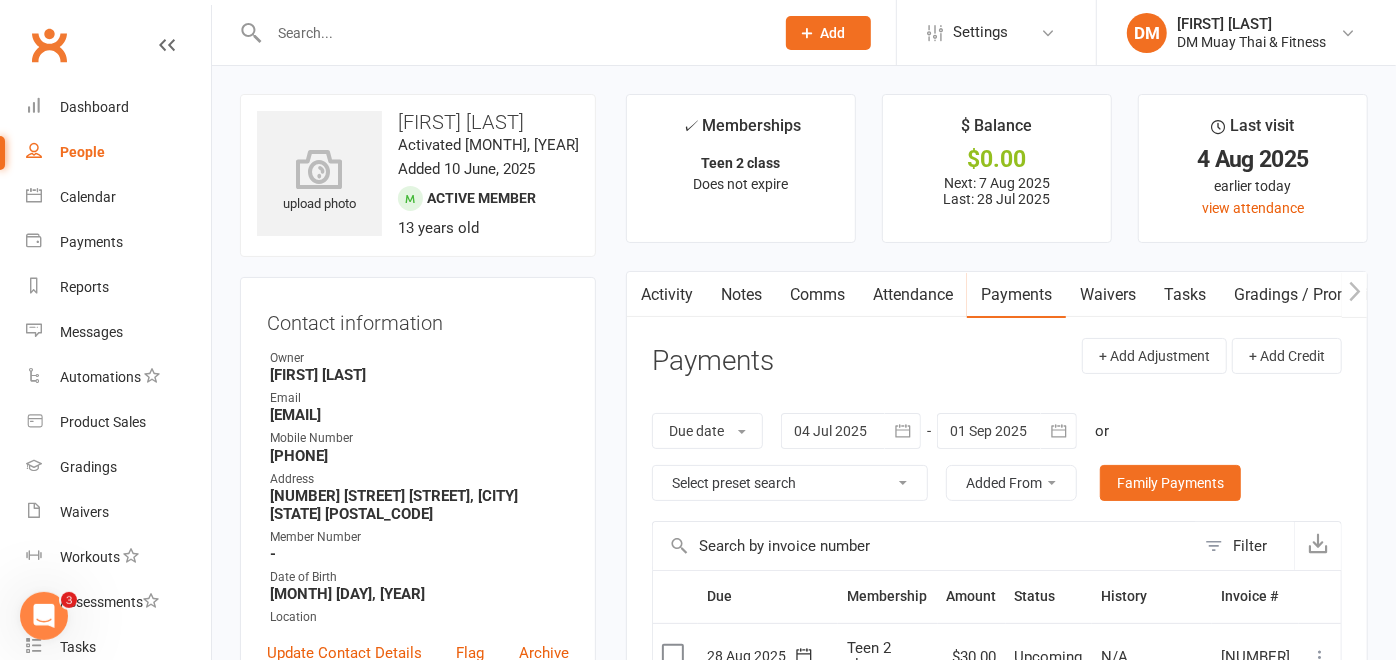 click at bounding box center (511, 33) 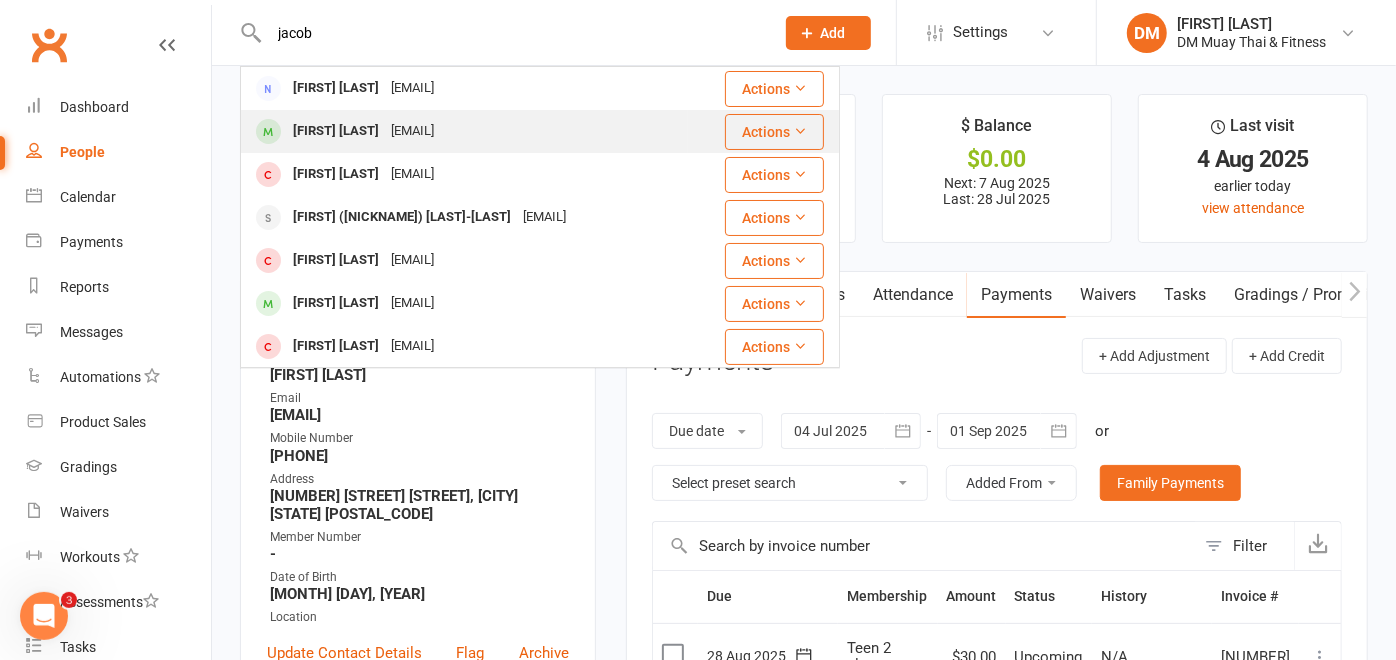 type on "jacob" 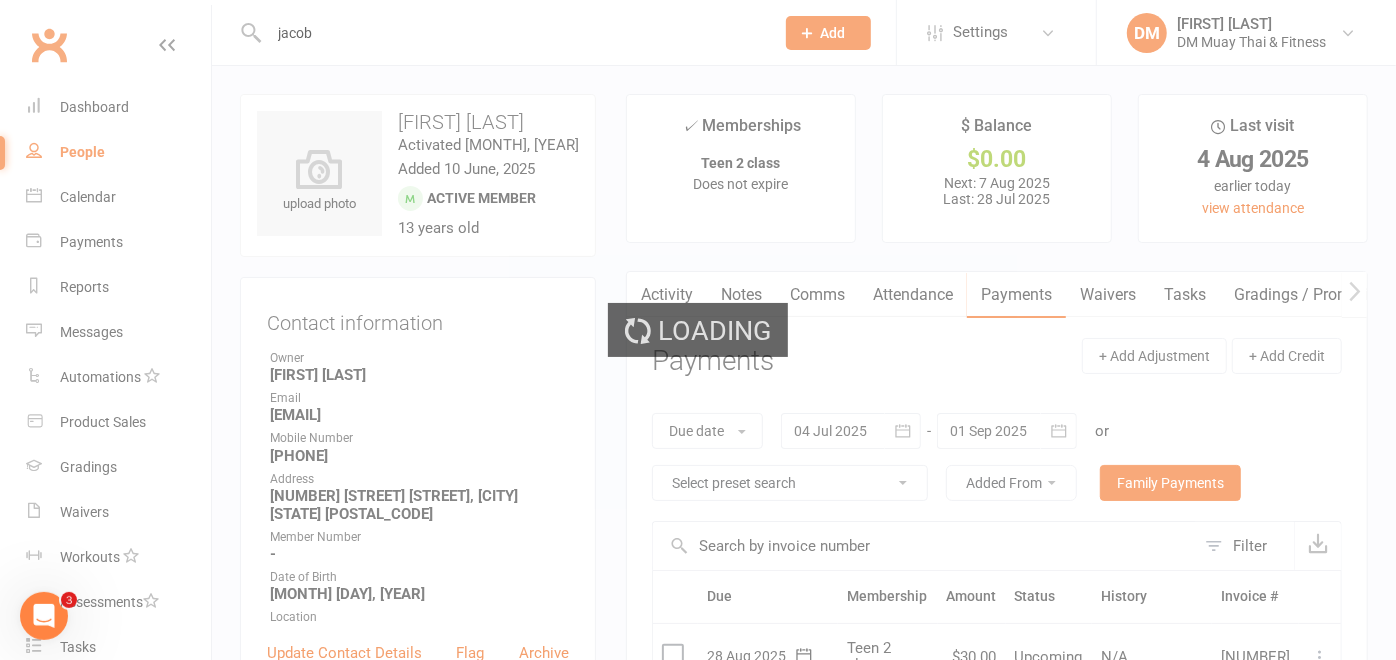 type 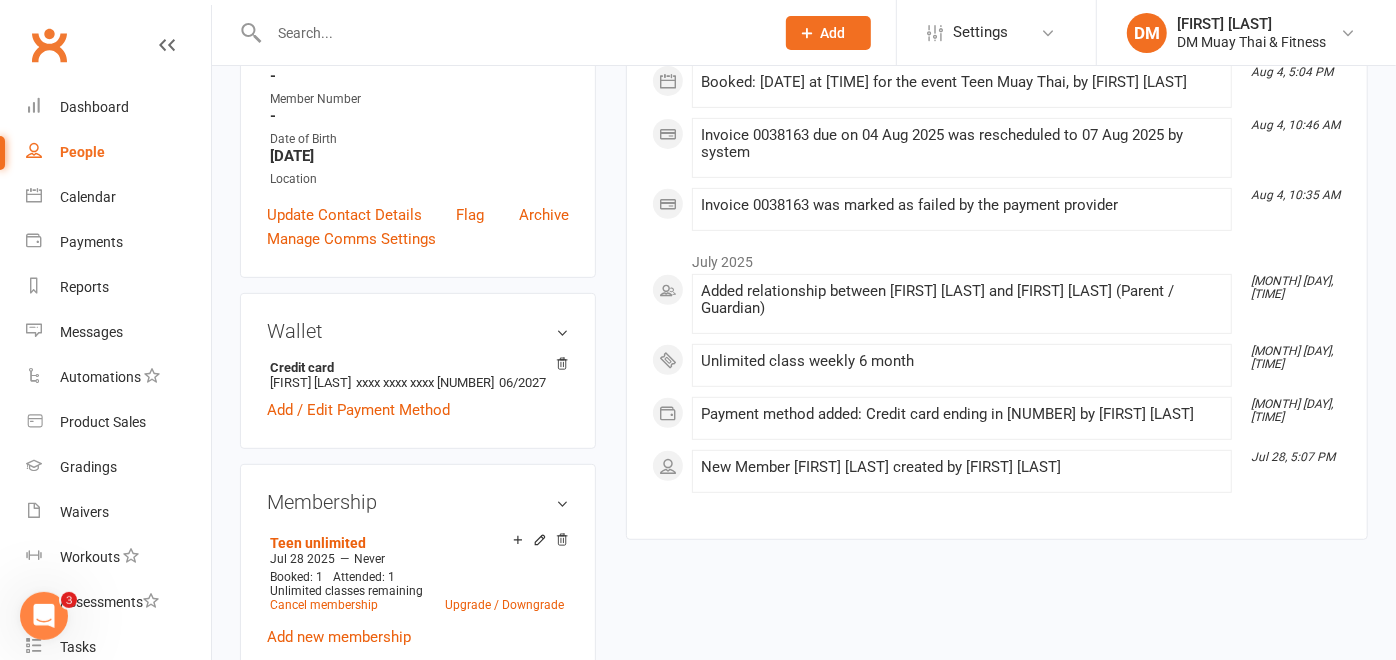 scroll, scrollTop: 444, scrollLeft: 0, axis: vertical 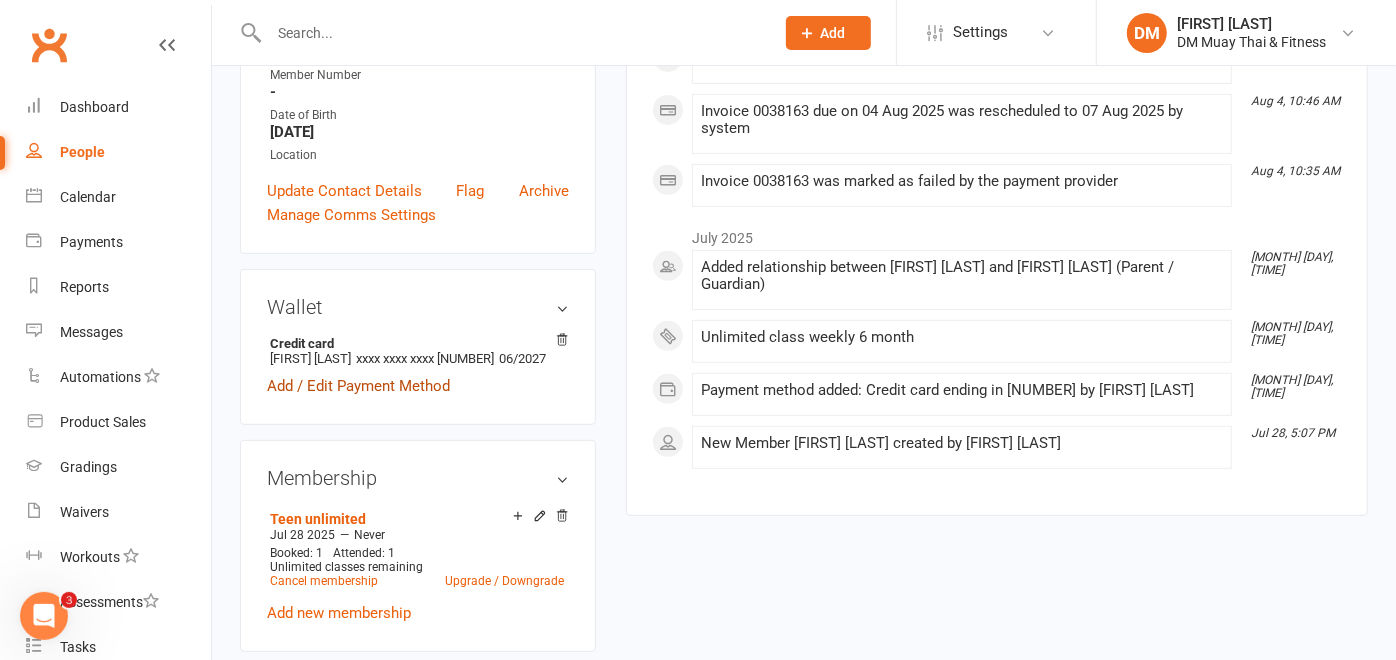 click on "Add / Edit Payment Method" at bounding box center (358, 386) 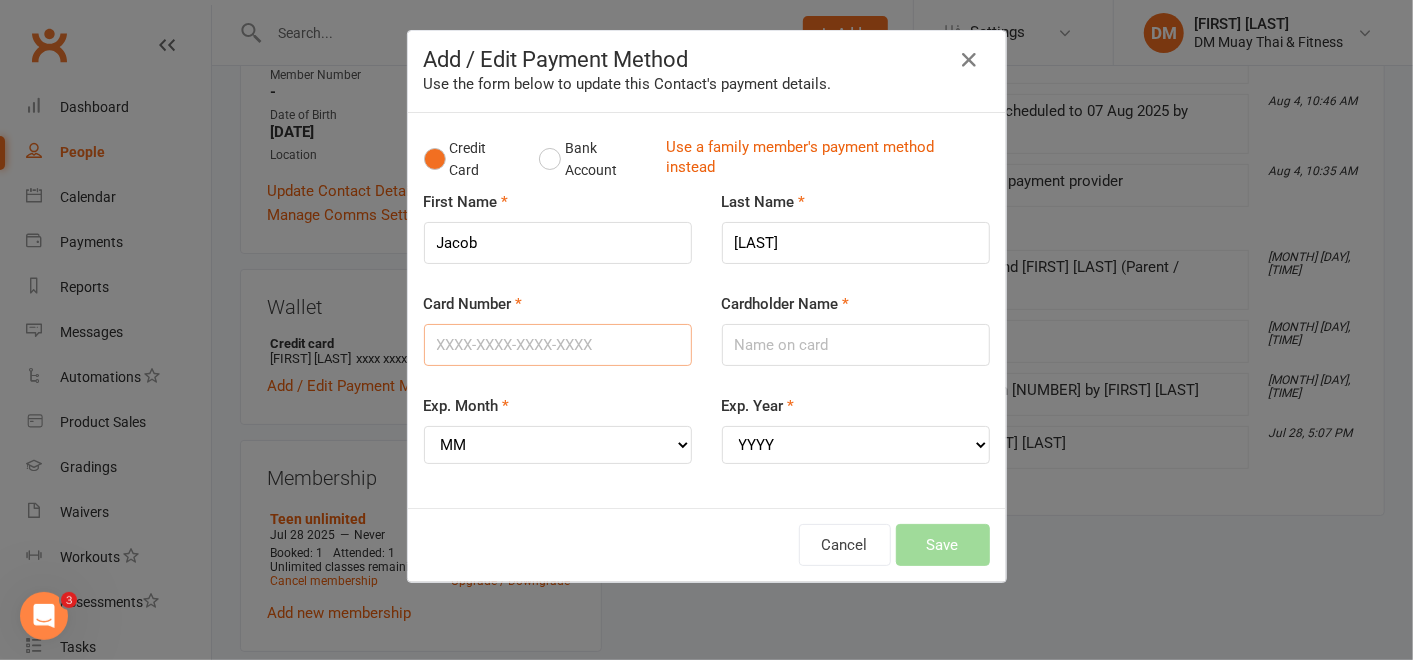 click on "Card Number" at bounding box center [558, 345] 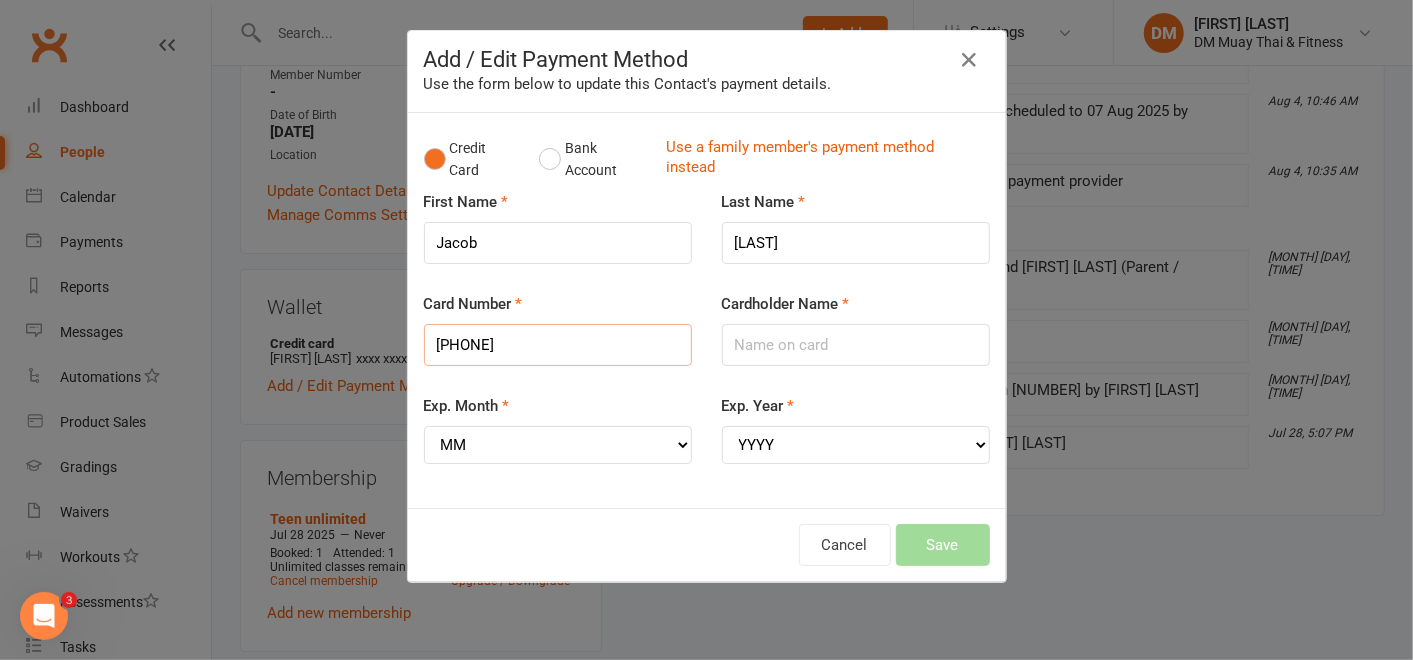 type on "5481717005456567" 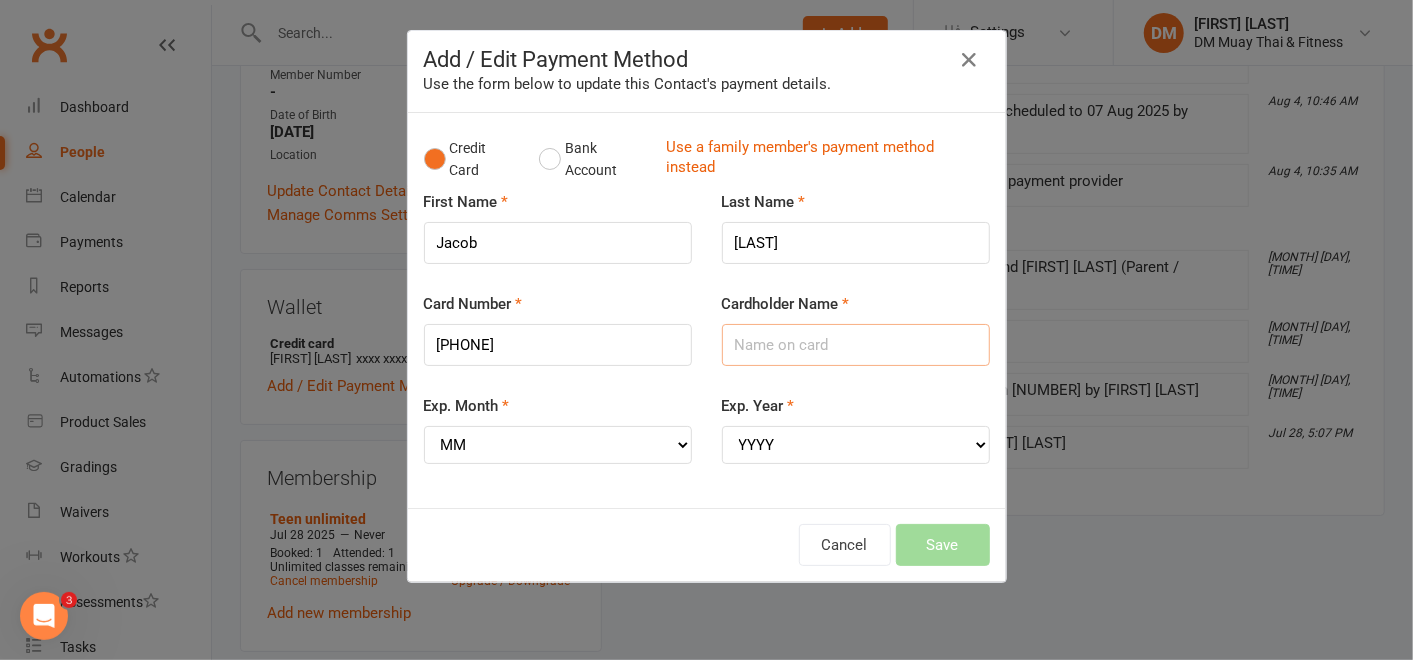 click on "Cardholder Name" at bounding box center [856, 345] 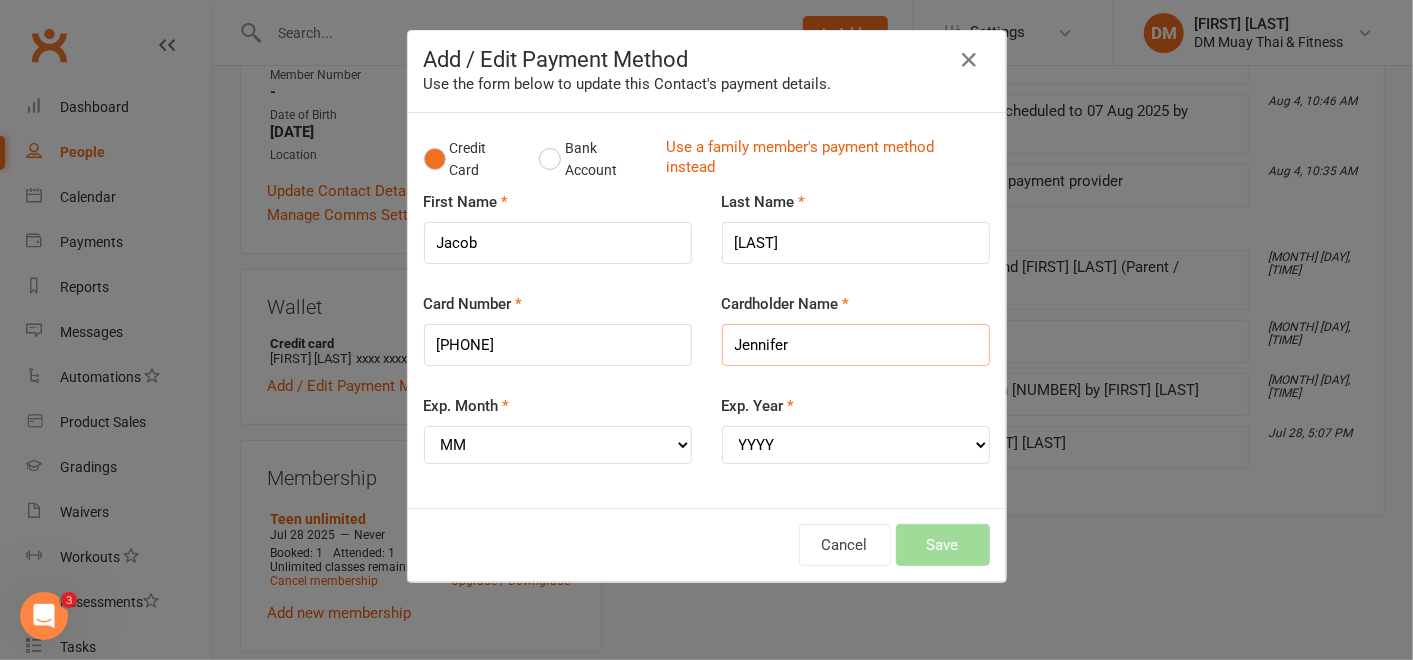 type on "Jennifer Mackenzie" 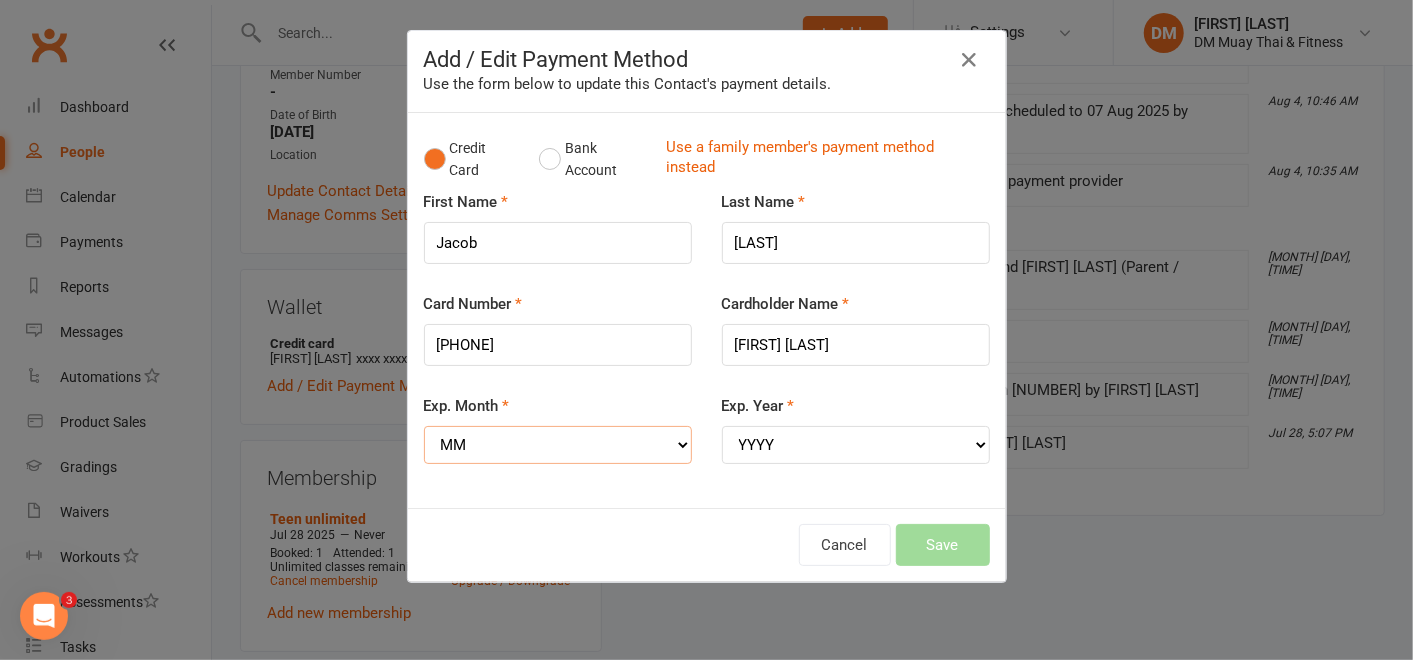 click on "MM 01 02 03 04 05 06 07 08 09 10 11 12" at bounding box center (558, 445) 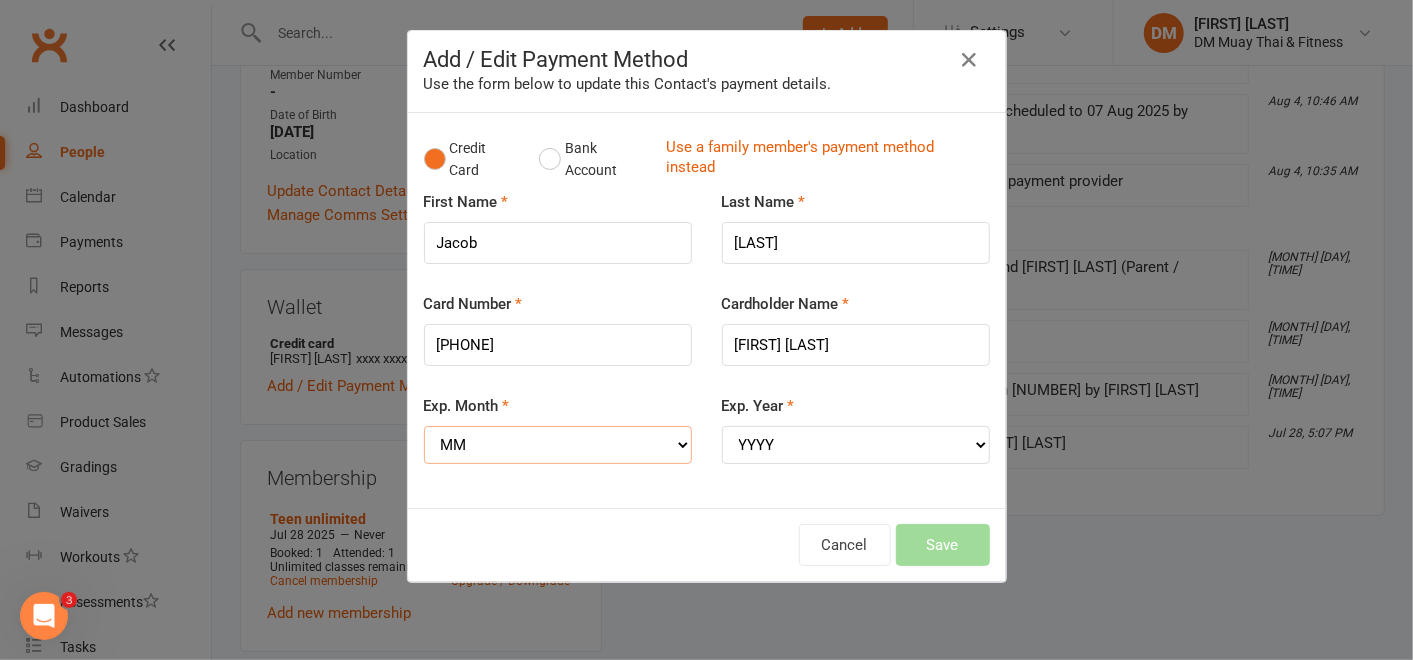 select on "09" 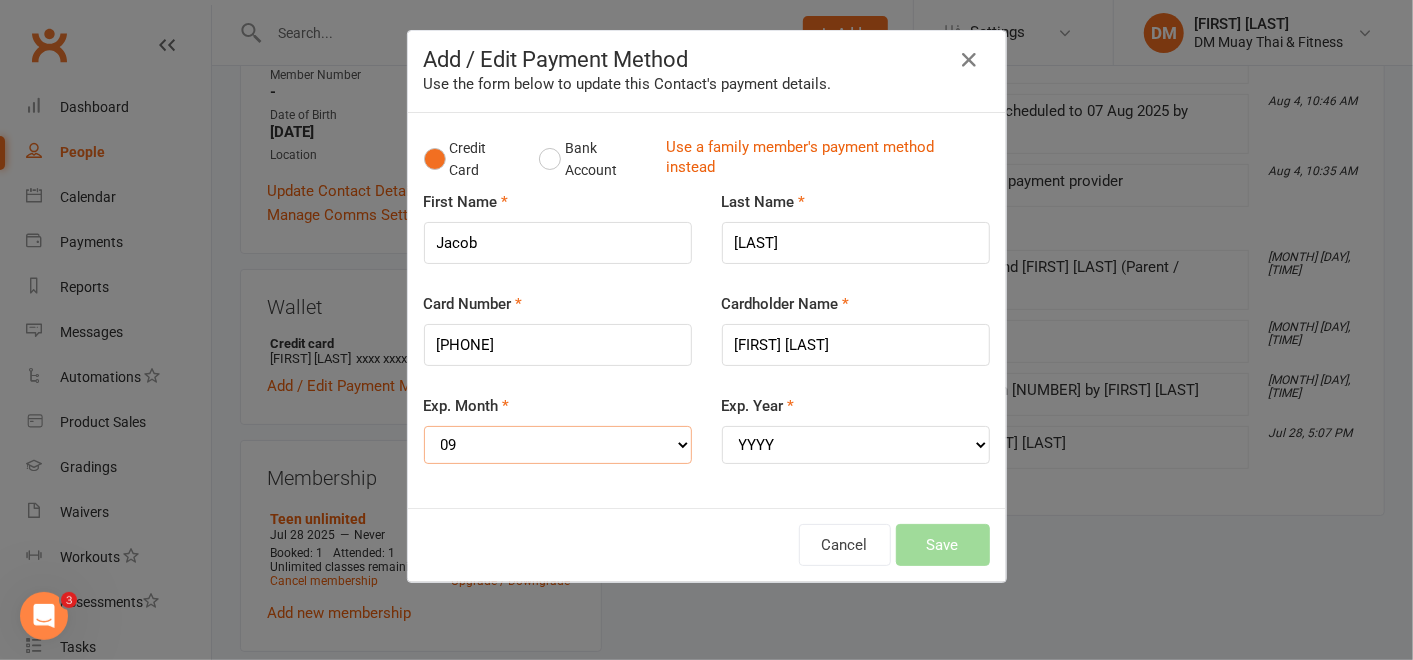 click on "MM 01 02 03 04 05 06 07 08 09 10 11 12" at bounding box center [558, 445] 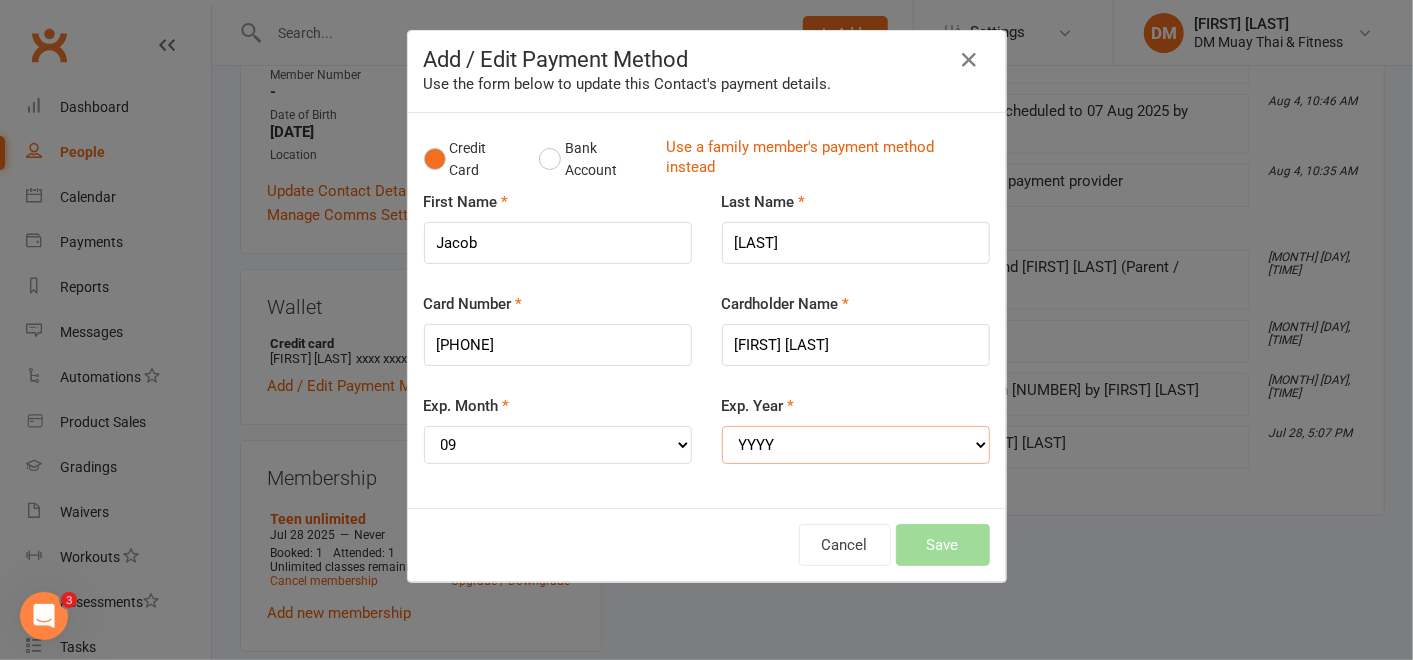 click on "YYYY 2025 2026 2027 2028 2029 2030 2031 2032 2033 2034" at bounding box center [856, 445] 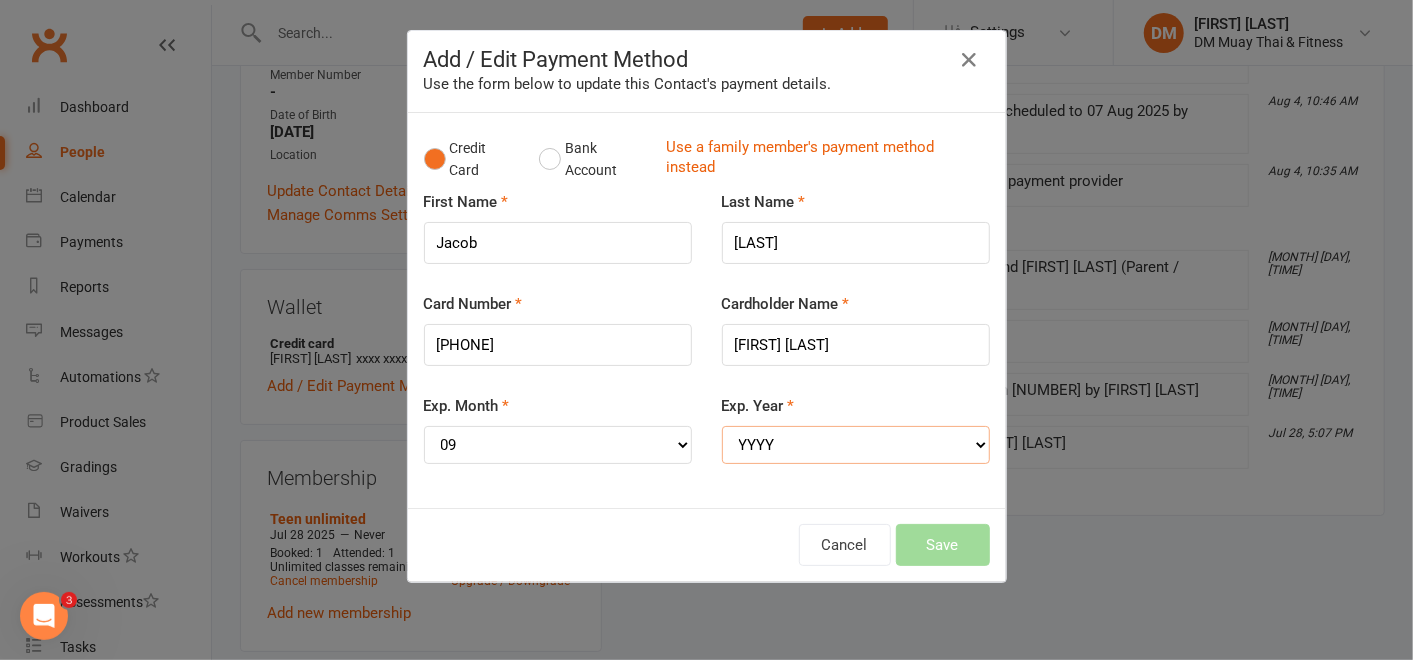 select on "2027" 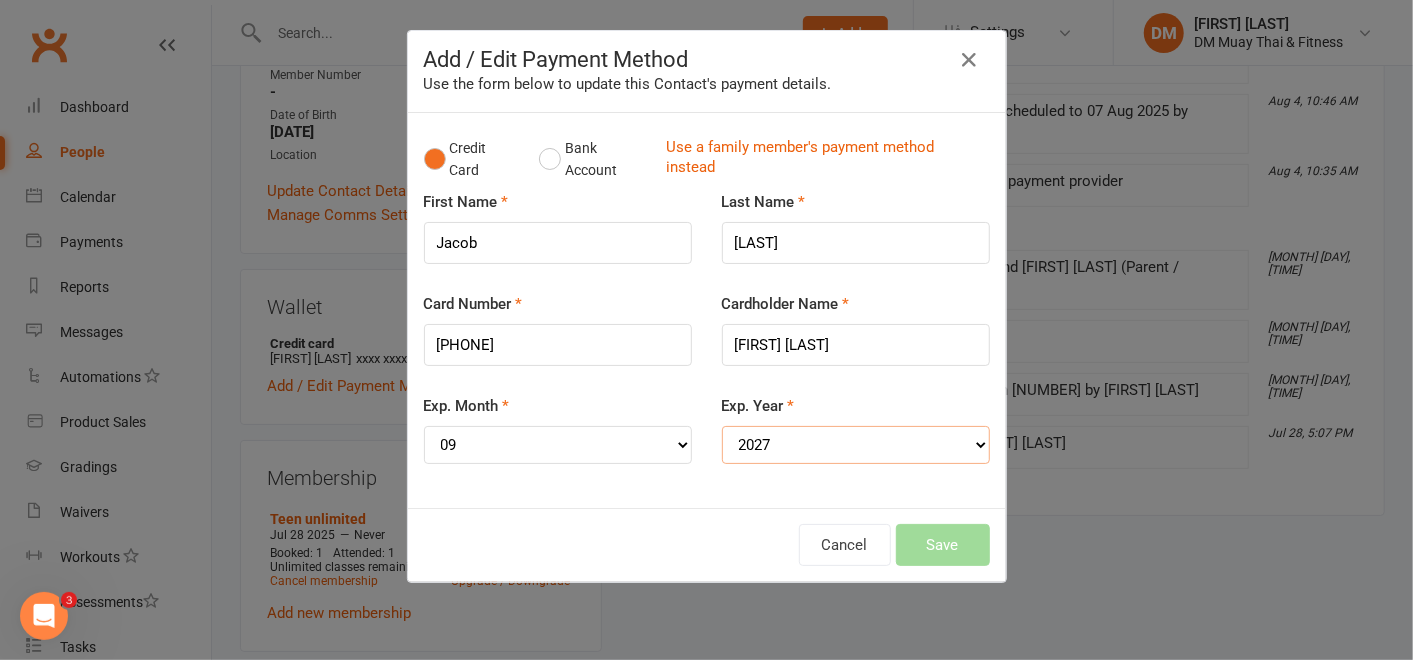 click on "YYYY 2025 2026 2027 2028 2029 2030 2031 2032 2033 2034" at bounding box center [856, 445] 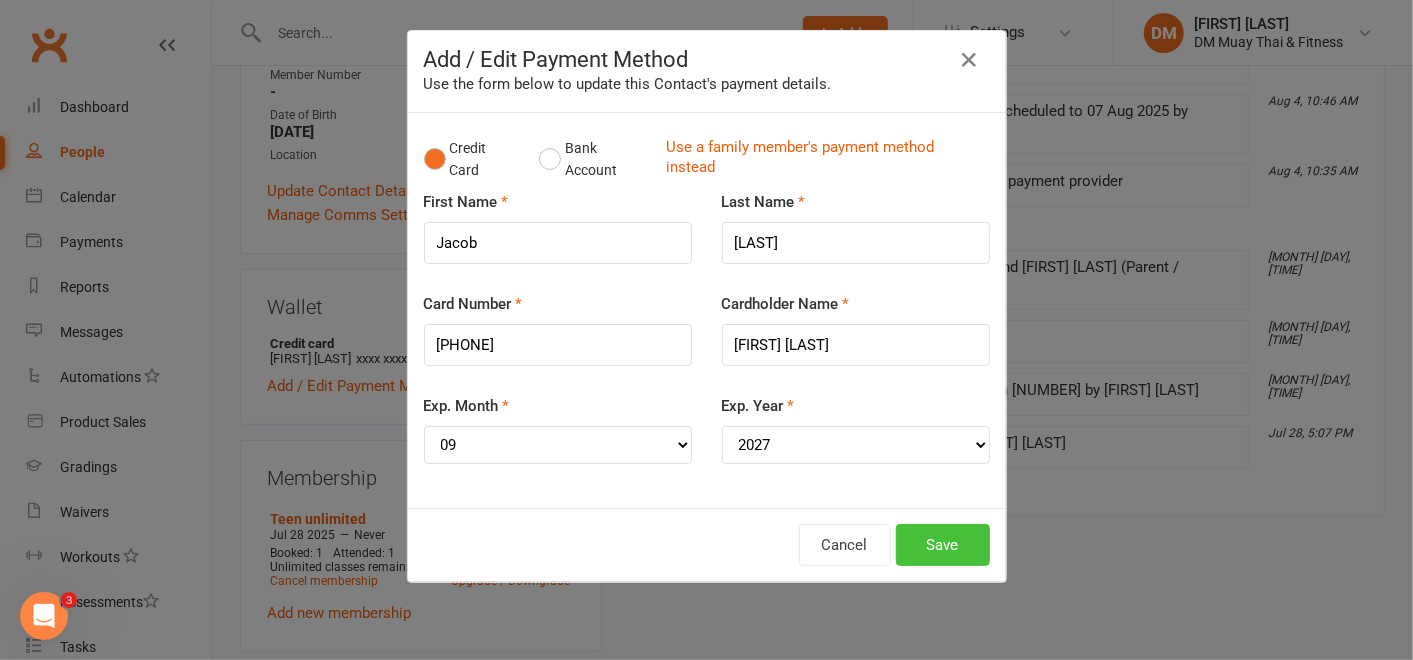 click on "Save" at bounding box center (943, 545) 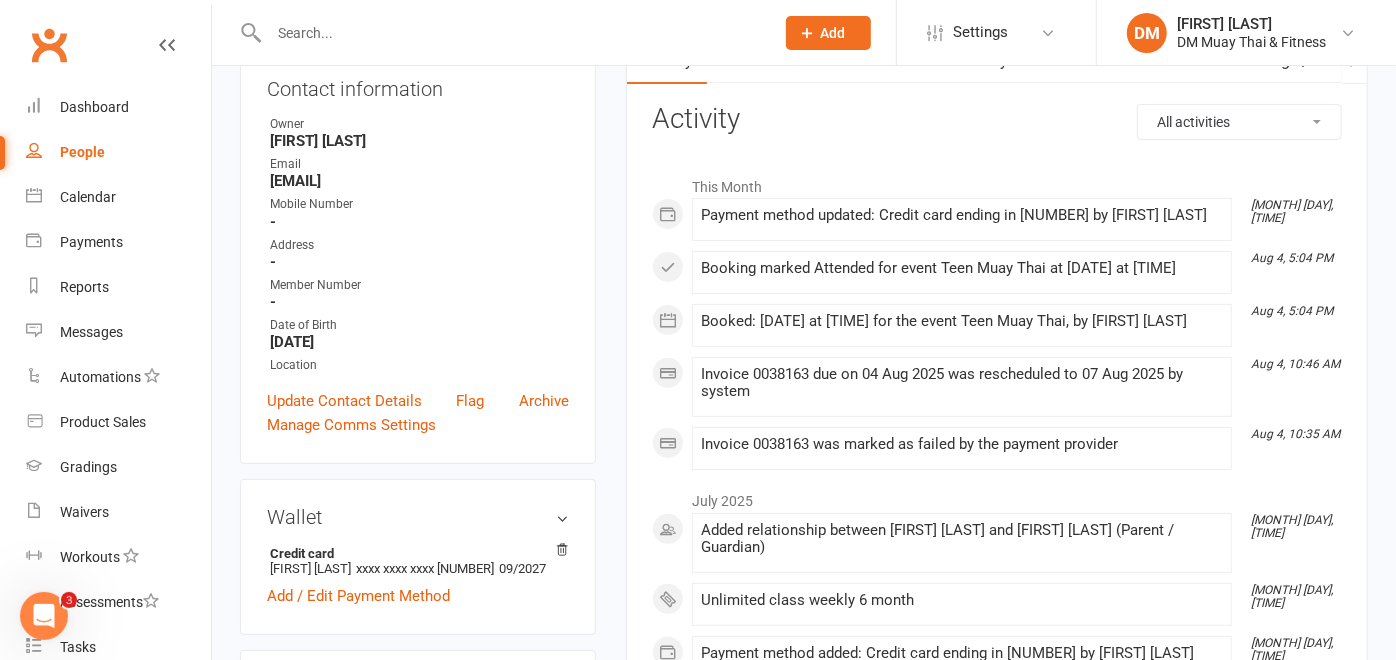 scroll, scrollTop: 0, scrollLeft: 0, axis: both 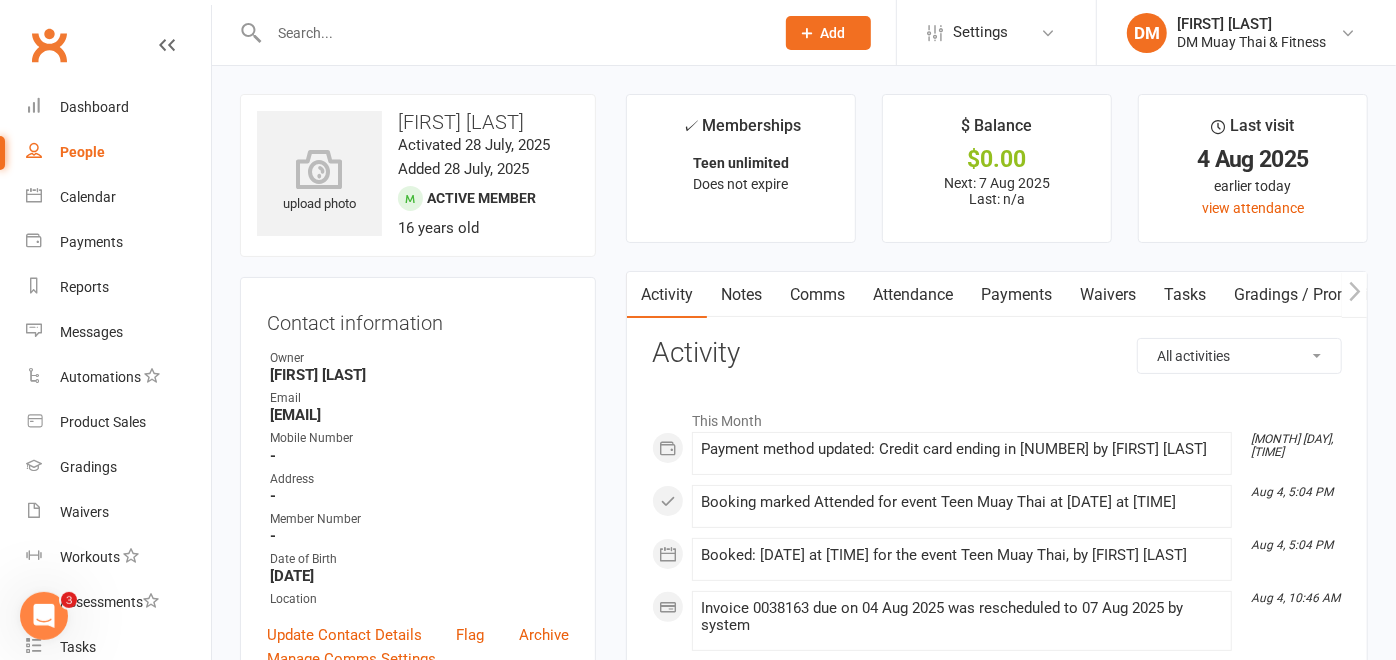 click on "Payments" at bounding box center (1016, 295) 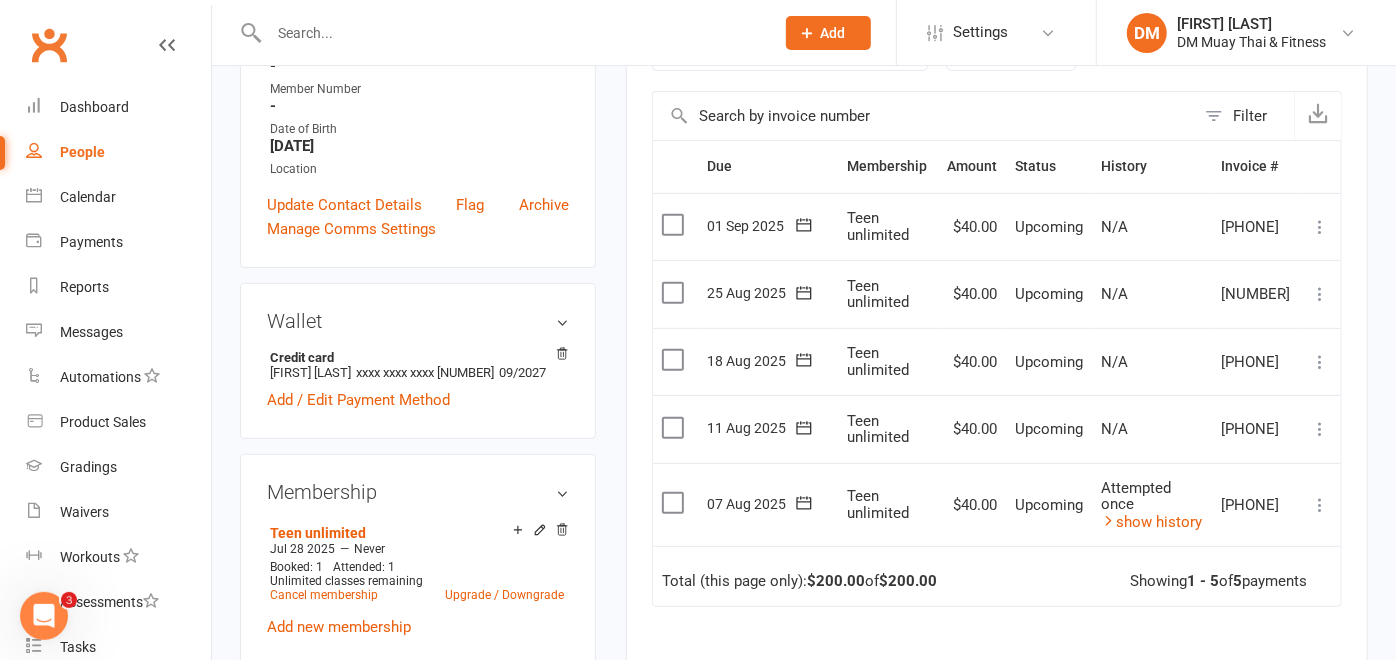scroll, scrollTop: 555, scrollLeft: 0, axis: vertical 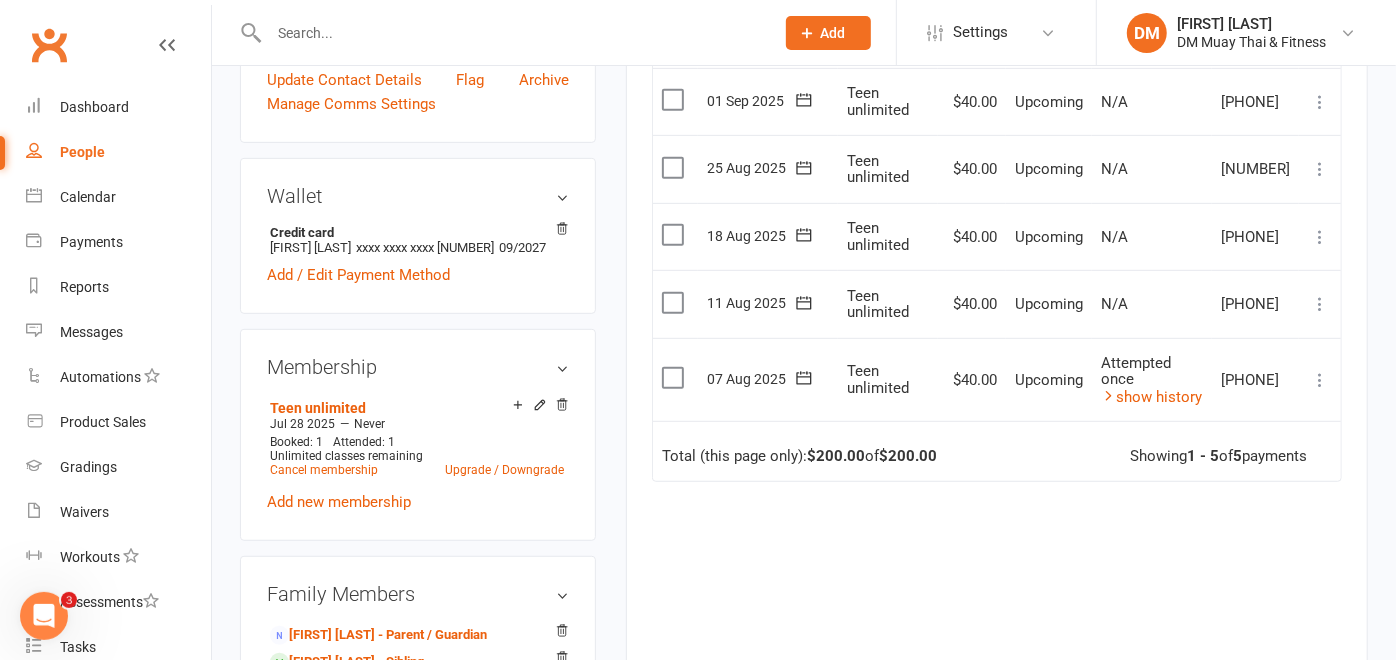 click at bounding box center [675, 378] 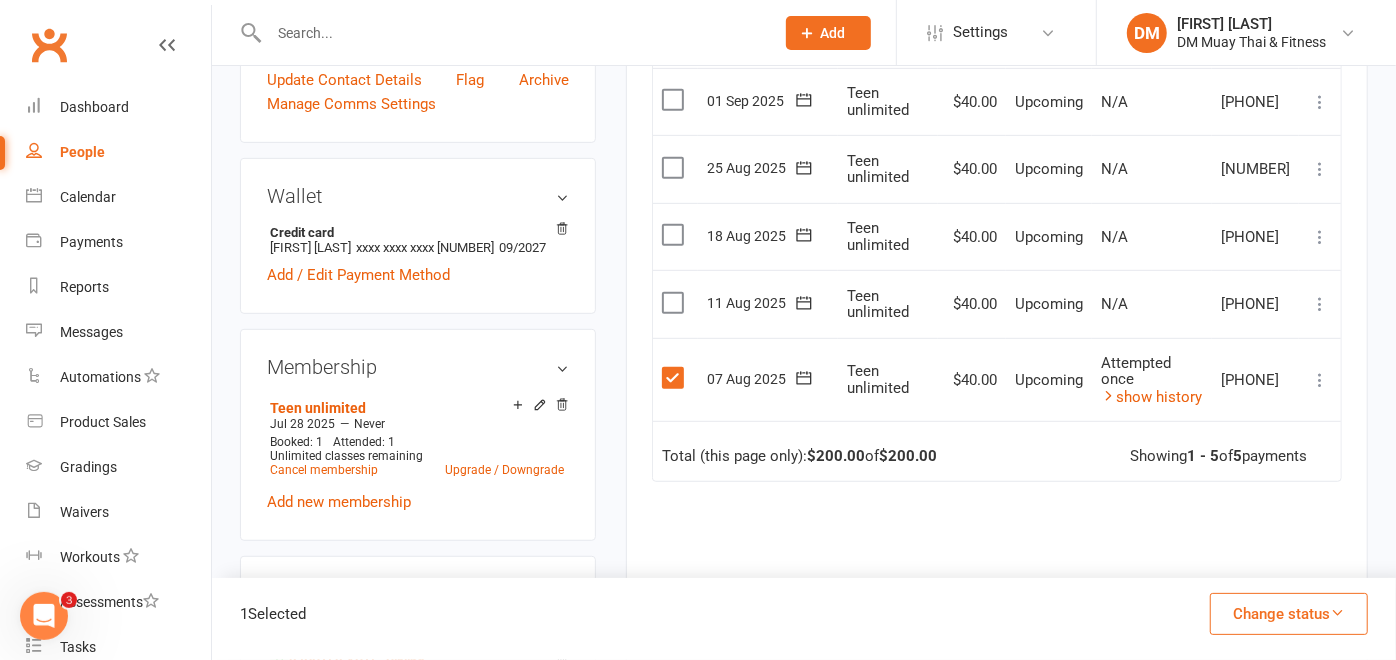 click at bounding box center [675, 378] 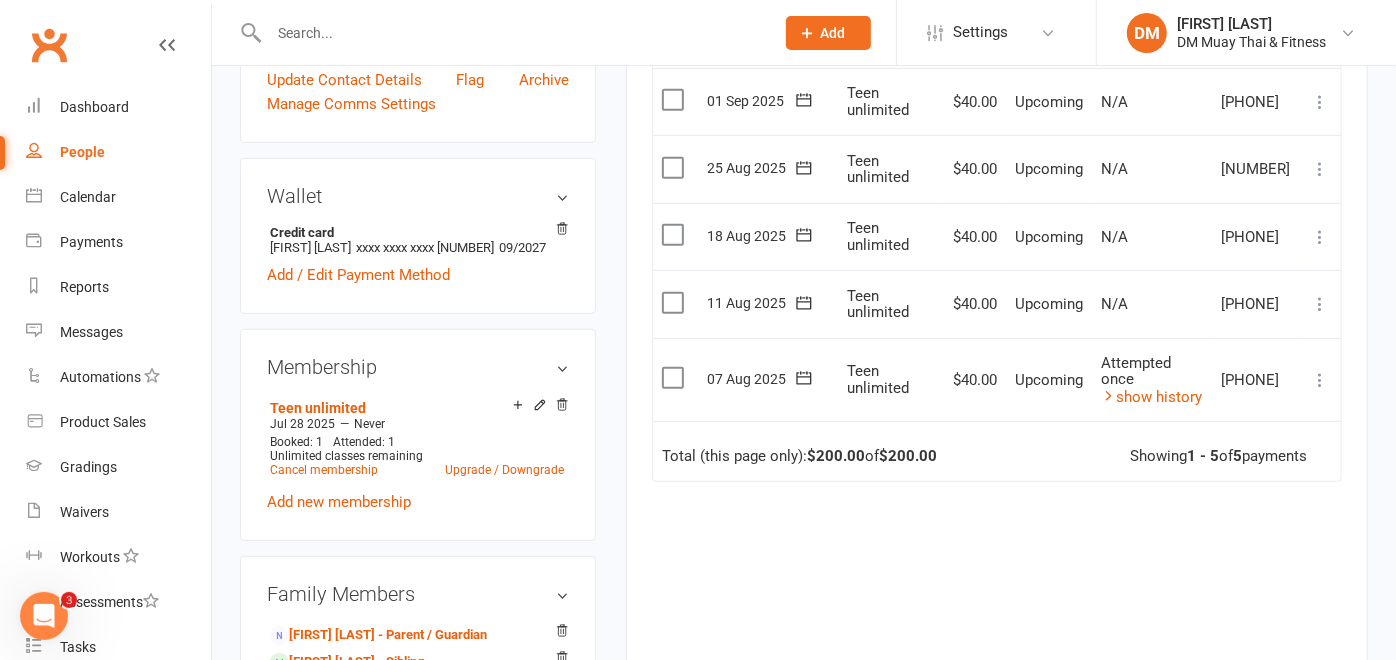 click at bounding box center [804, 378] 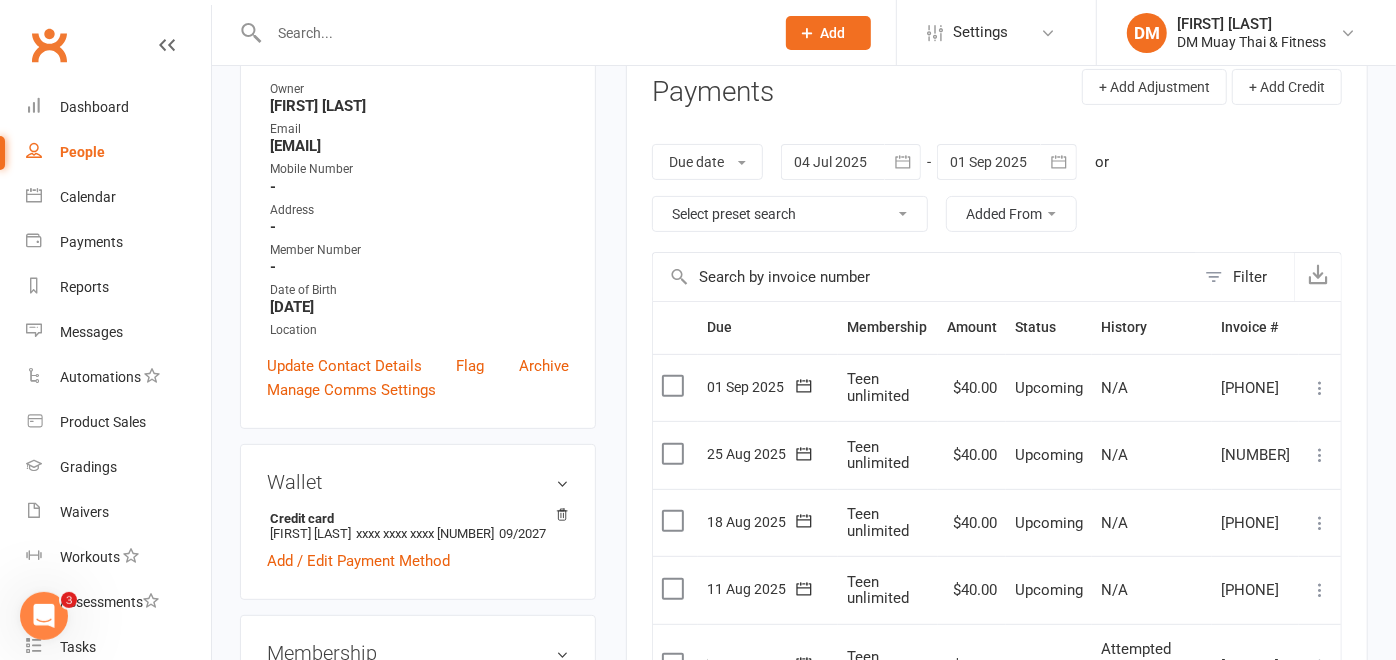 scroll, scrollTop: 222, scrollLeft: 0, axis: vertical 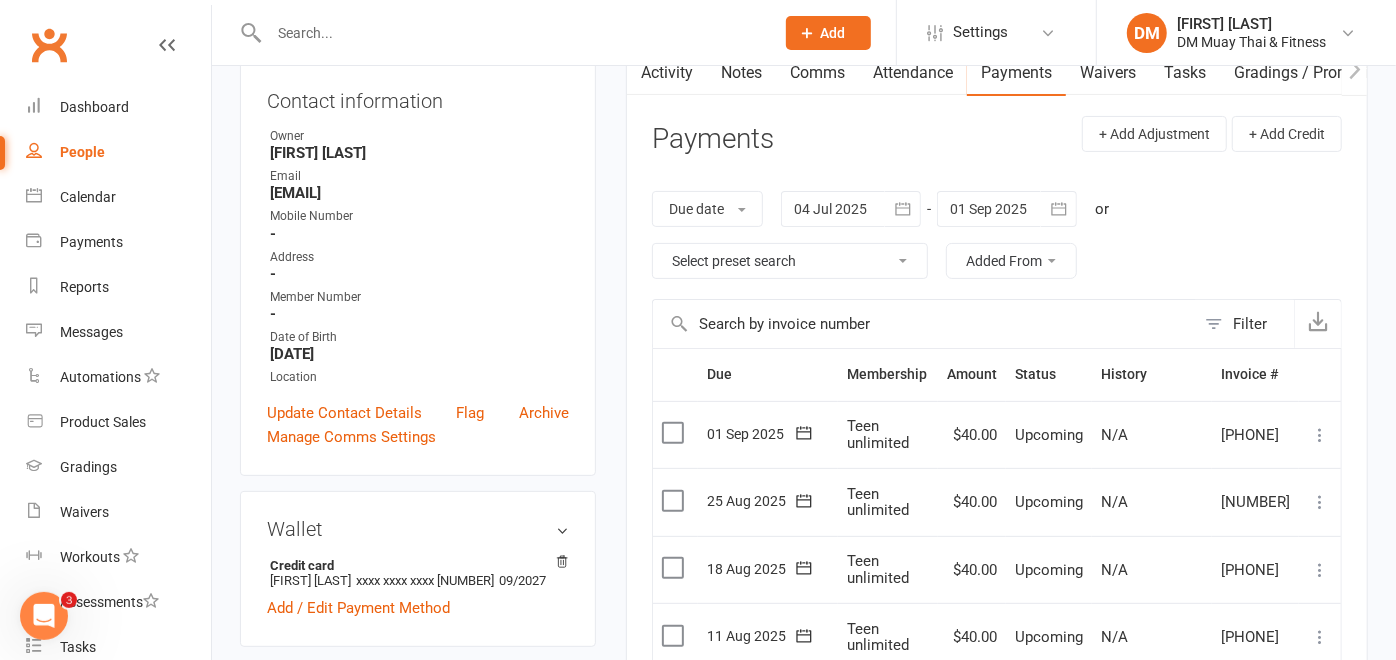 click at bounding box center [511, 33] 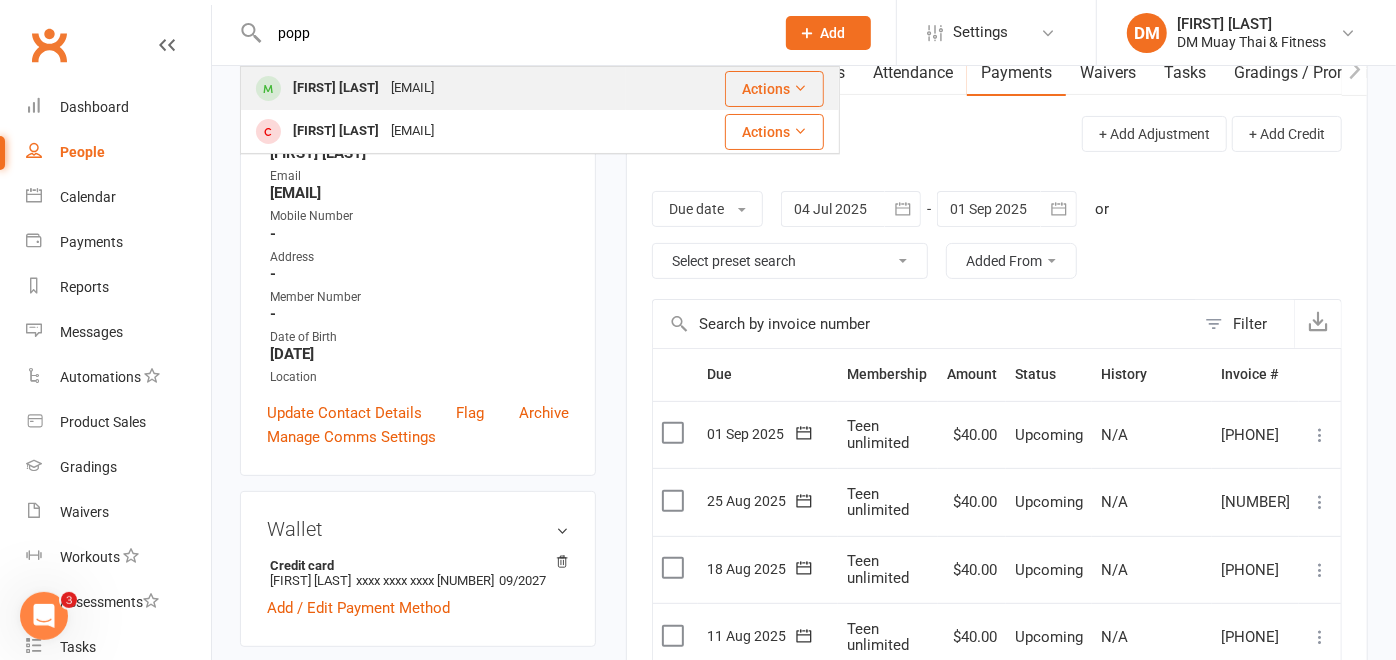 type on "popp" 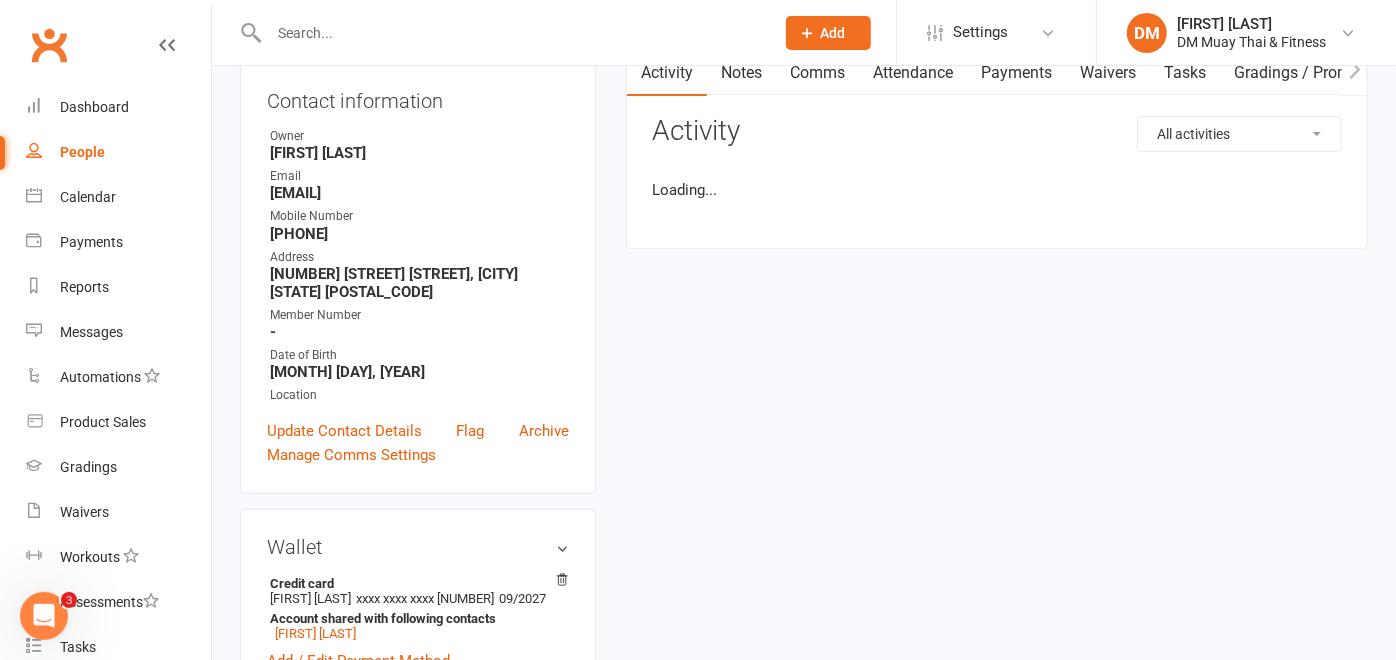 scroll, scrollTop: 0, scrollLeft: 0, axis: both 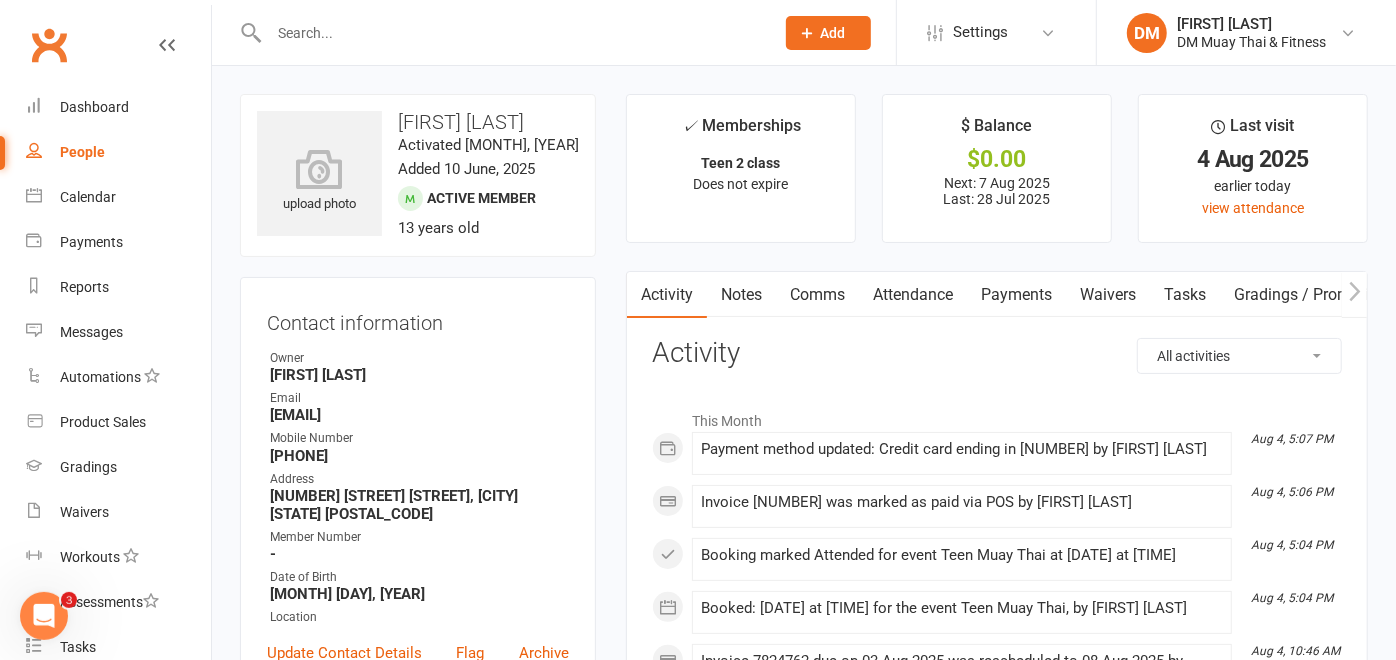 click on "Payments" at bounding box center (1016, 295) 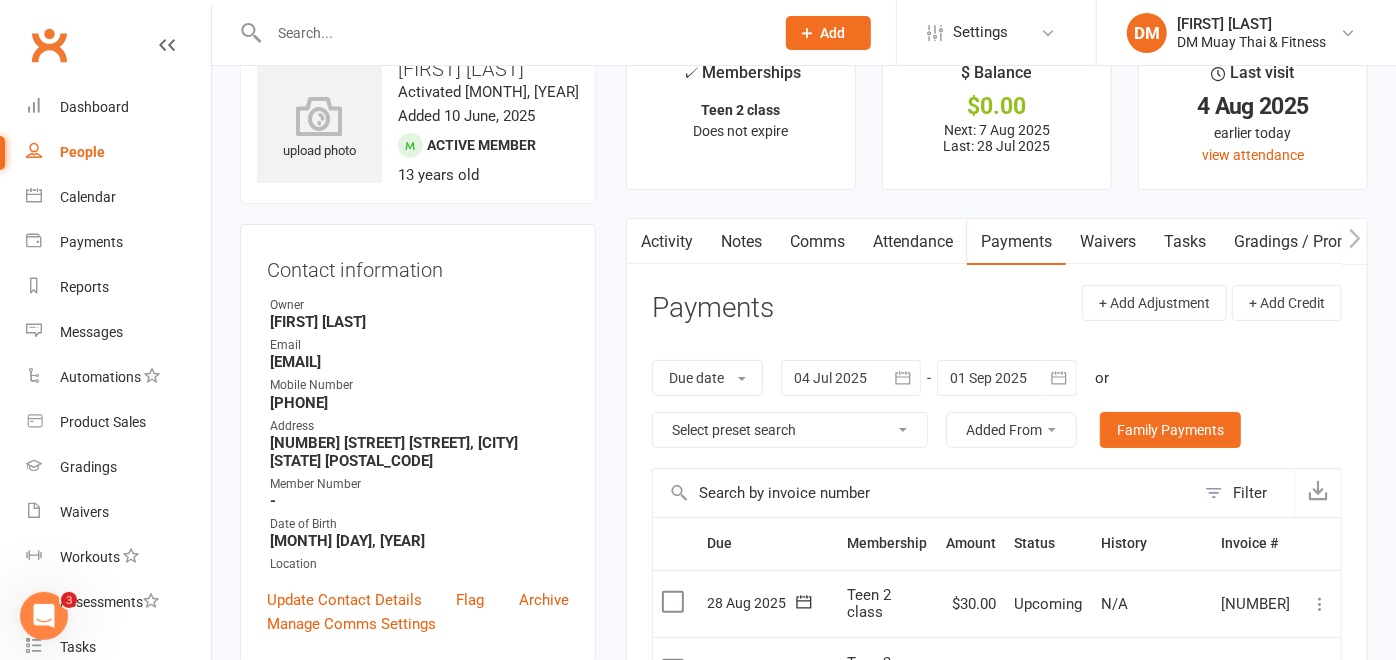 scroll, scrollTop: 0, scrollLeft: 0, axis: both 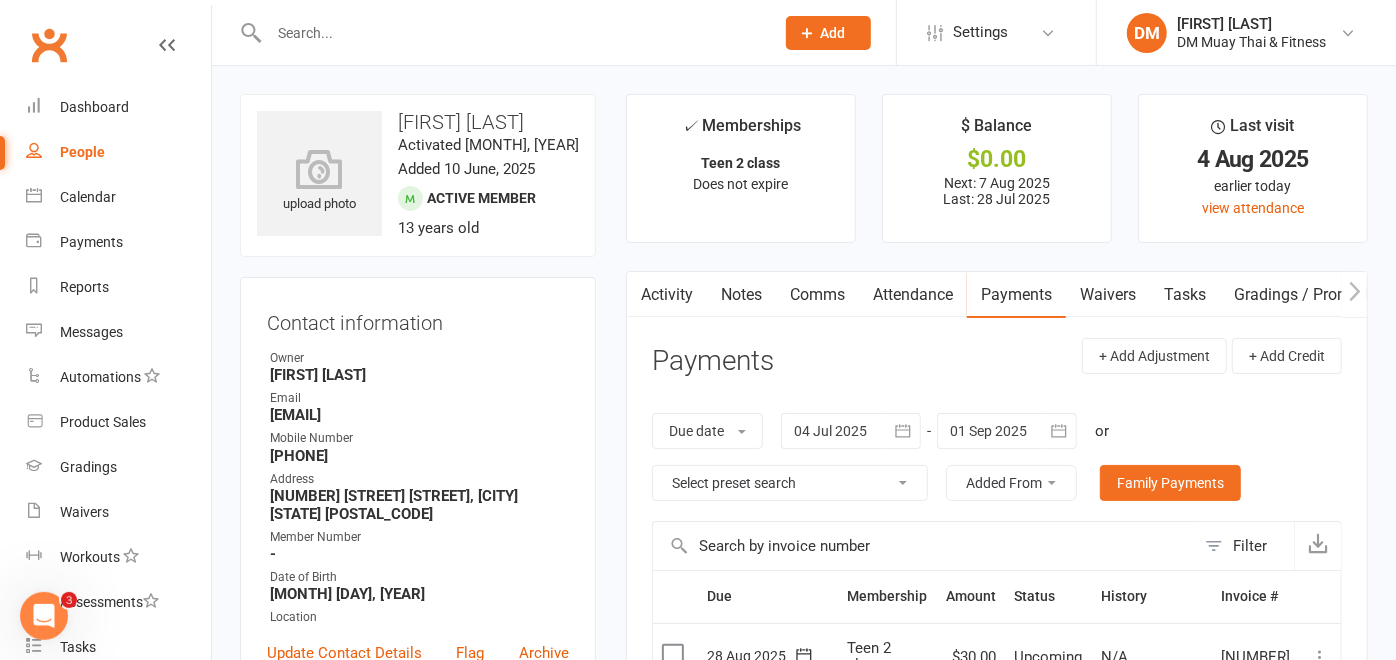 click at bounding box center (511, 33) 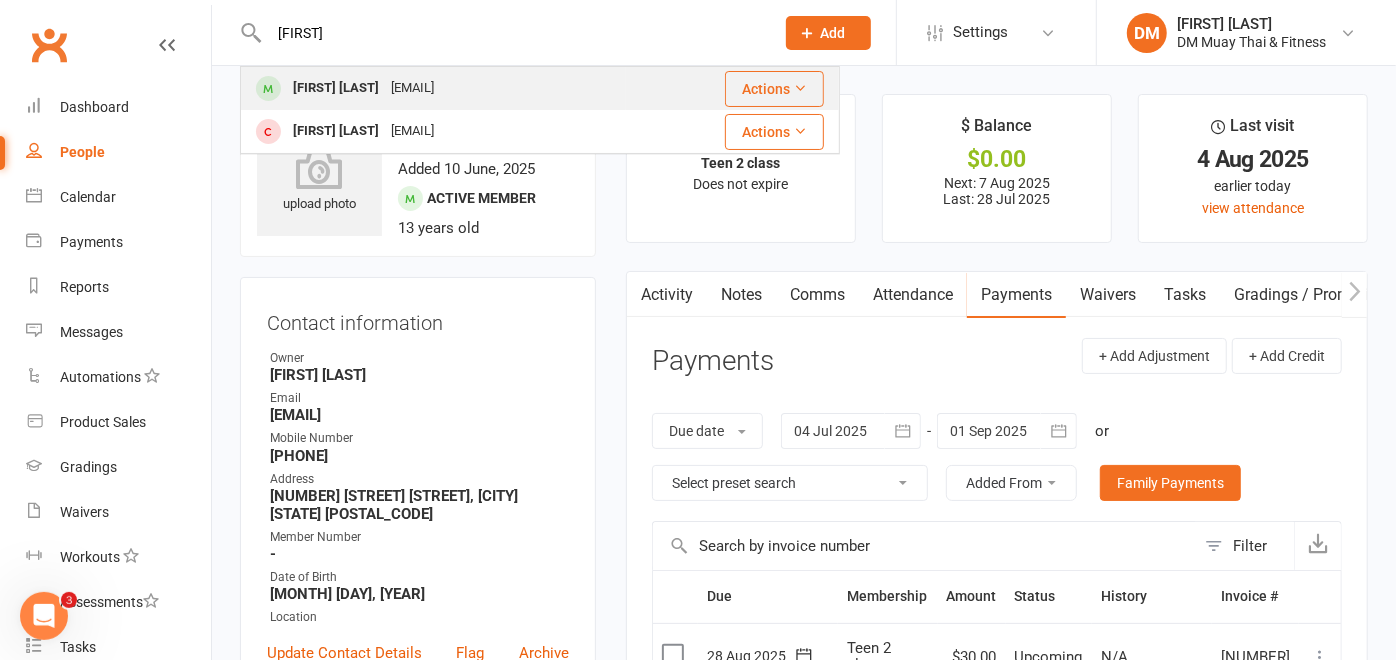 type on "aidan" 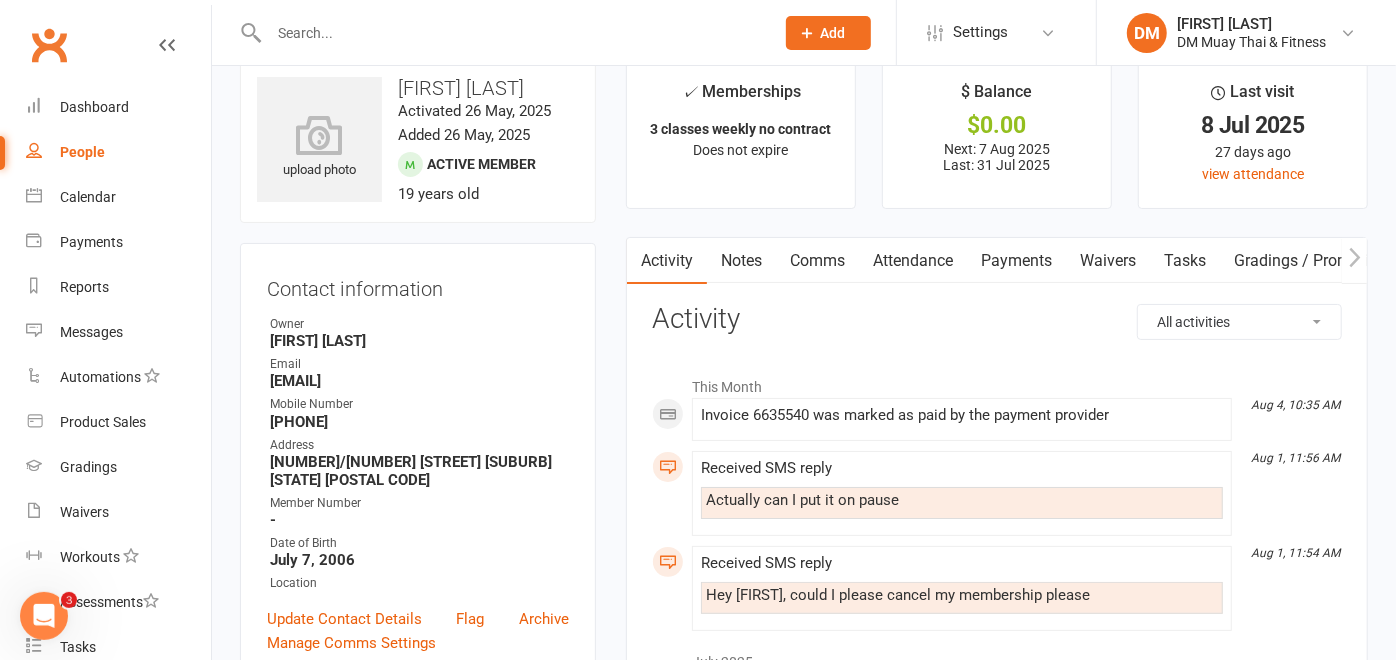scroll, scrollTop: 0, scrollLeft: 0, axis: both 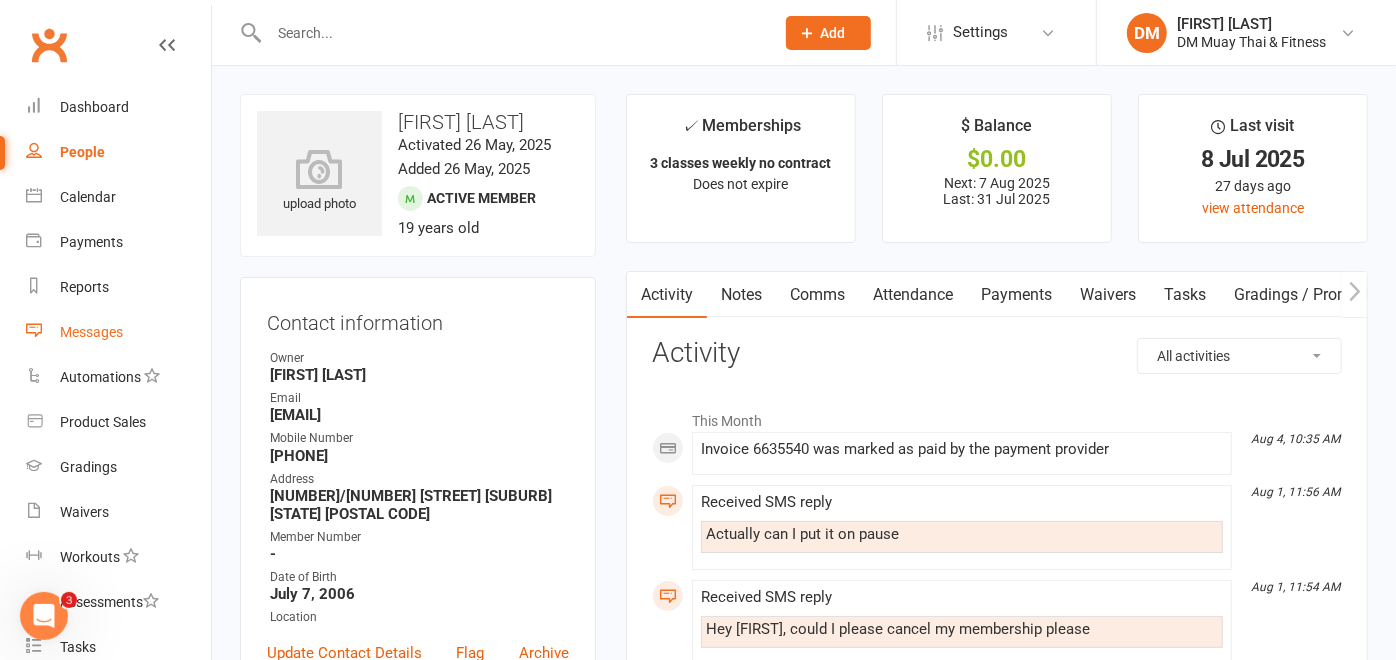 click on "Messages" at bounding box center [91, 332] 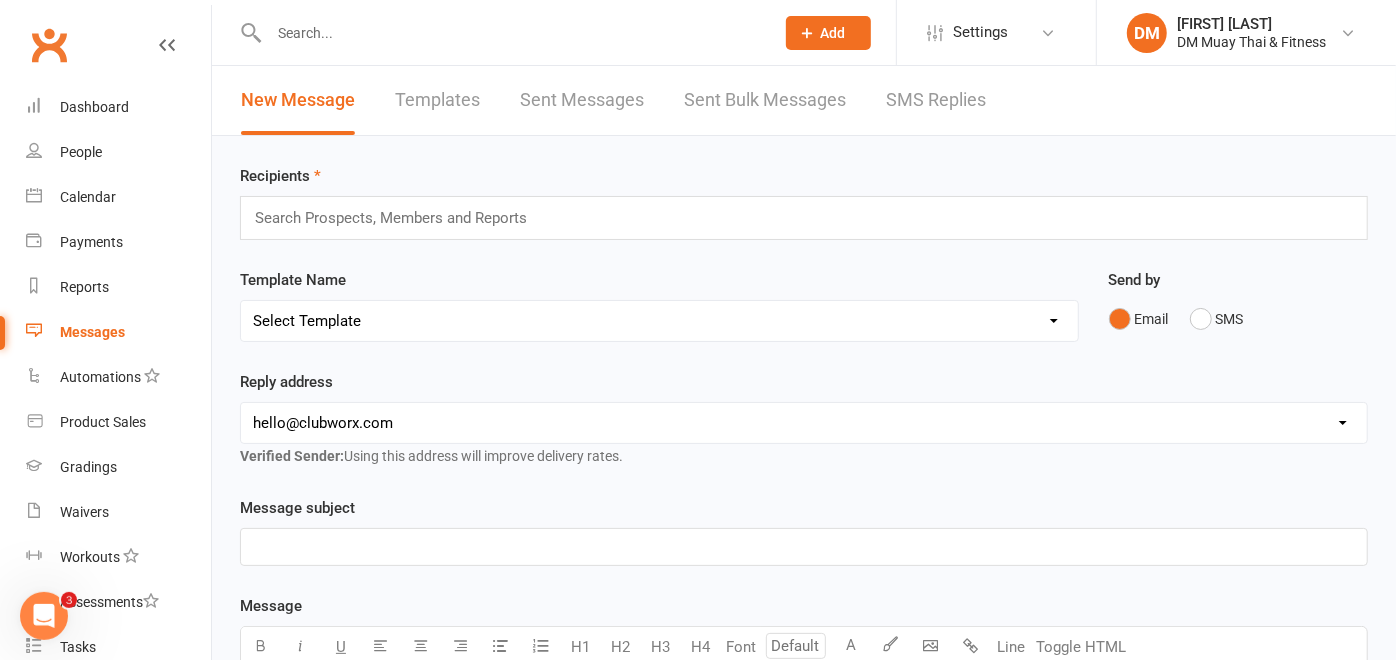 click at bounding box center (399, 218) 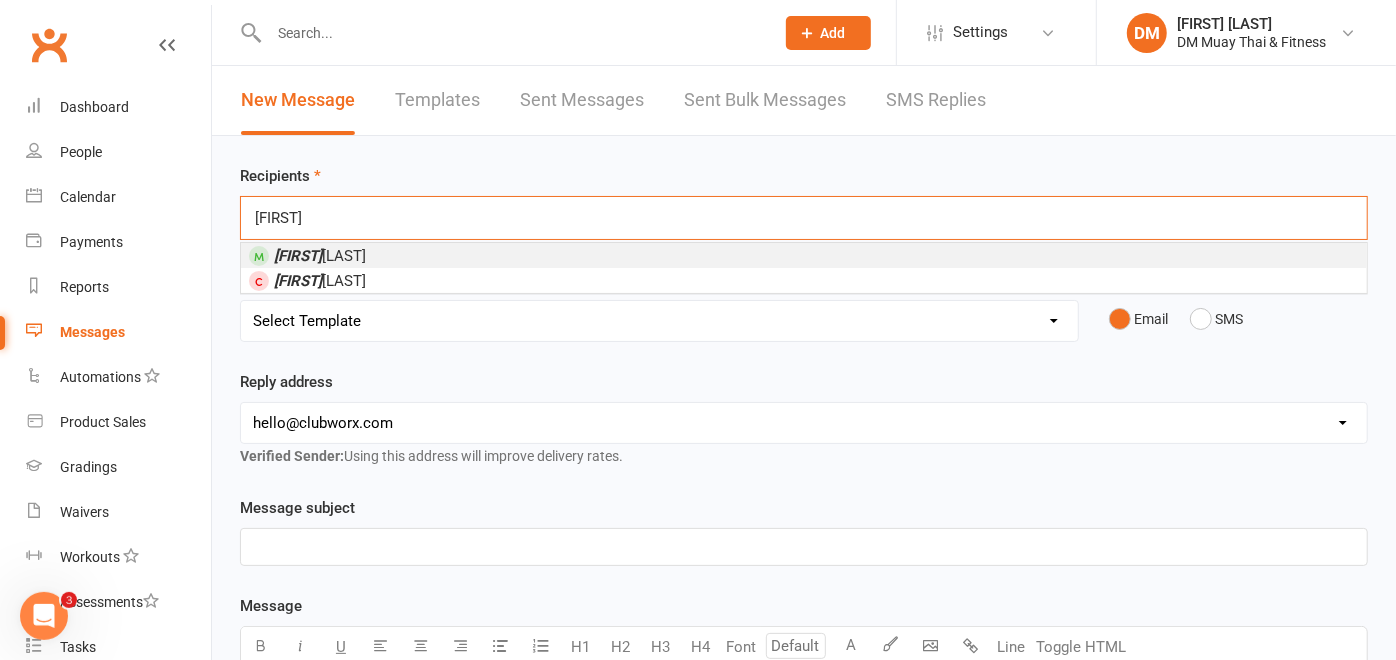type on "aidan" 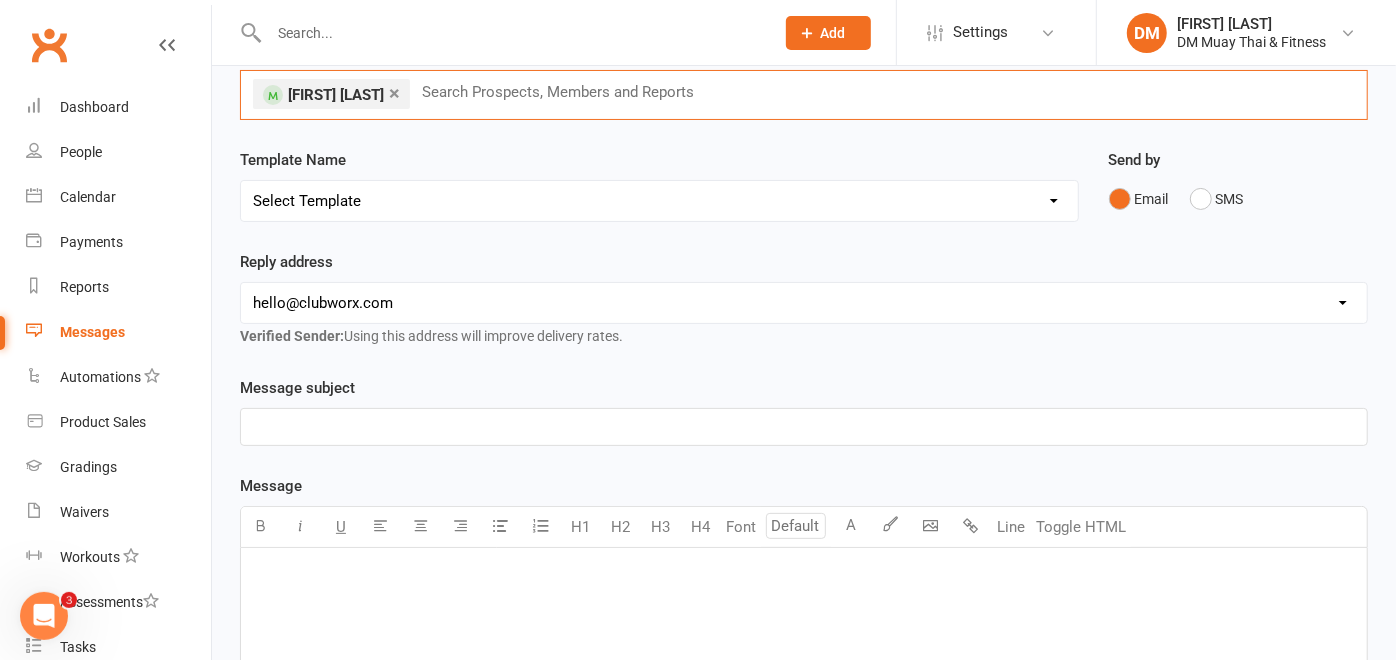 scroll, scrollTop: 222, scrollLeft: 0, axis: vertical 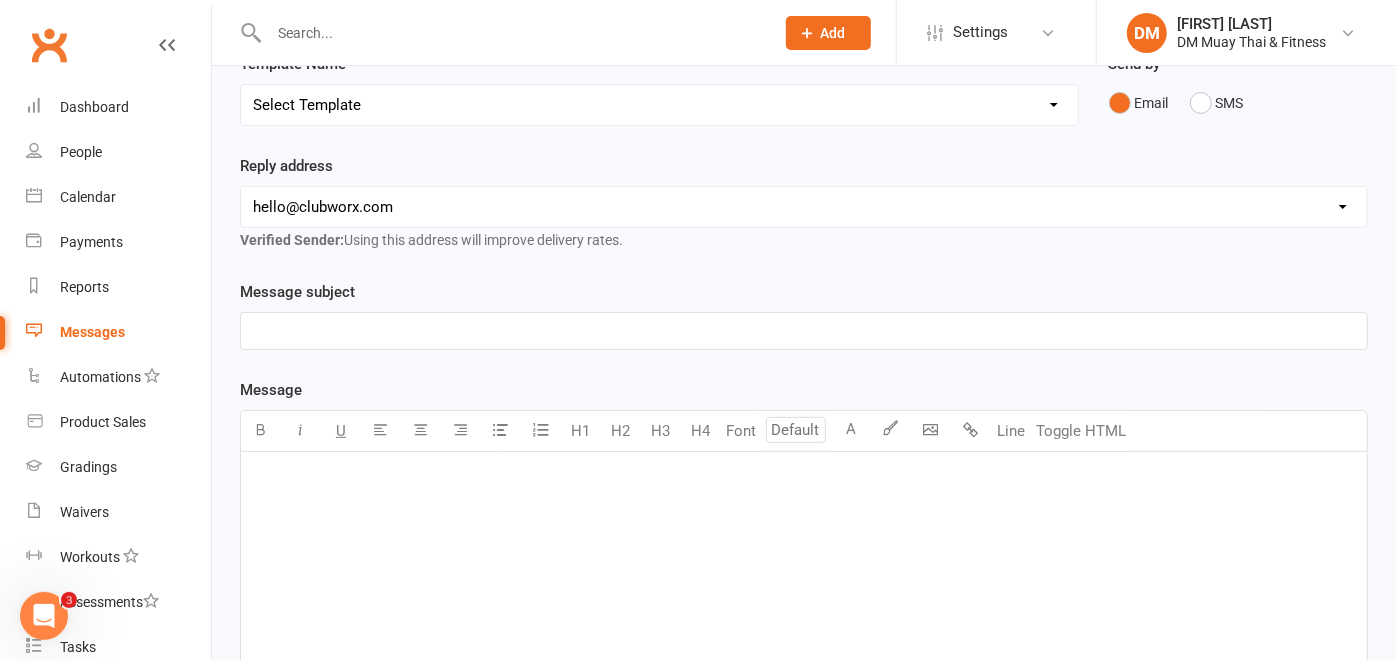 click on "﻿" at bounding box center (804, 331) 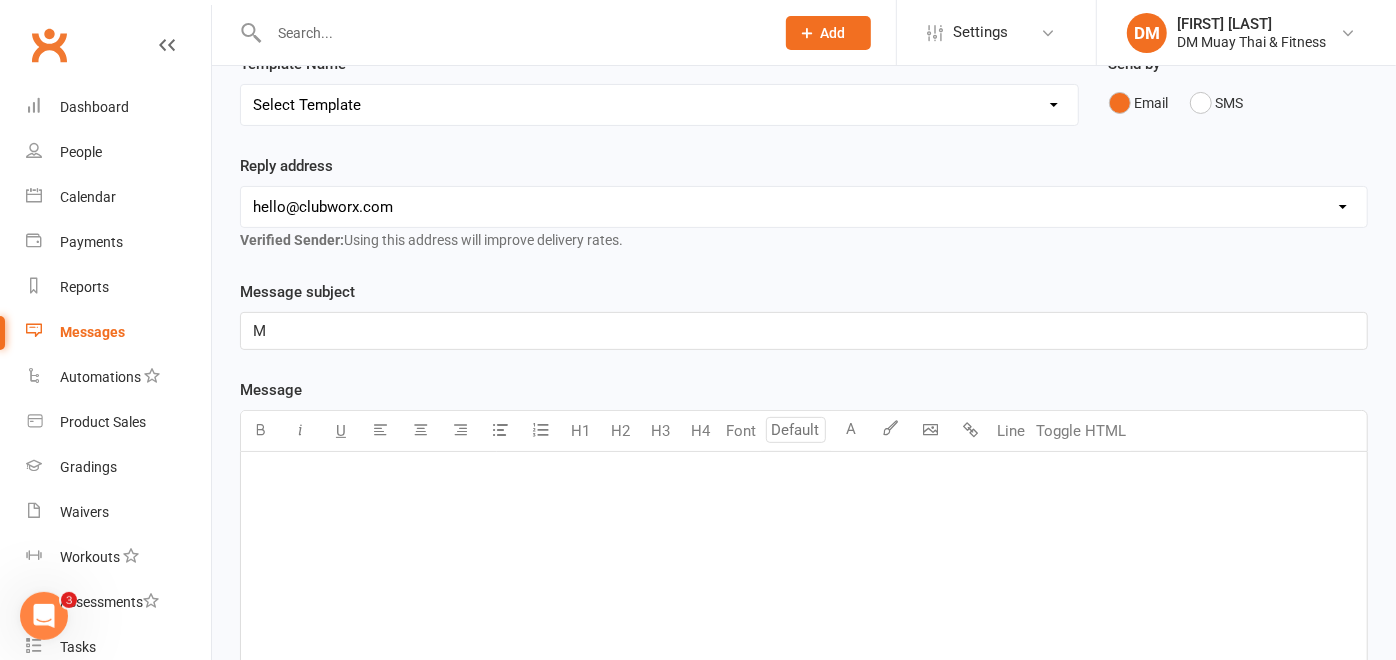 type 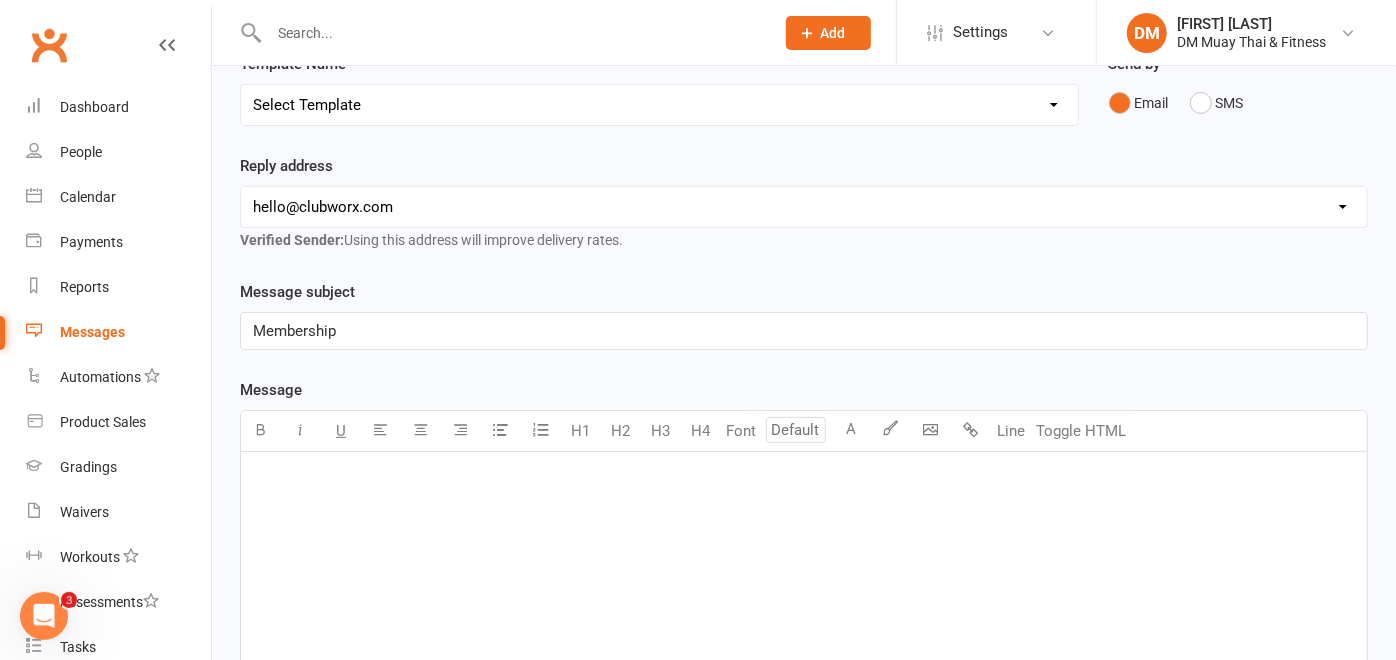 click on "﻿" at bounding box center [804, 602] 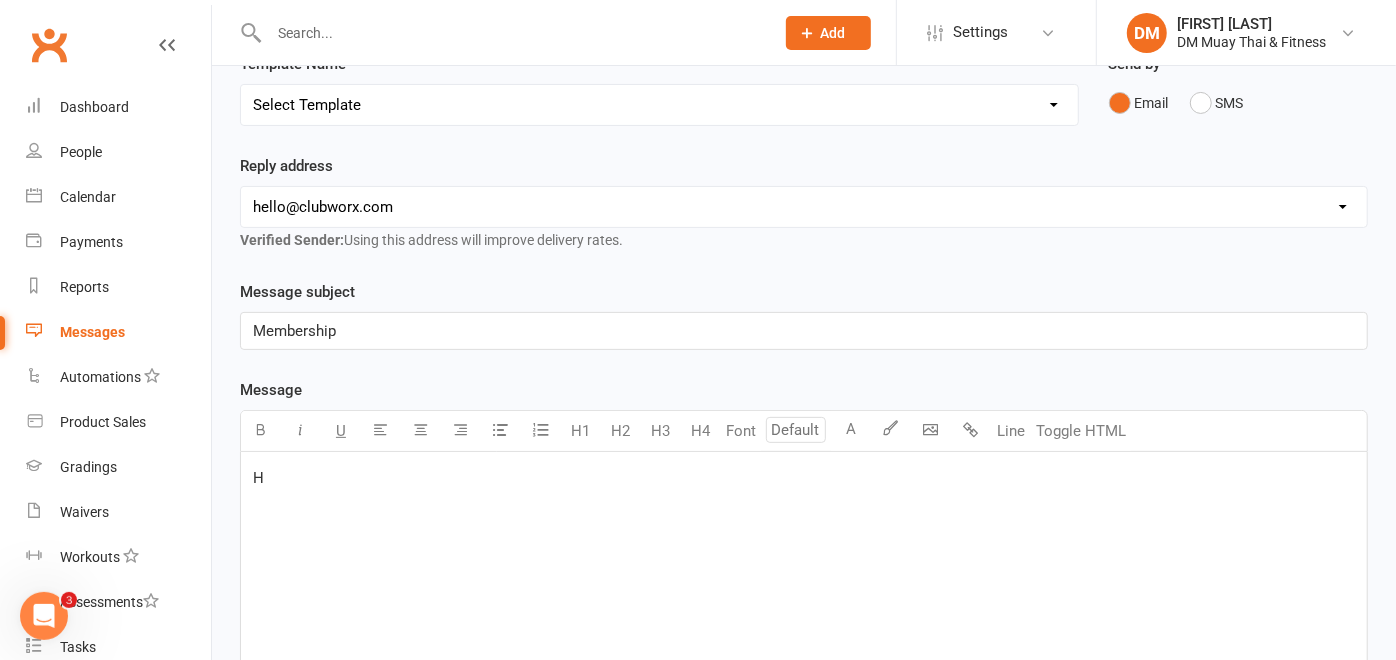 type 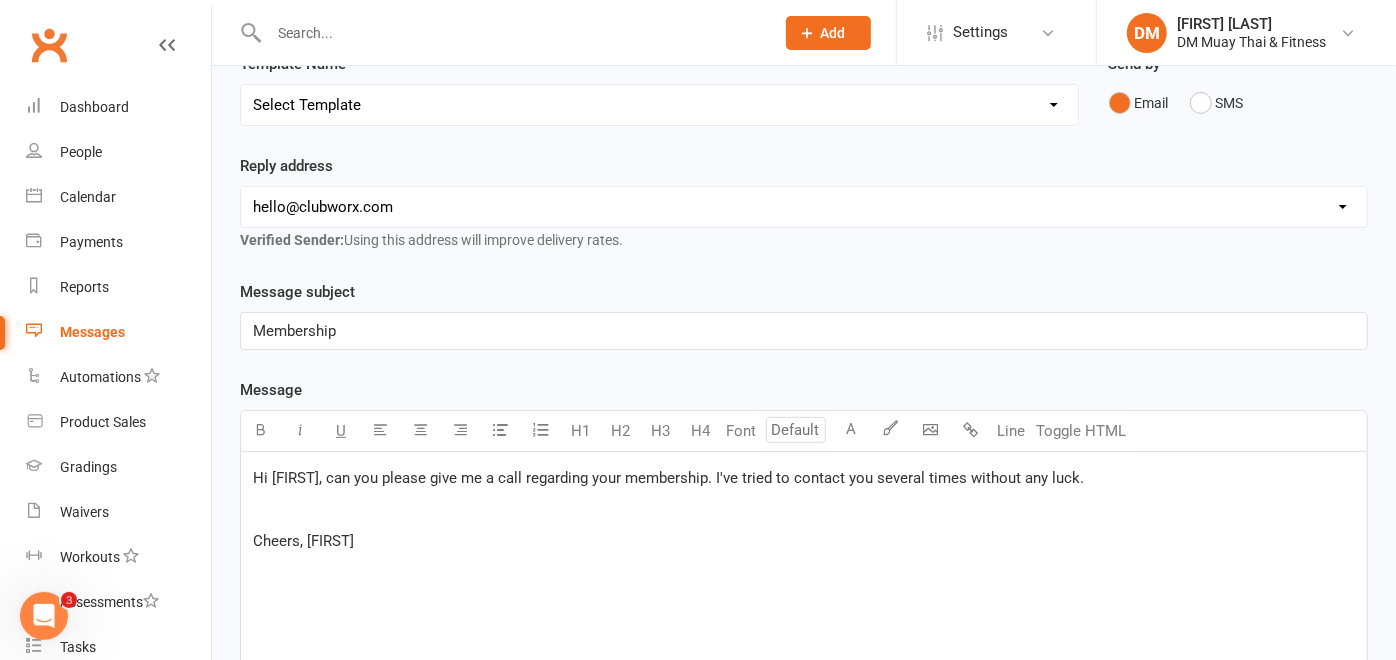 click on "Hi Aidan, can you please give me a call regarding your membership. I've tried to contact you several times without any luck. ﻿ Cheers, Dave" at bounding box center [804, 602] 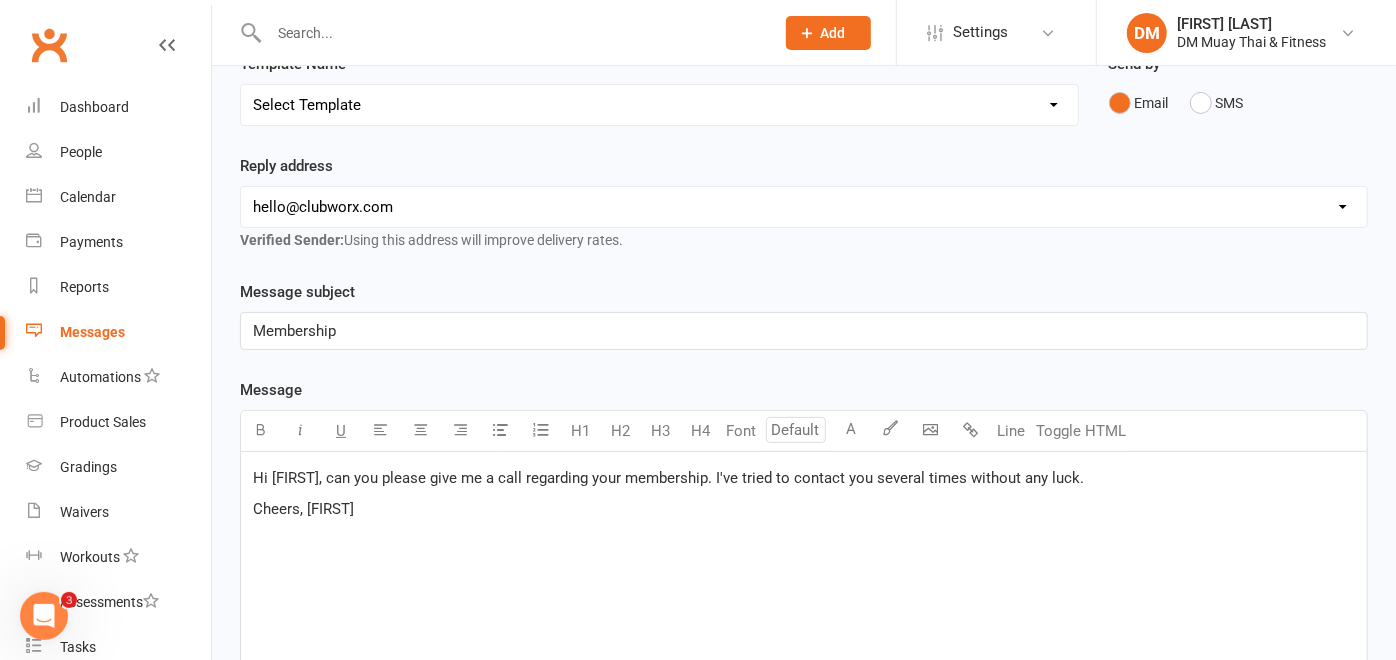 click on "Cheers, Dave" at bounding box center [804, 509] 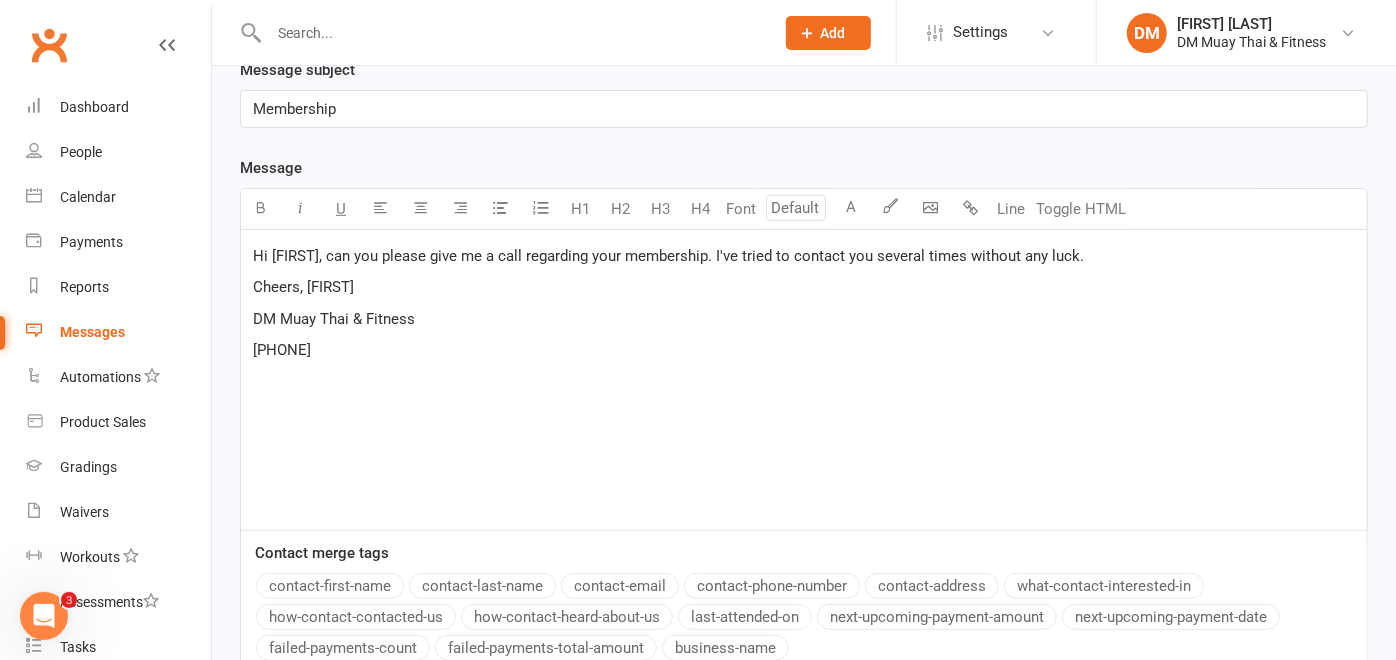 scroll, scrollTop: 639, scrollLeft: 0, axis: vertical 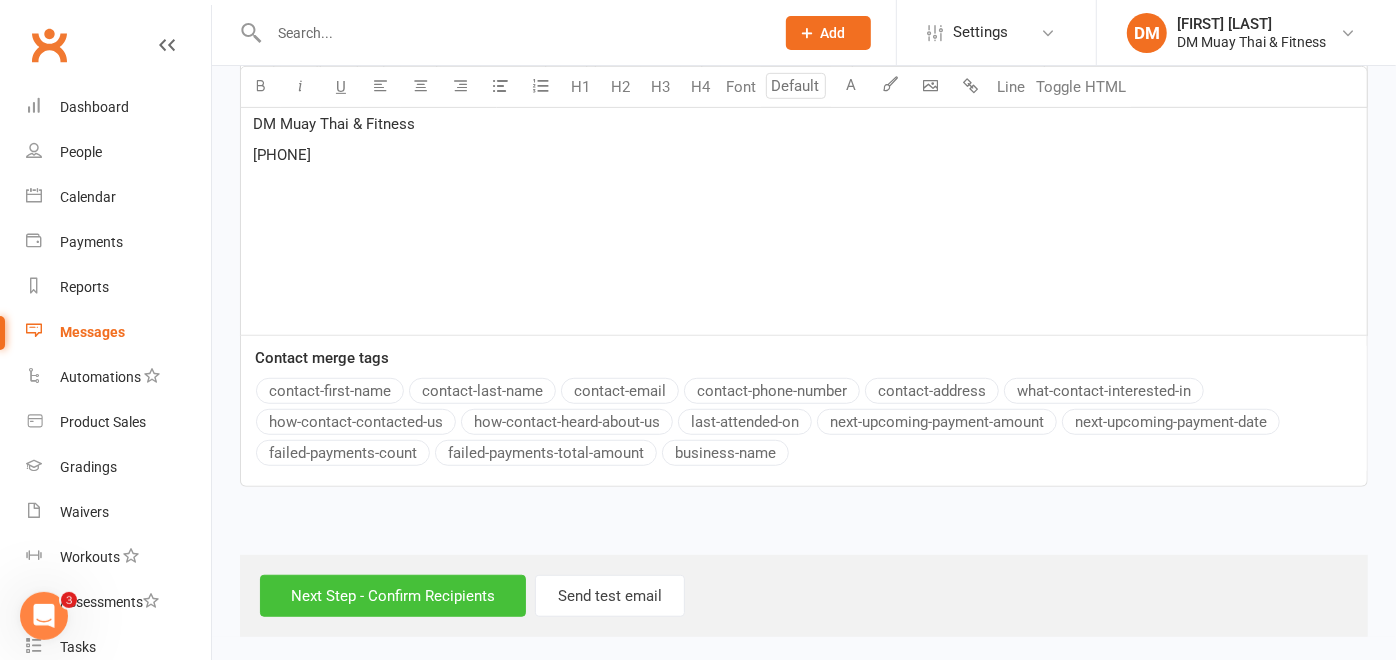 click on "Next Step - Confirm Recipients" at bounding box center [393, 596] 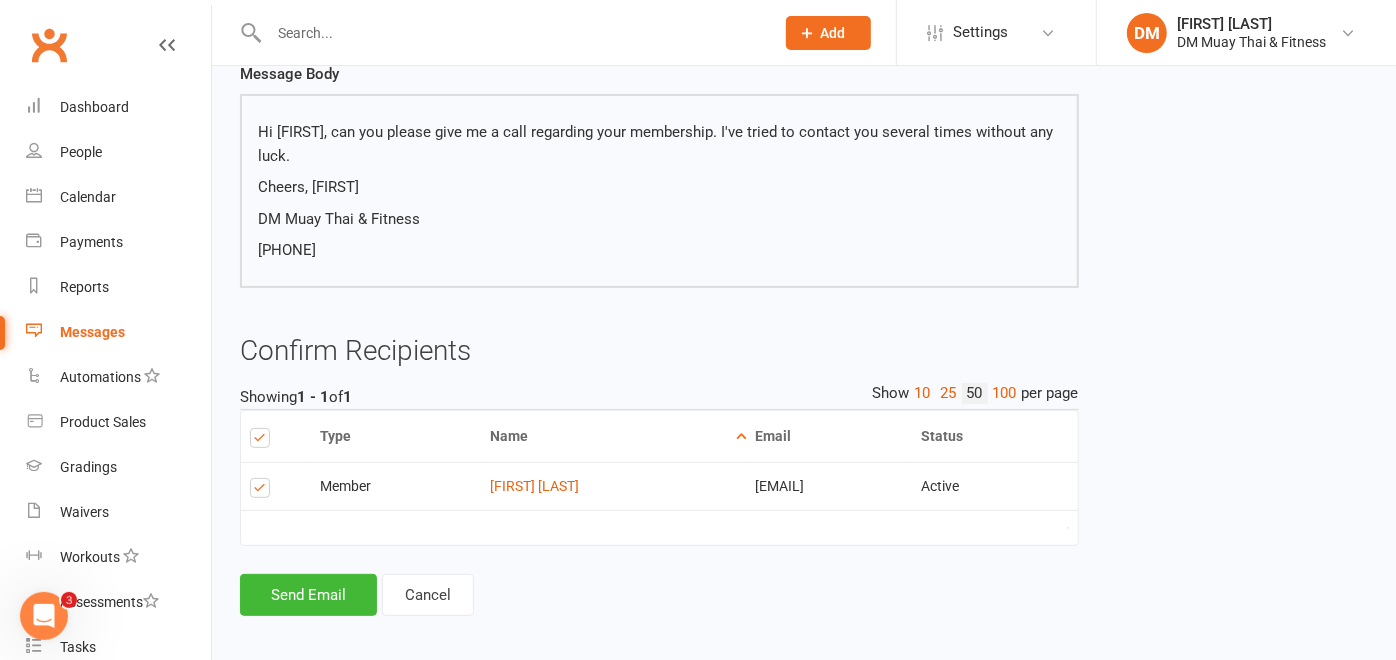 scroll, scrollTop: 280, scrollLeft: 0, axis: vertical 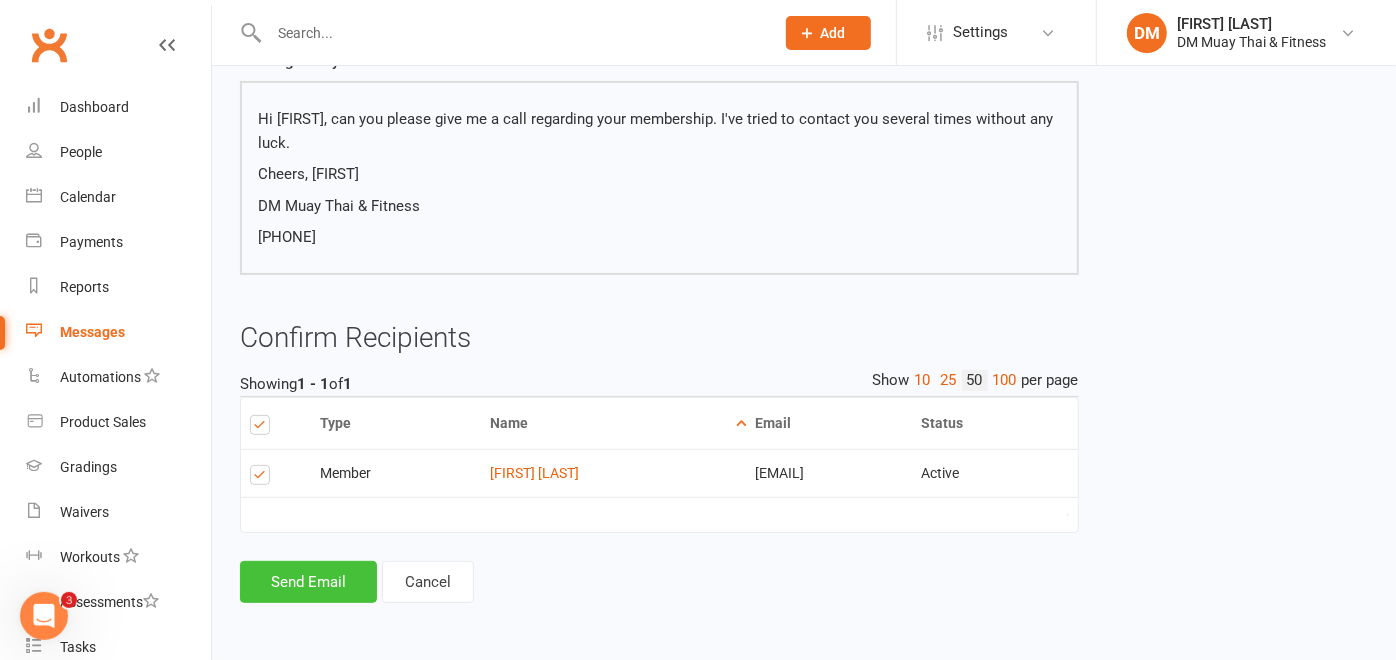 click on "Send Email" at bounding box center (308, 582) 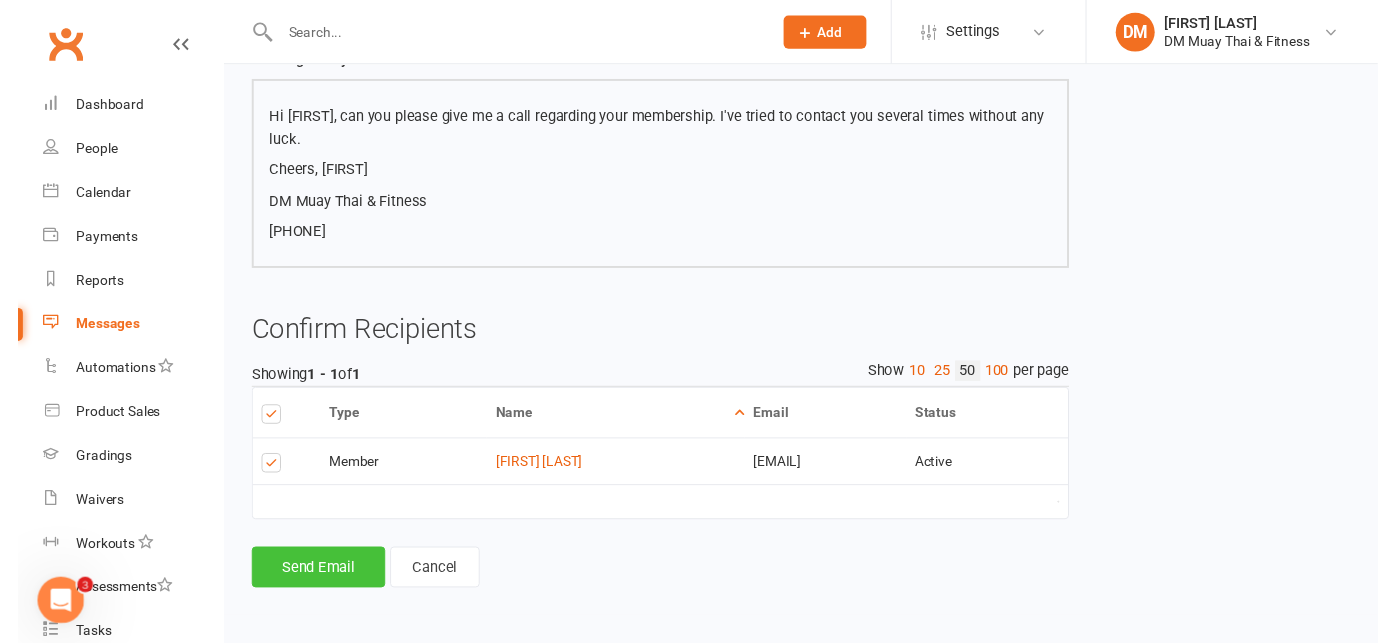 scroll, scrollTop: 271, scrollLeft: 0, axis: vertical 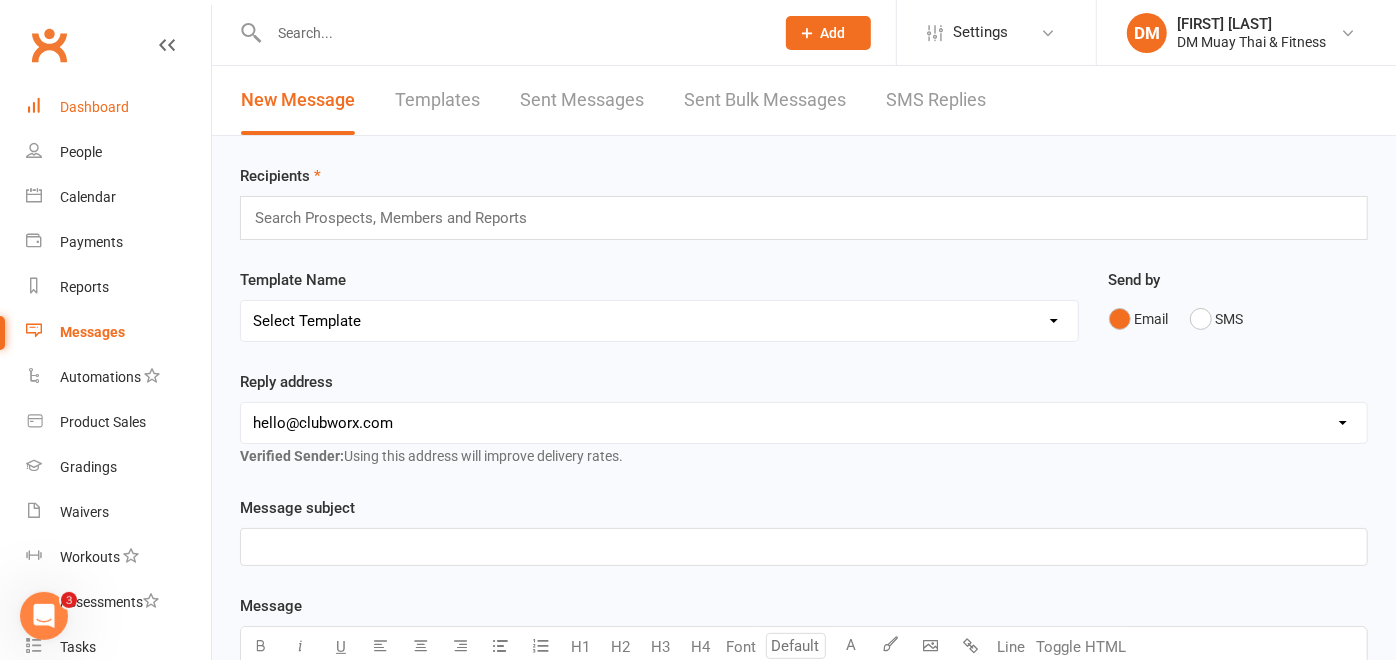 click on "Dashboard" at bounding box center (94, 107) 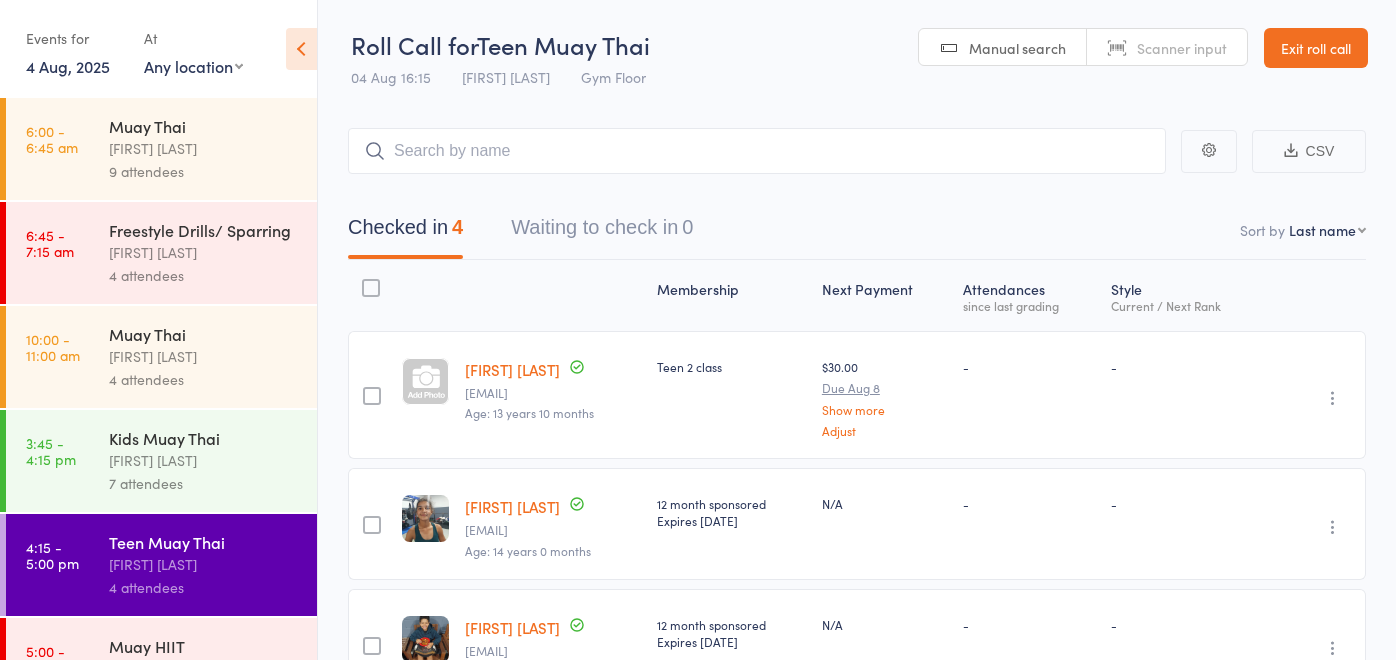 scroll, scrollTop: 0, scrollLeft: 0, axis: both 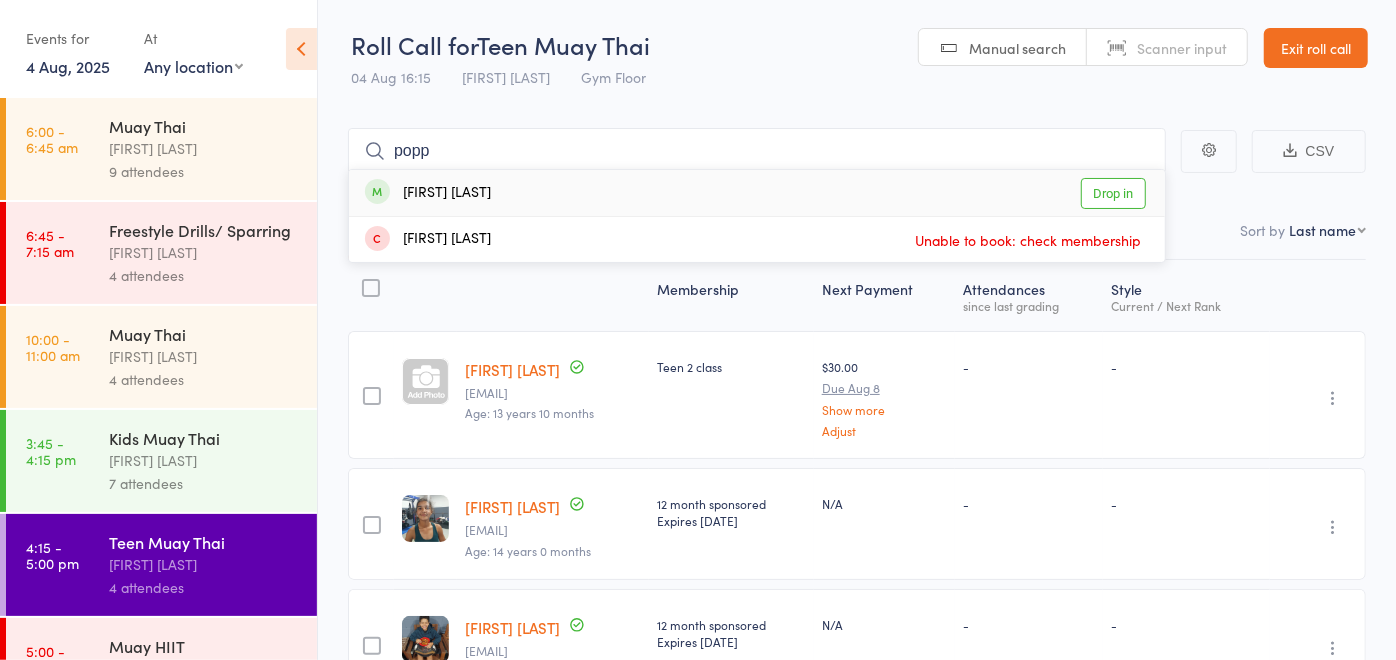 type on "popp" 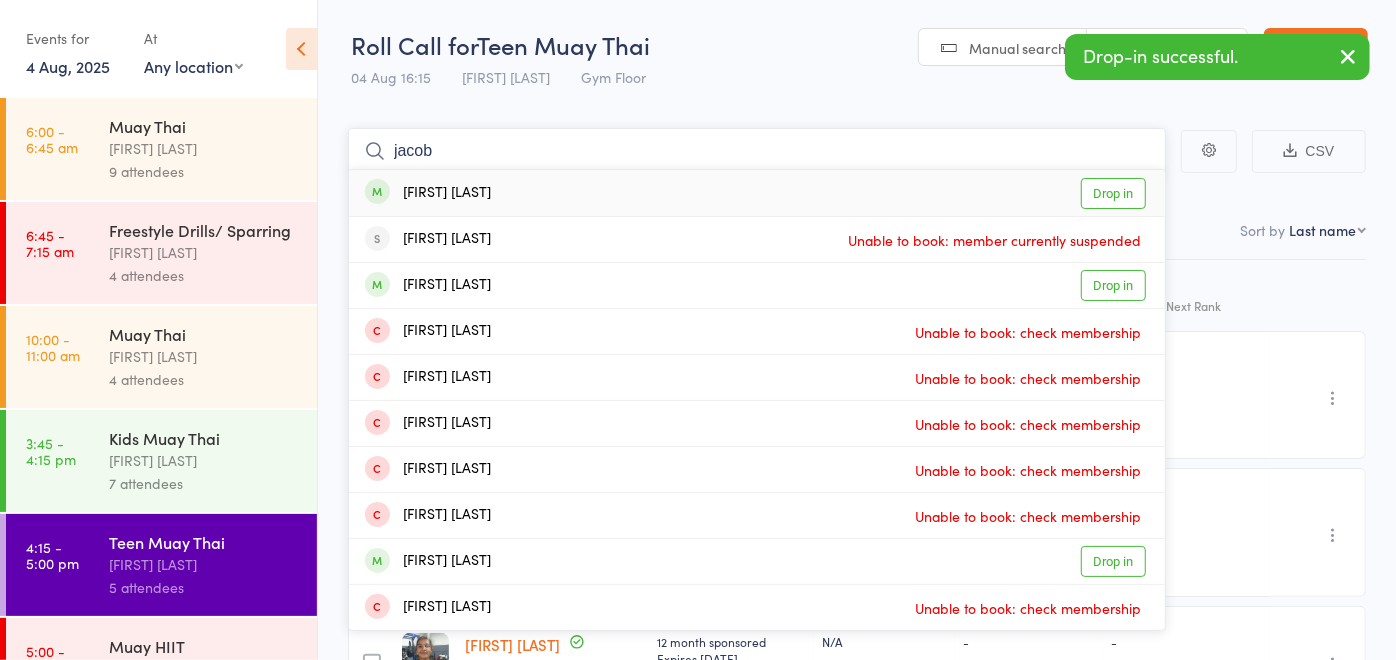type on "jacob" 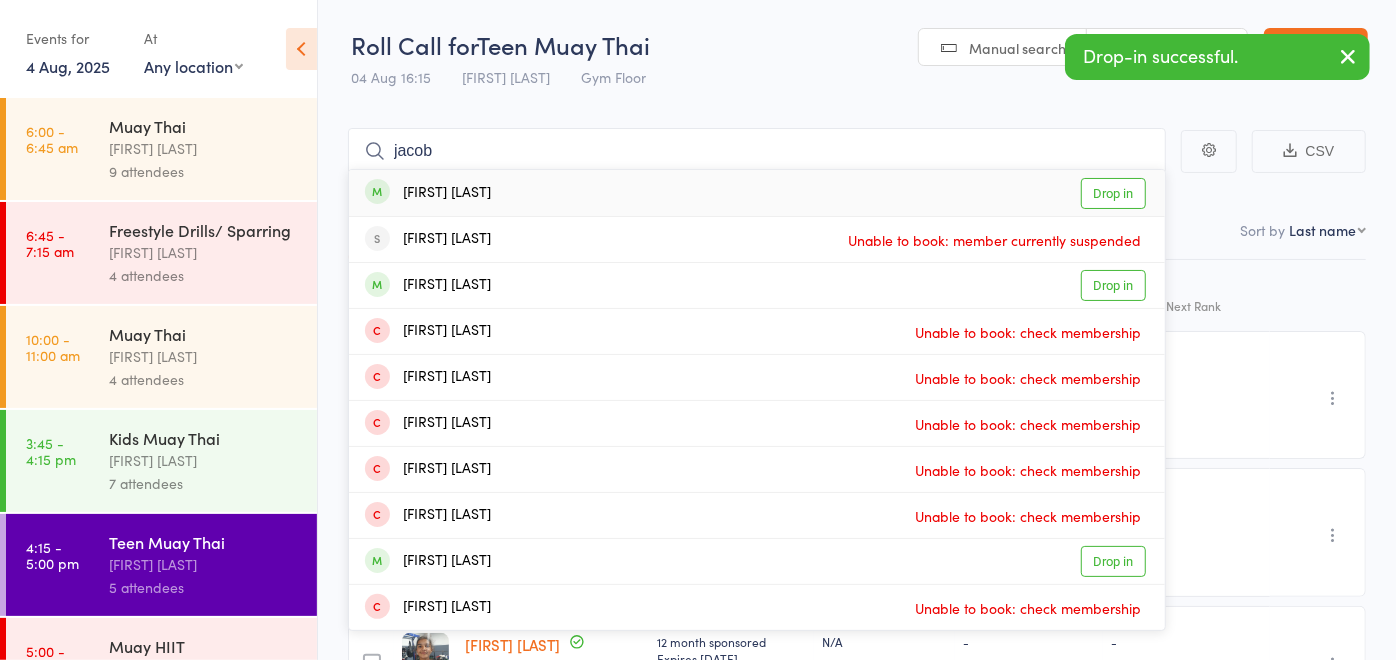 click on "[FIRST] [LAST] Drop in" at bounding box center (757, 193) 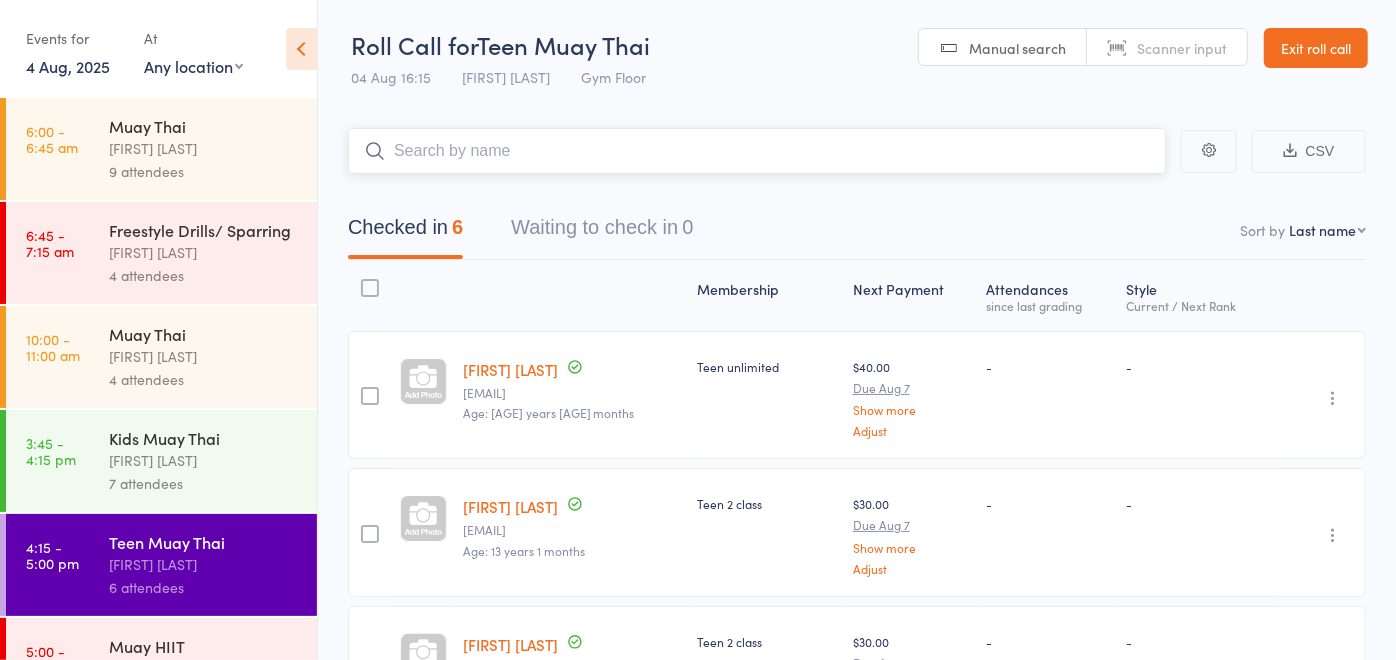 scroll, scrollTop: 222, scrollLeft: 0, axis: vertical 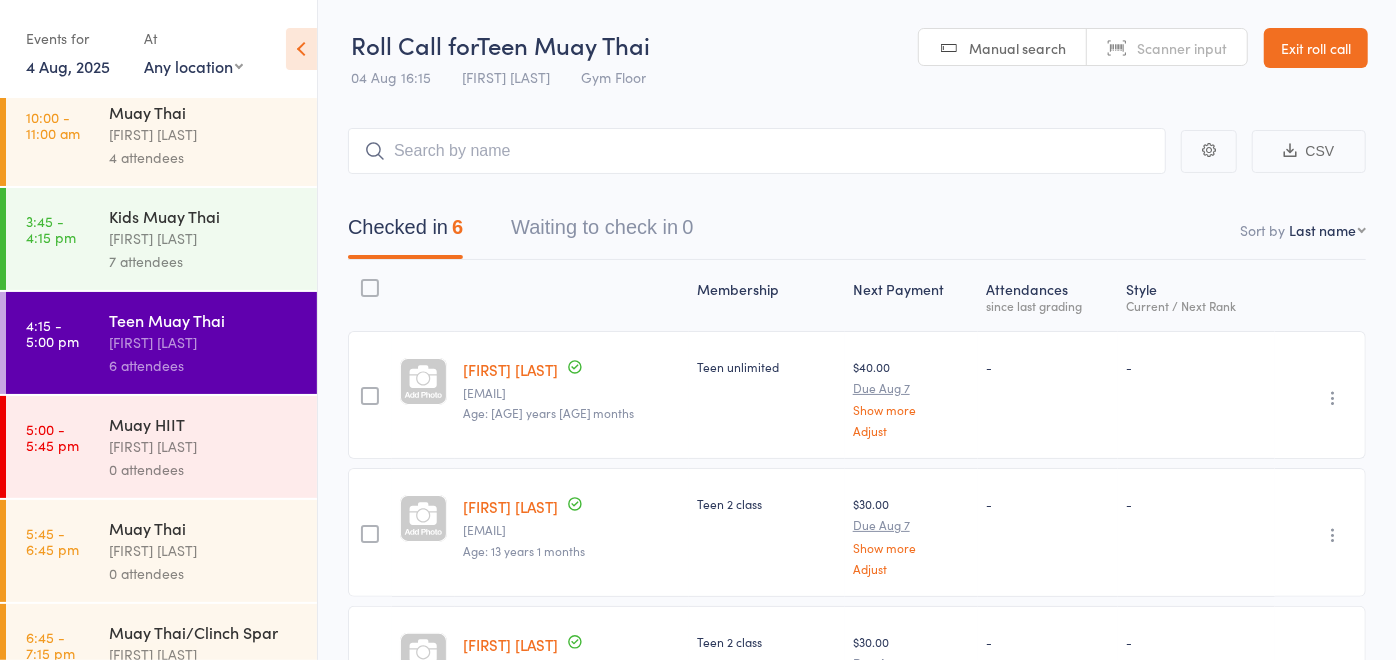 click on "0 attendees" at bounding box center (204, 469) 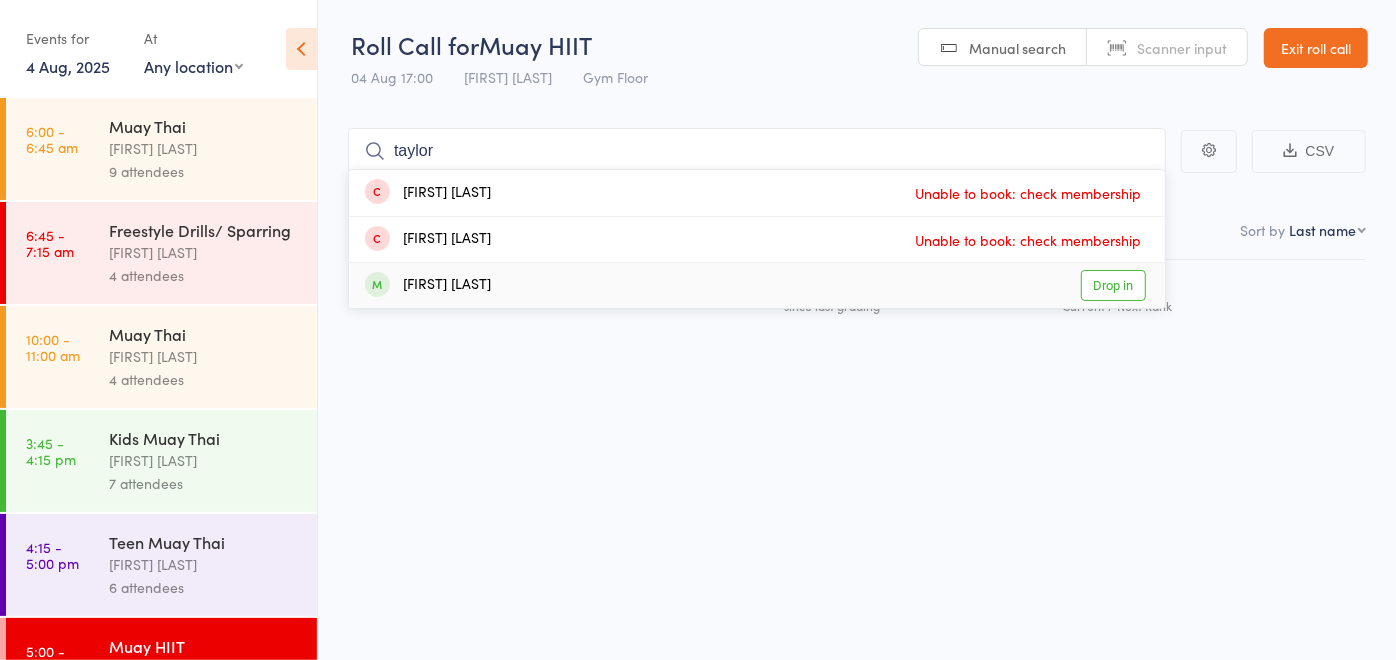 type on "taylor" 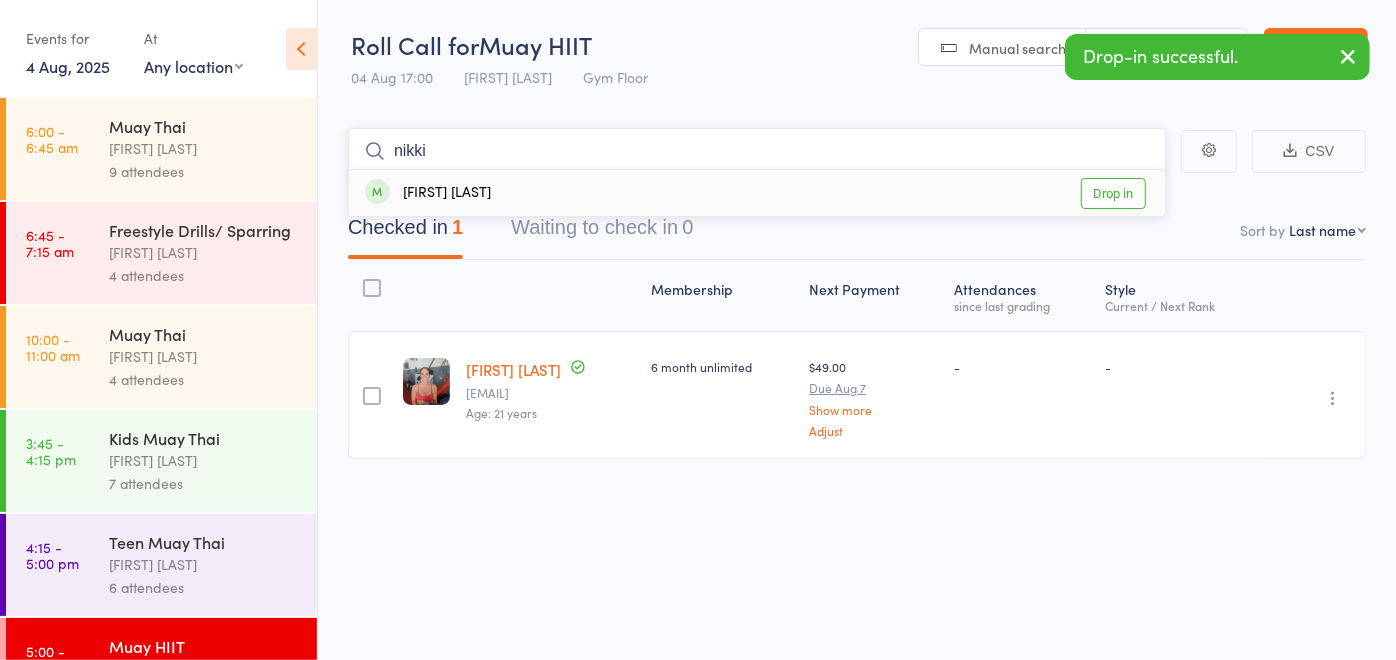 type on "nikki" 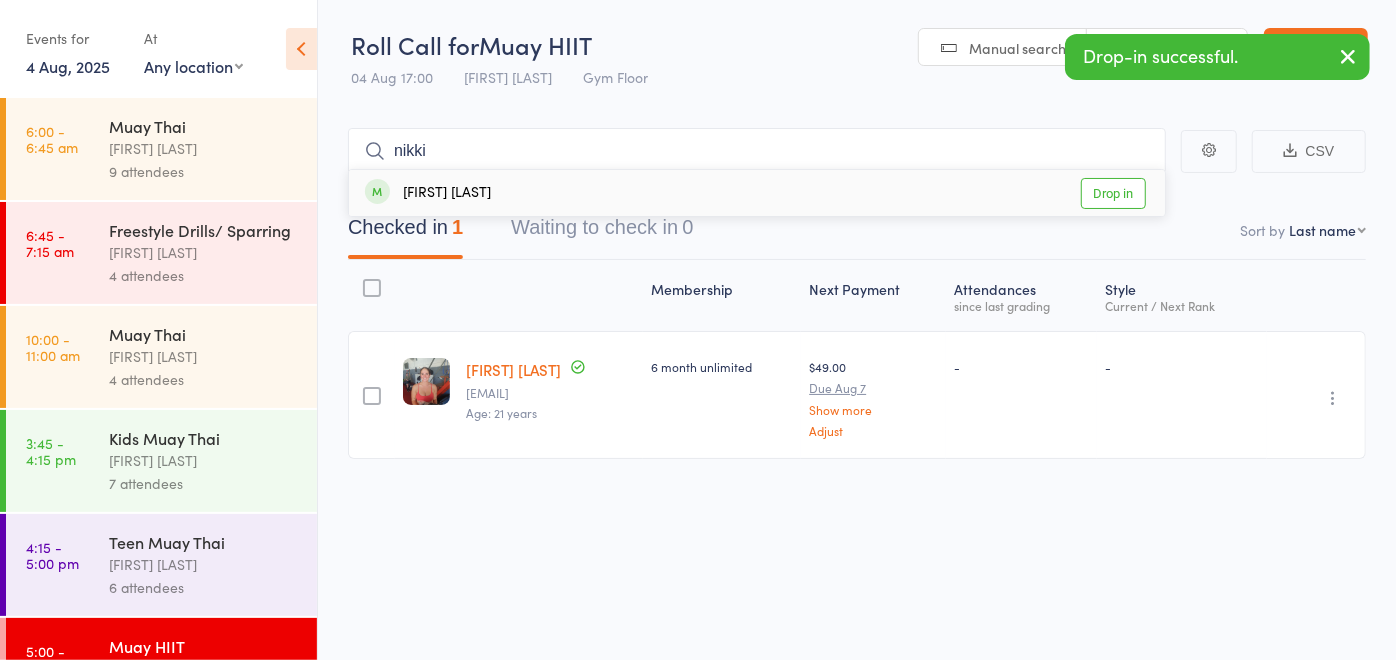 click on "[FIRST] [LAST] Drop in" at bounding box center [757, 193] 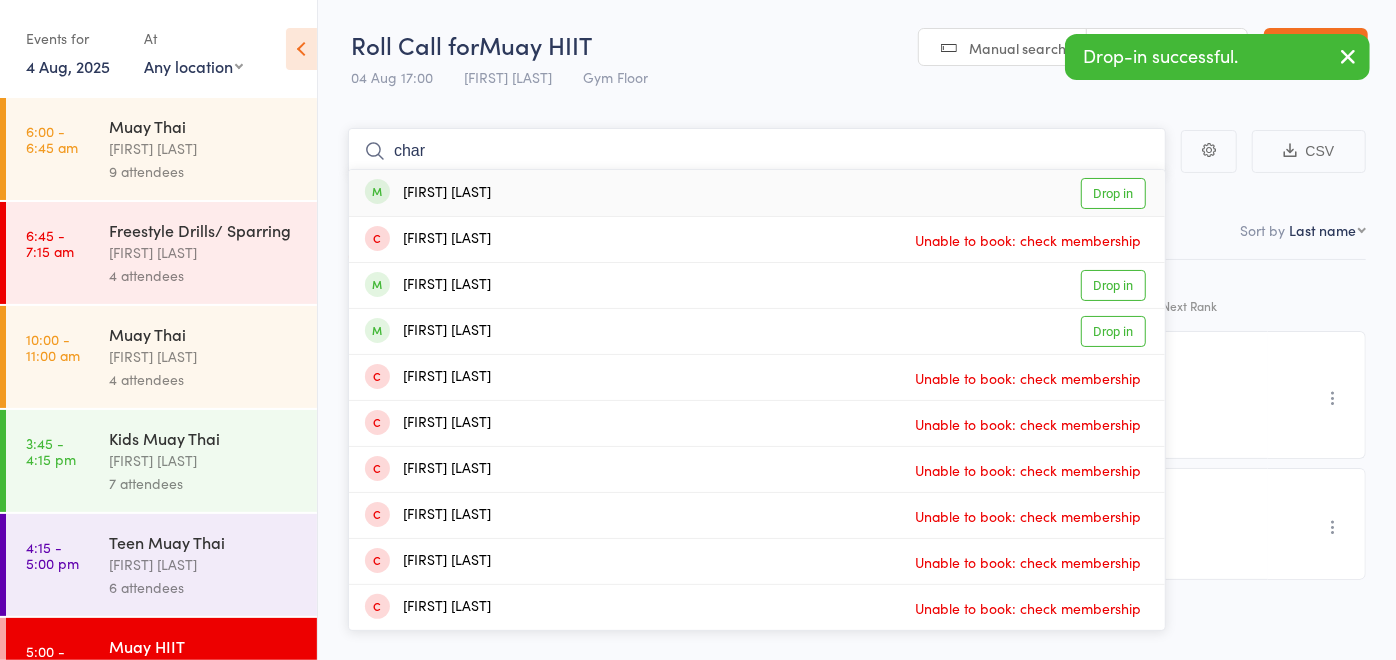 type on "char" 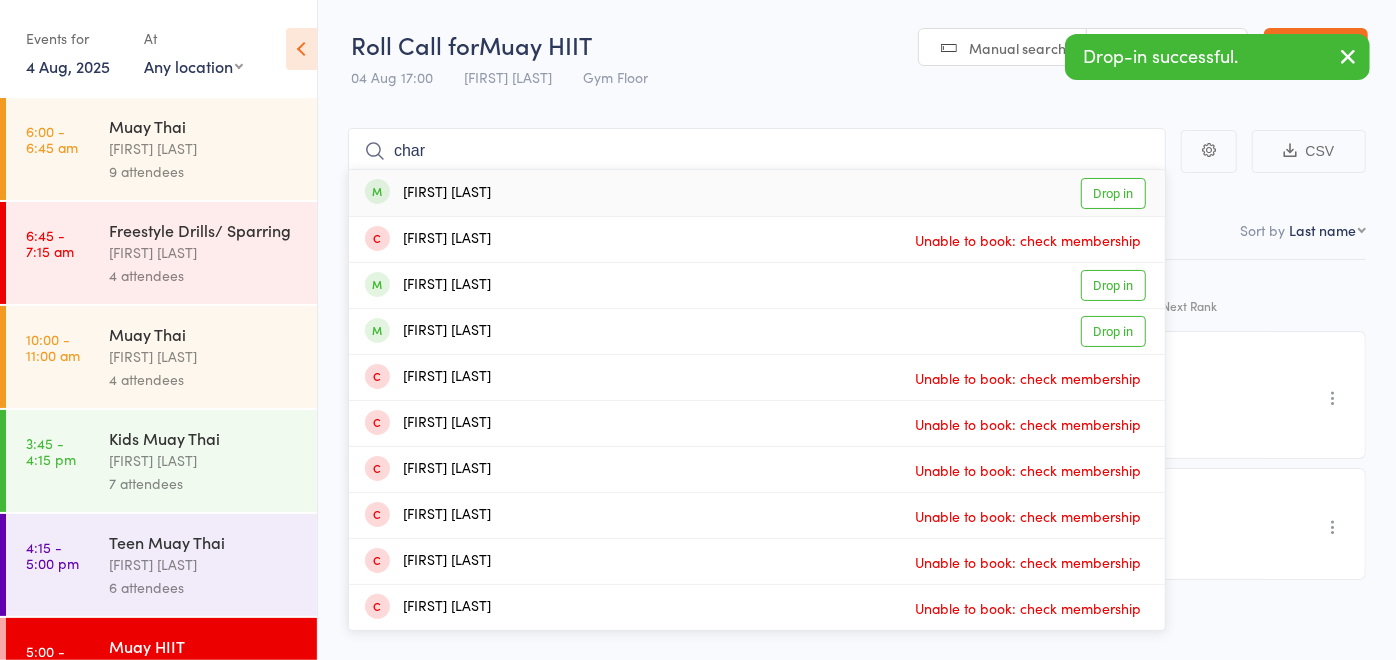 click on "[FIRST] [LAST] Drop in" at bounding box center [757, 193] 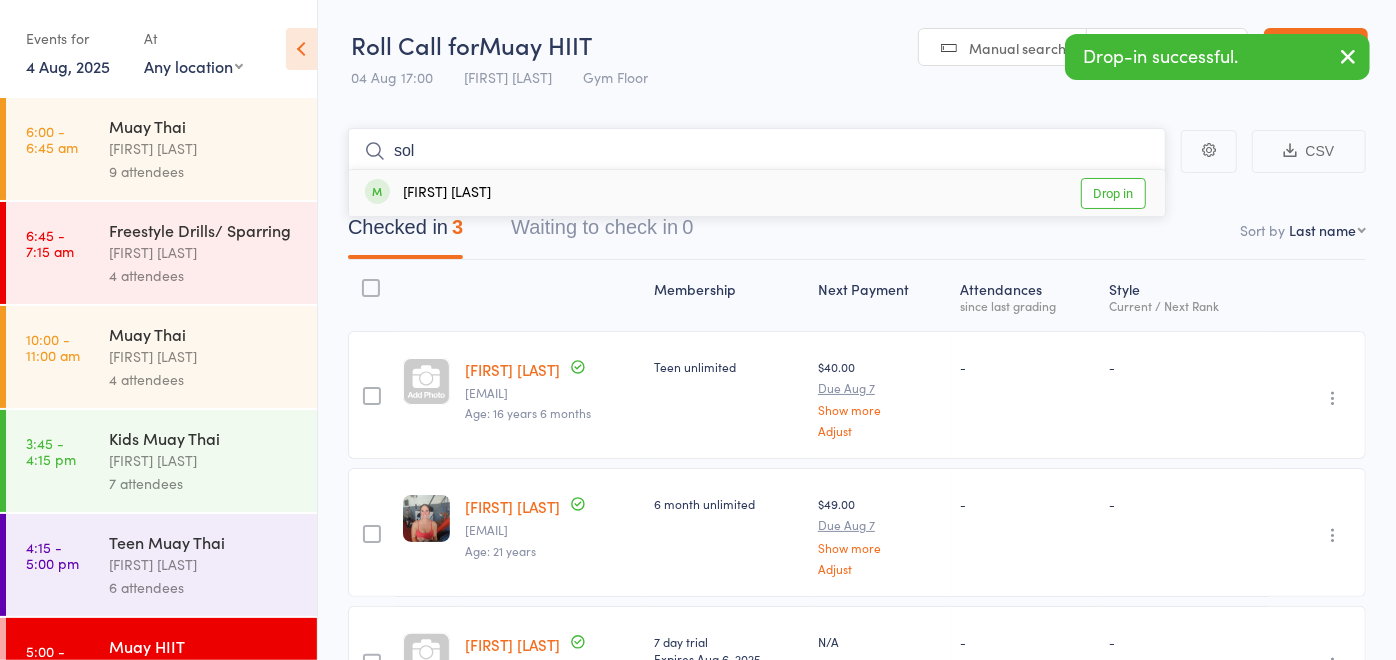type on "sol" 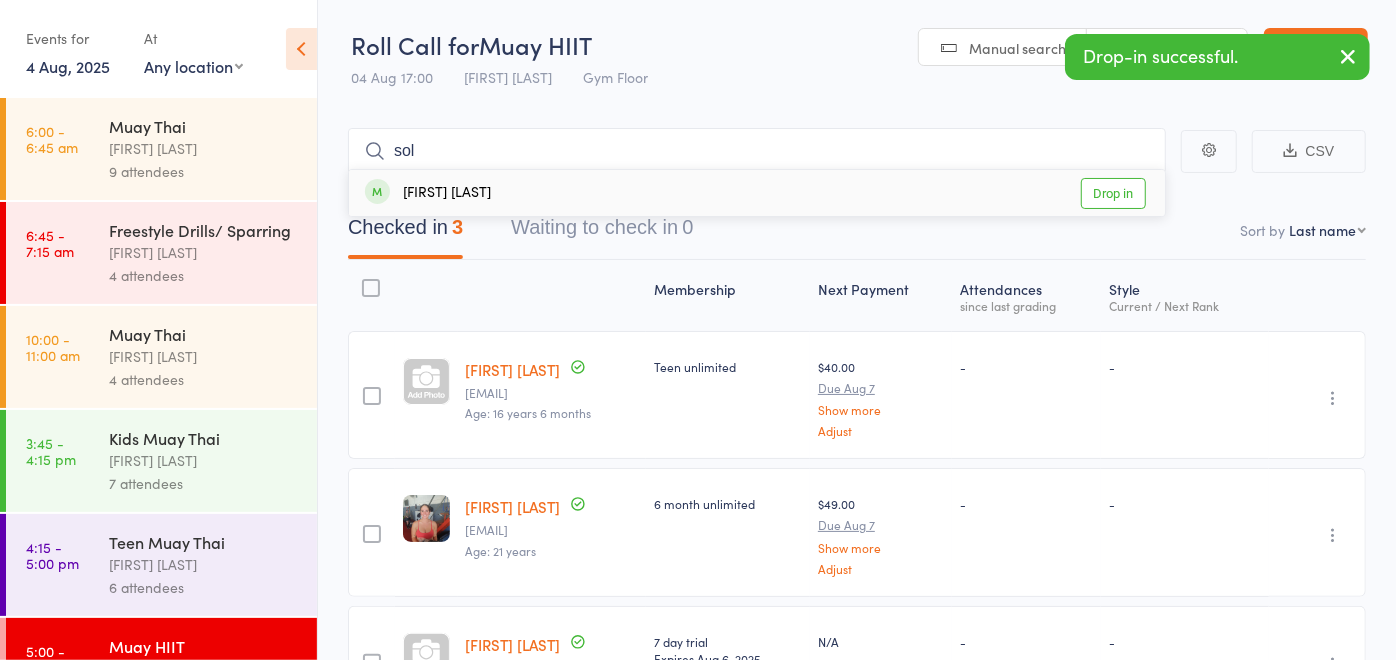 click on "[FIRST] [LAST] Drop in" at bounding box center [757, 193] 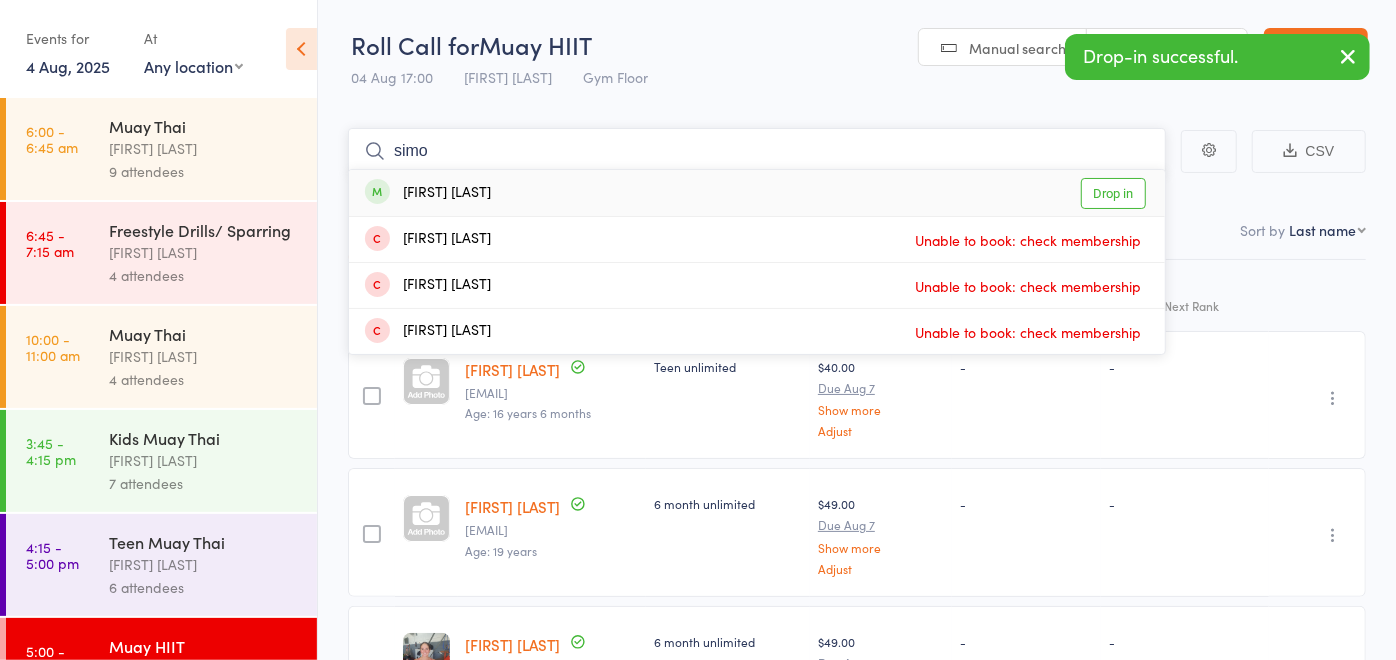 type on "simo" 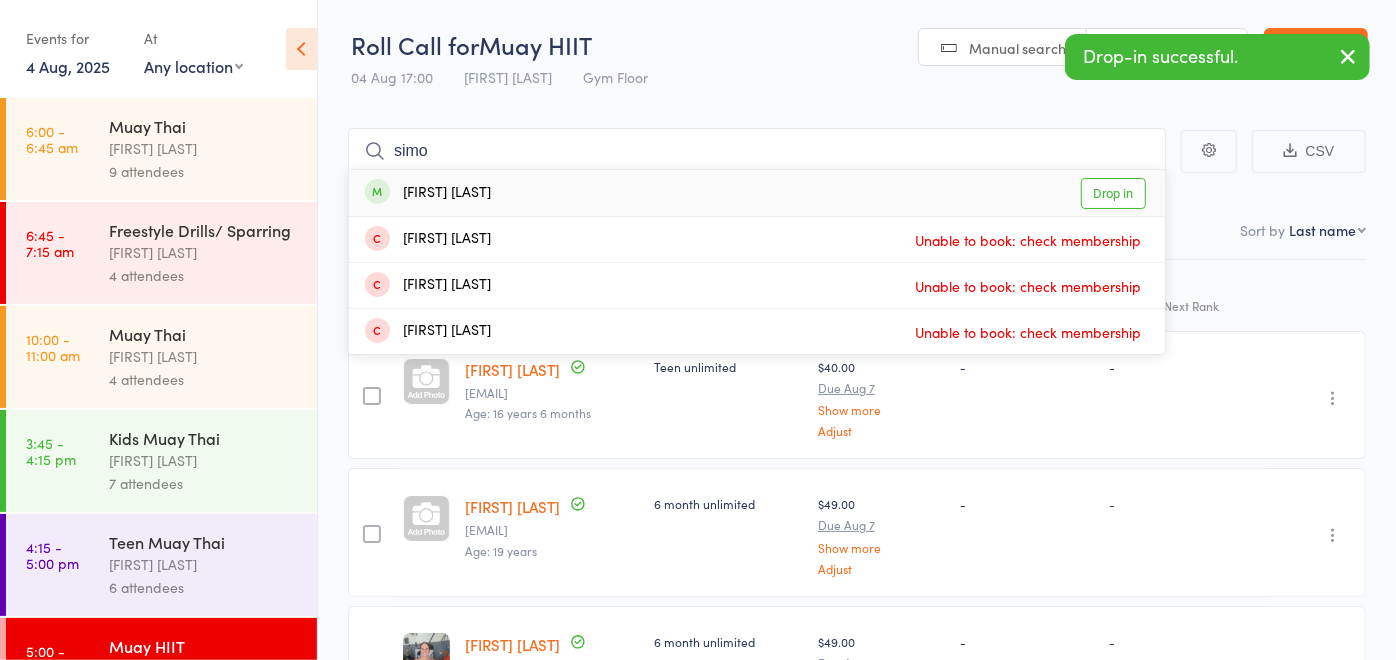 click on "[FIRST] [LAST]" at bounding box center [428, 193] 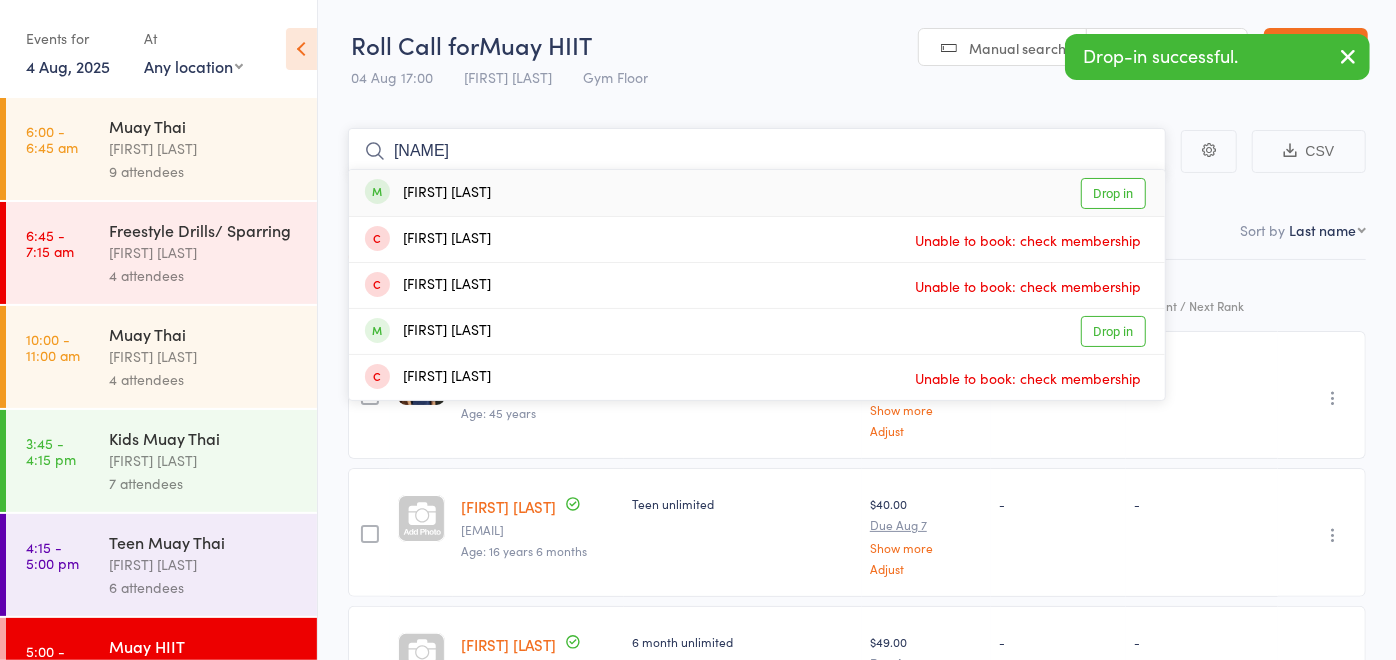 type on "[NAME]" 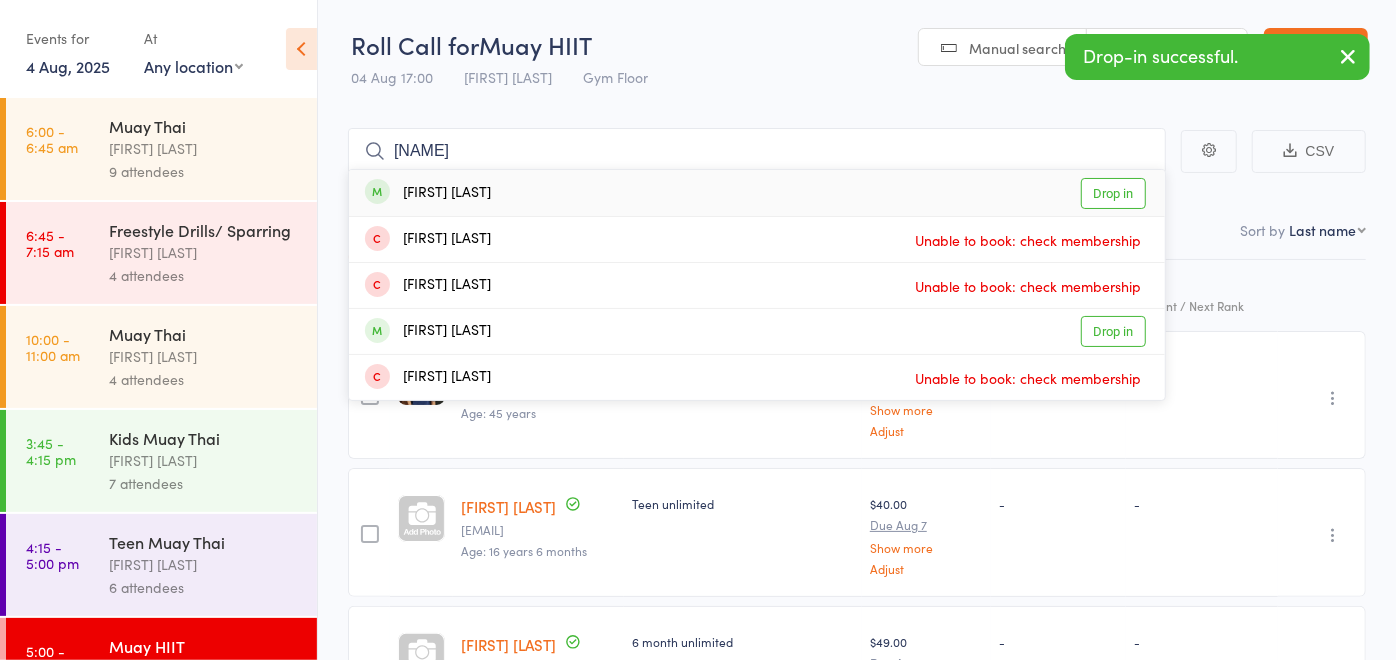 click on "[FIRST] [LAST] Drop in" at bounding box center [757, 193] 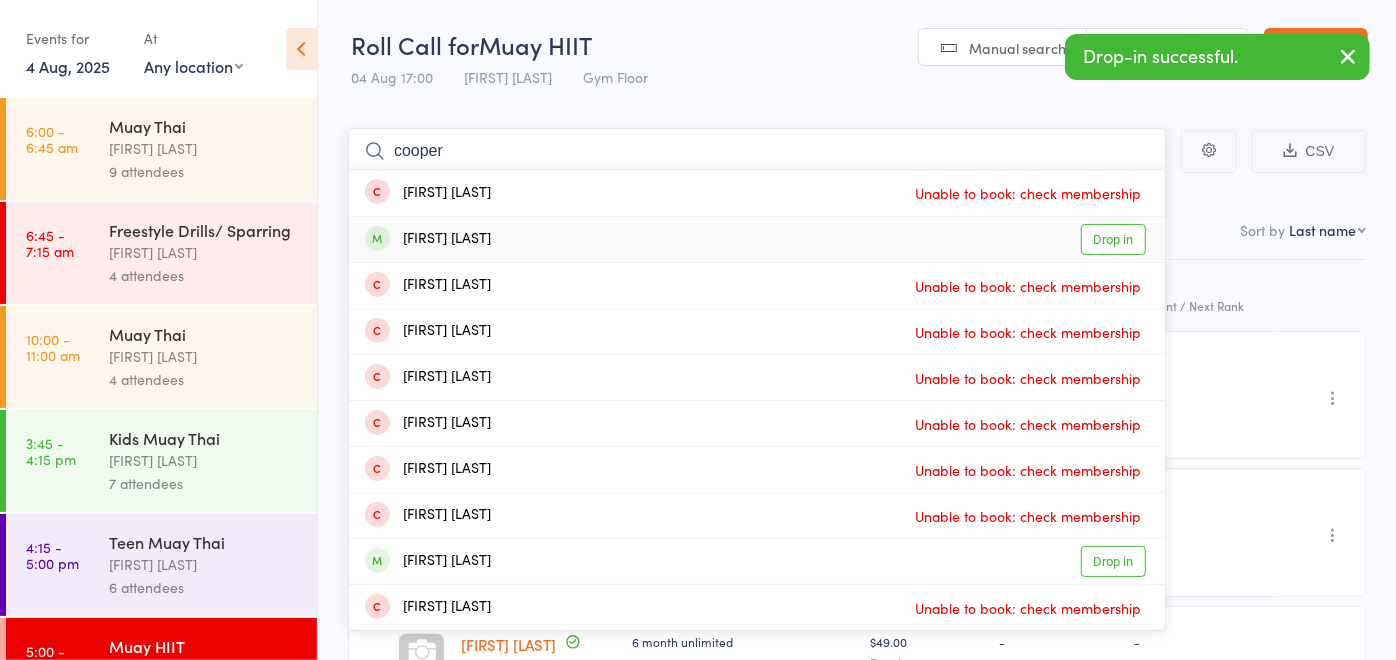 type on "cooper" 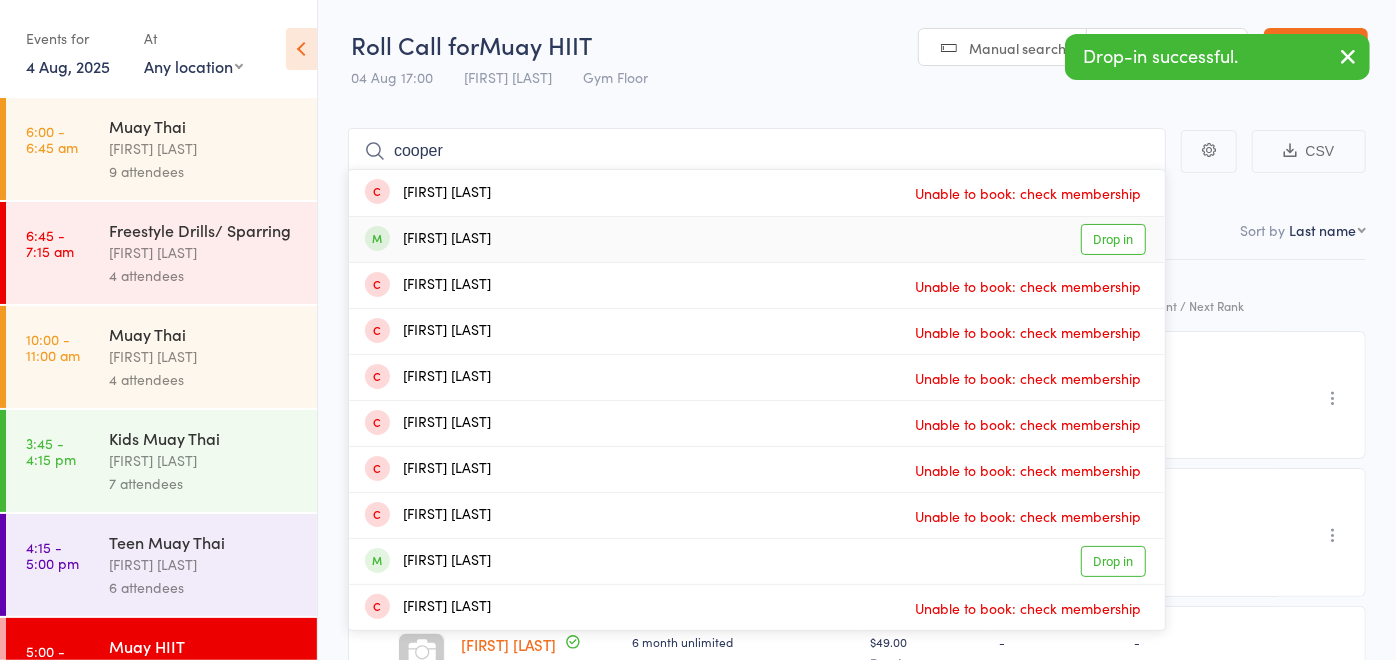 click on "[FIRST] [LAST]" at bounding box center [428, 239] 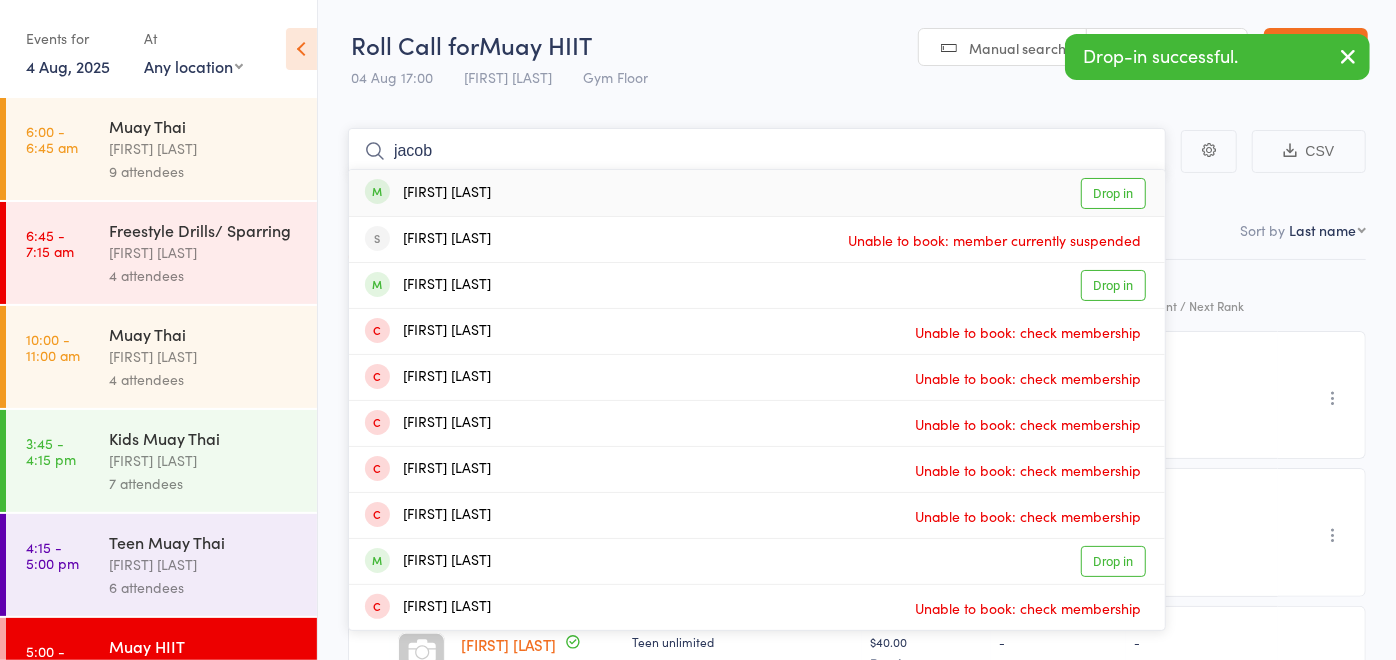 type on "jacob" 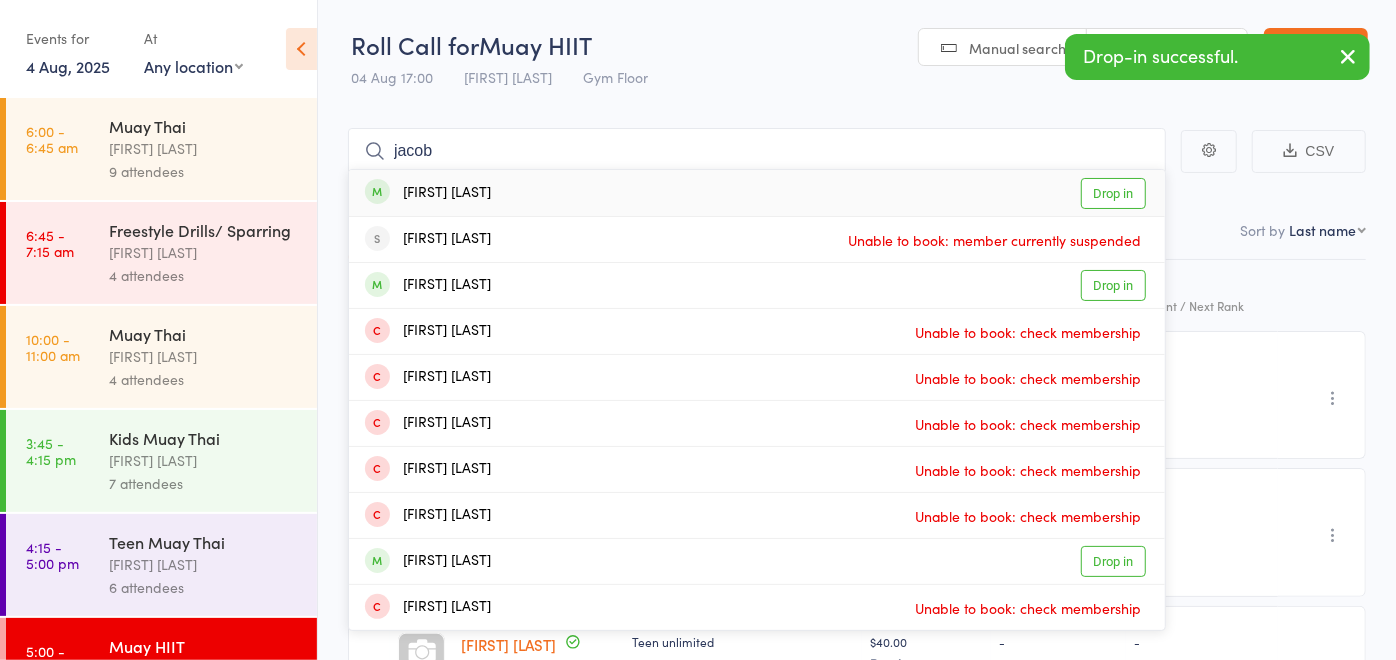click on "[FIRST] [LAST] Drop in" at bounding box center (757, 193) 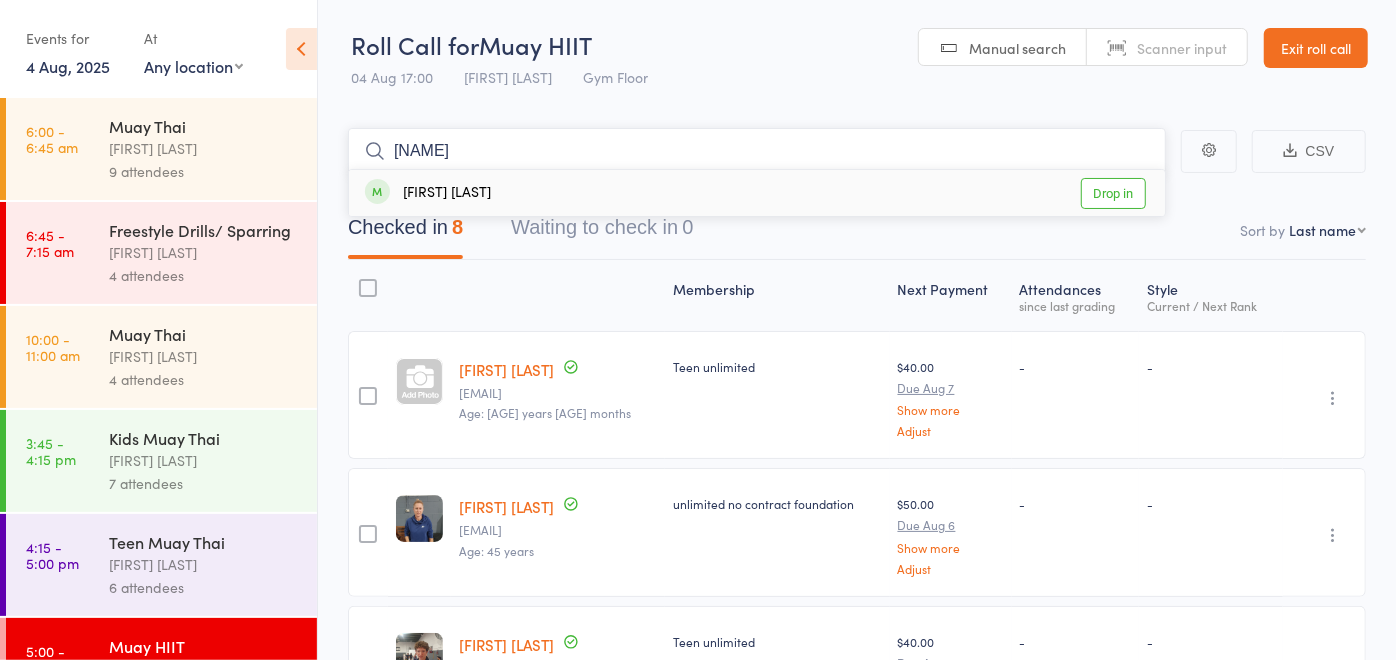 type on "[NAME]" 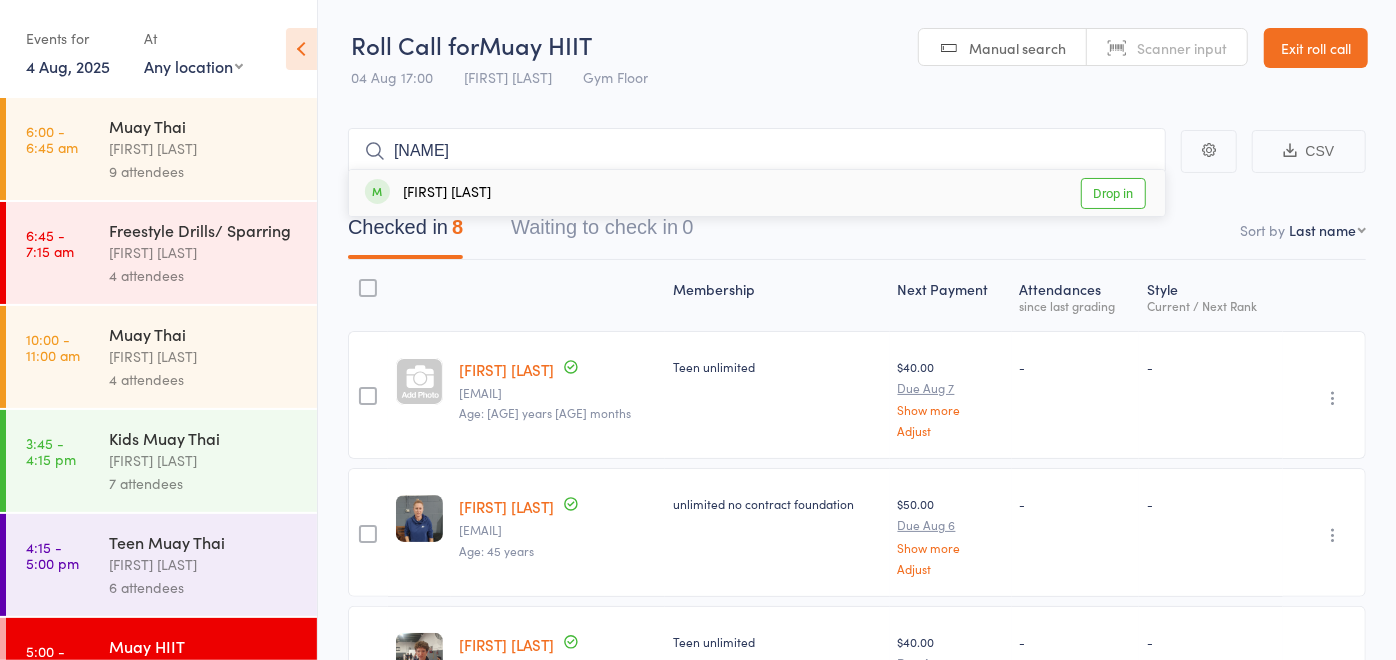 click on "[FIRST] [LAST] Drop in" at bounding box center (757, 193) 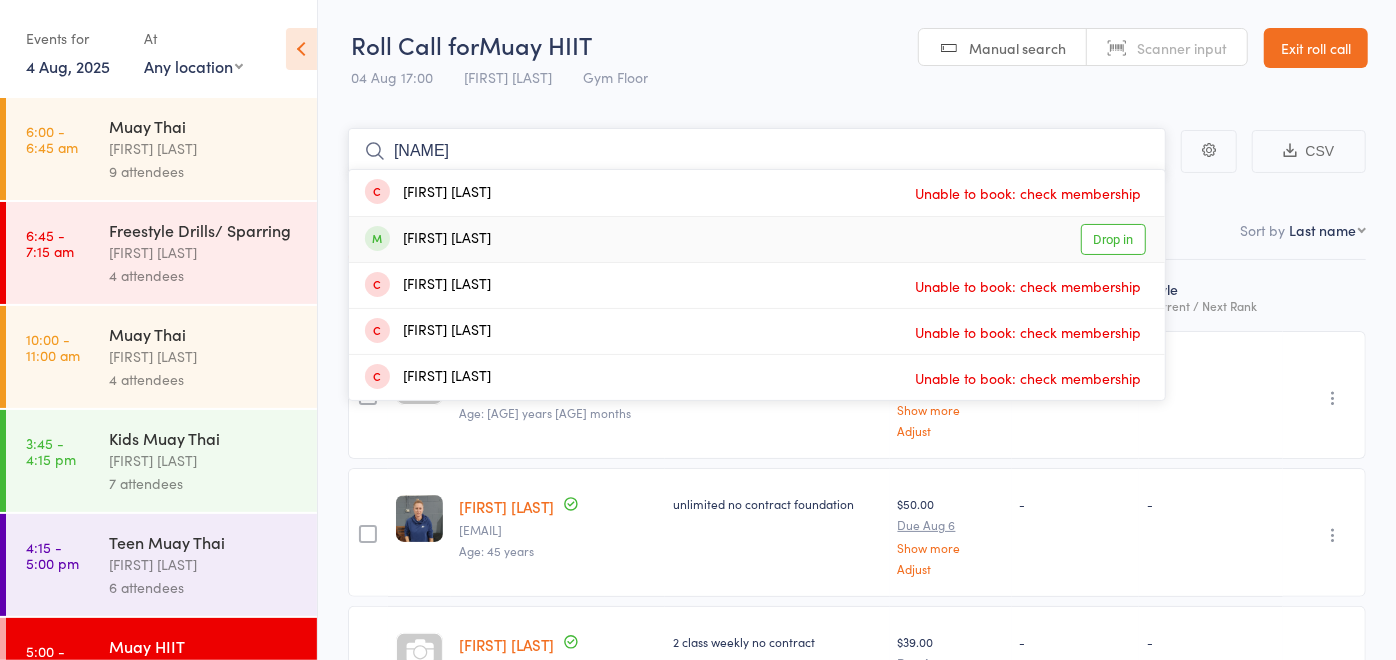 type on "[NAME]" 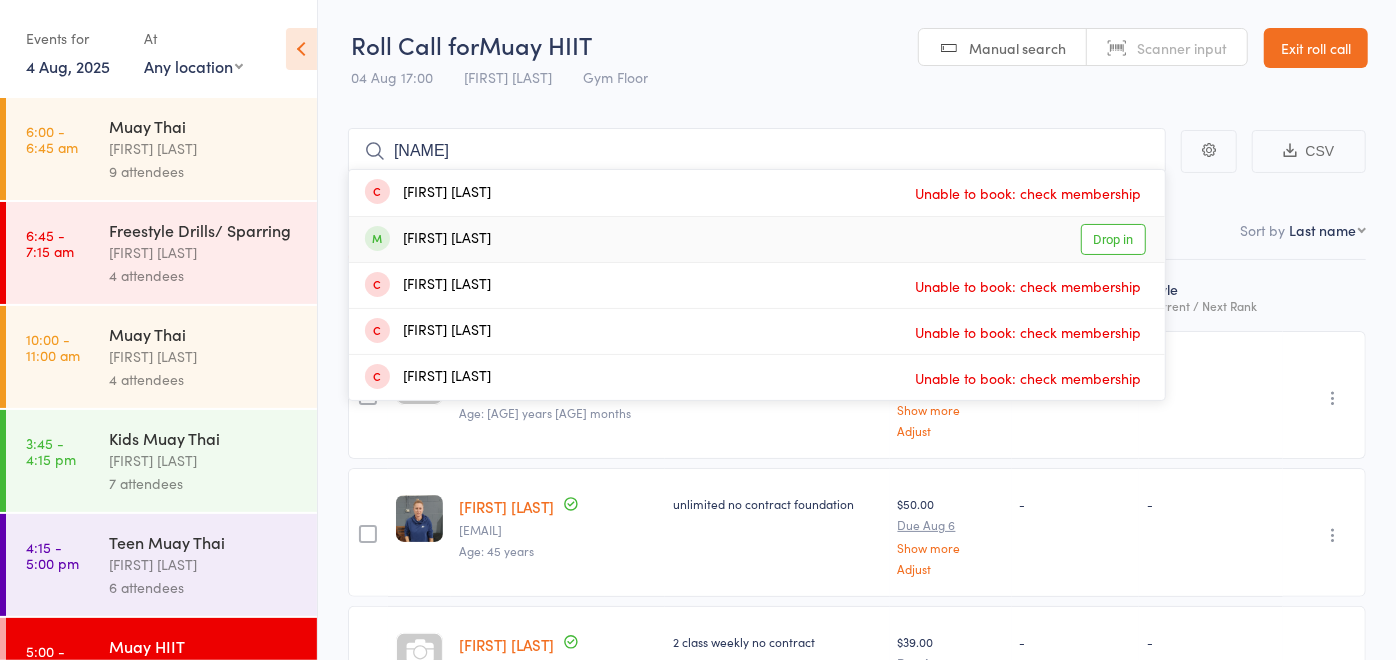 click on "[FIRST] [LAST] Drop in" at bounding box center (757, 239) 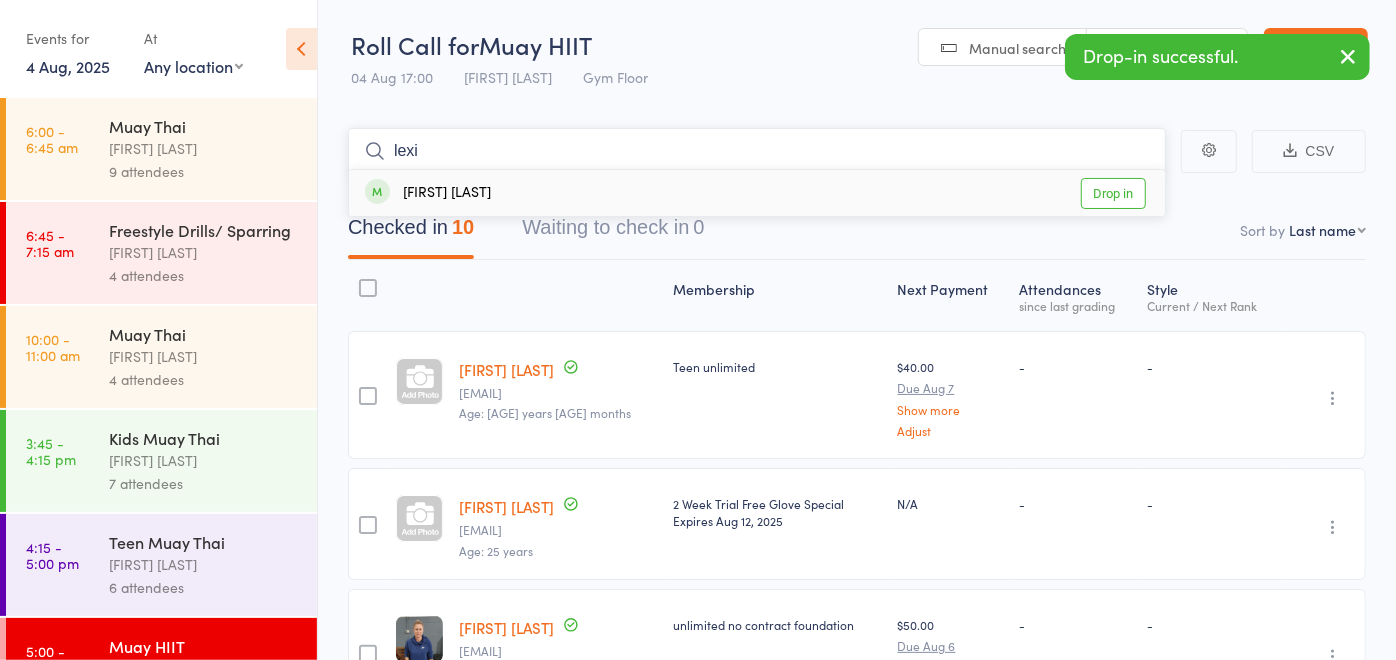 type on "lexi" 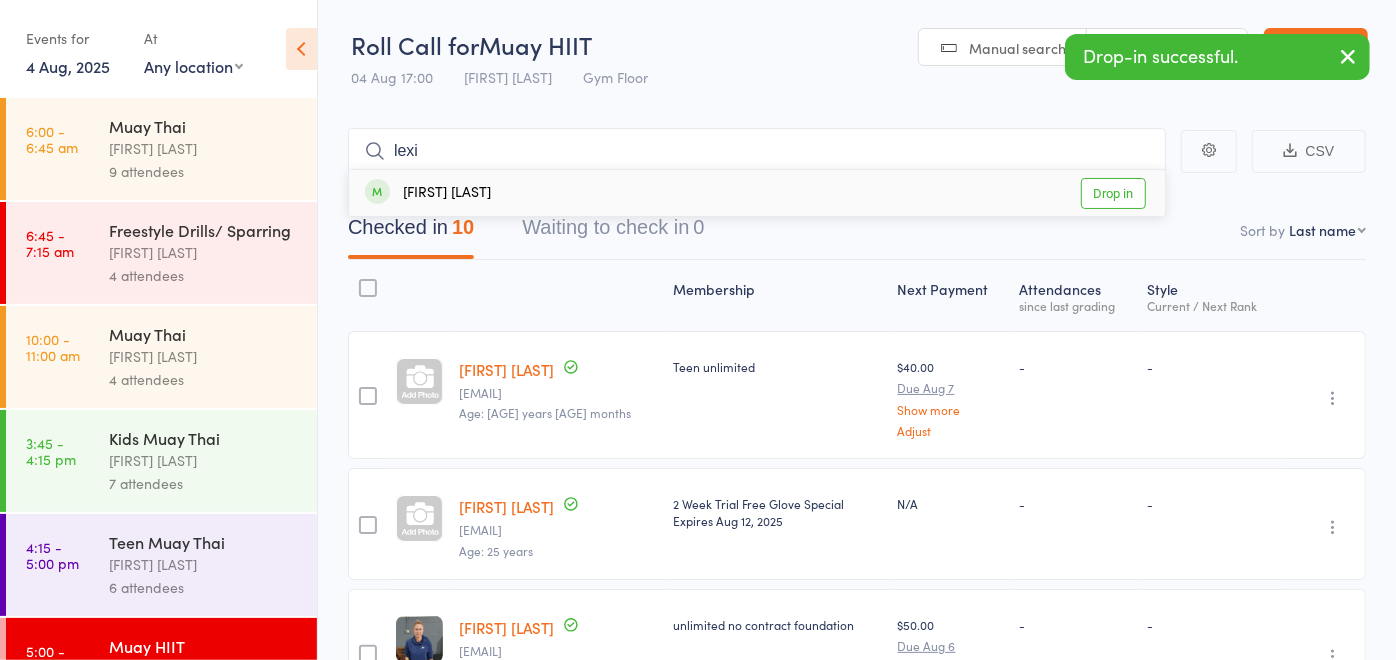 click on "[FIRST] [LAST]" at bounding box center (428, 193) 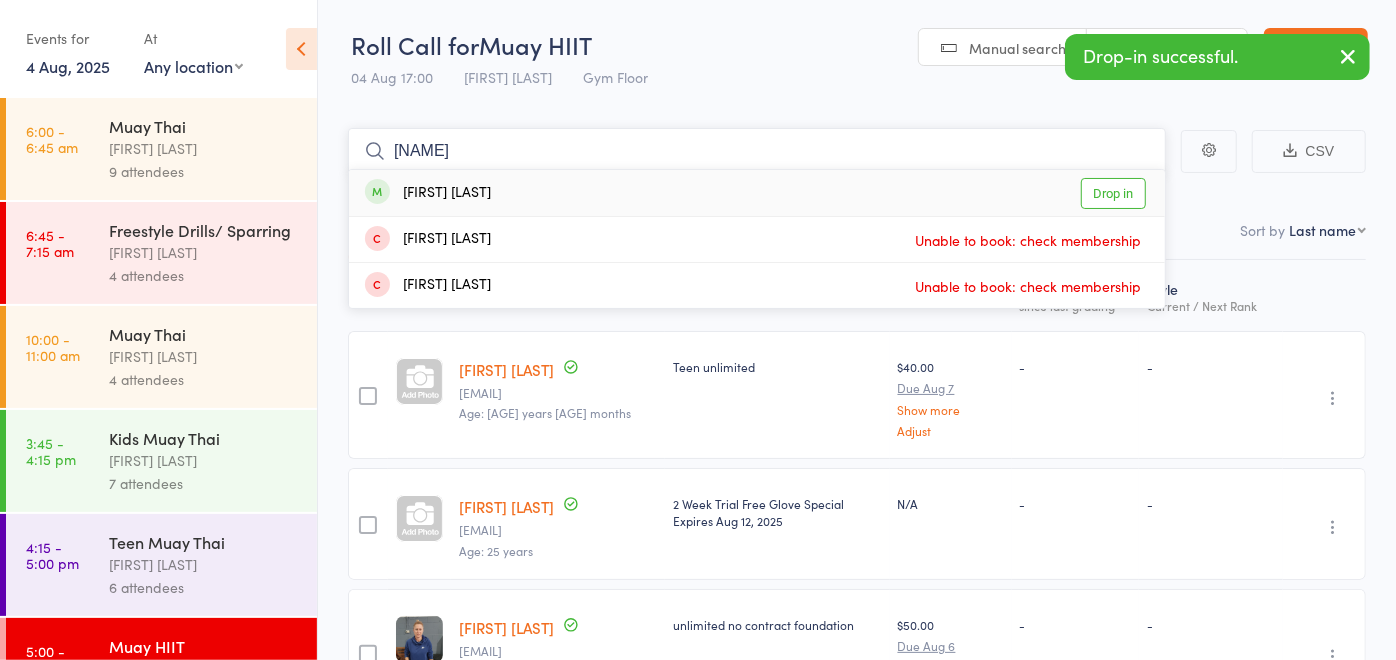 type on "[NAME]" 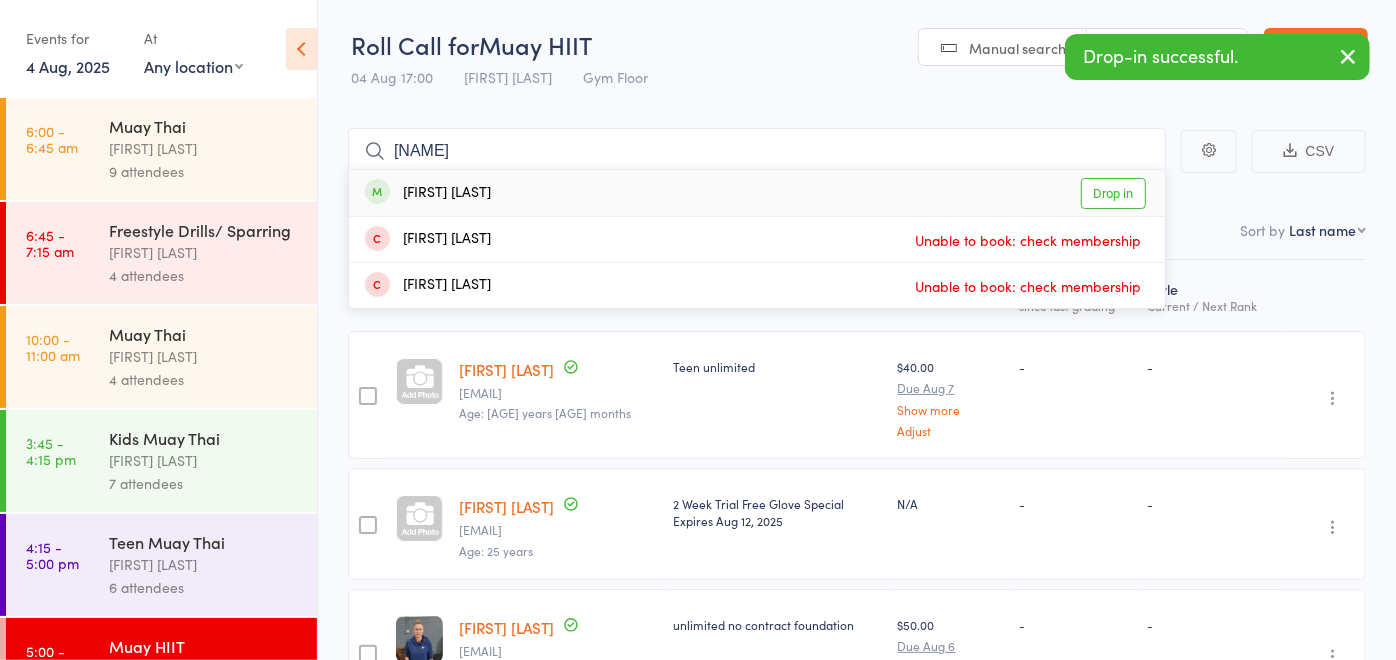 click on "[FIRST] [LAST] Drop in" at bounding box center [757, 193] 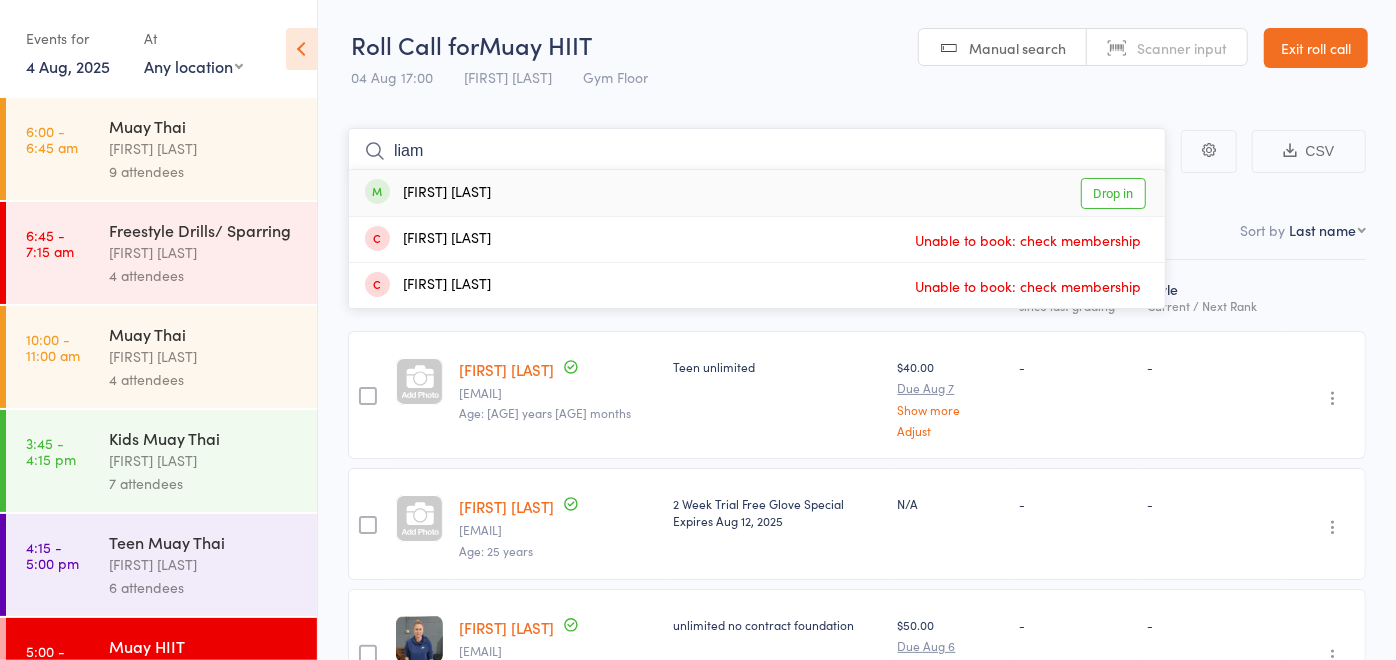 type on "liam" 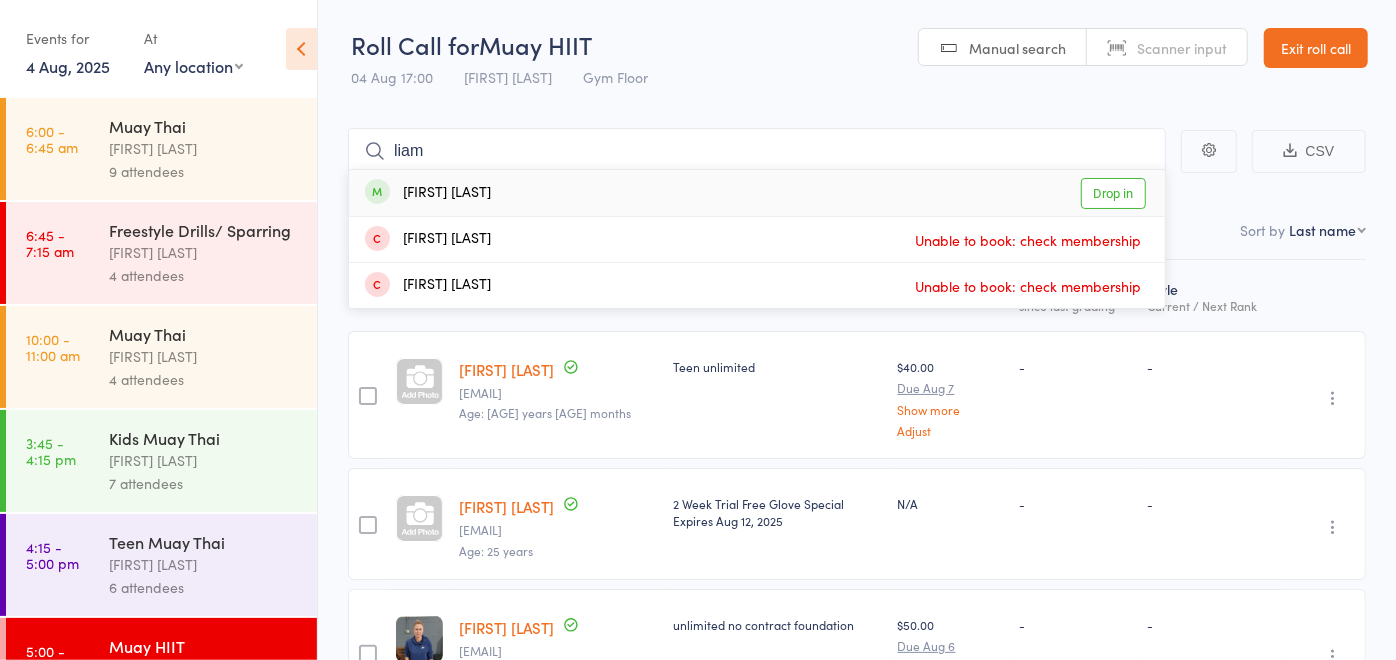 click on "[FIRST] [LAST] Drop in" at bounding box center [757, 193] 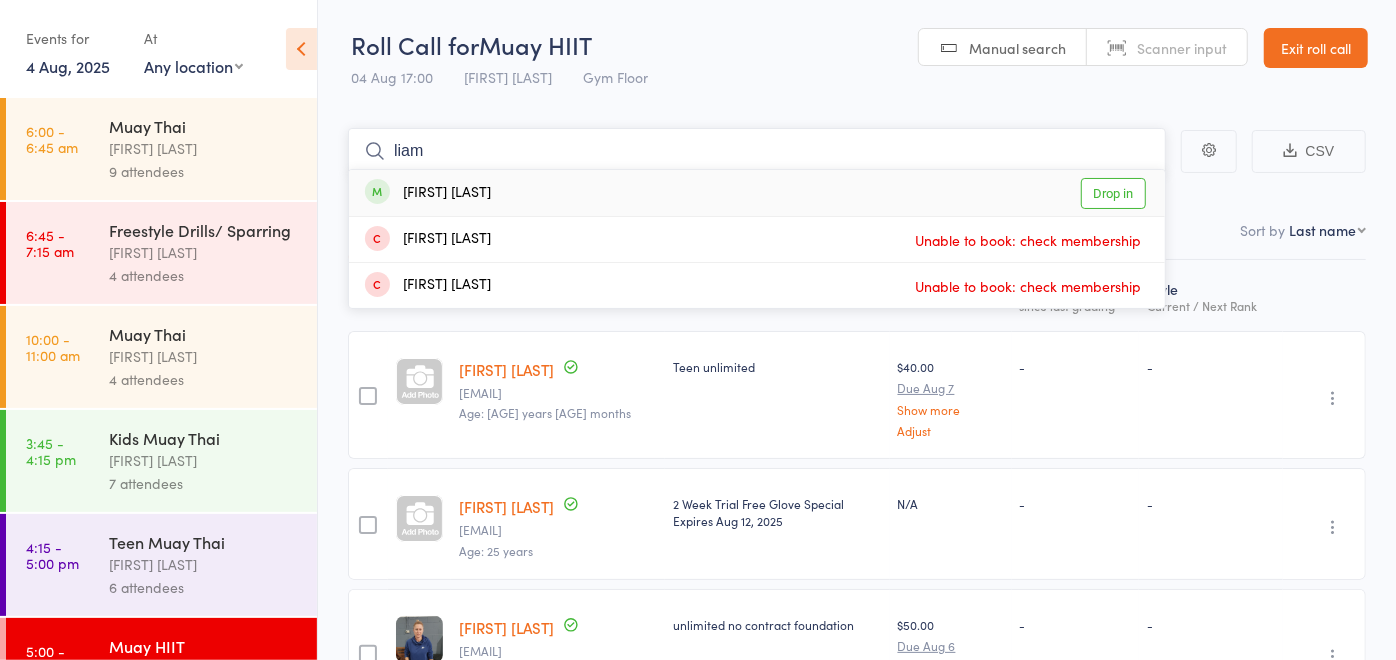 type 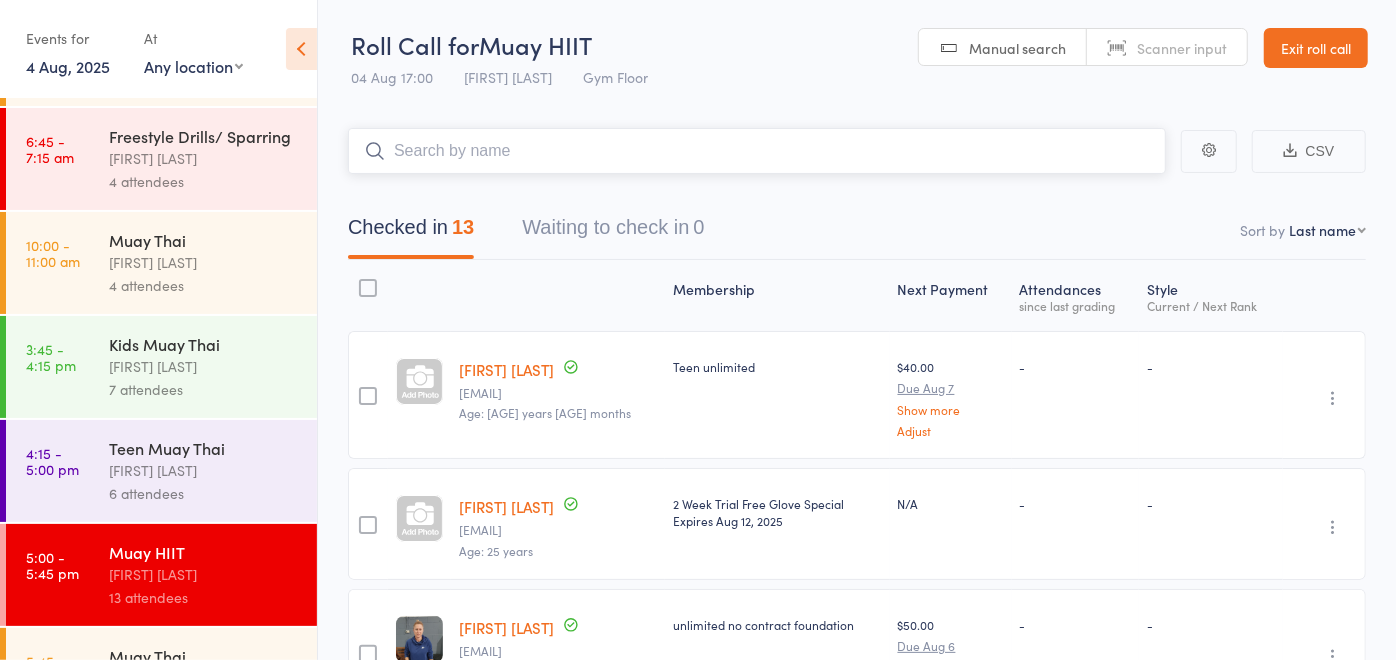 scroll, scrollTop: 300, scrollLeft: 0, axis: vertical 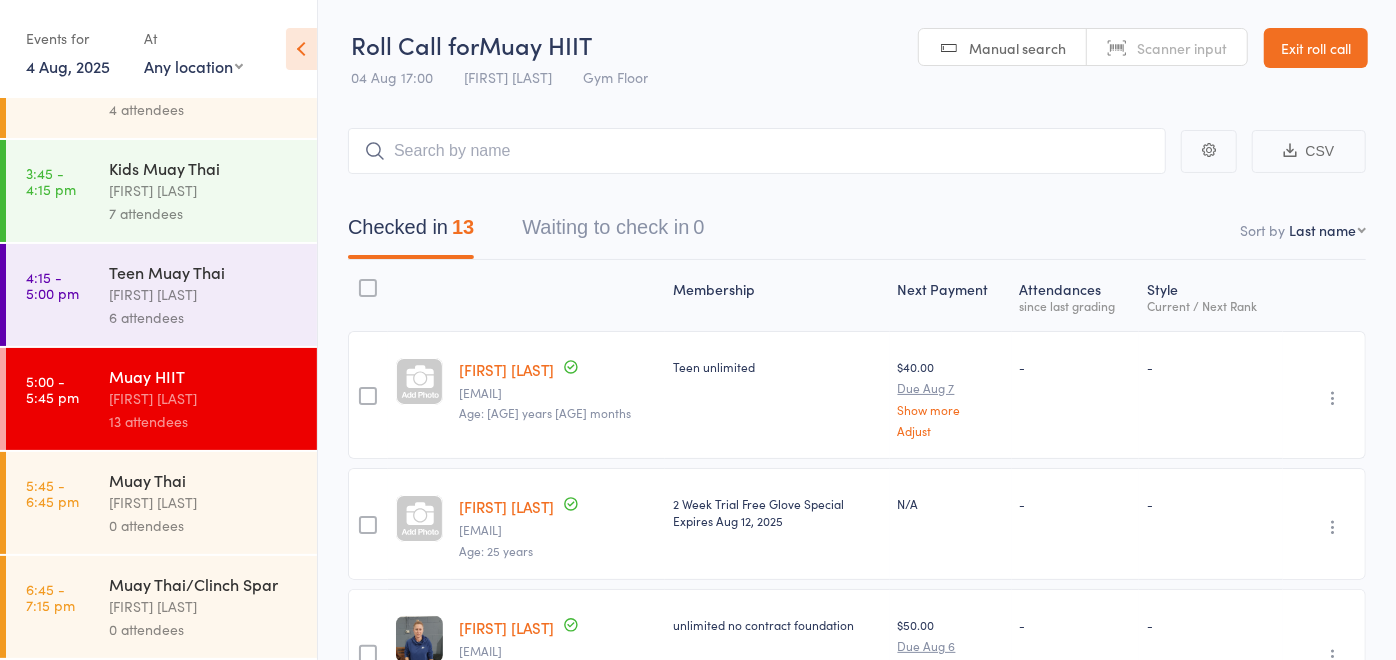 click on "Muay Thai" at bounding box center (204, 480) 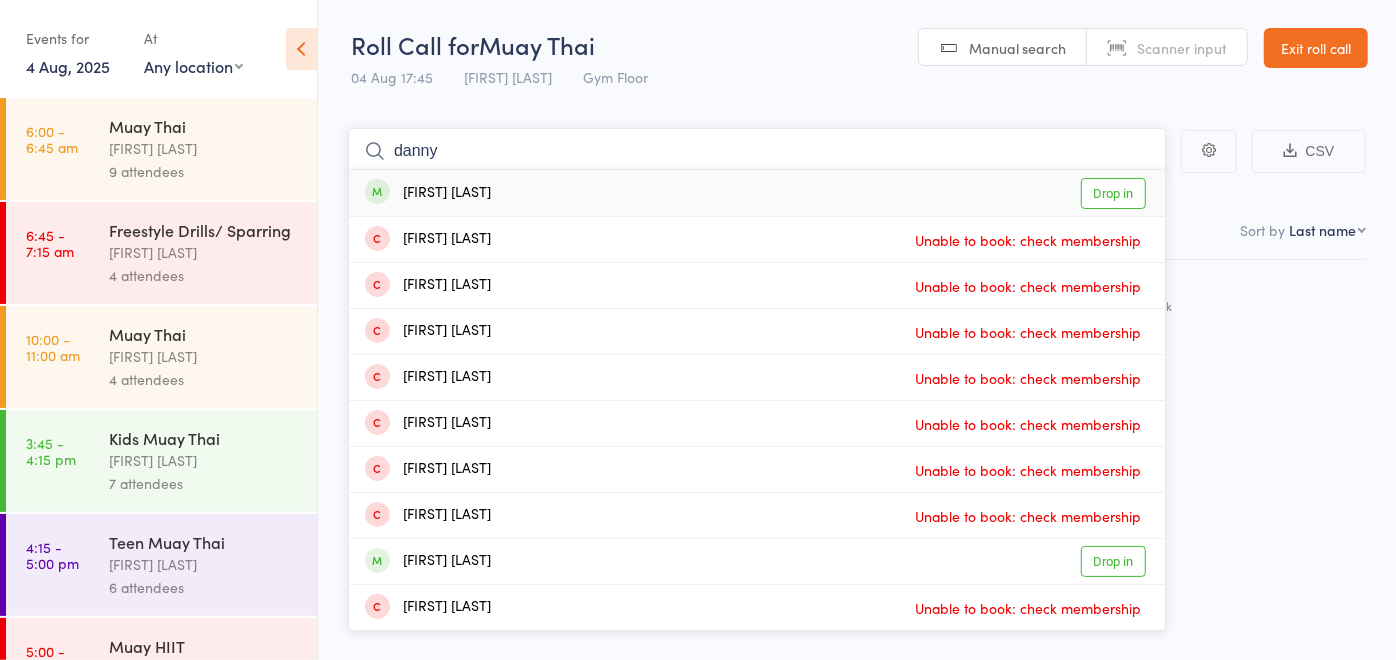 type on "danny" 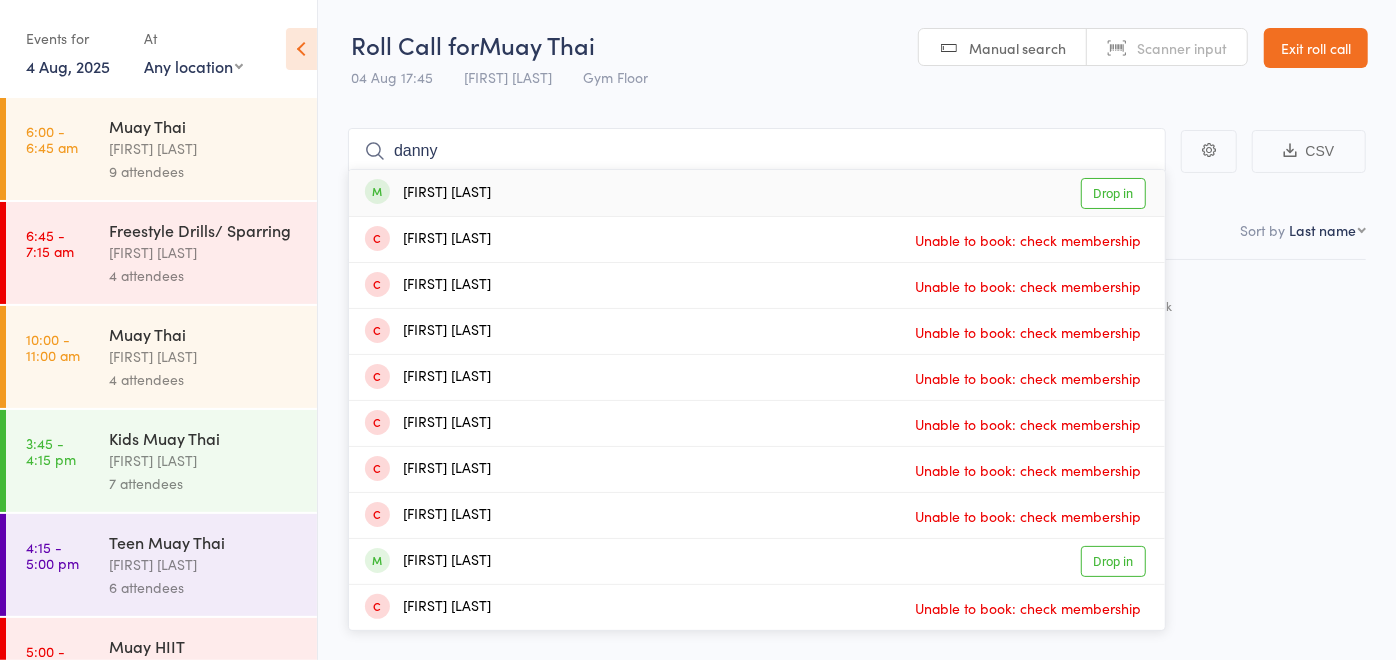 click on "[FIRST] [LAST]" at bounding box center (428, 193) 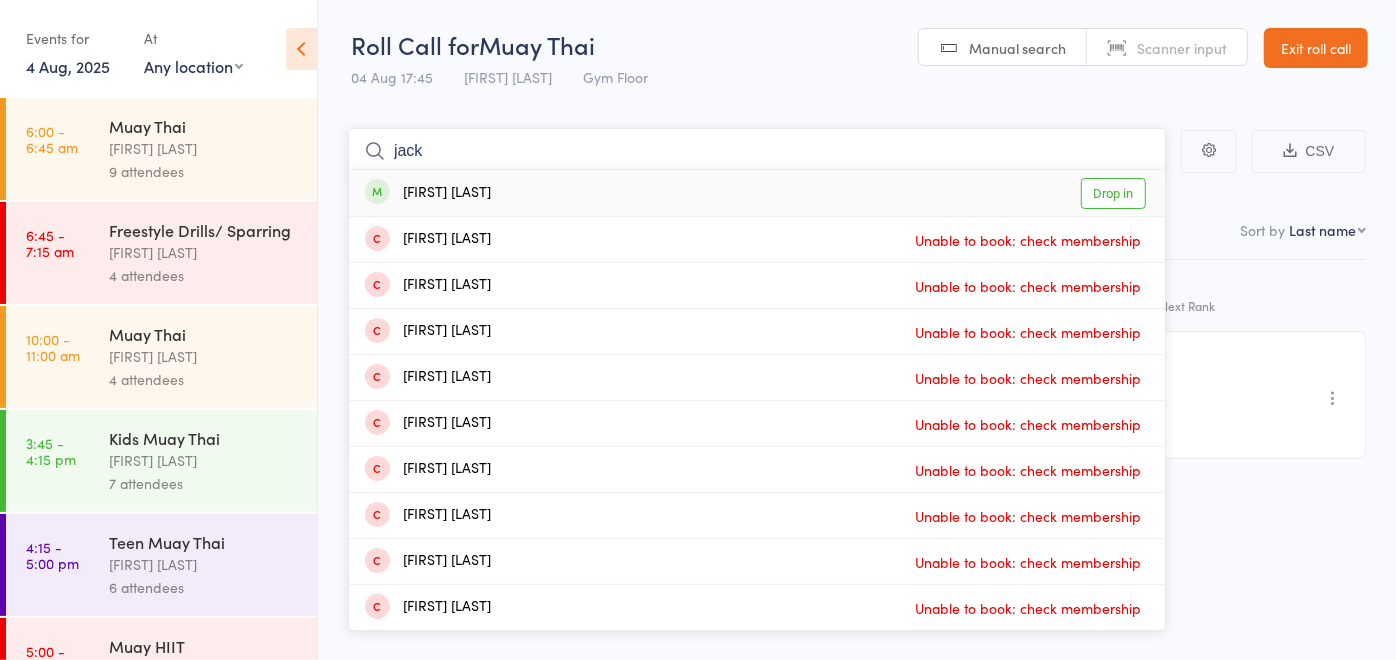 type on "jack" 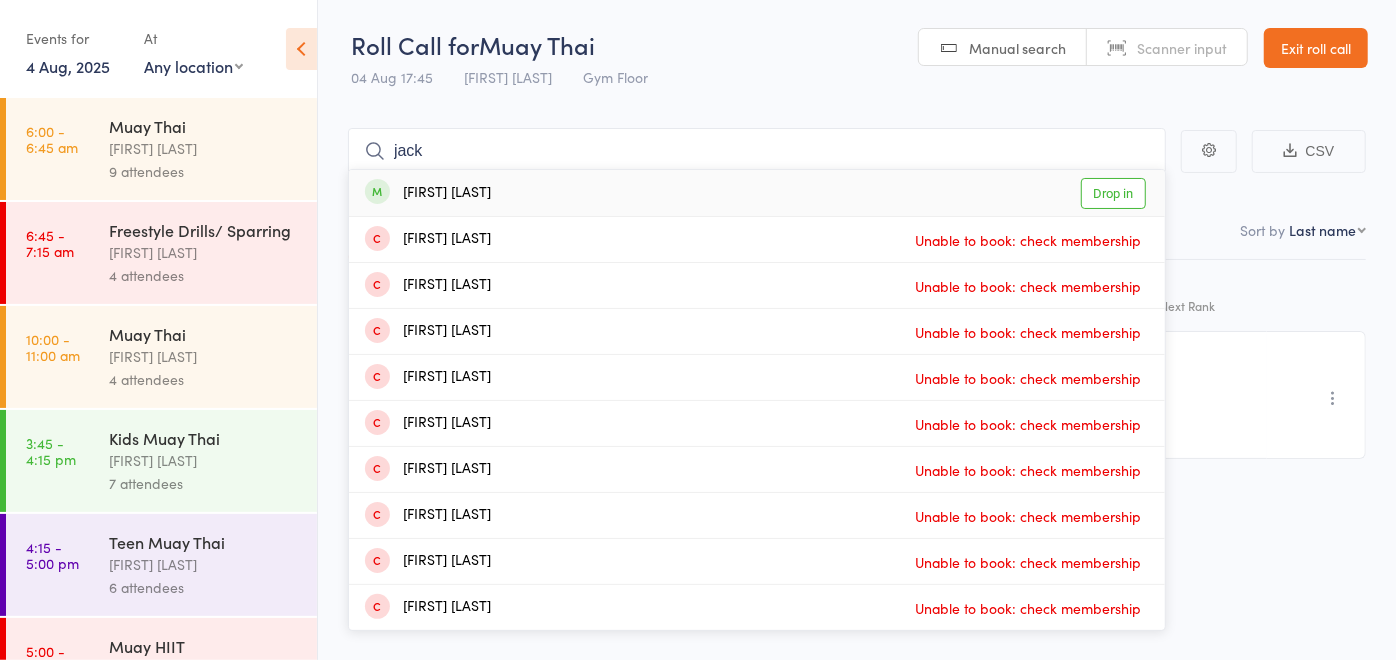 click on "[FIRST] [LAST] Drop in" at bounding box center [757, 193] 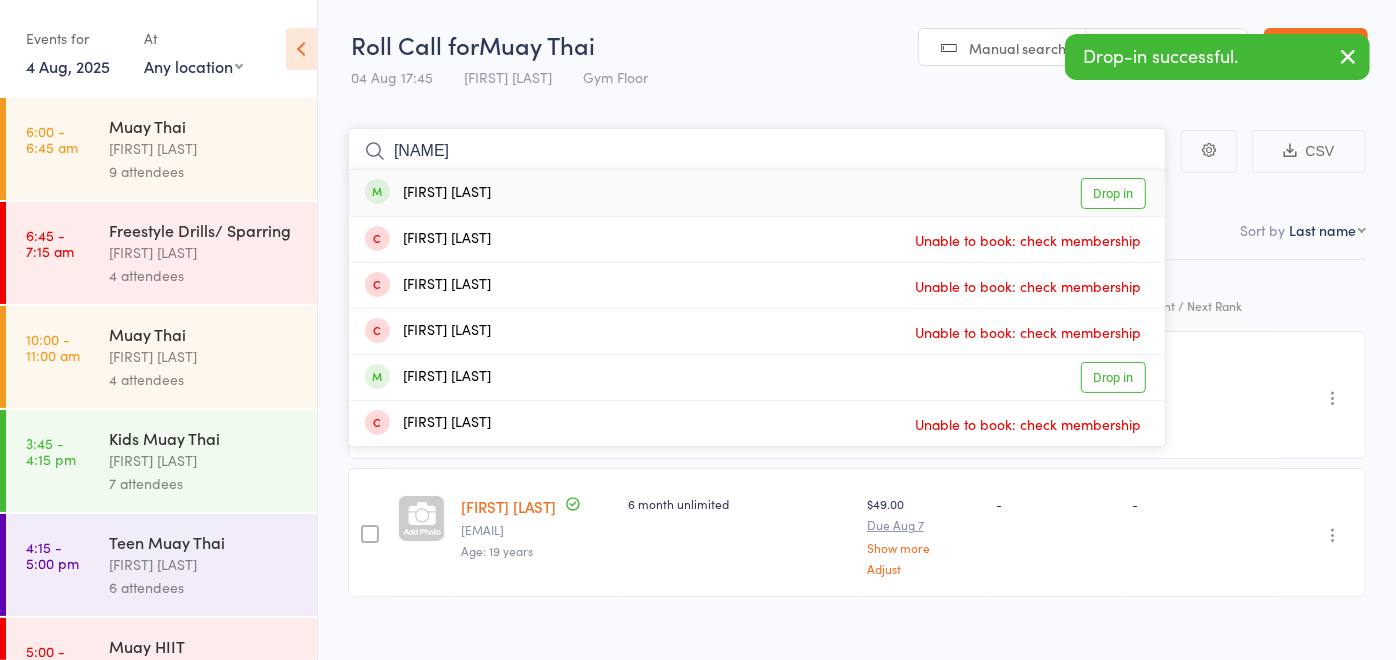 type on "[NAME]" 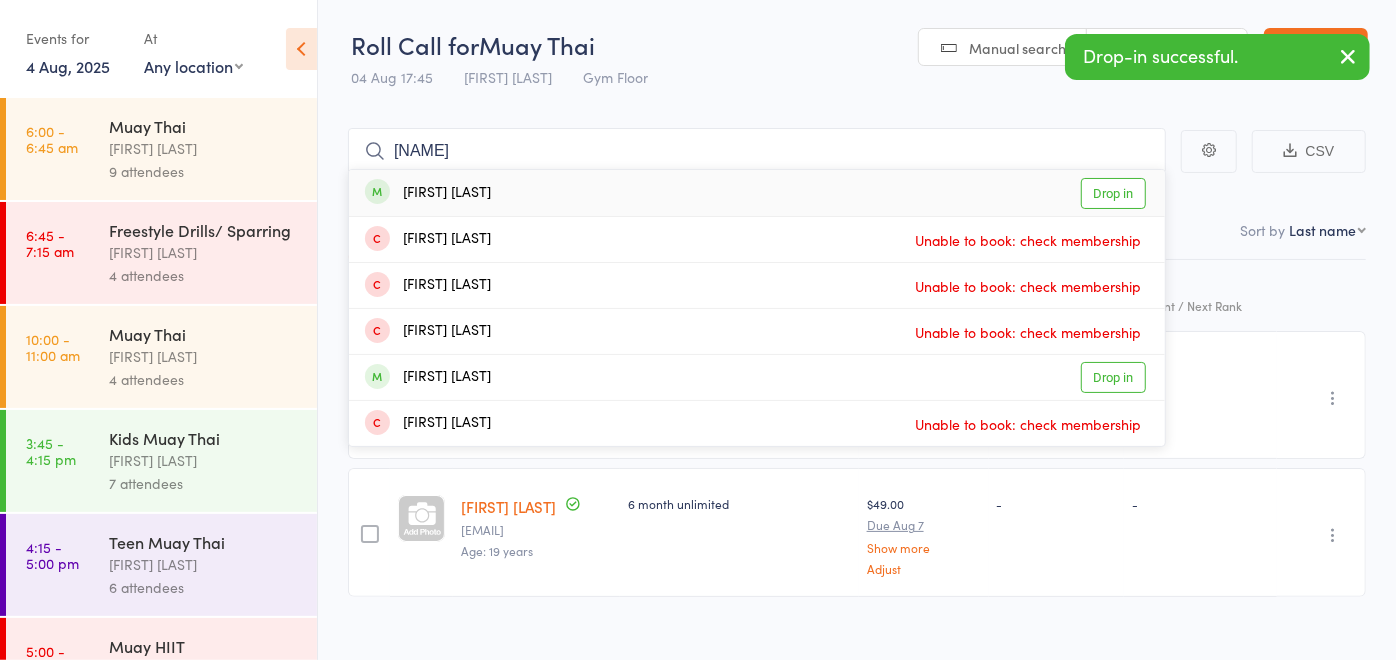 click on "[FIRST] [LAST] Drop in" at bounding box center [757, 193] 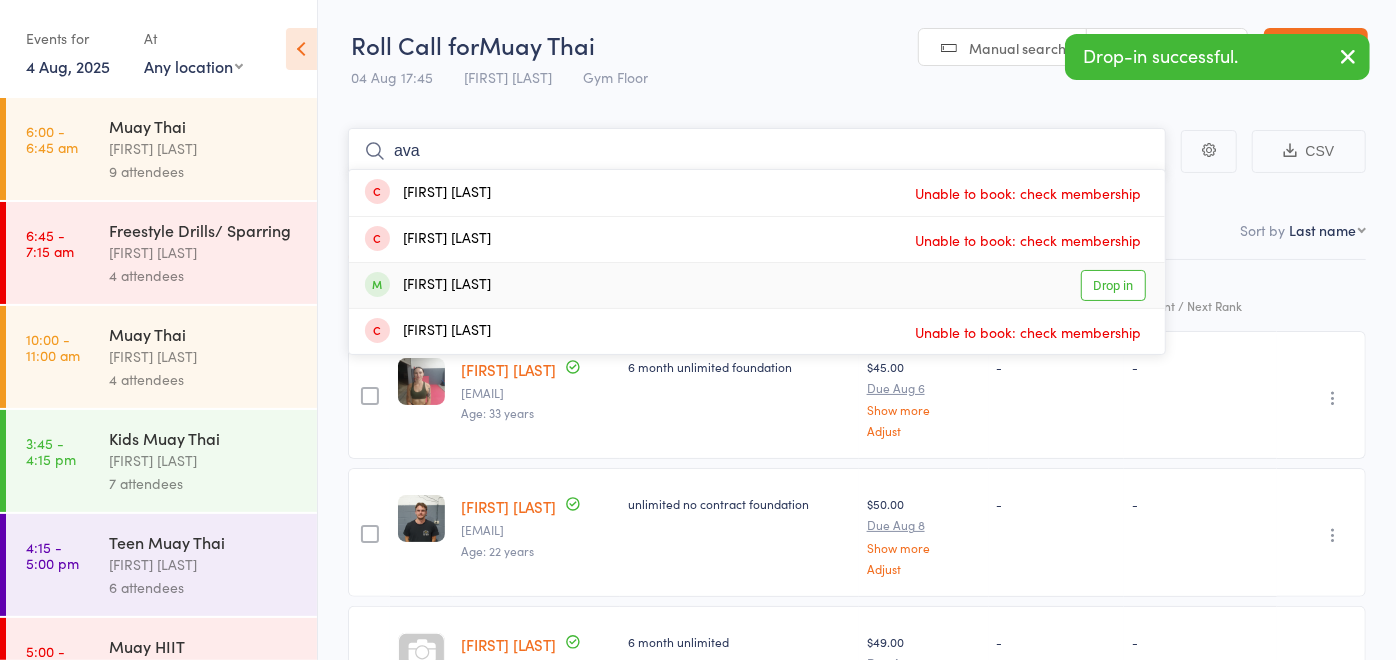 type on "ava" 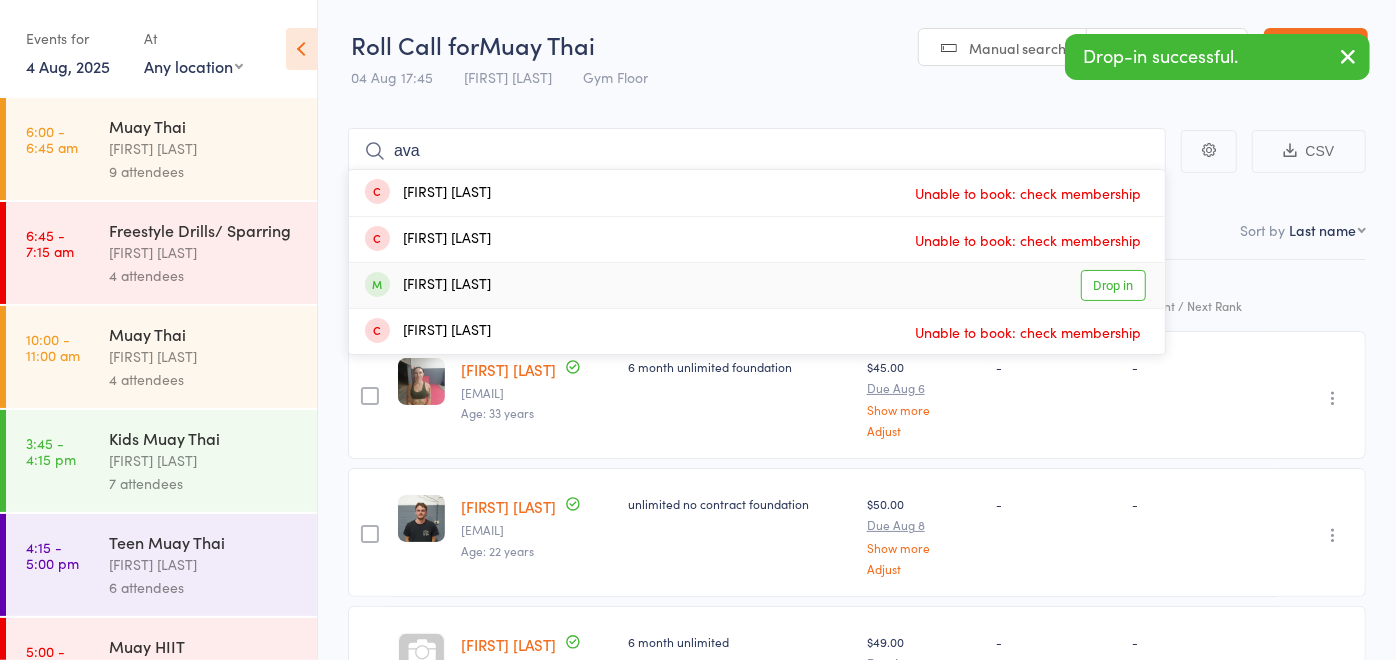 click on "[FIRST] [LAST] Drop in" at bounding box center (757, 285) 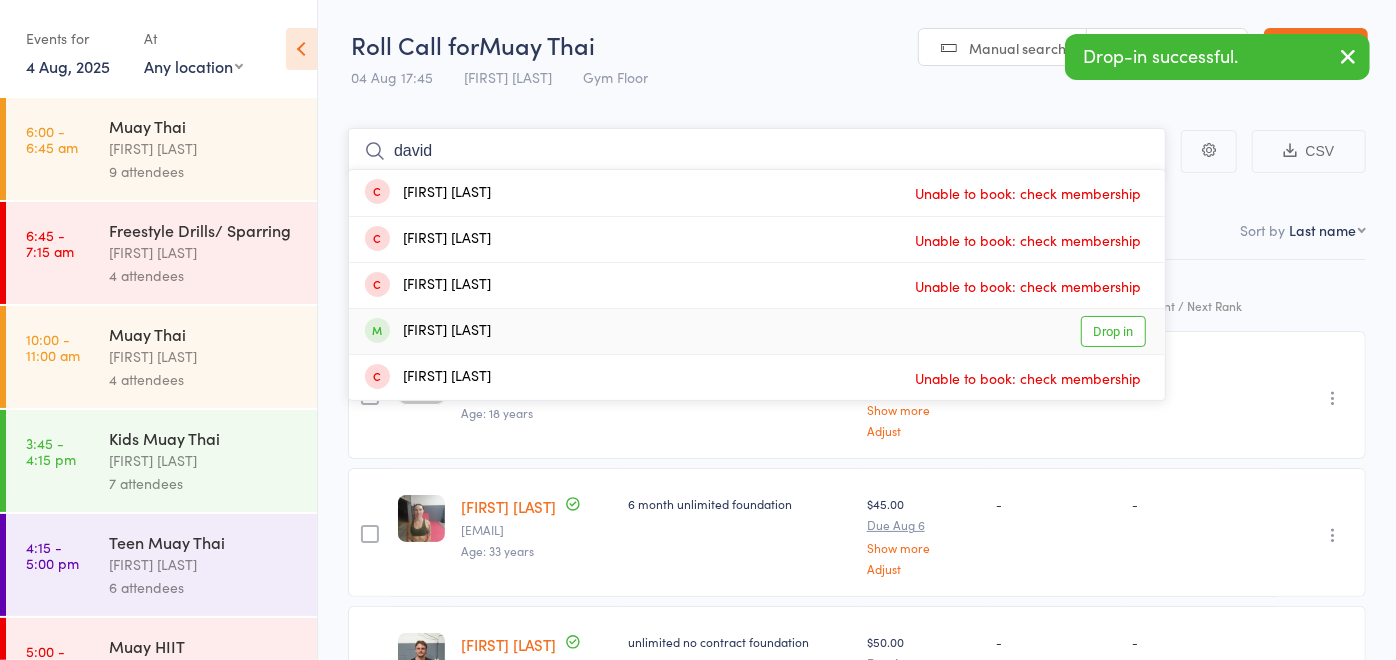 type on "david" 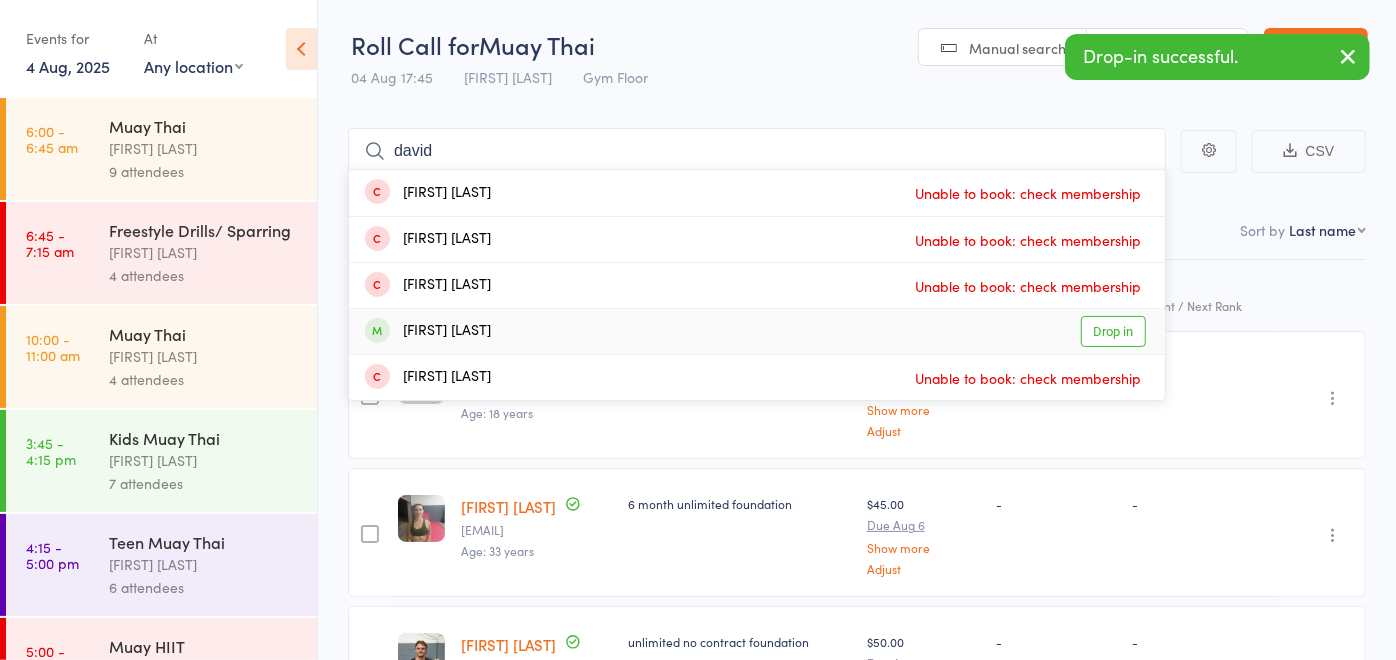 click on "[FIRST] [LAST]" at bounding box center [428, 331] 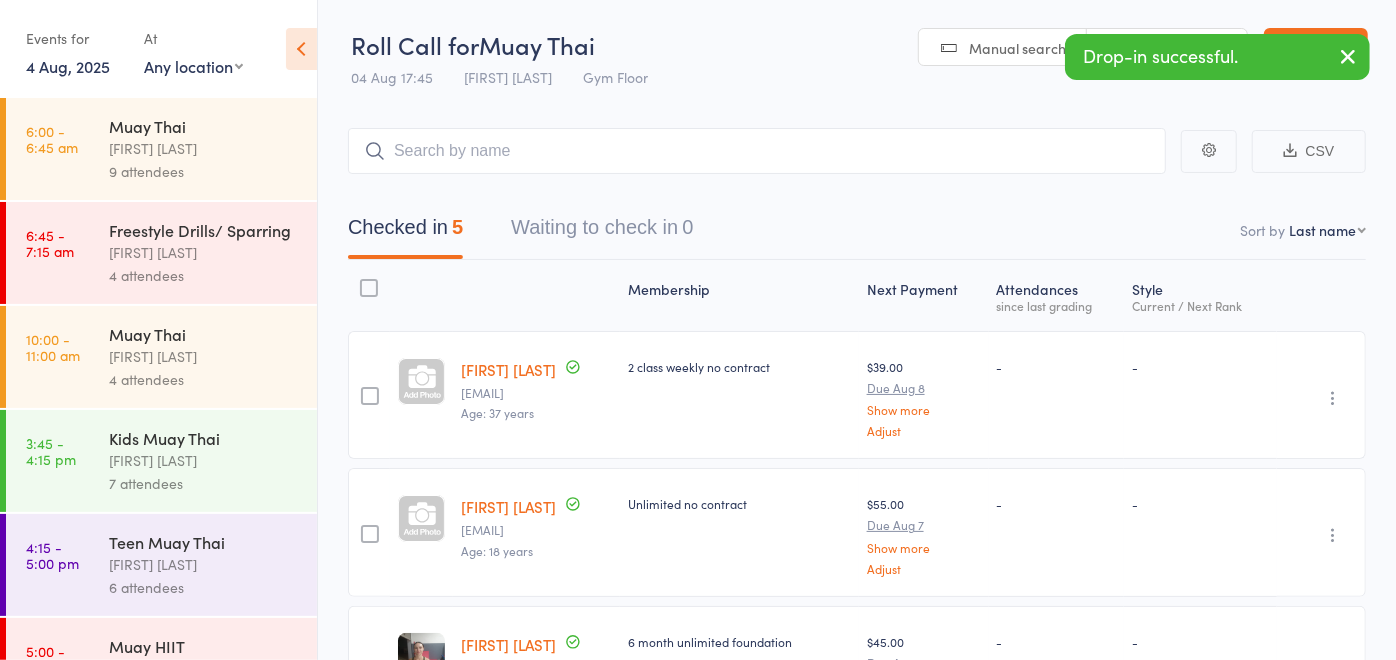 click on "Membership Next Payment Atten­dances since last grading Style Current / Next Rank [FIRST] [LAST] [EMAIL] Age: [AGE] years [NUMBER] class weekly no contract [PRICE] Due [DATE] Show more Adjust - - Undo check-in Send message Add Note Add Task Add Flag Remove Mark absent
[FIRST] [LAST] [EMAIL] Age: [AGE] years Unlimited no contract [PRICE] Due [DATE] Show more Adjust - - Undo check-in Send message Add Note Add Task Add Flag Remove Mark absent
edit [FIRST] [LAST] [EMAIL] Age: [AGE] years [AGE] month unlimited foundation [PRICE] Due [DATE] Show more Adjust - - Undo check-in Send message Add Note Add Task Add Flag Remove Mark absent
edit [FIRST] [LAST] [EMAIL] Age: [AGE] years unlimited no contract foundation [PRICE] Due [DATE] Show more Adjust - - Undo check-in Send message Add Note Remove
[FIRST] [LAST] [EMAIL] Age: [AGE] years [AGE] month unlimited [PRICE] Due [DATE] Show more Adjust - - Undo check-in Send message Add Note Remove" at bounding box center (857, 639) 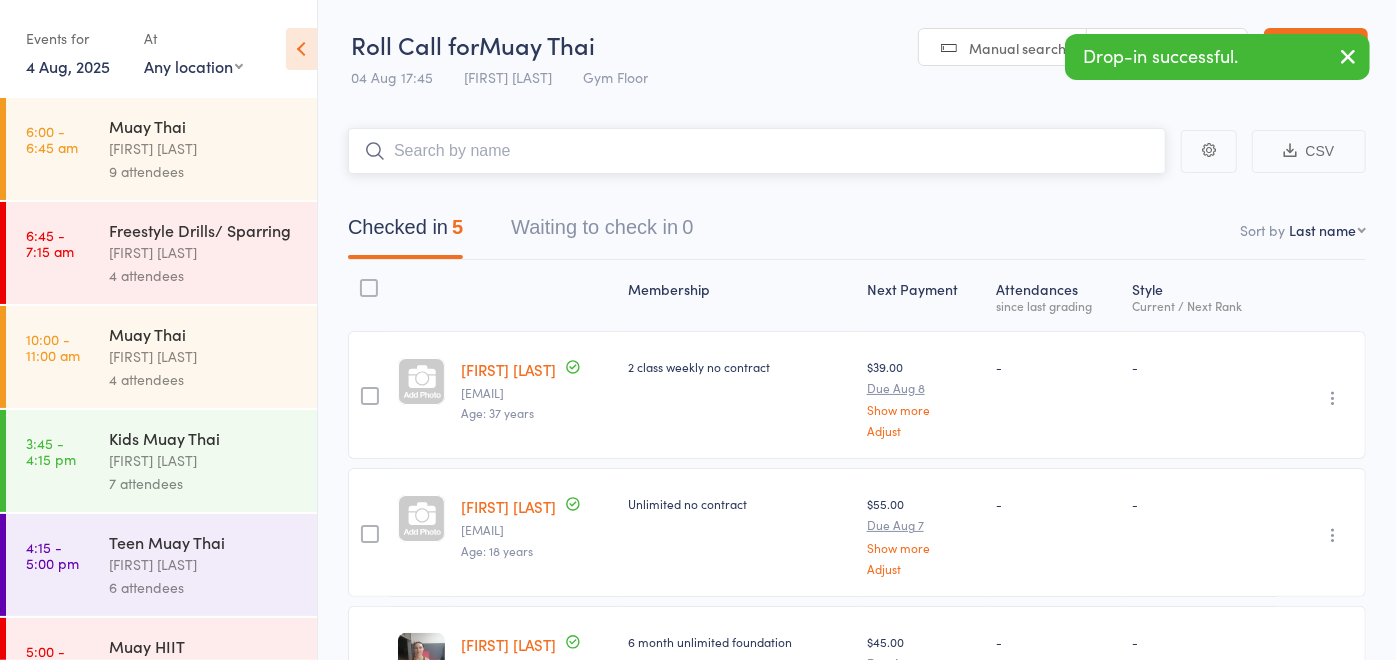 click at bounding box center (757, 151) 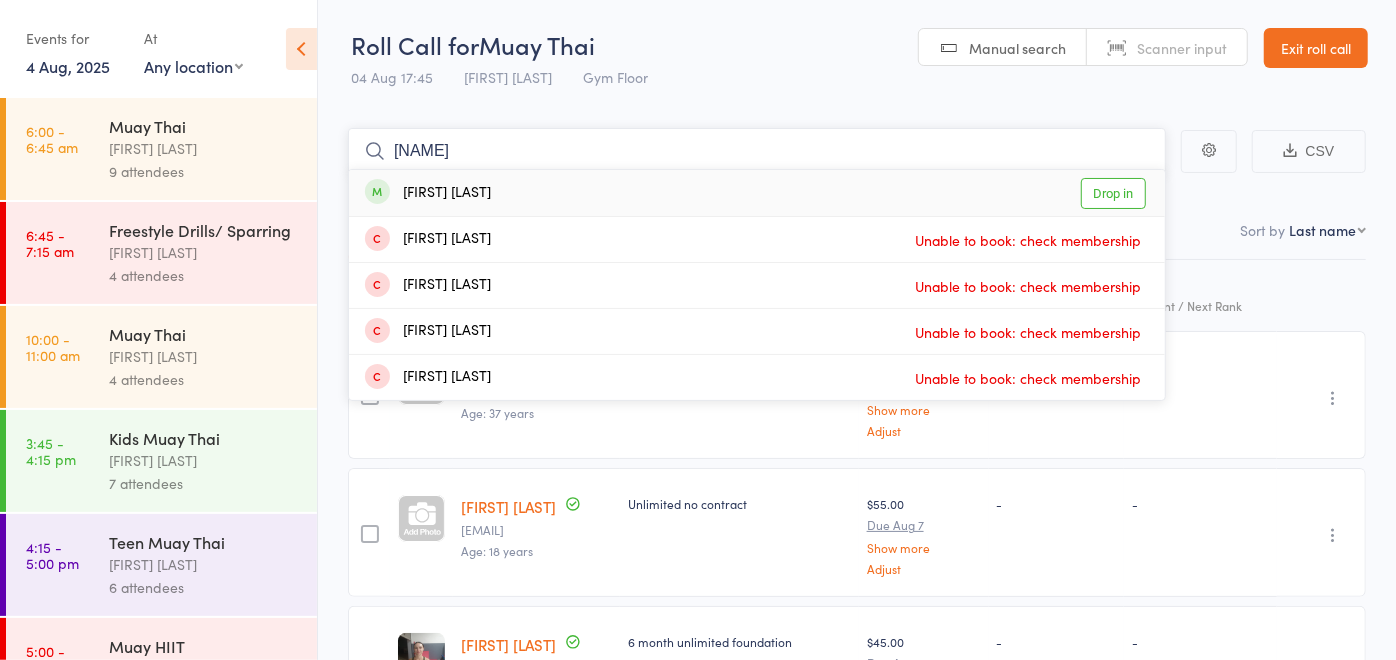 type on "[NAME]" 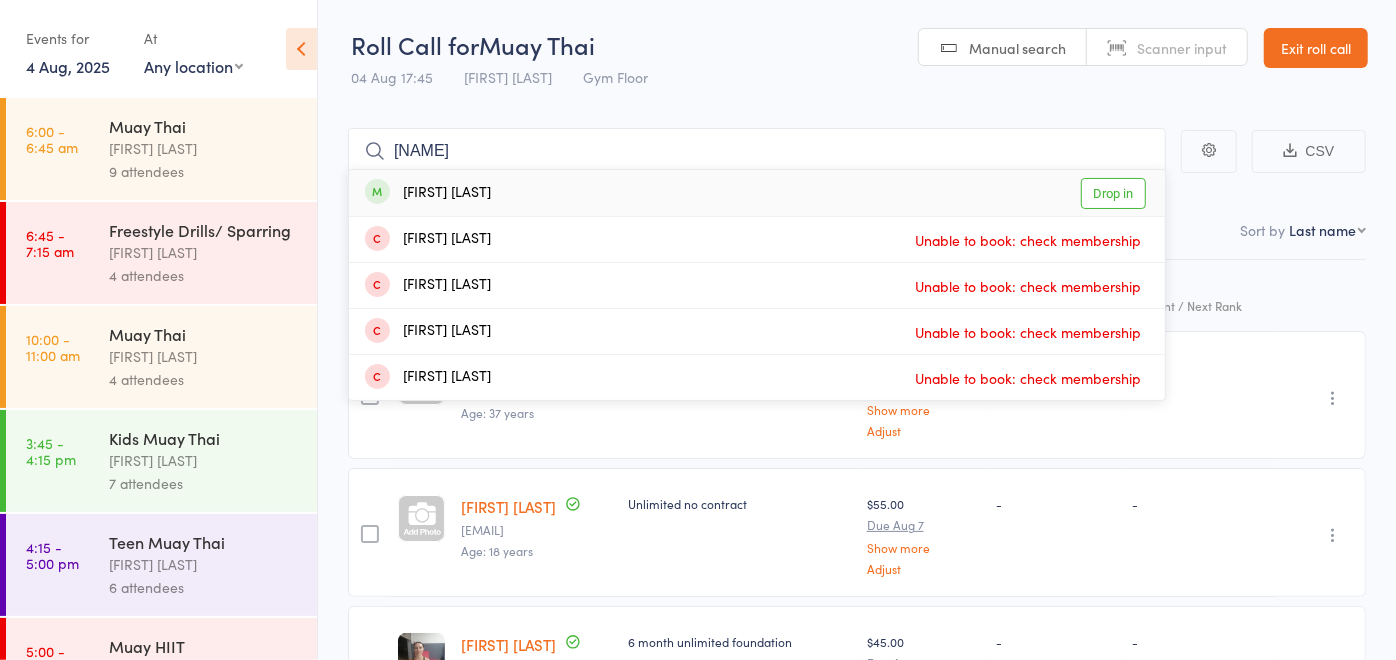 click on "[FIRST] [LAST]" at bounding box center (428, 193) 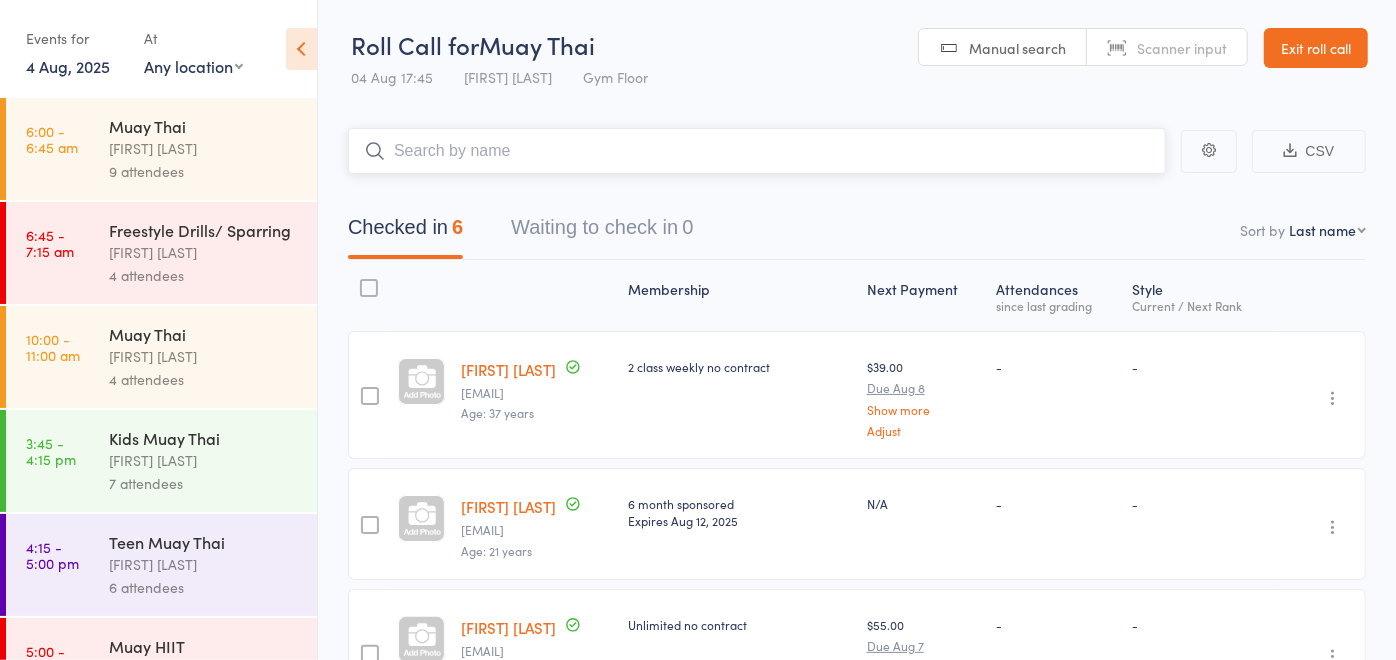 click at bounding box center [757, 151] 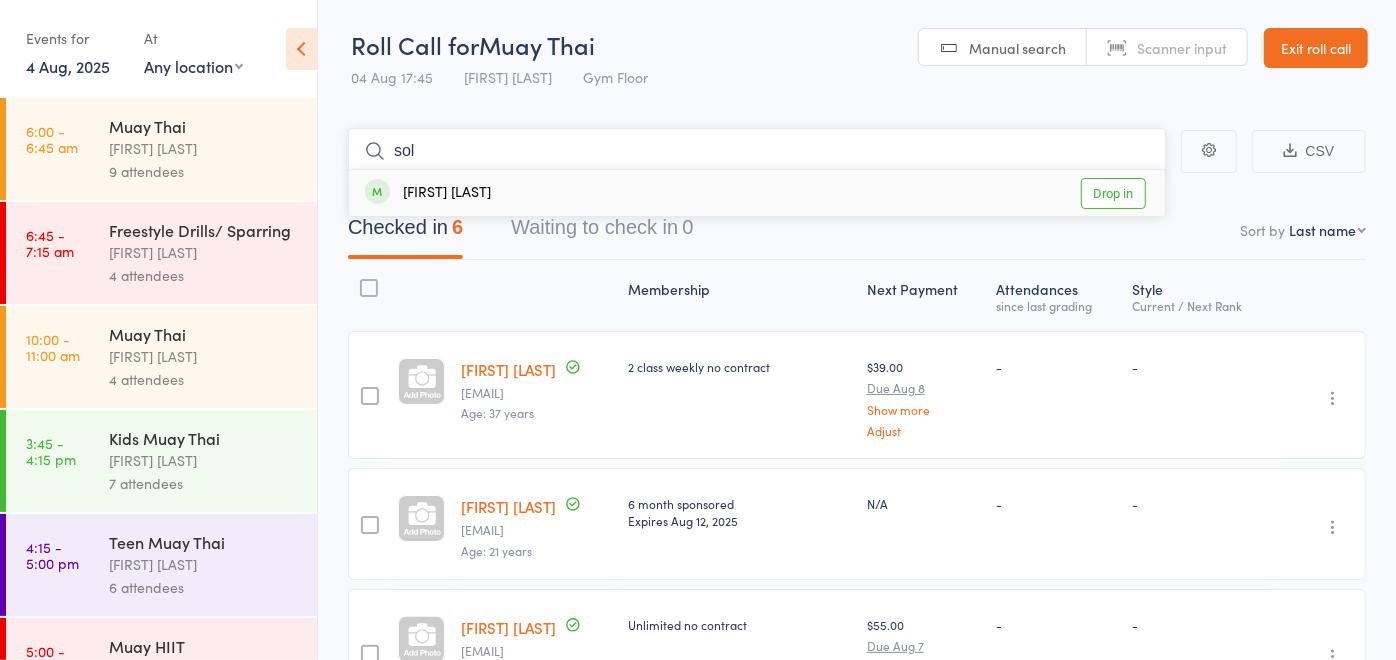 type on "sol" 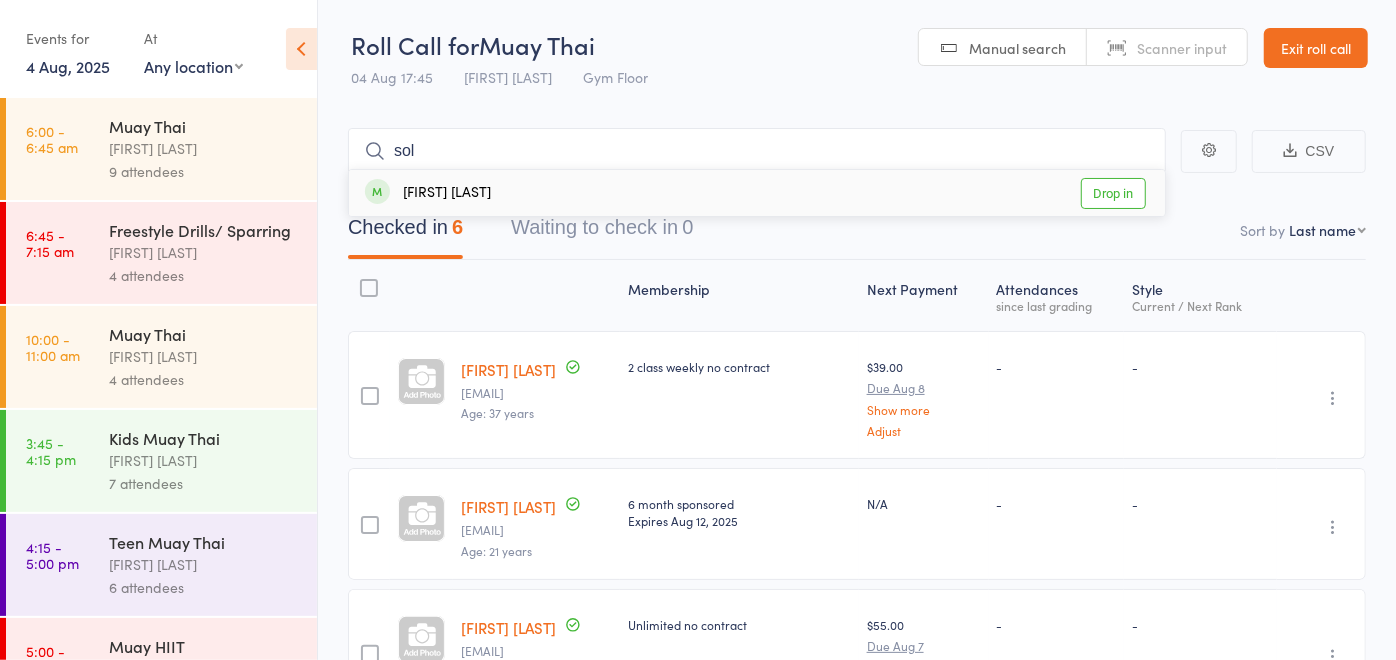 click on "[FIRST] [LAST] Drop in" at bounding box center (757, 193) 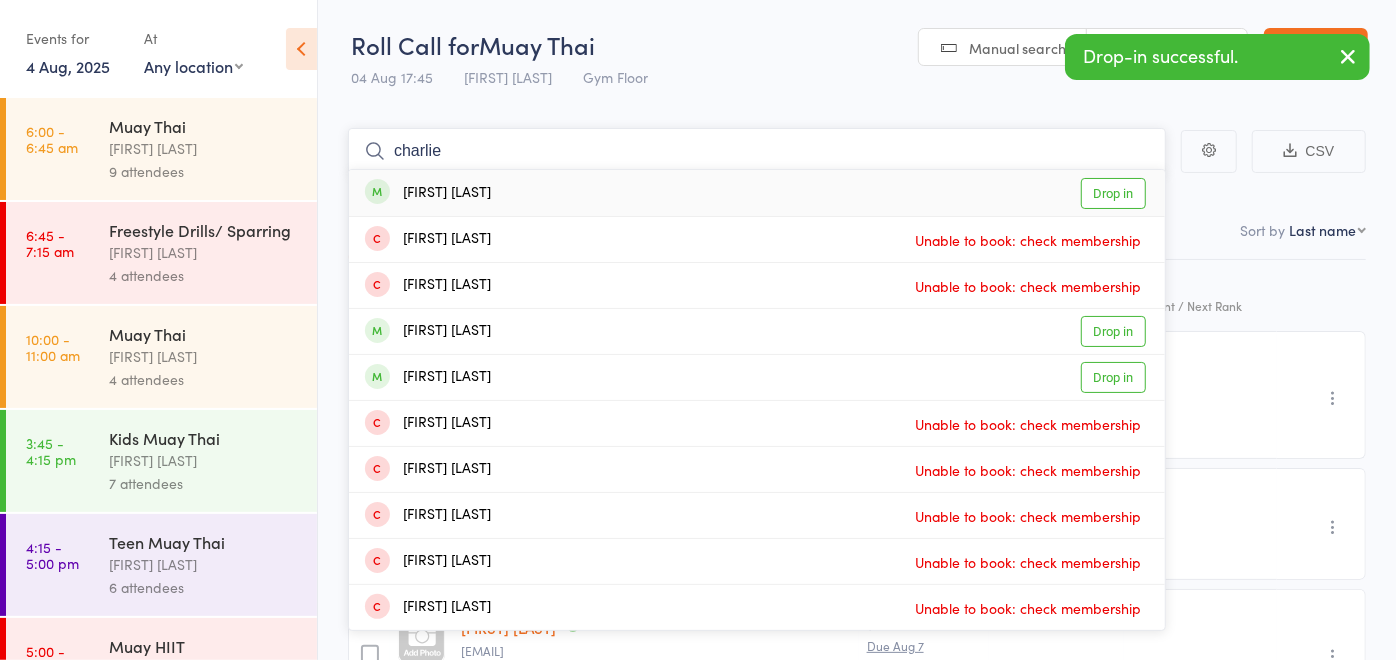type on "charlie" 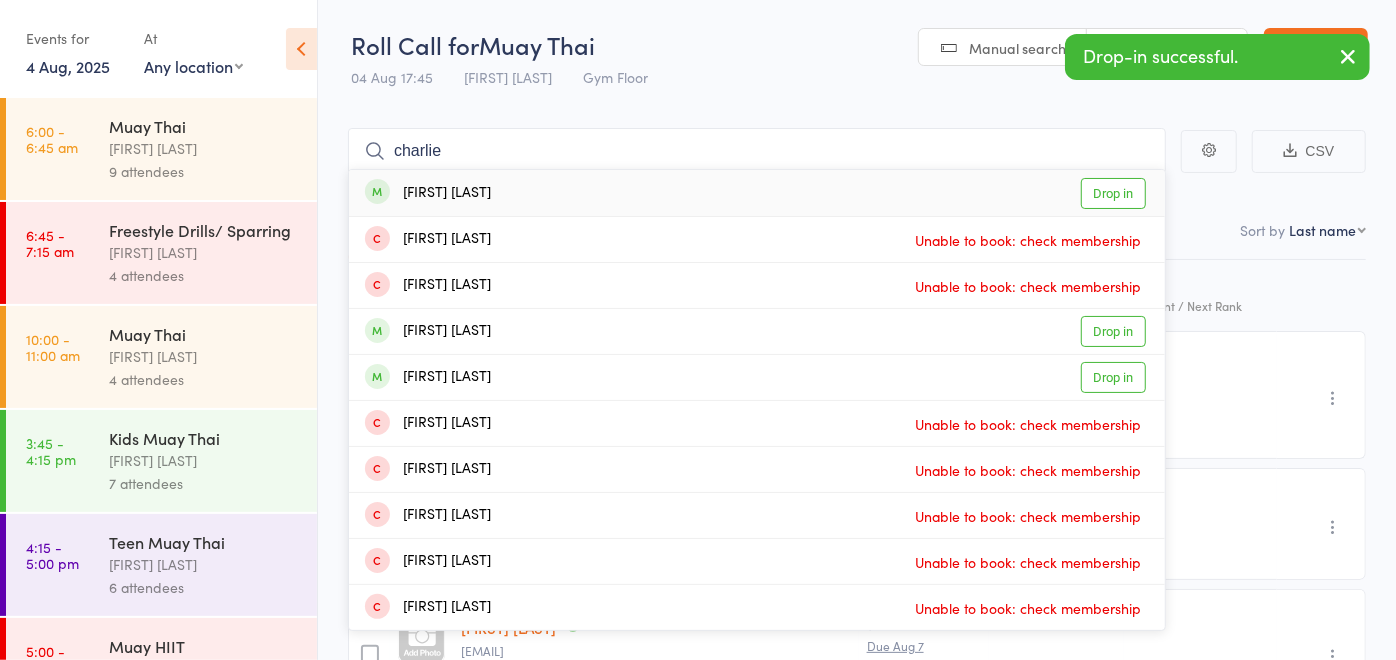 click on "[FIRST] [LAST] Drop in" at bounding box center [757, 193] 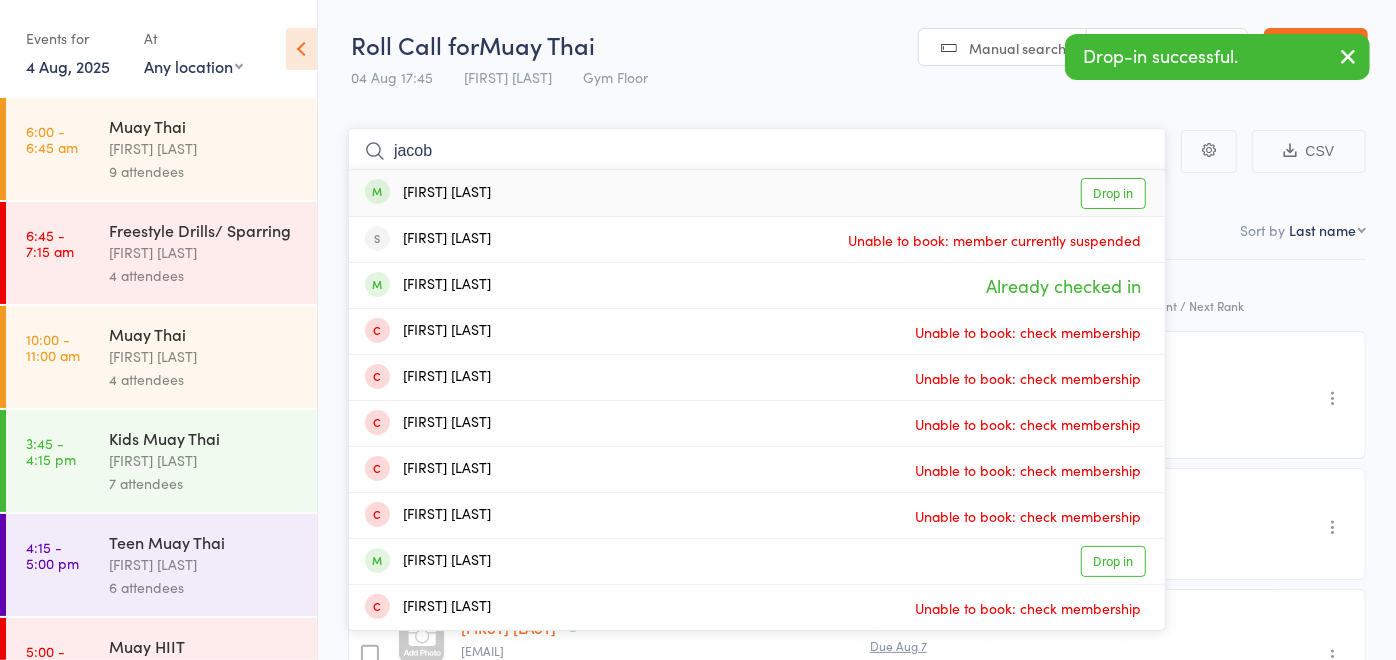 type on "jacob" 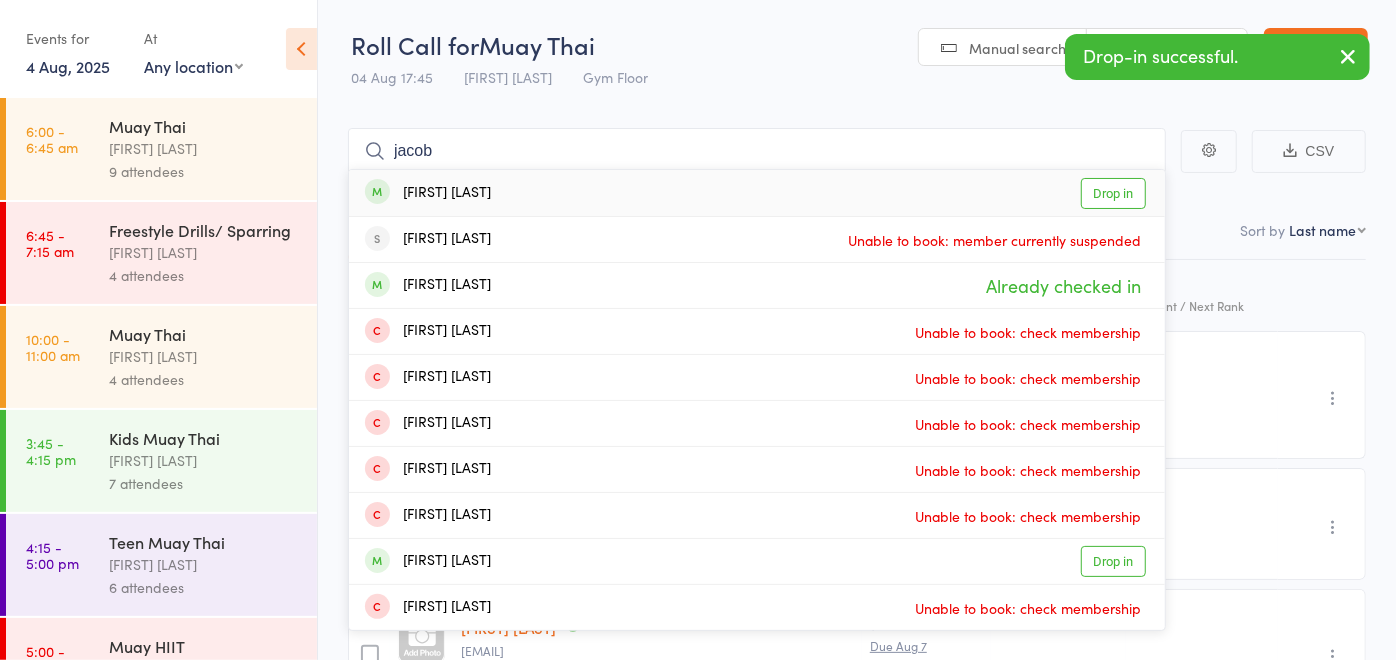 click on "[FIRST] [LAST] Drop in" at bounding box center (757, 193) 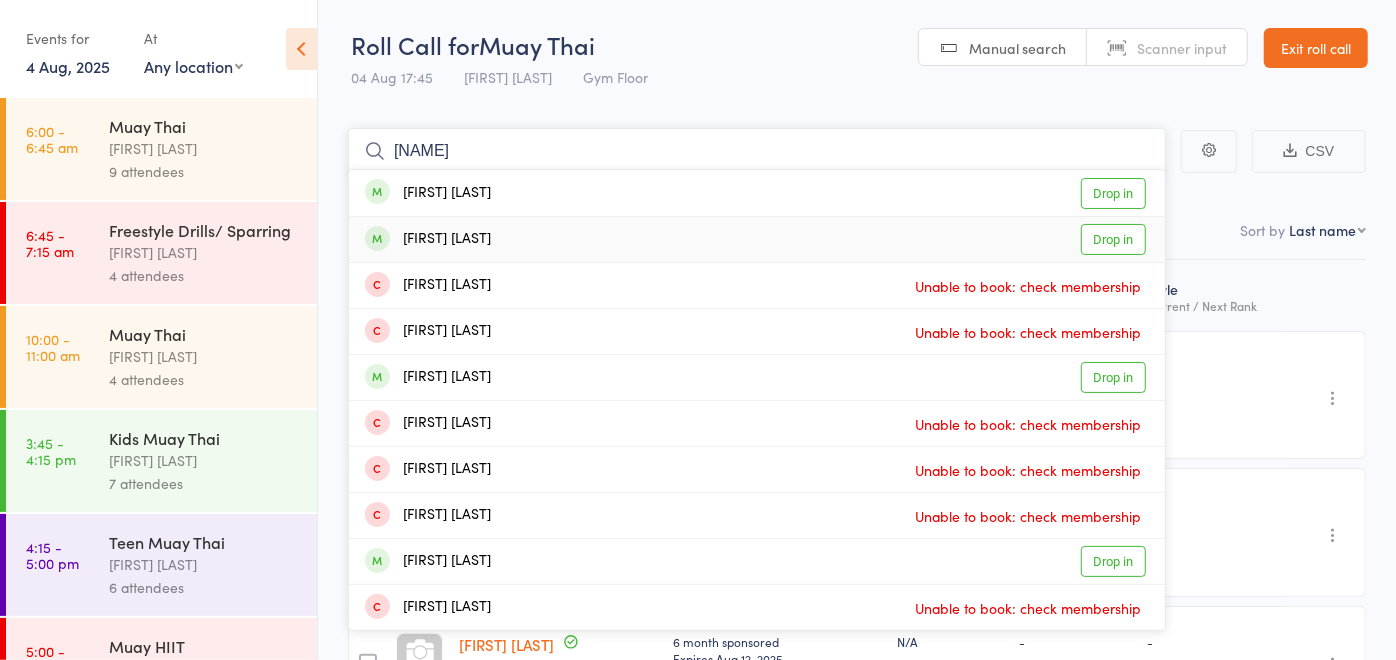type on "[NAME]" 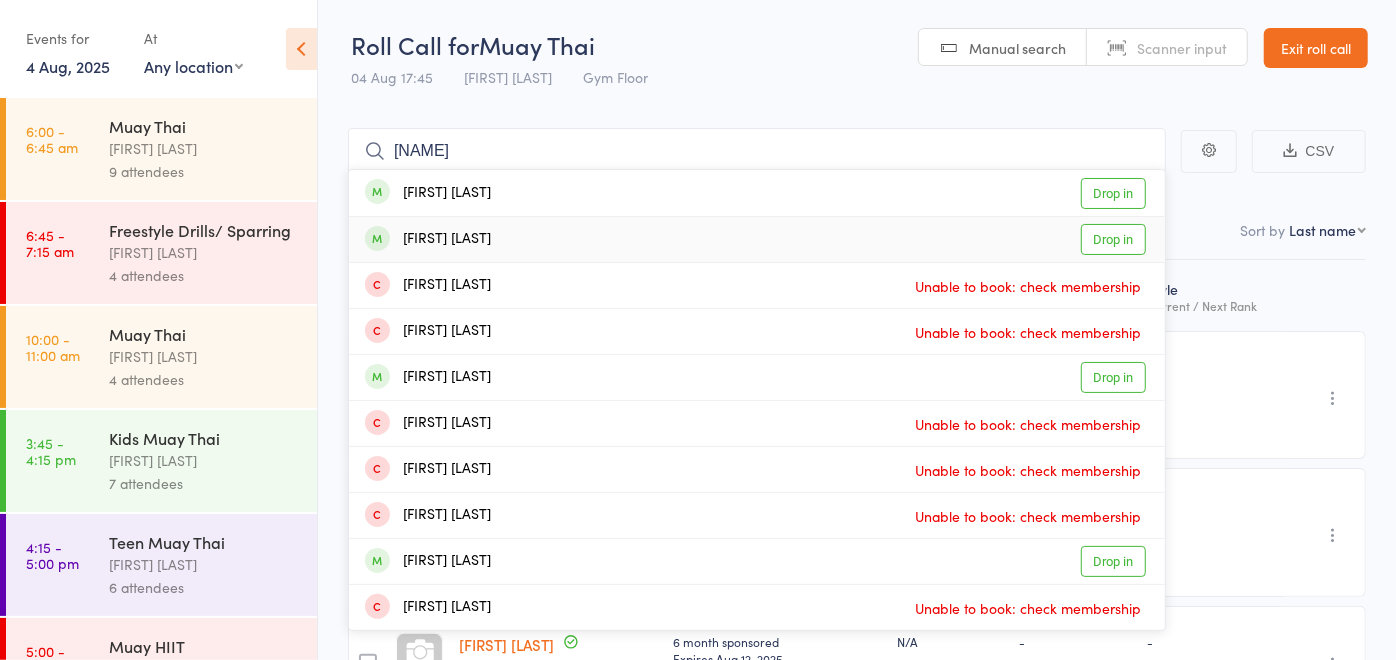 click on "[FIRST] [LAST] Drop in" at bounding box center [757, 239] 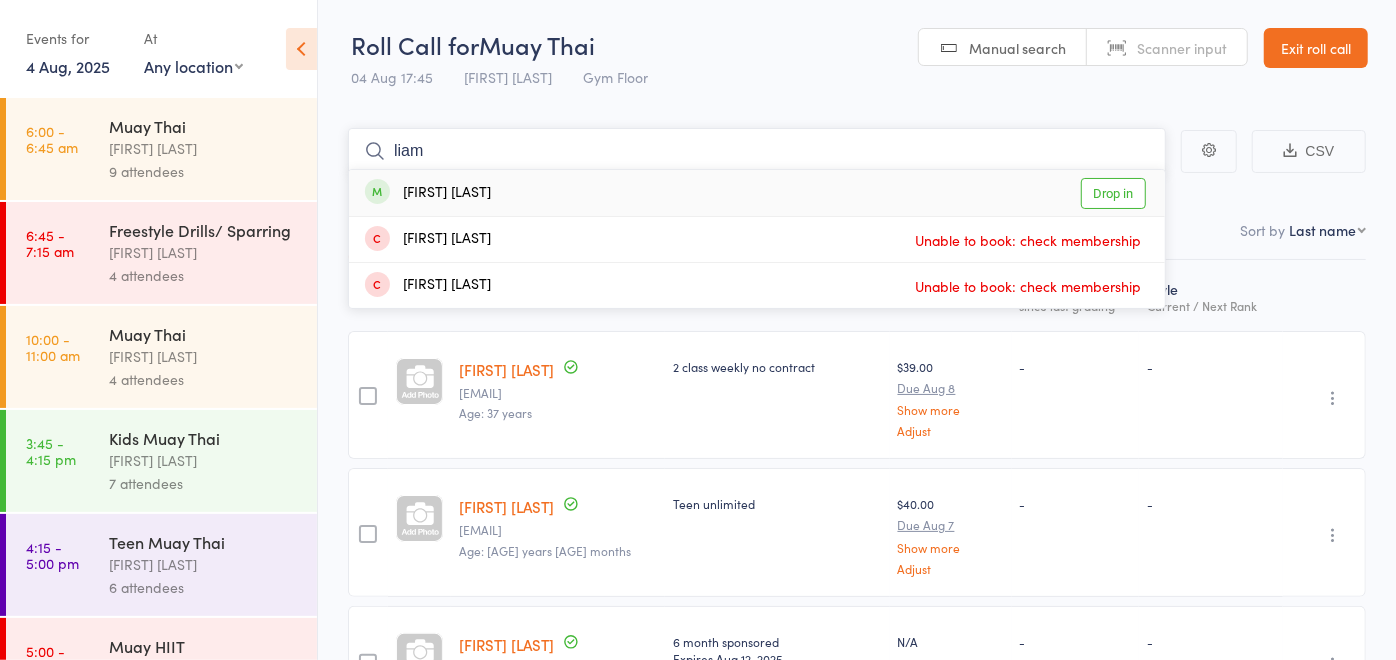 type on "liam" 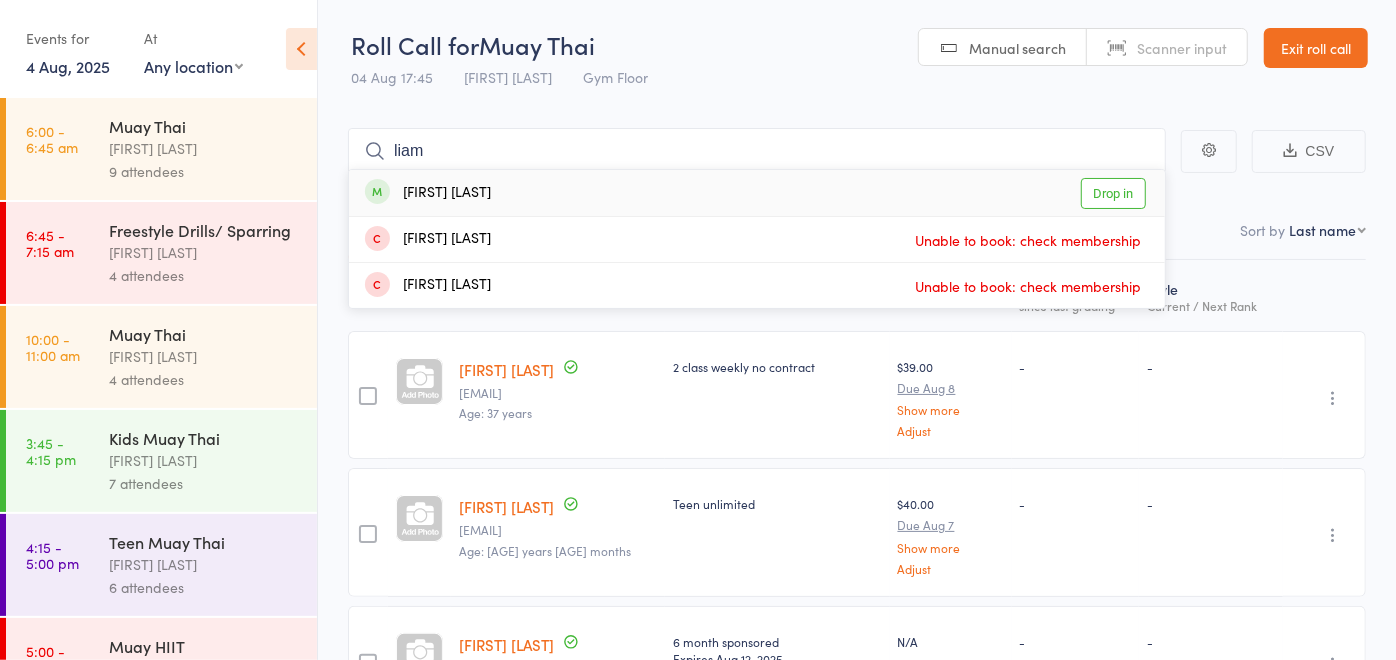click on "[FIRST] [LAST] Drop in" at bounding box center (757, 193) 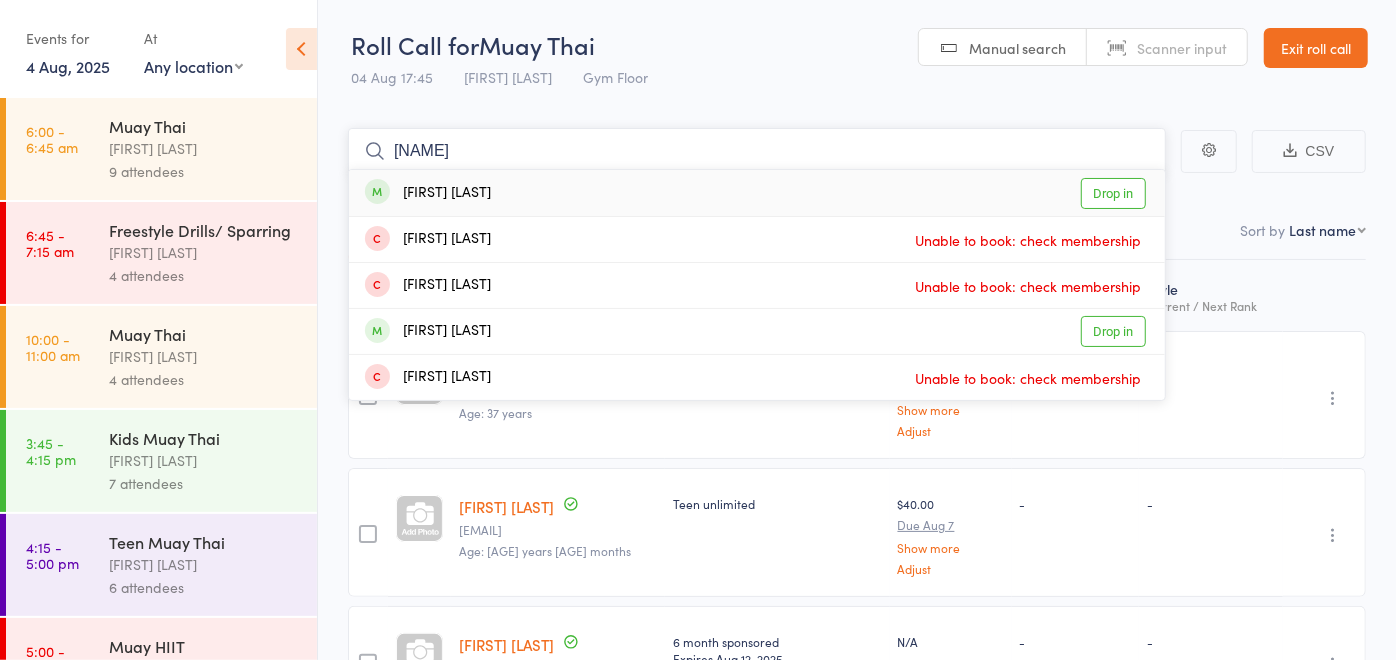 type on "[NAME]" 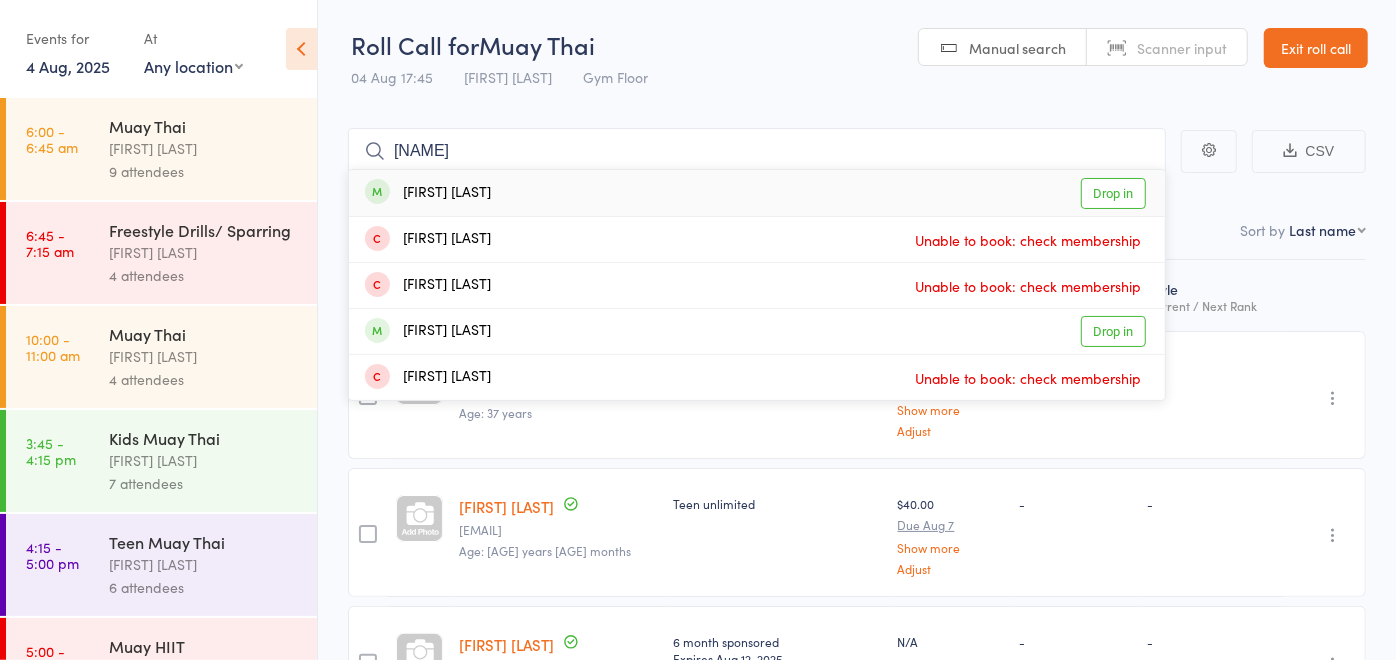 click on "[FIRST] [LAST] Drop in" at bounding box center [757, 193] 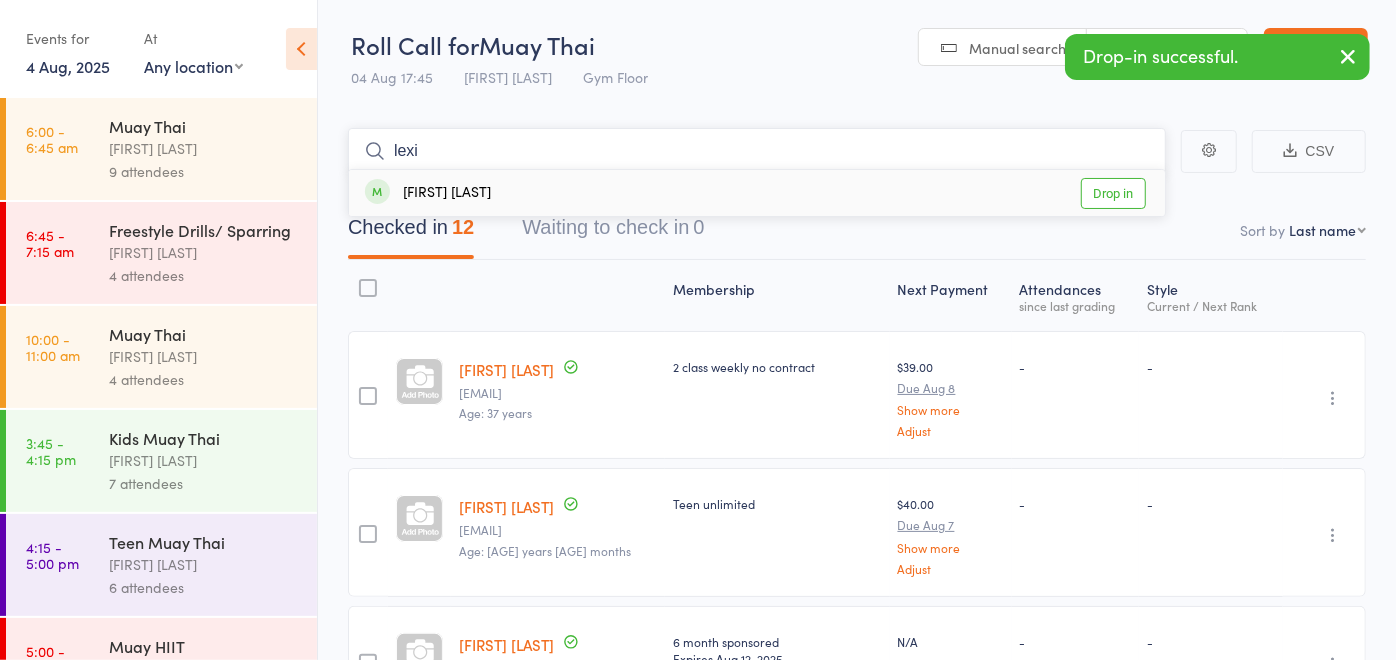type on "lexi" 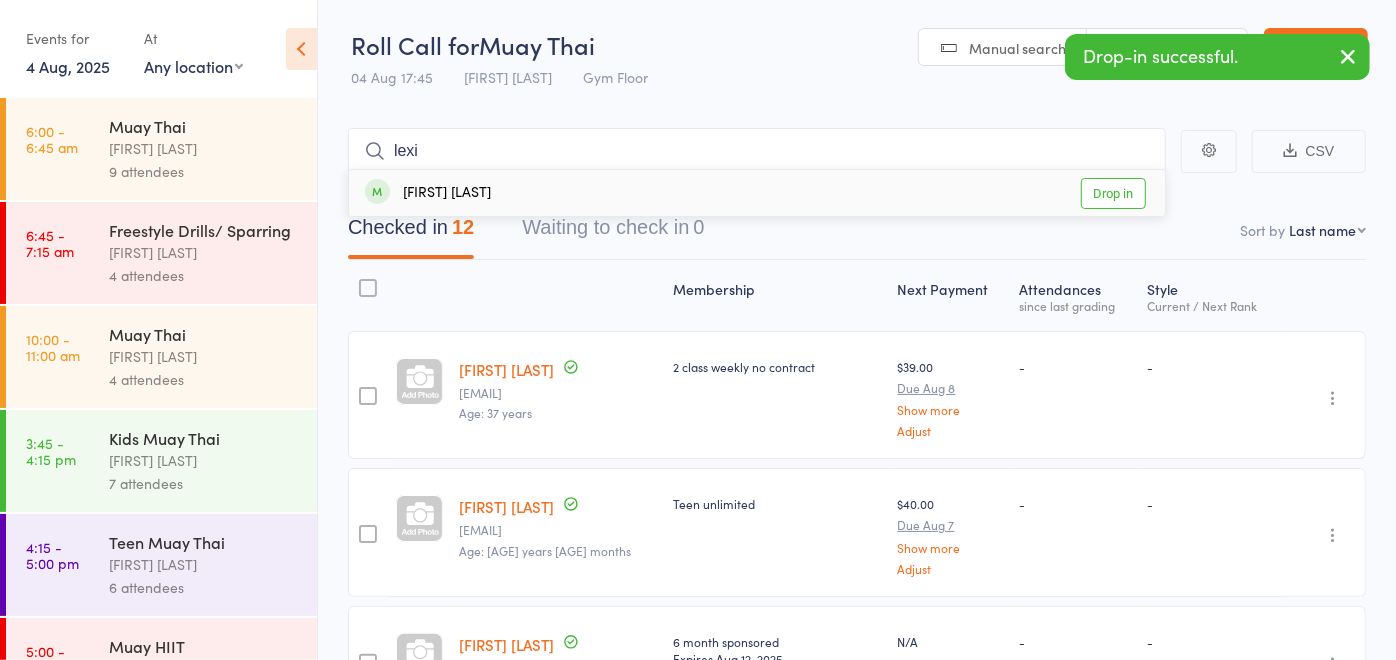 click on "[FIRST] [LAST] Drop in" at bounding box center (757, 193) 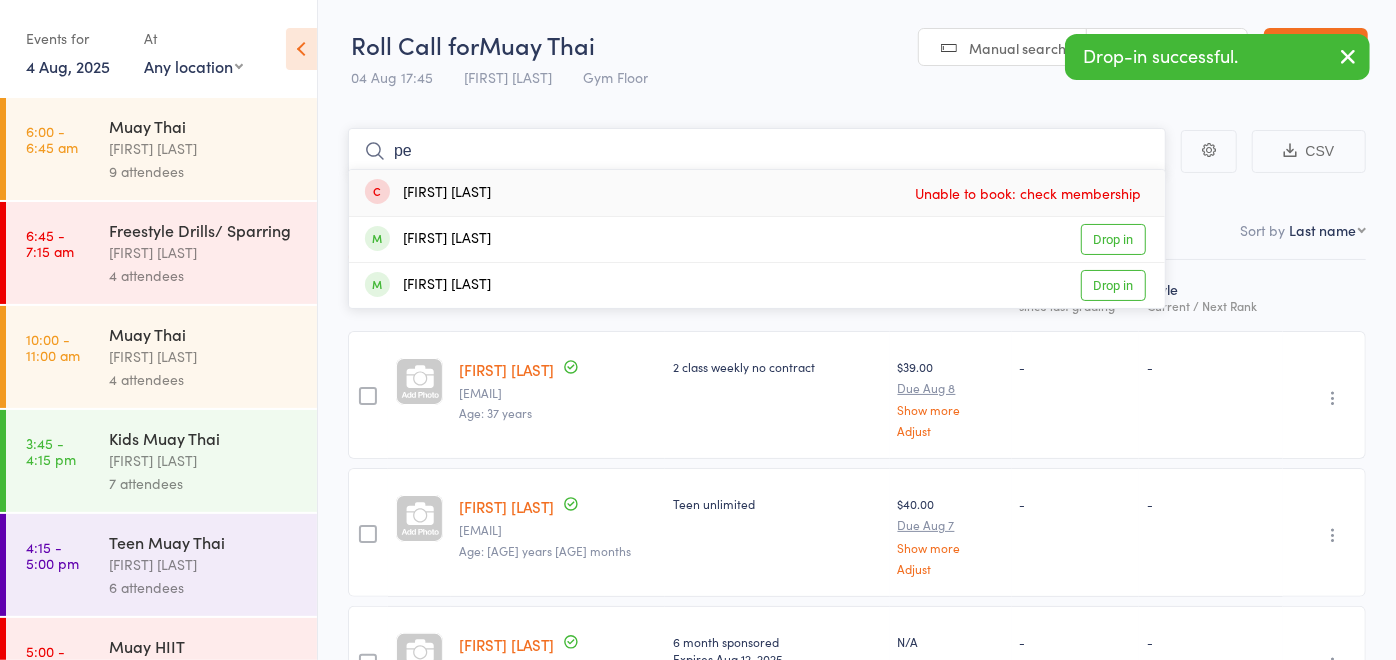 type on "p" 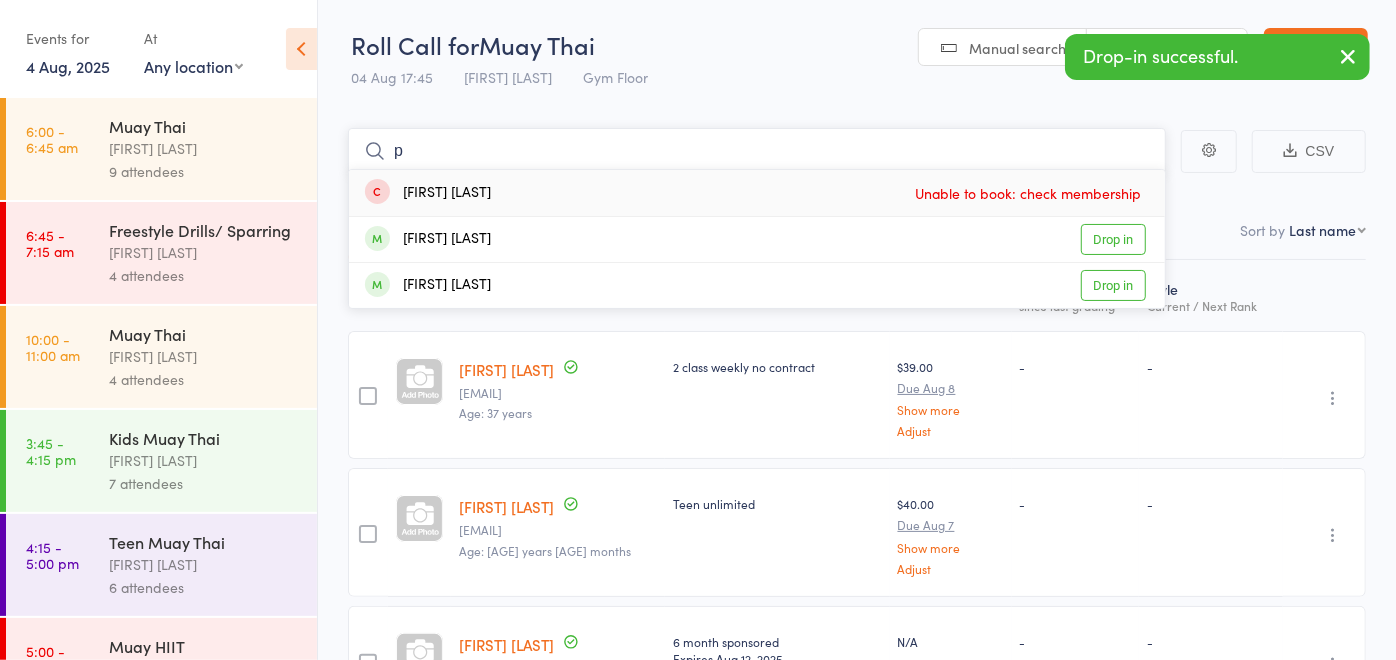type 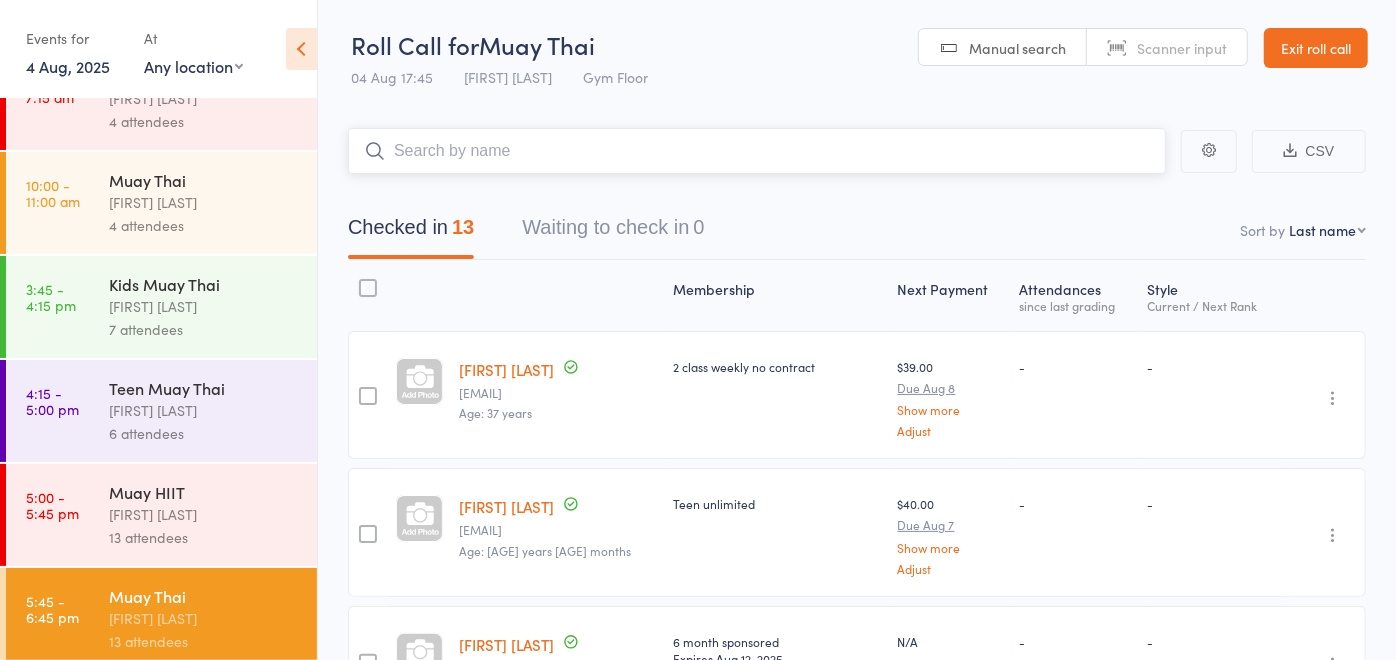 scroll, scrollTop: 300, scrollLeft: 0, axis: vertical 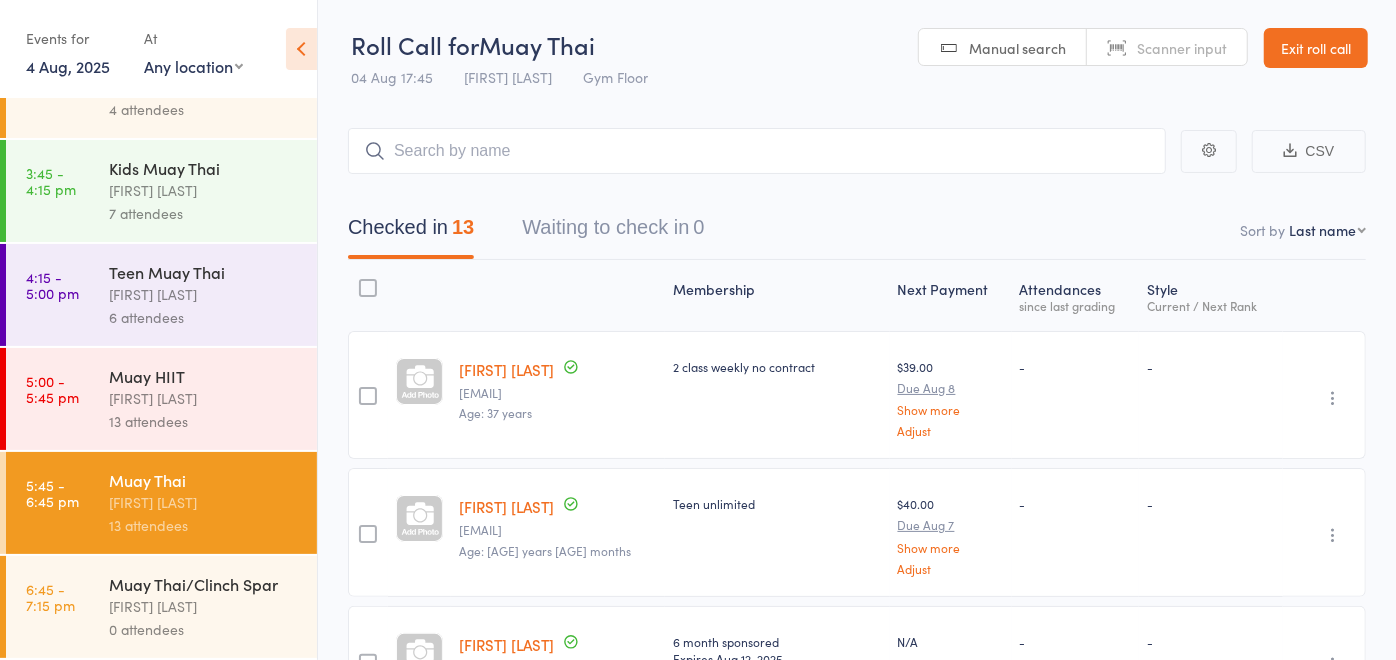 click on "[FIRST] [LAST]" at bounding box center [204, 606] 